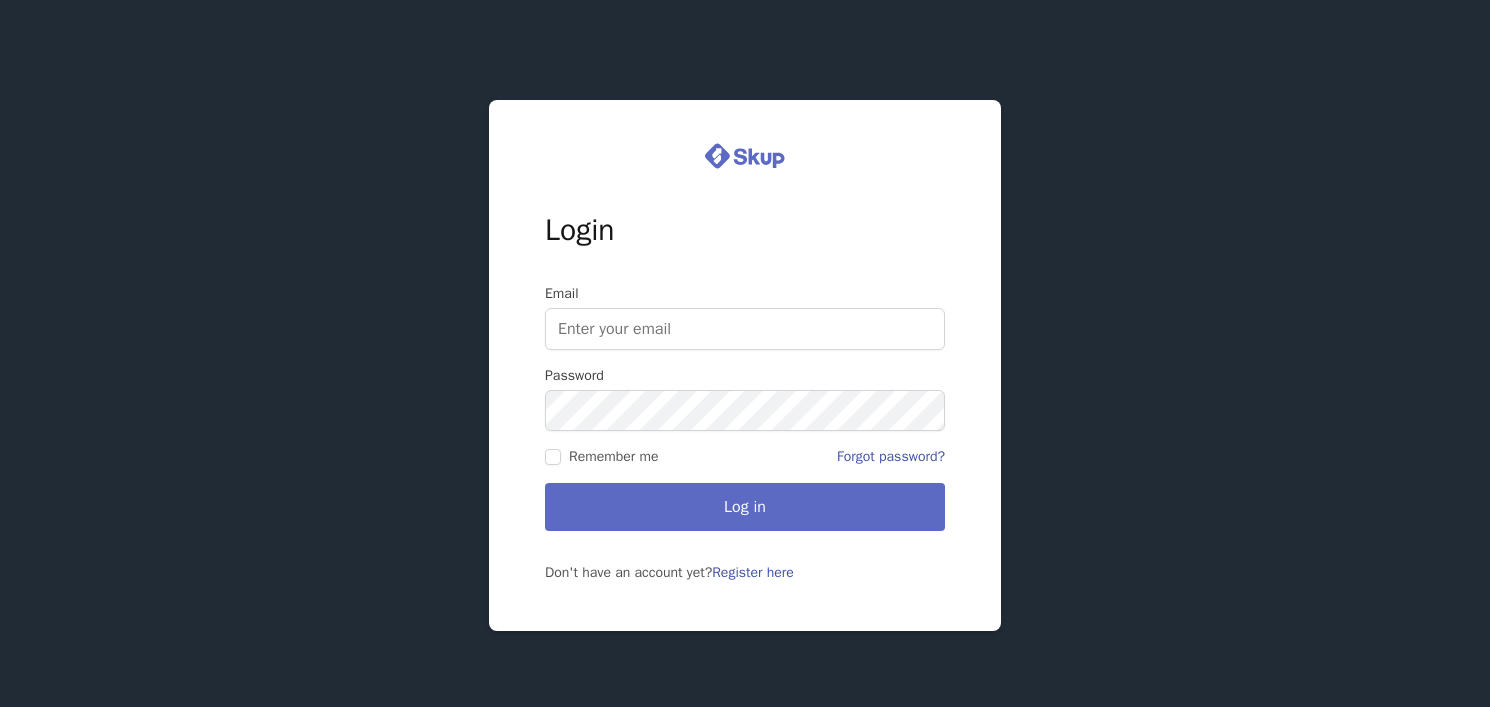 scroll, scrollTop: 0, scrollLeft: 0, axis: both 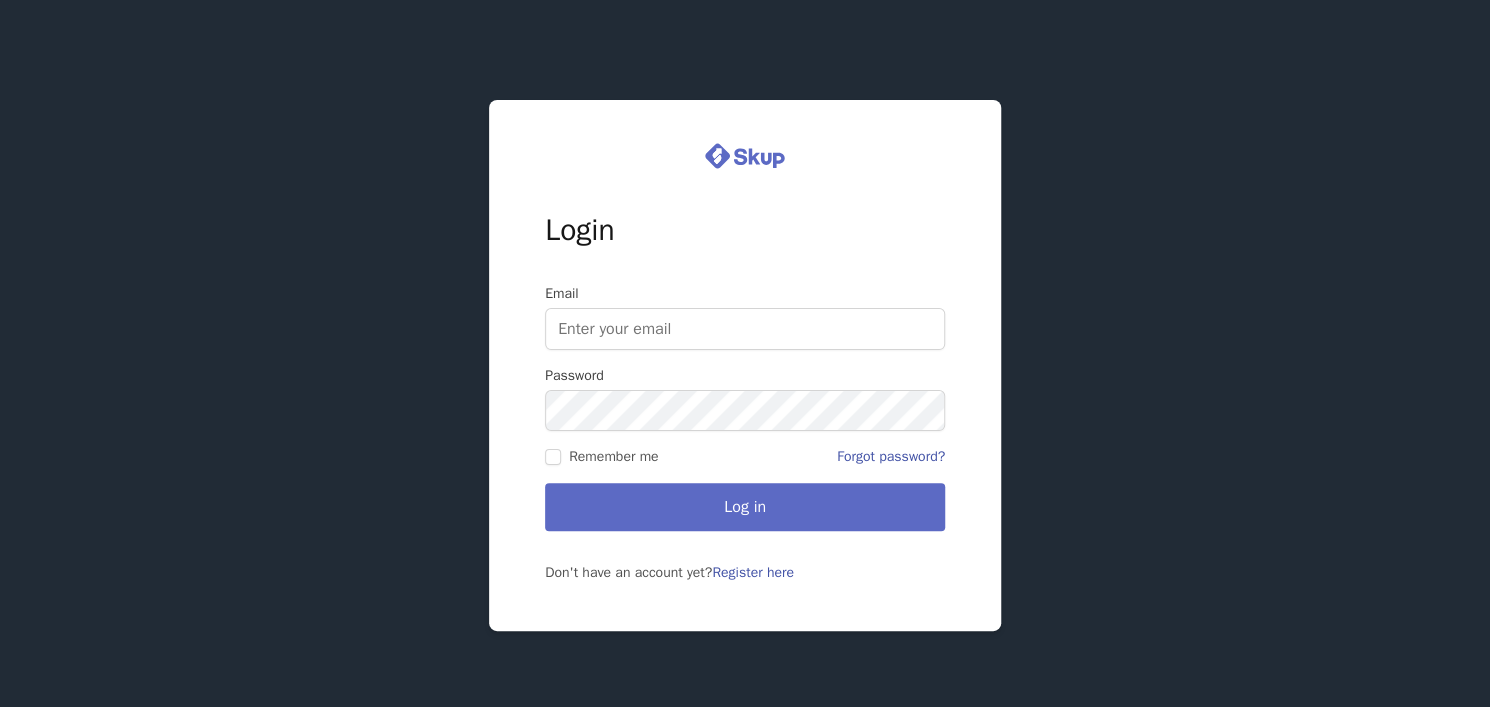click on "Login
Email
Password
Remember me
Forgot password?
Log in
Don't have an account yet?  Register here" at bounding box center (745, 366) 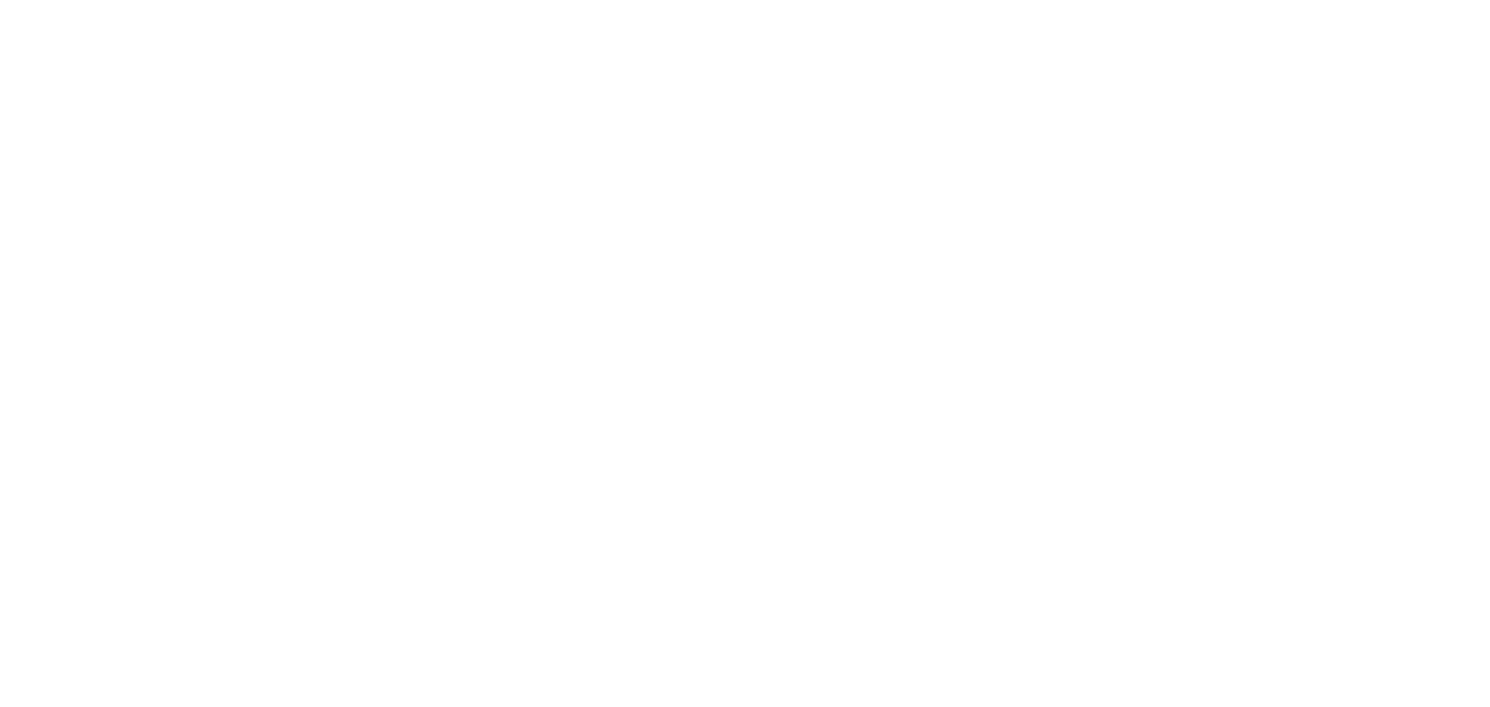 scroll, scrollTop: 0, scrollLeft: 0, axis: both 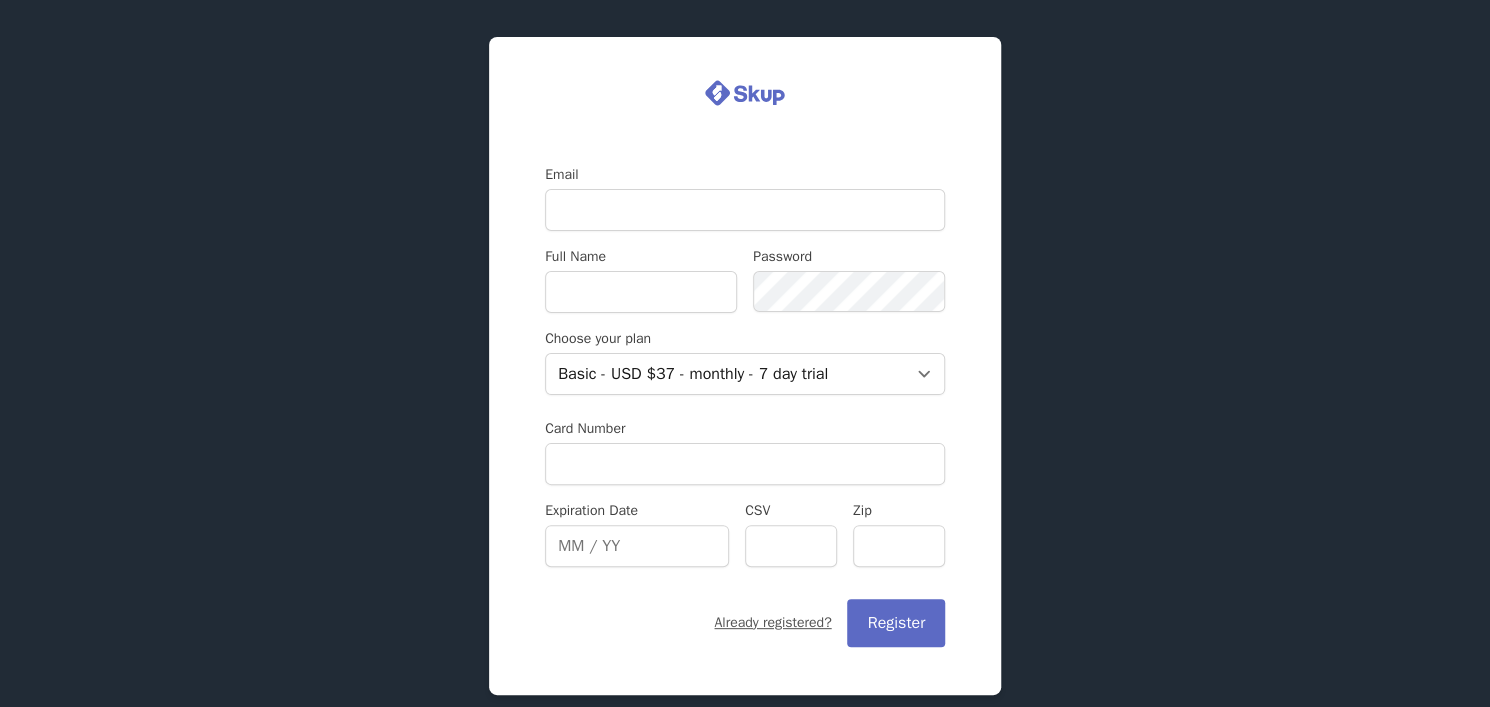 click on "Email" at bounding box center [745, 210] 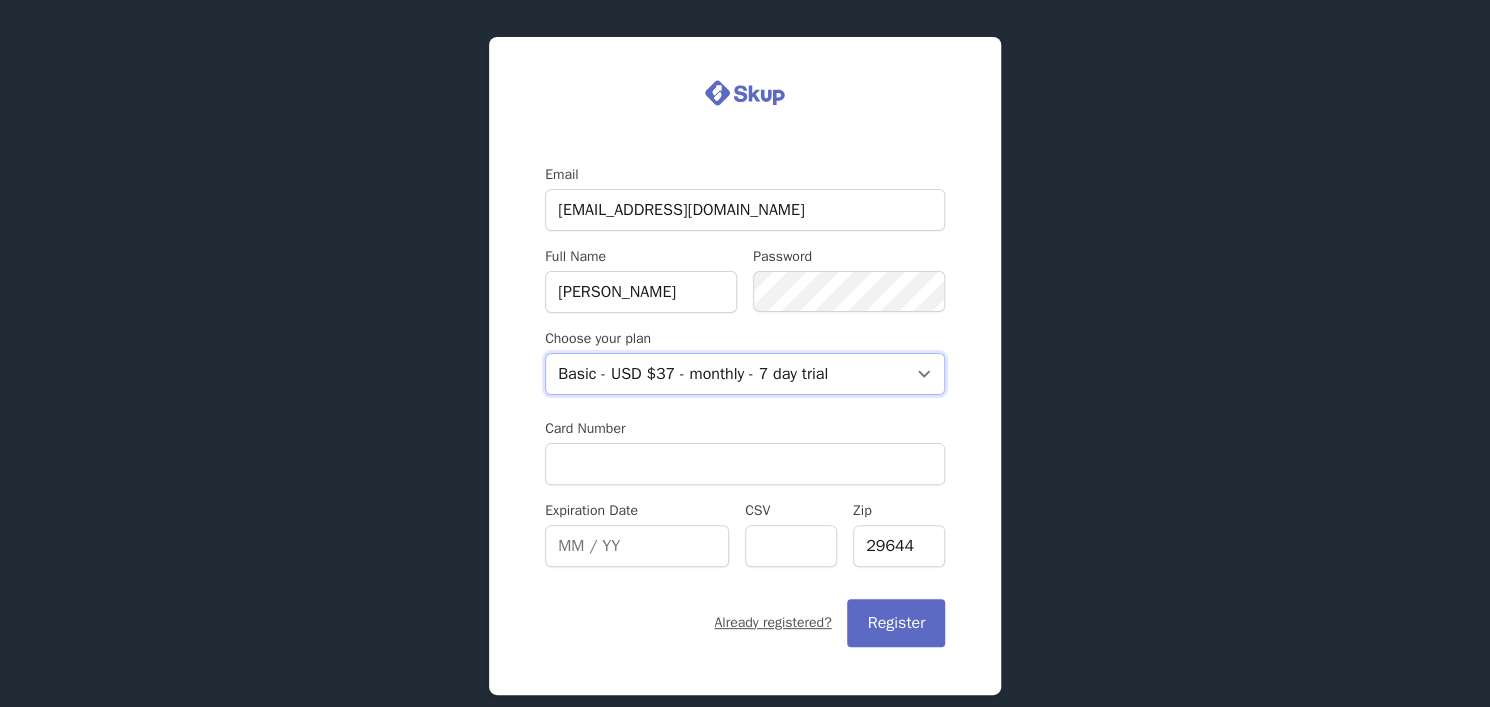 click on "Basic - USD $37 - monthly
- 7 day trial" at bounding box center (745, 374) 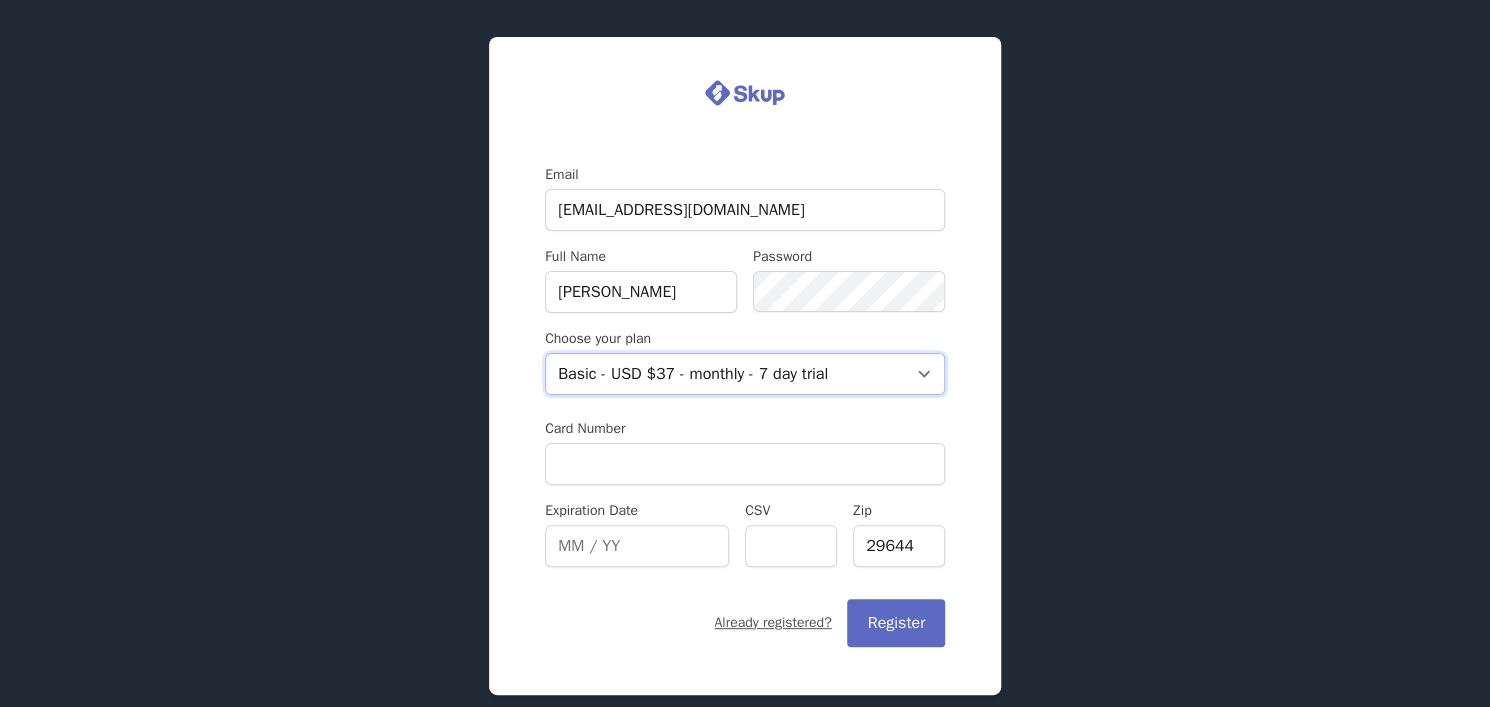 click on "Basic - USD $37 - monthly
- 7 day trial" at bounding box center [745, 374] 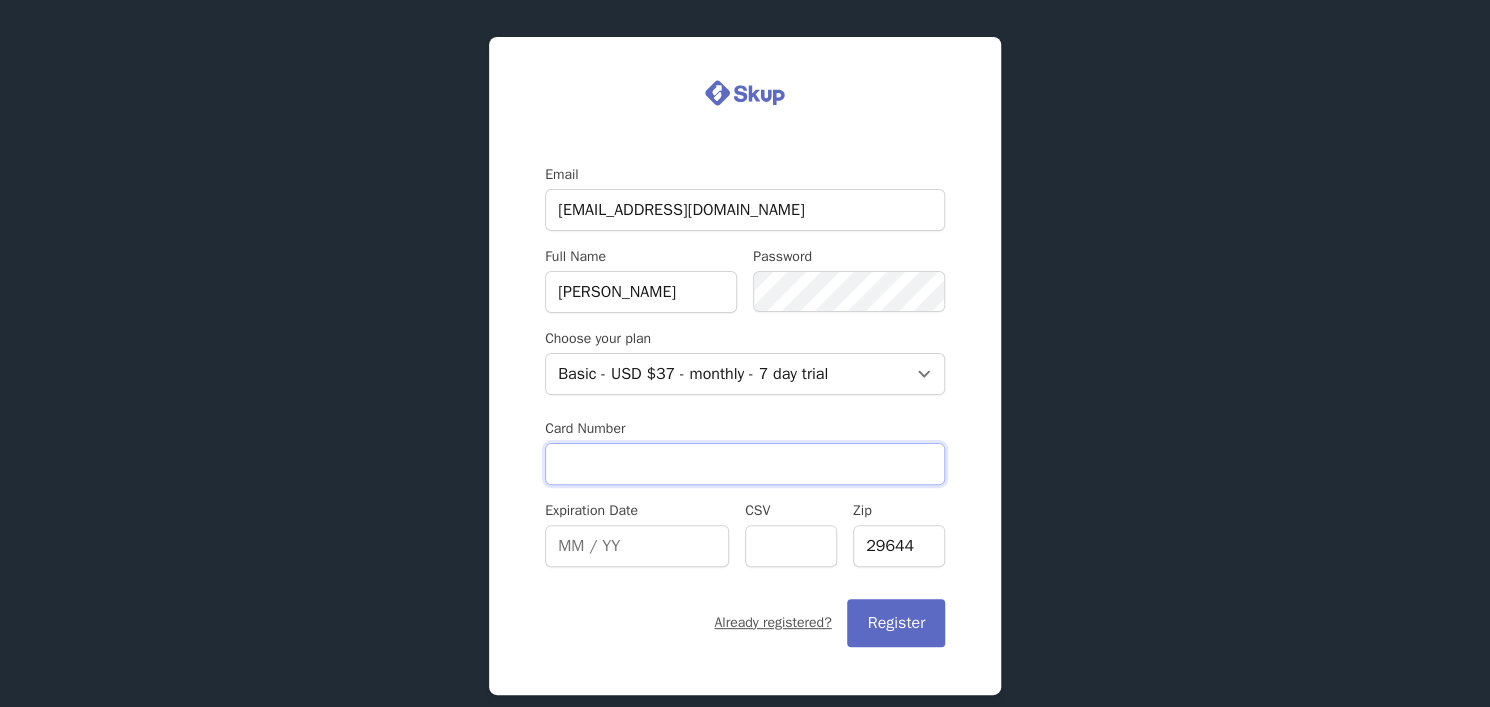 click on "Card Number" at bounding box center (745, 464) 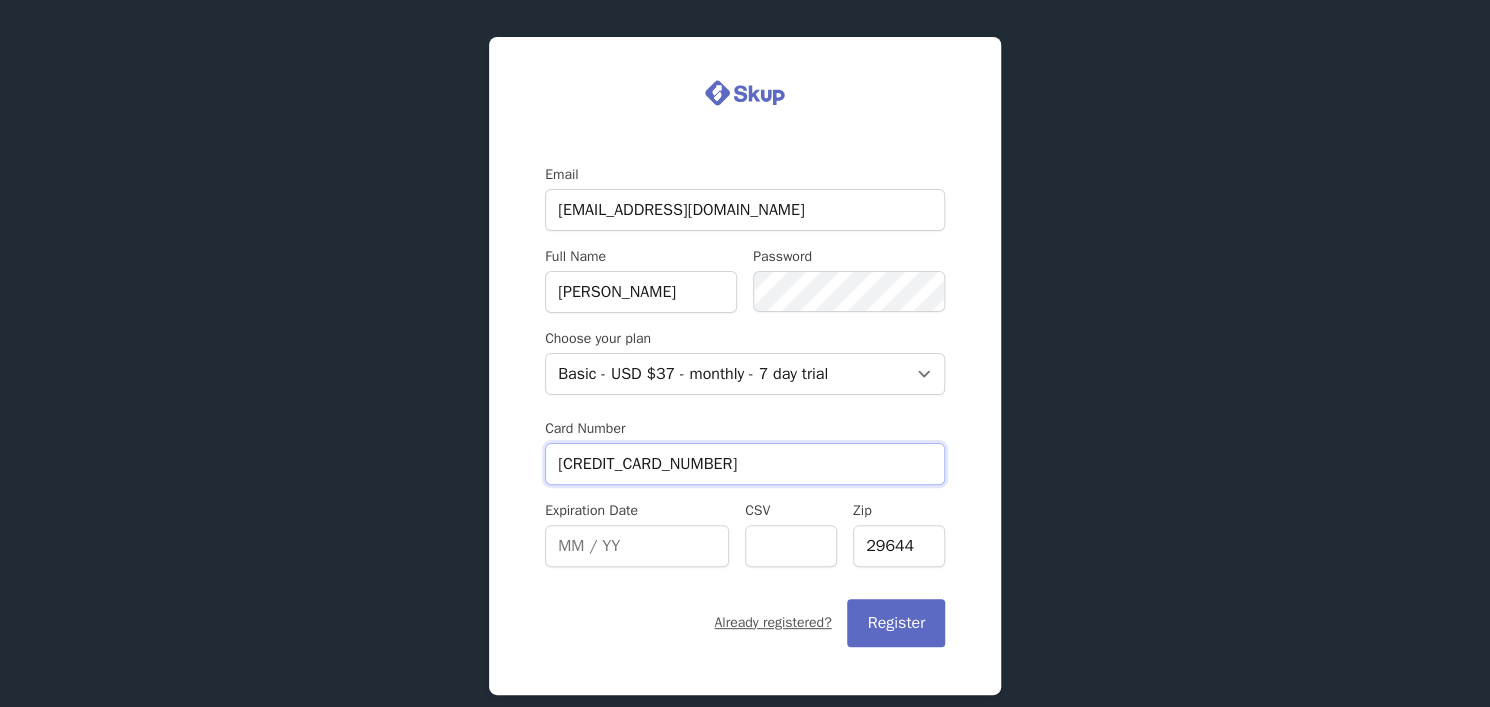 type on "04/29" 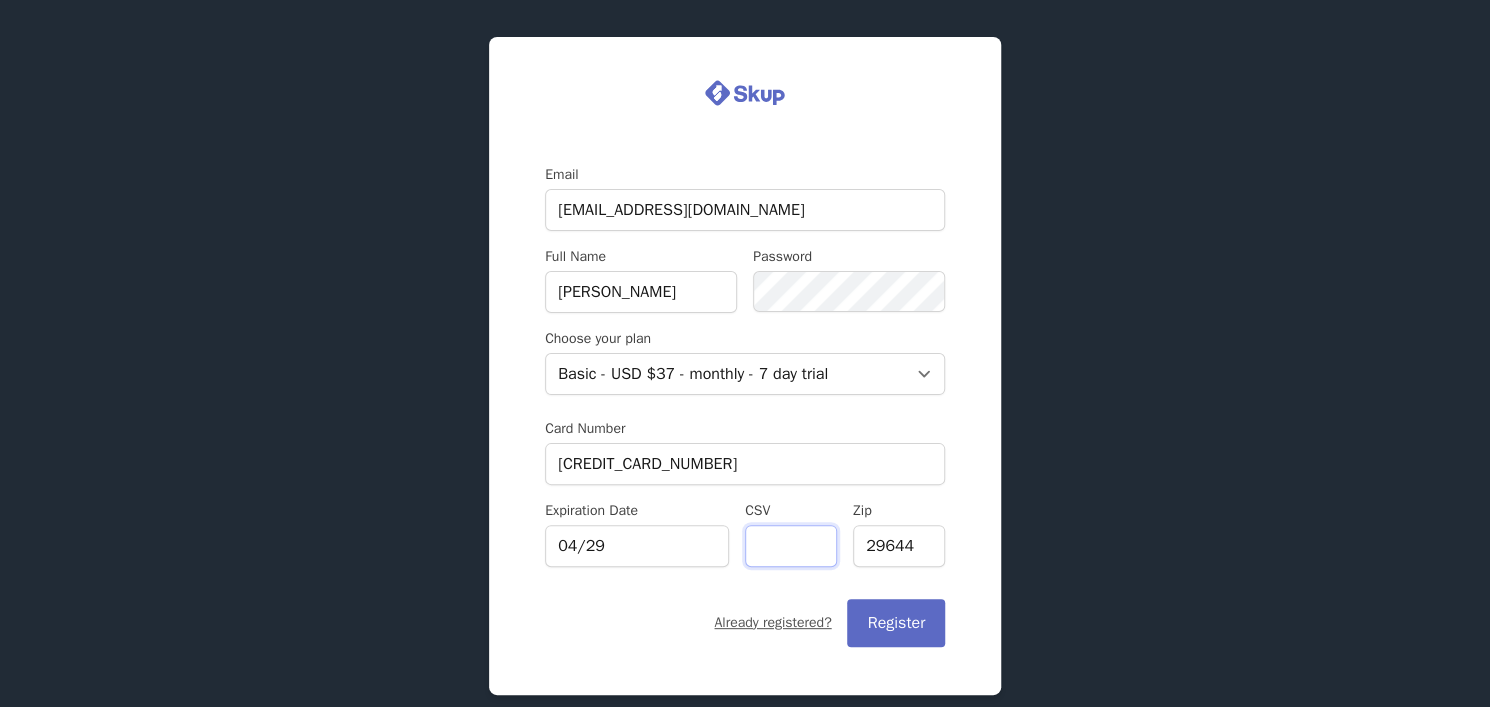 click on "CSV" at bounding box center [791, 546] 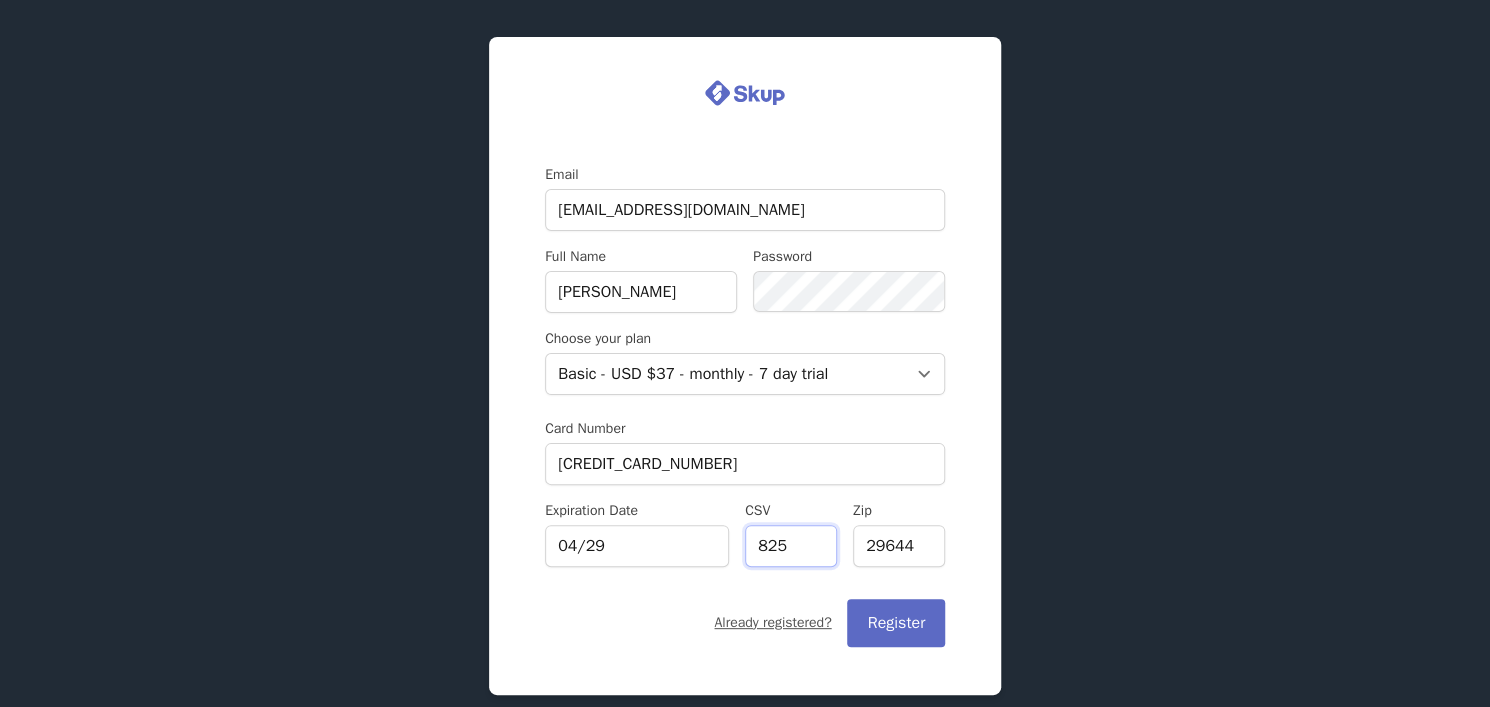 type on "825" 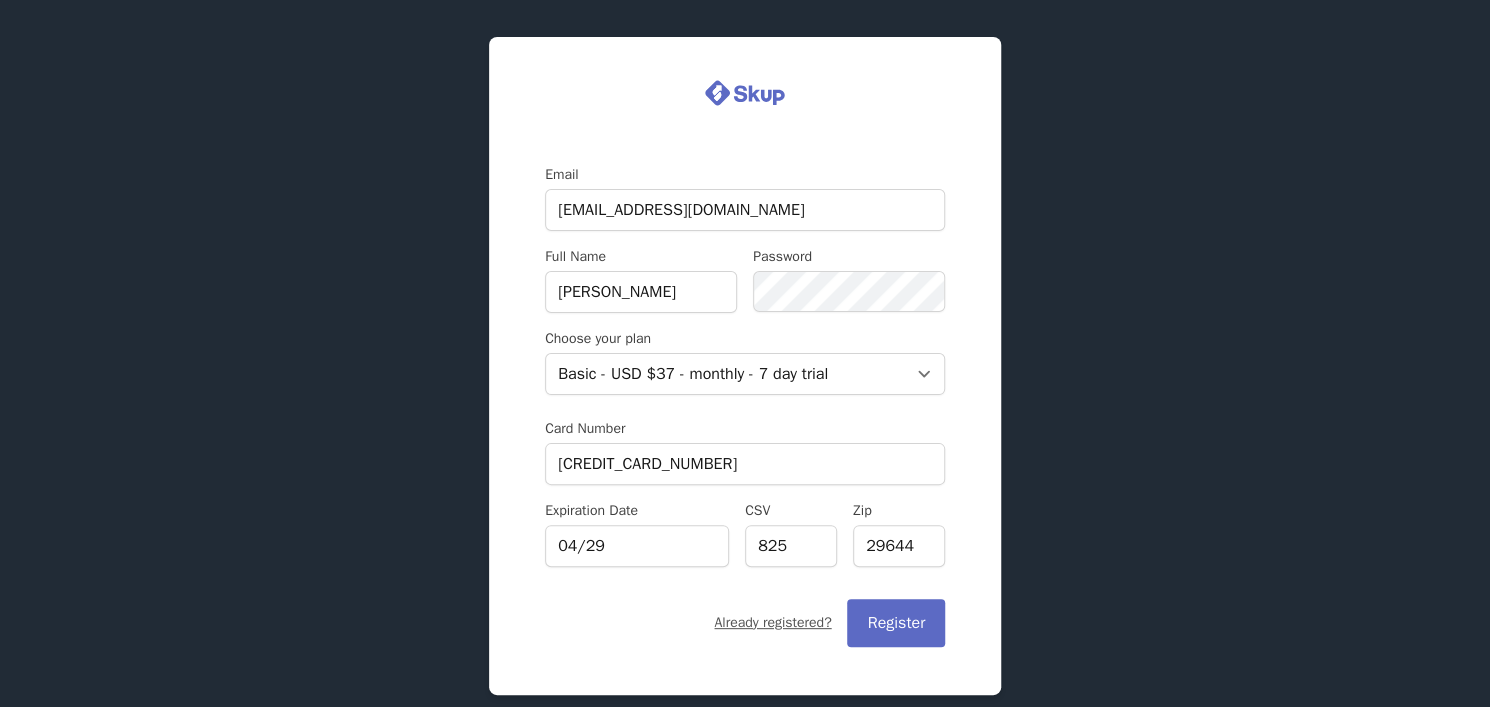 click on "Register" at bounding box center [896, 623] 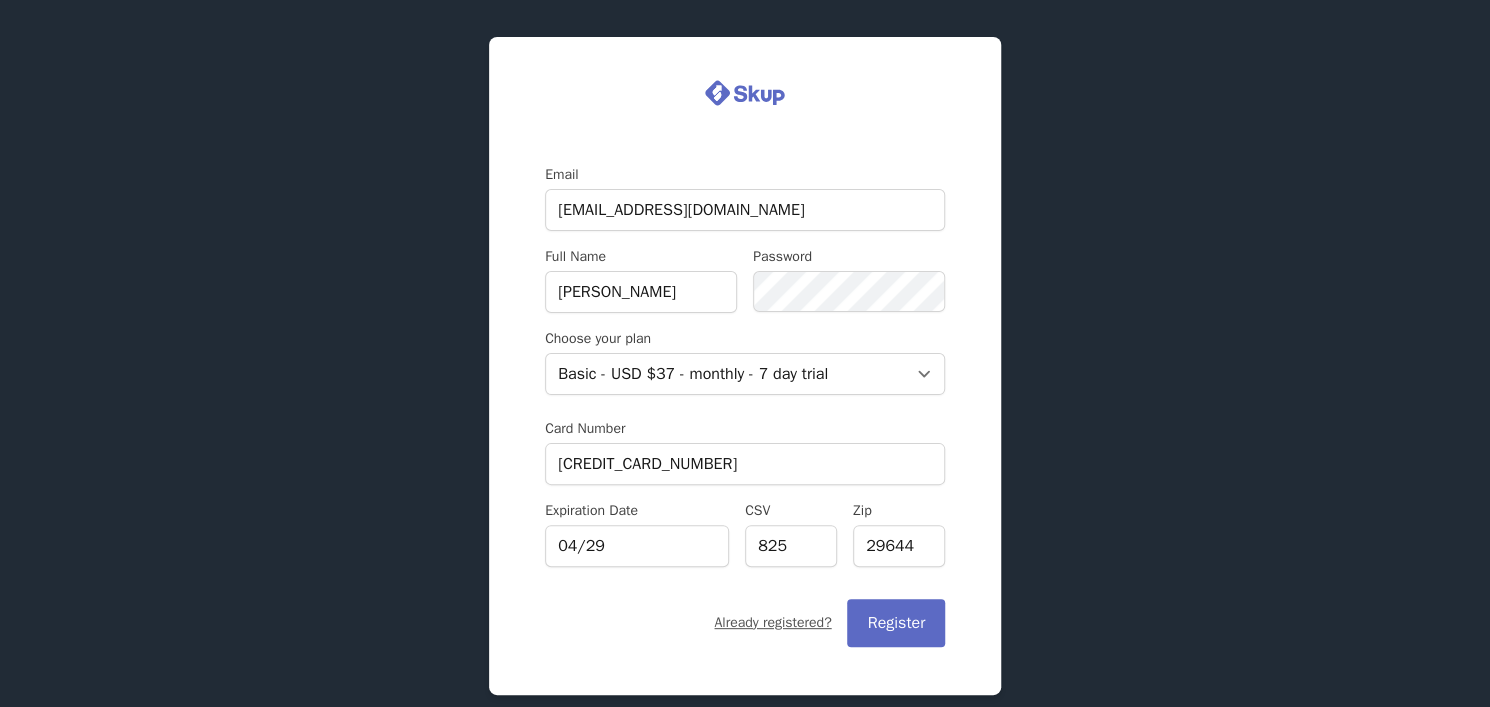 click on "Register" at bounding box center (896, 623) 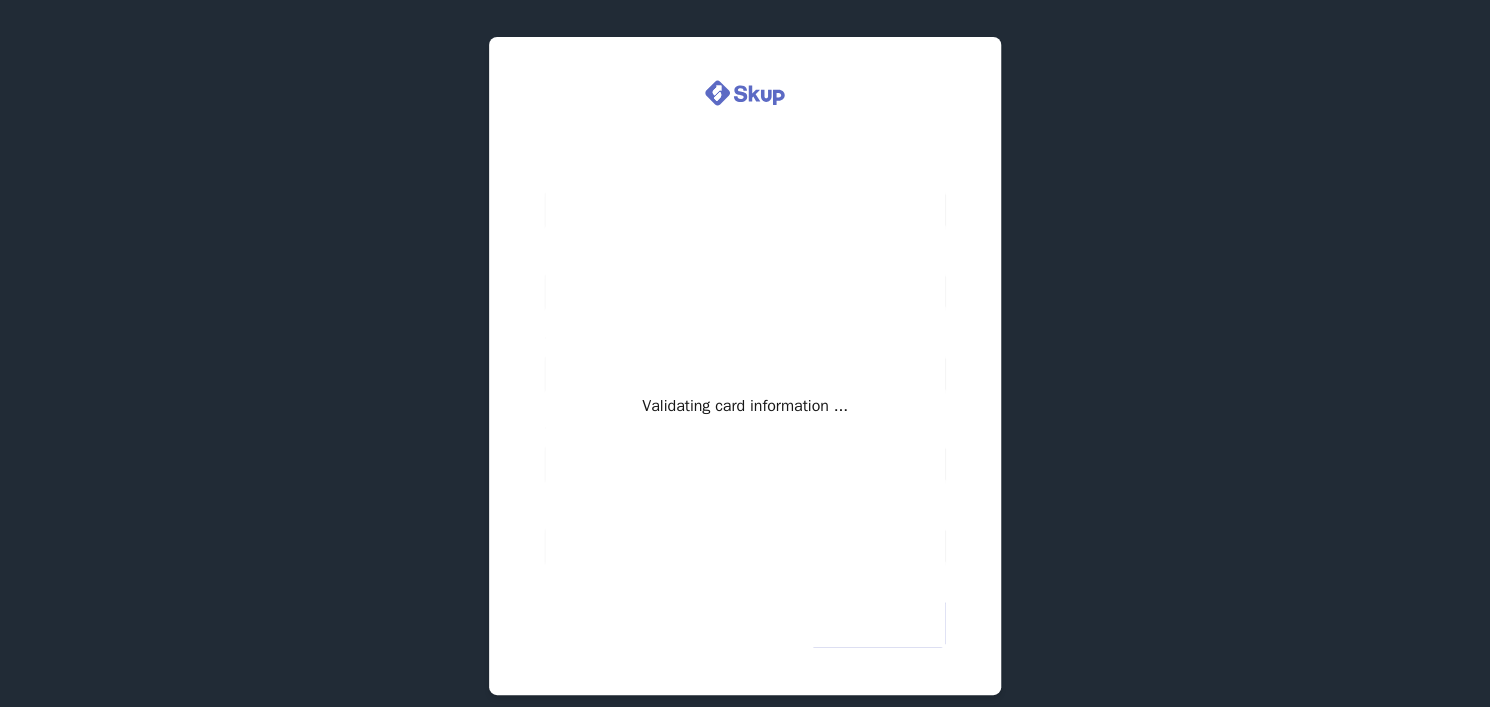 type 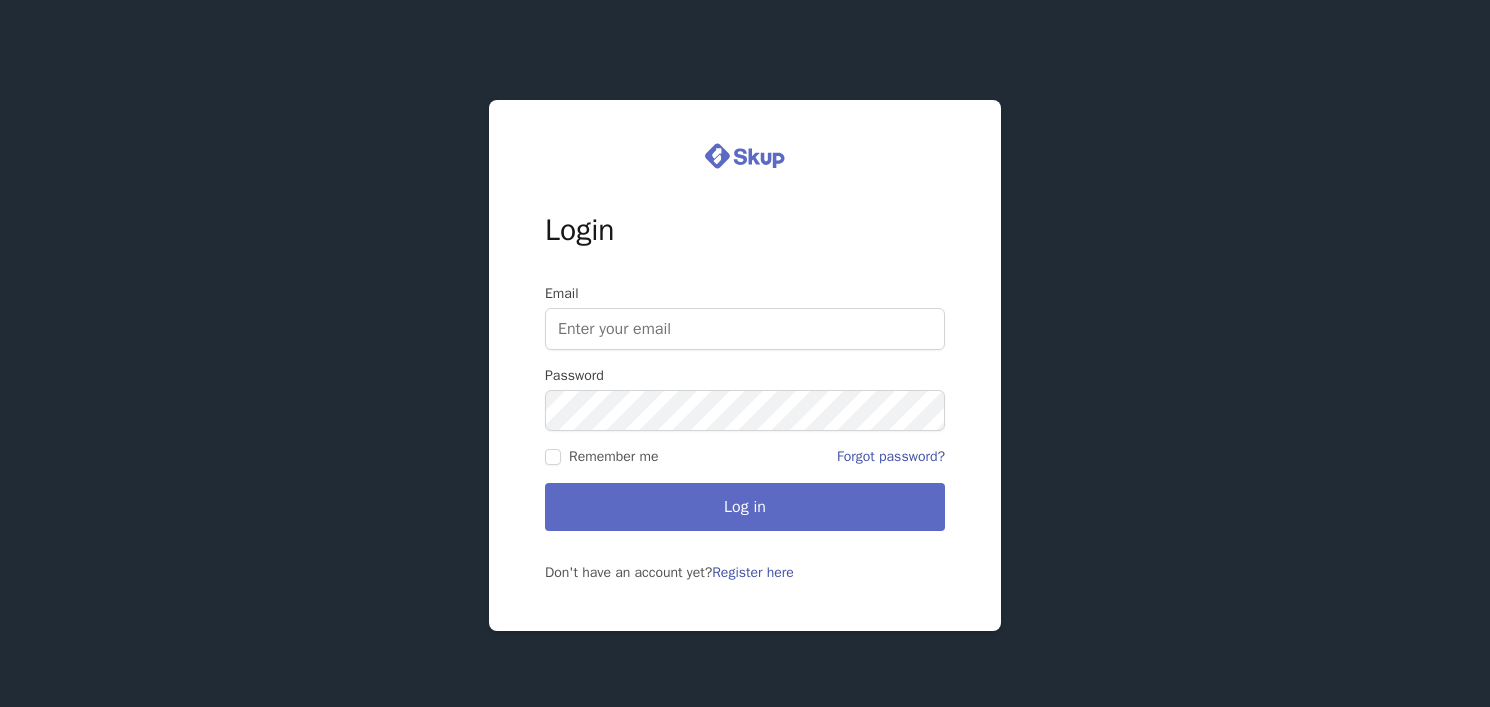 scroll, scrollTop: 0, scrollLeft: 0, axis: both 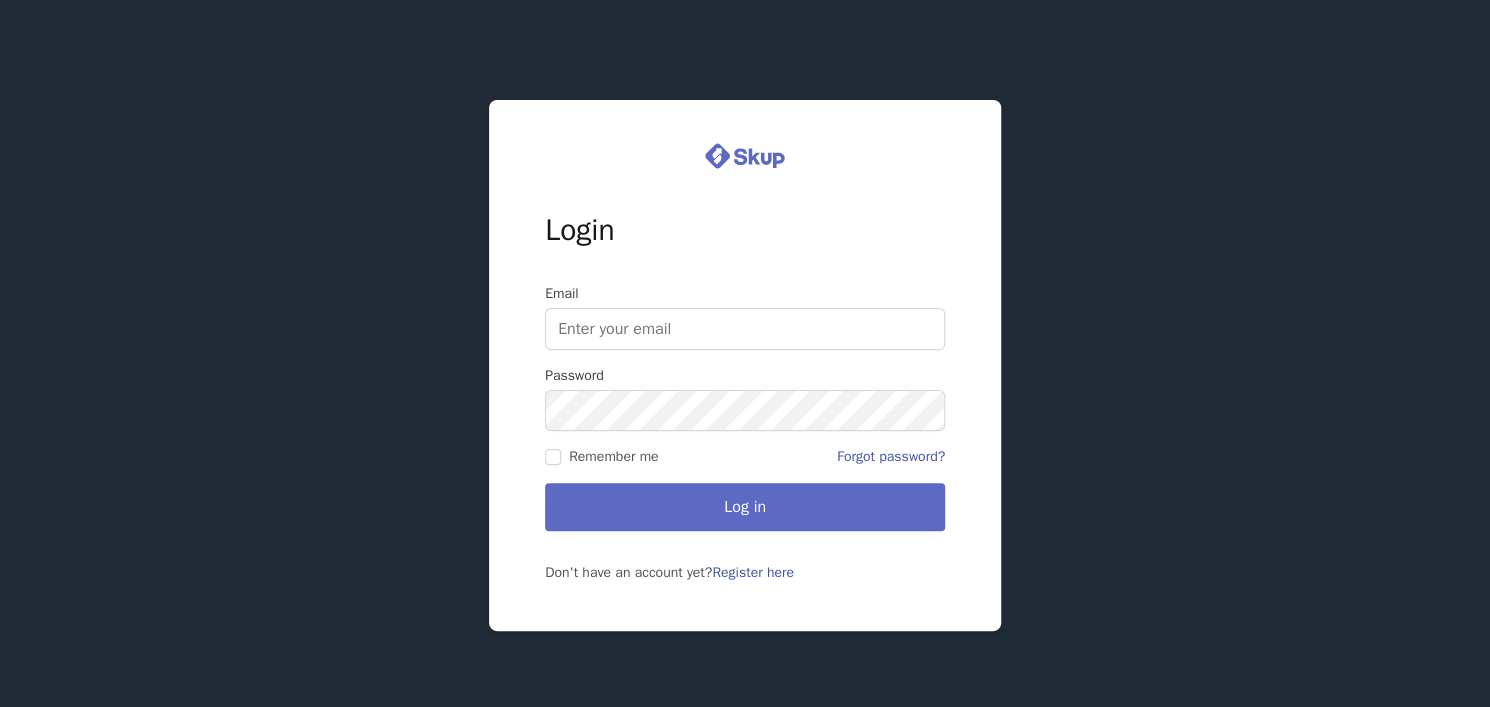 type on "[EMAIL_ADDRESS][DOMAIN_NAME]" 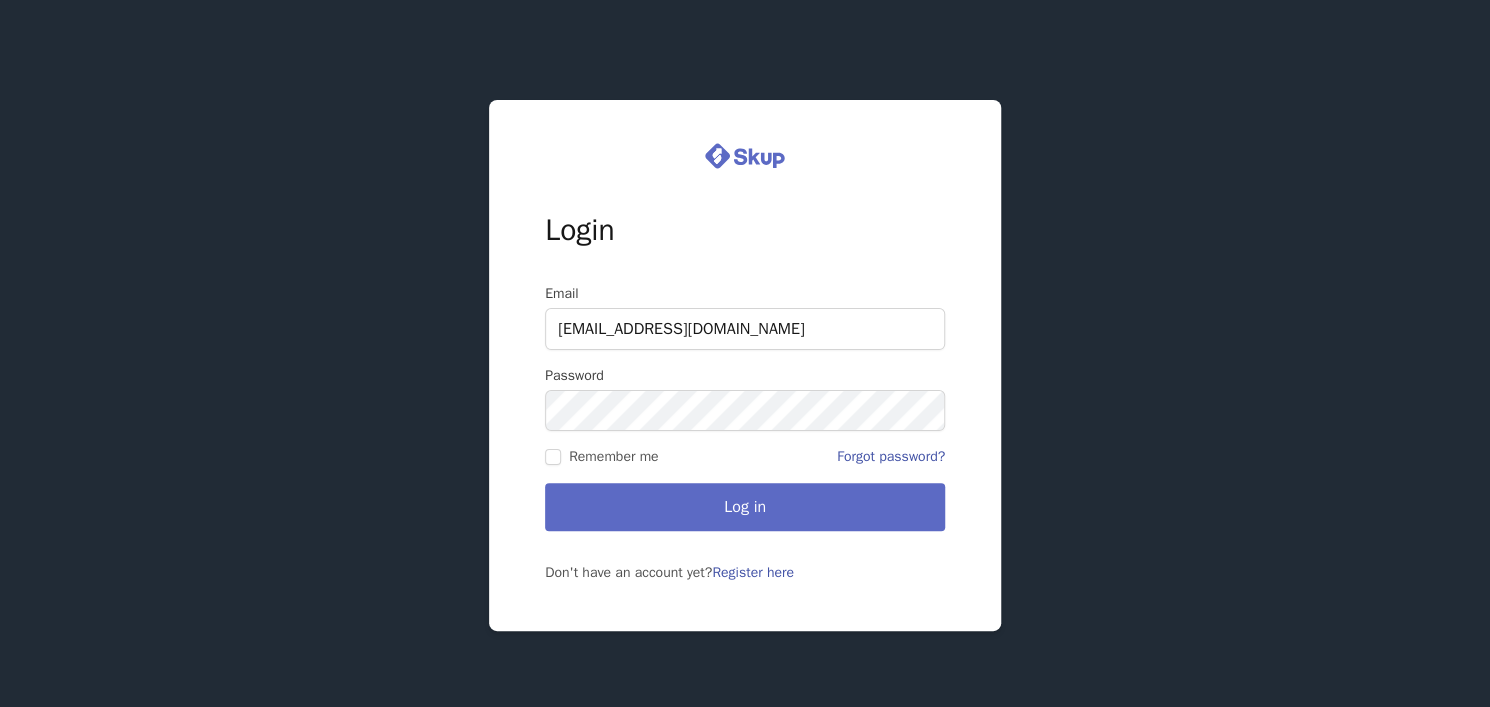 click on "Log in" at bounding box center [745, 507] 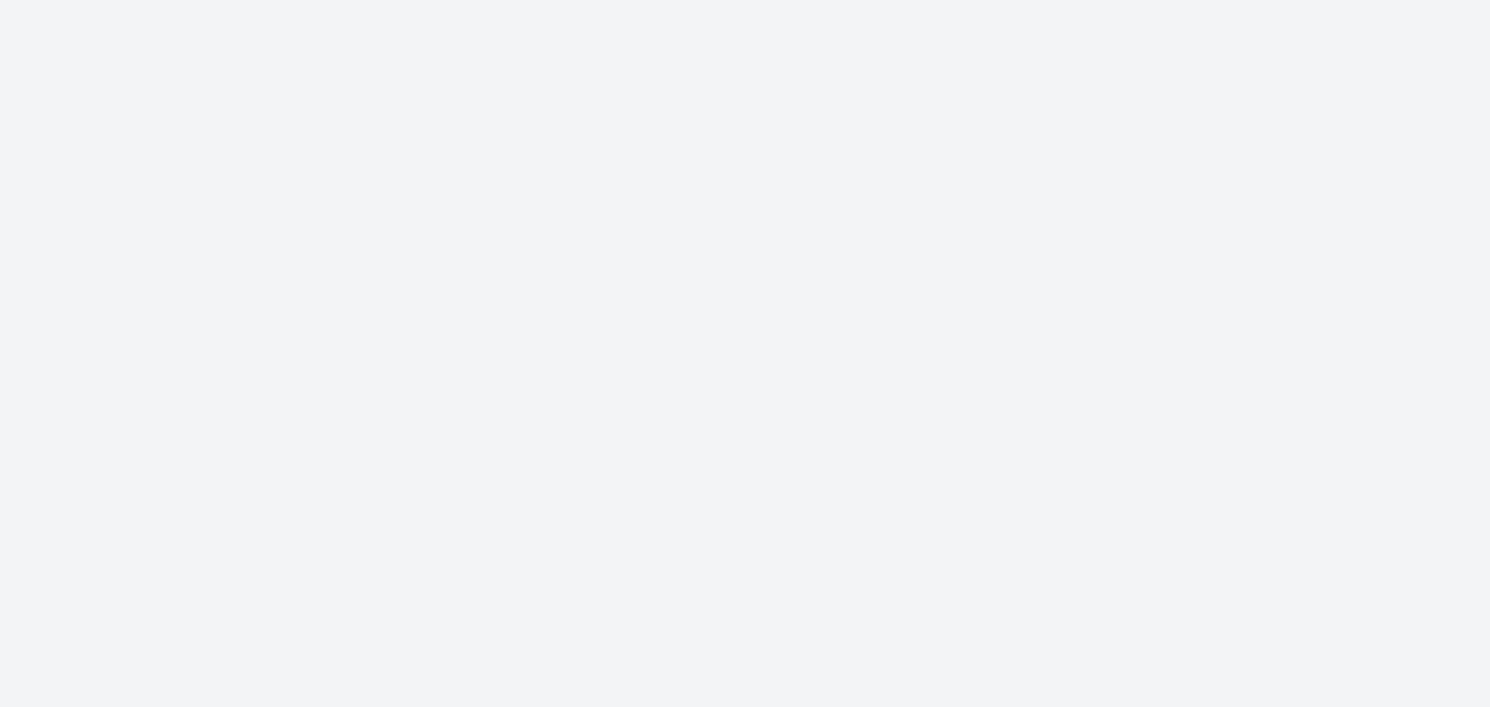 scroll, scrollTop: 0, scrollLeft: 0, axis: both 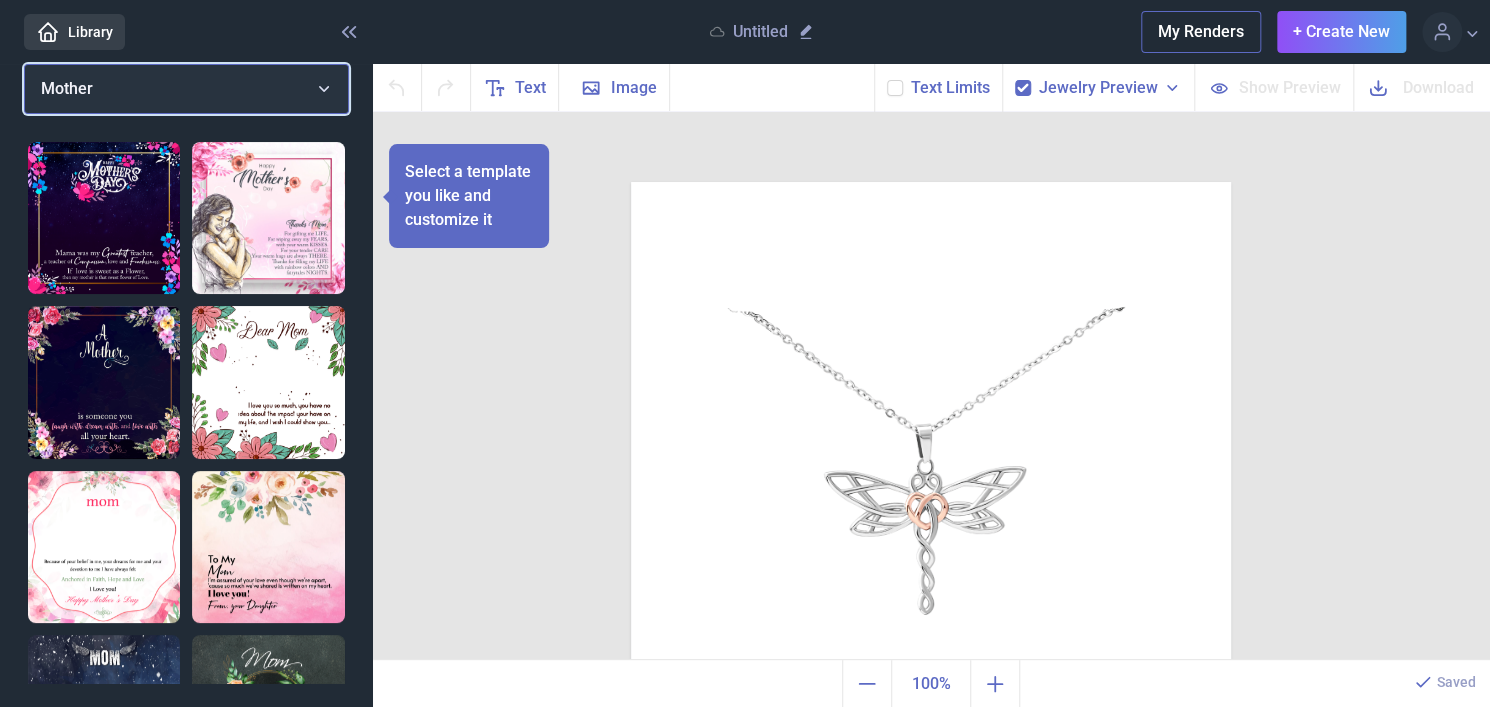 click on "Mother" at bounding box center [186, 89] 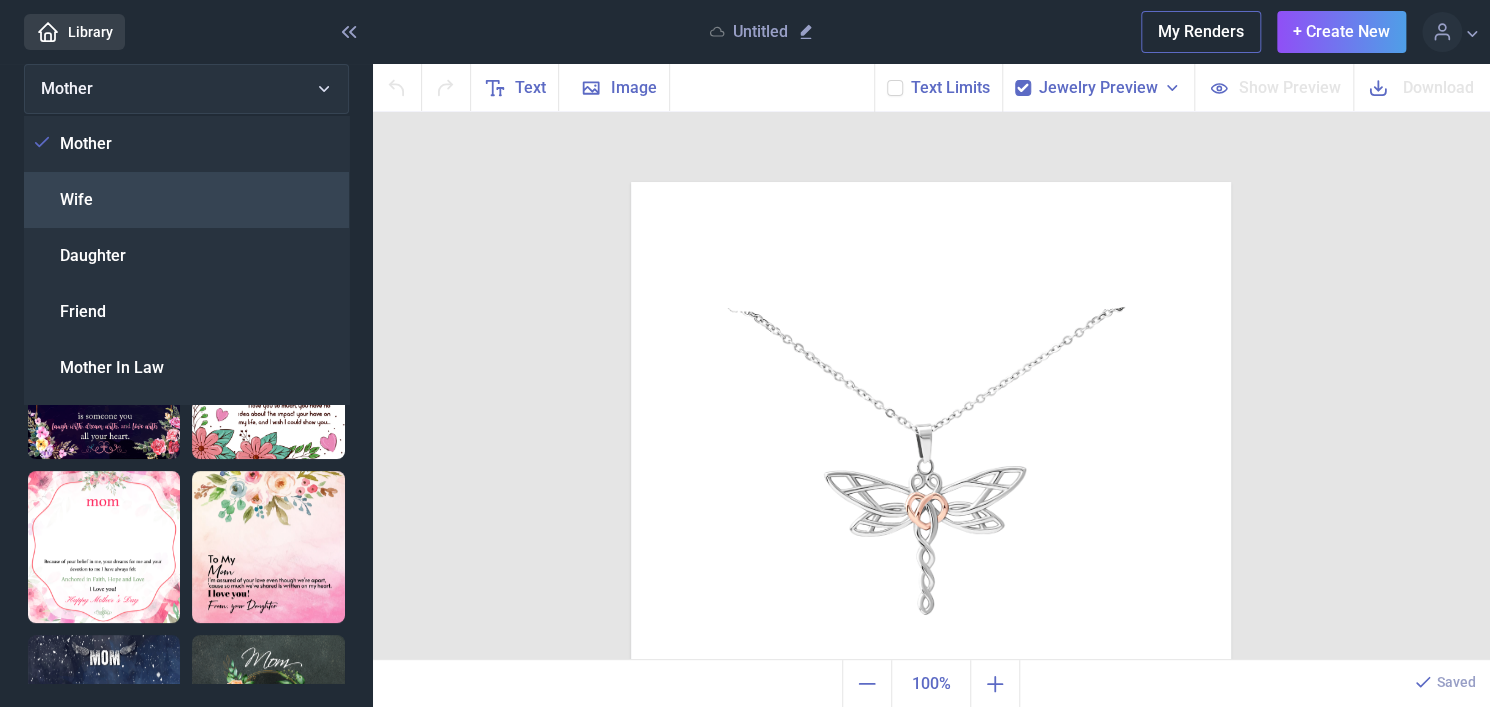 click on "Wife" at bounding box center [186, 200] 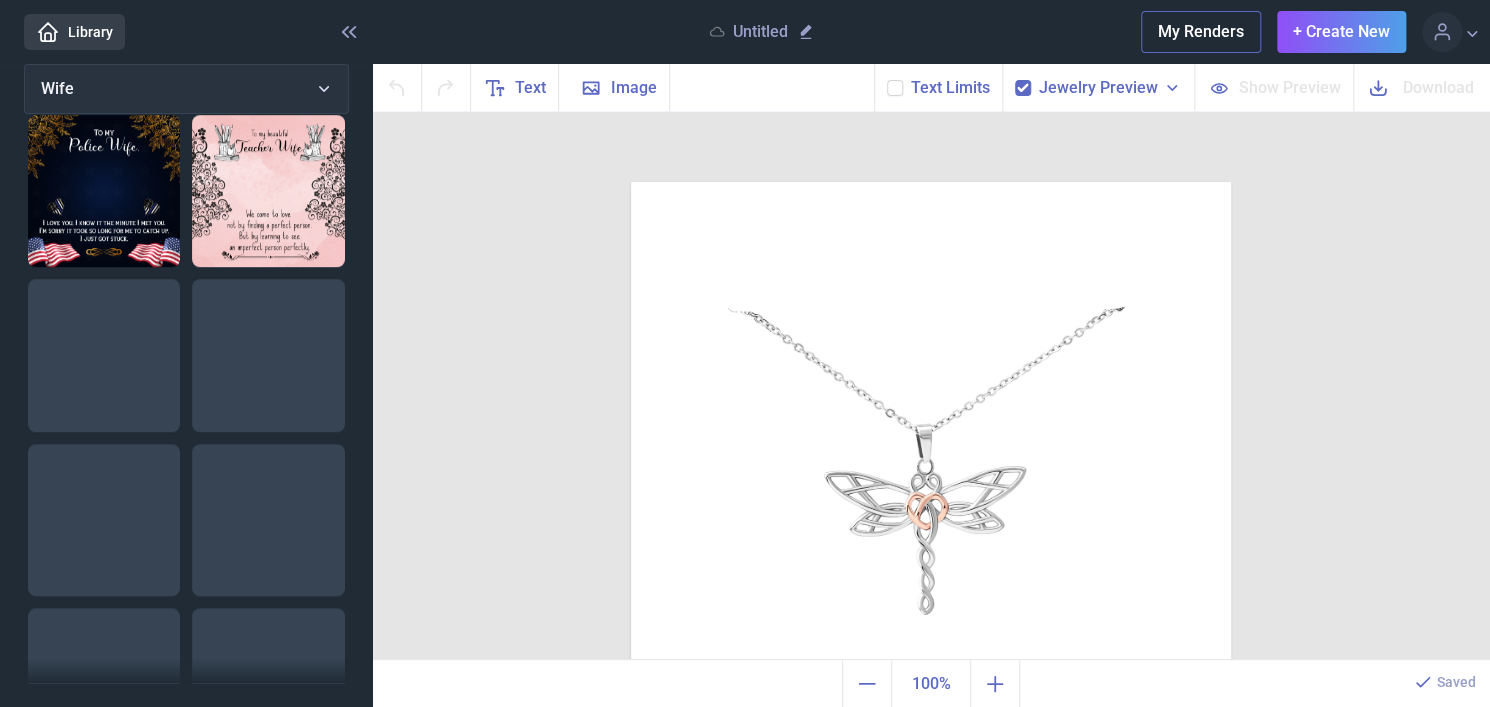 scroll, scrollTop: 700, scrollLeft: 0, axis: vertical 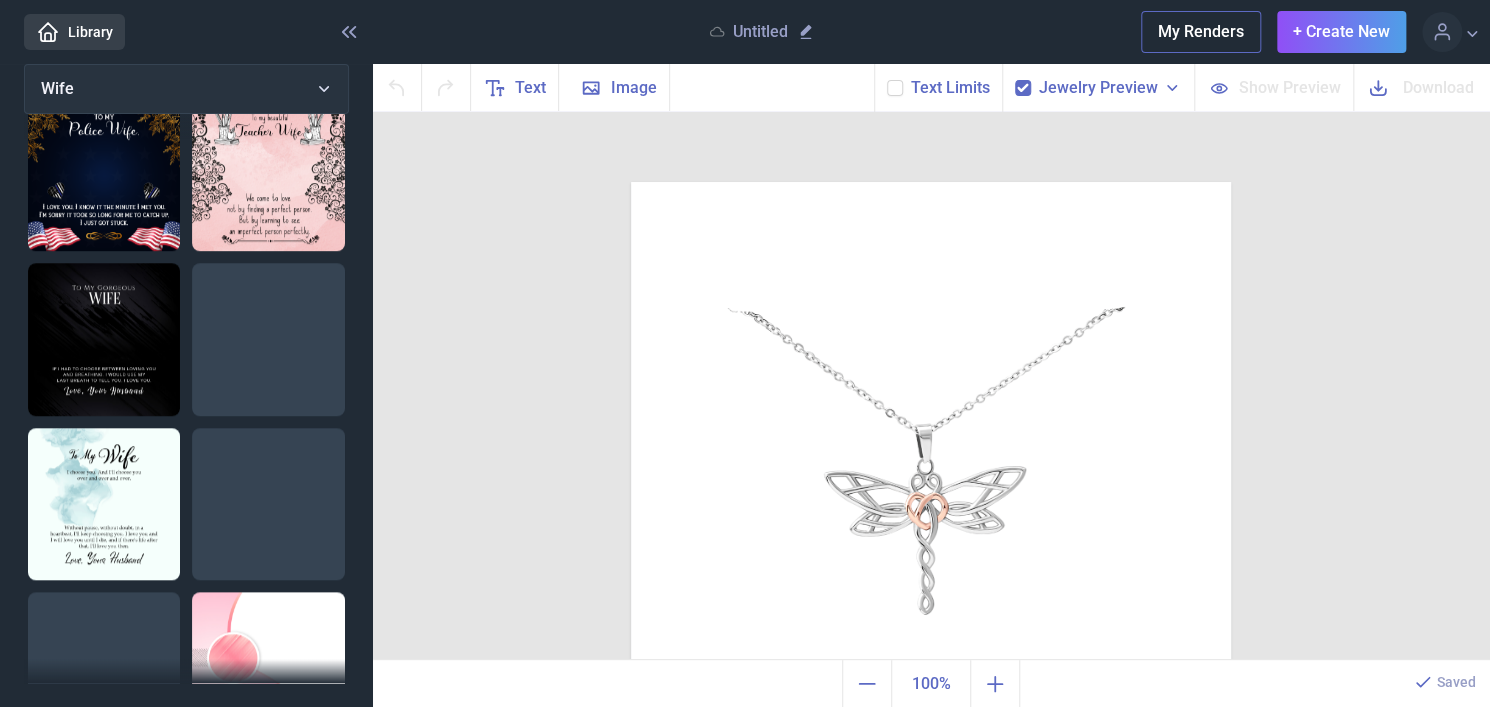 click at bounding box center [104, 339] 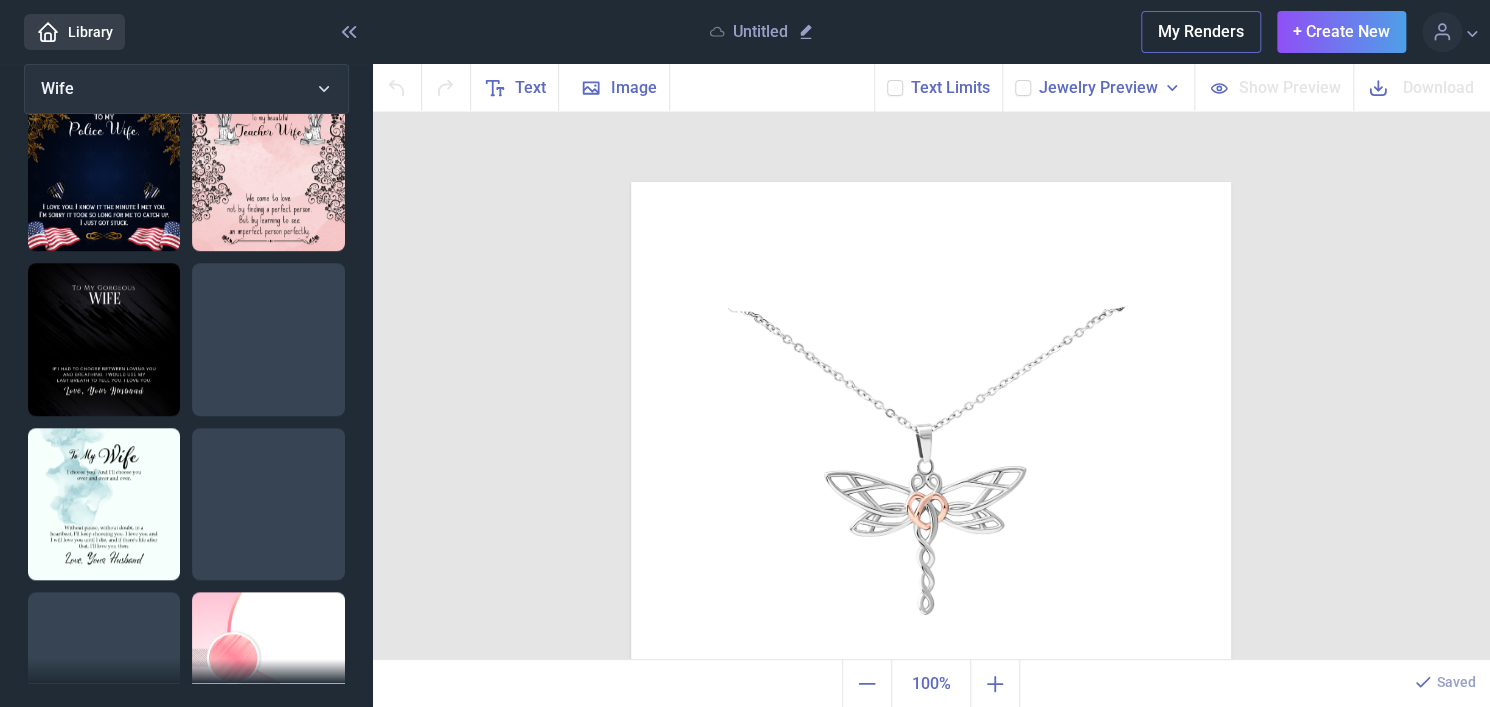 checkbox on "false" 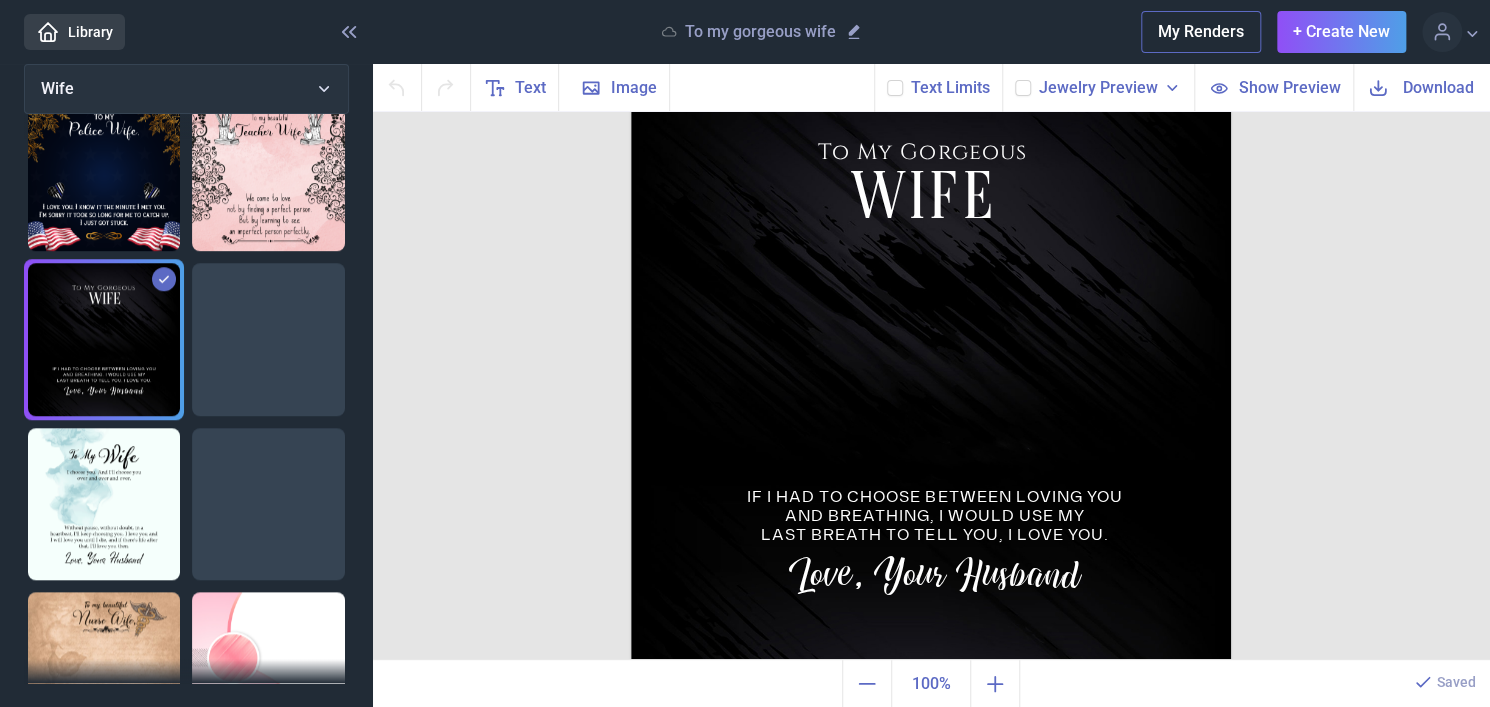 scroll, scrollTop: 120, scrollLeft: 0, axis: vertical 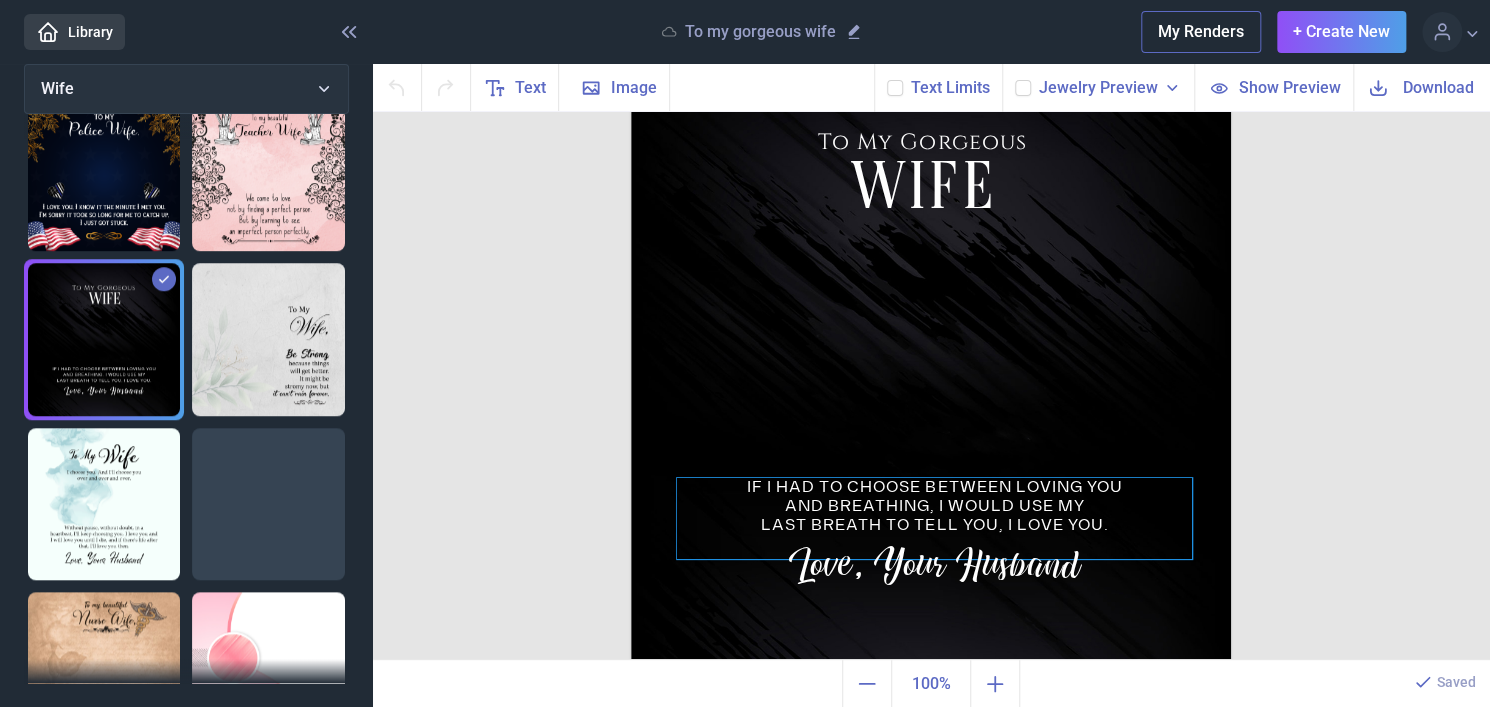 click on "IF I HAD TO CHOOSE BETWEEN LOVING YOU AND BREATHING, I WOULD USE MY LAST BREATH TO TELL YOU, I LOVE YOU." at bounding box center (931, 62) 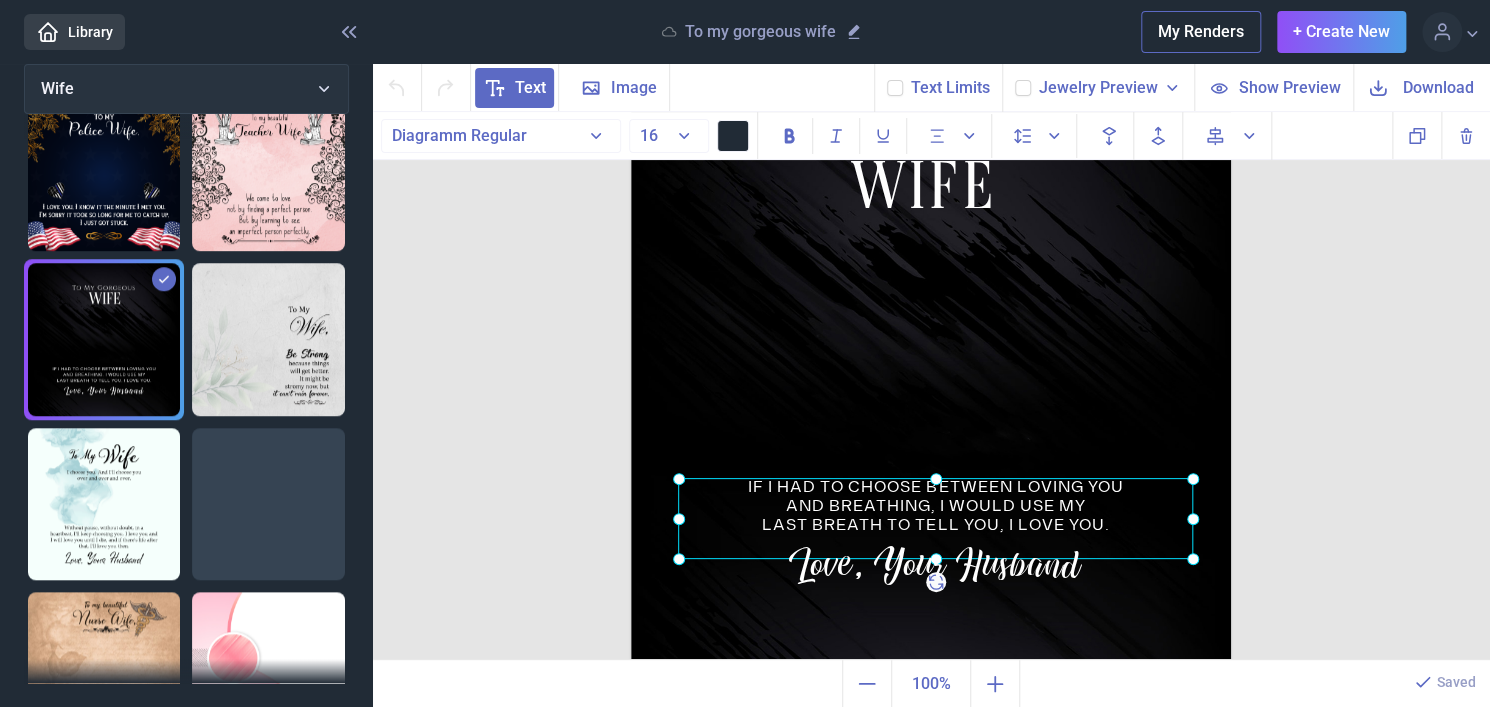 click at bounding box center (935, 518) 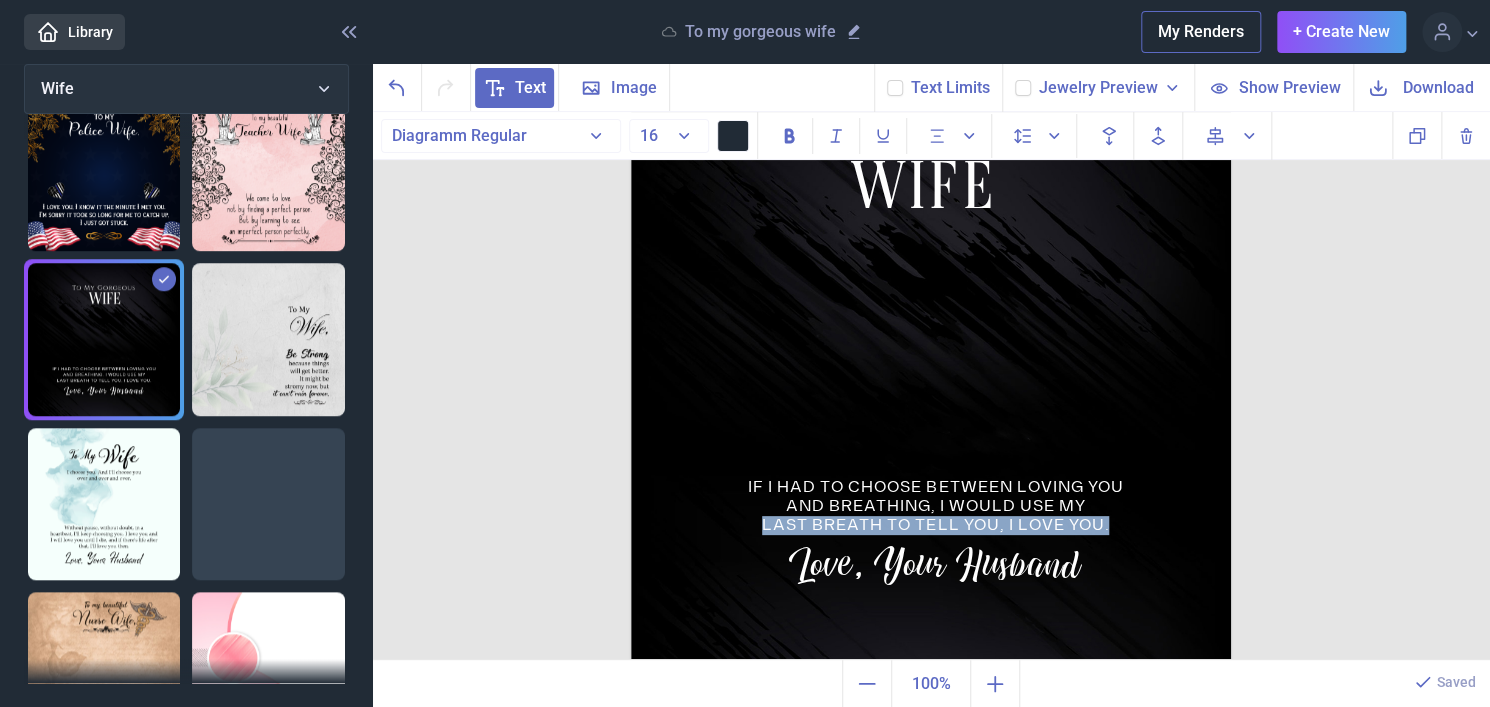click on "IF I HAD TO CHOOSE BETWEEN LOVING YOU AND BREATHING, I WOULD USE MY LAST BREATH TO TELL YOU, I LOVE YOU." at bounding box center [935, 518] 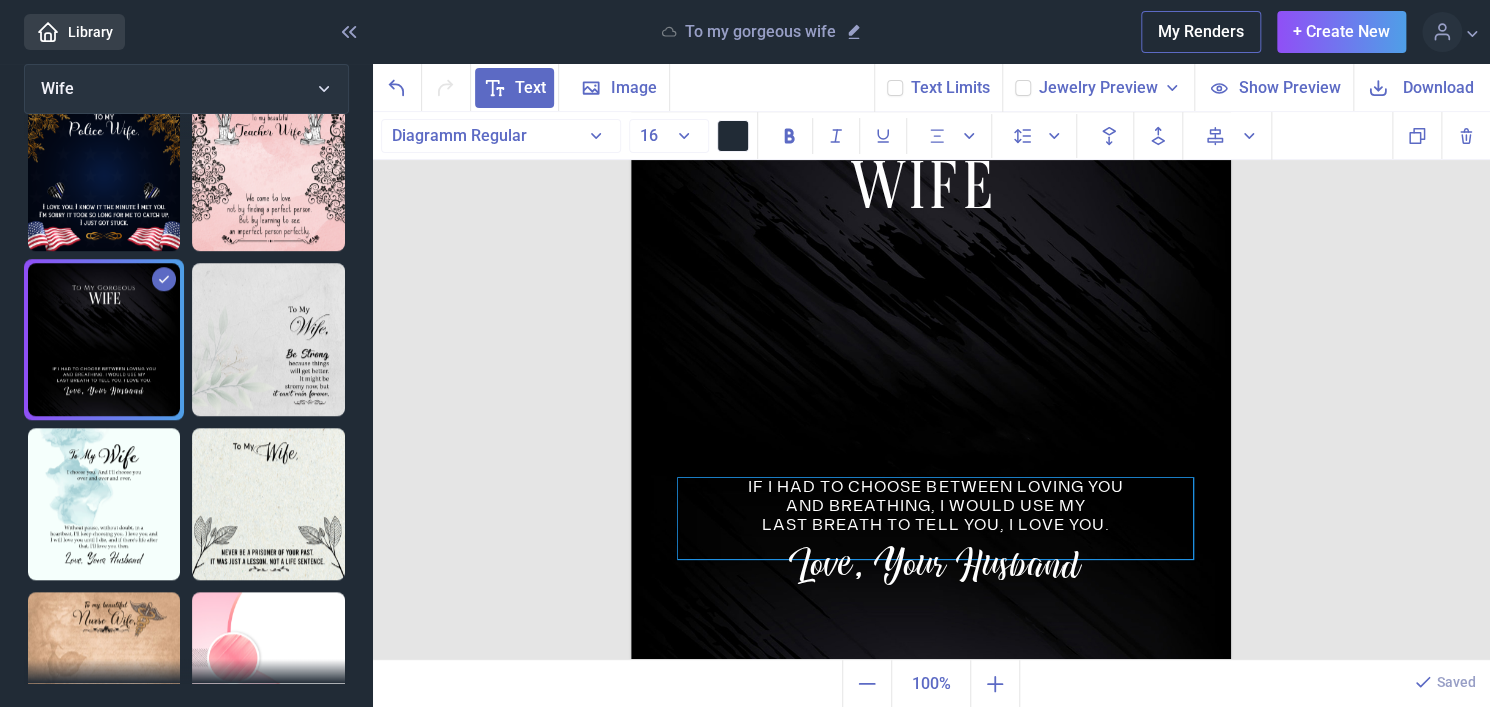 click on "IF I HAD TO CHOOSE BETWEEN LOVING YOU AND BREATHING, I WOULD USE MY LAST BREATH TO TELL YOU, I LOVE YOU." at bounding box center (935, 518) 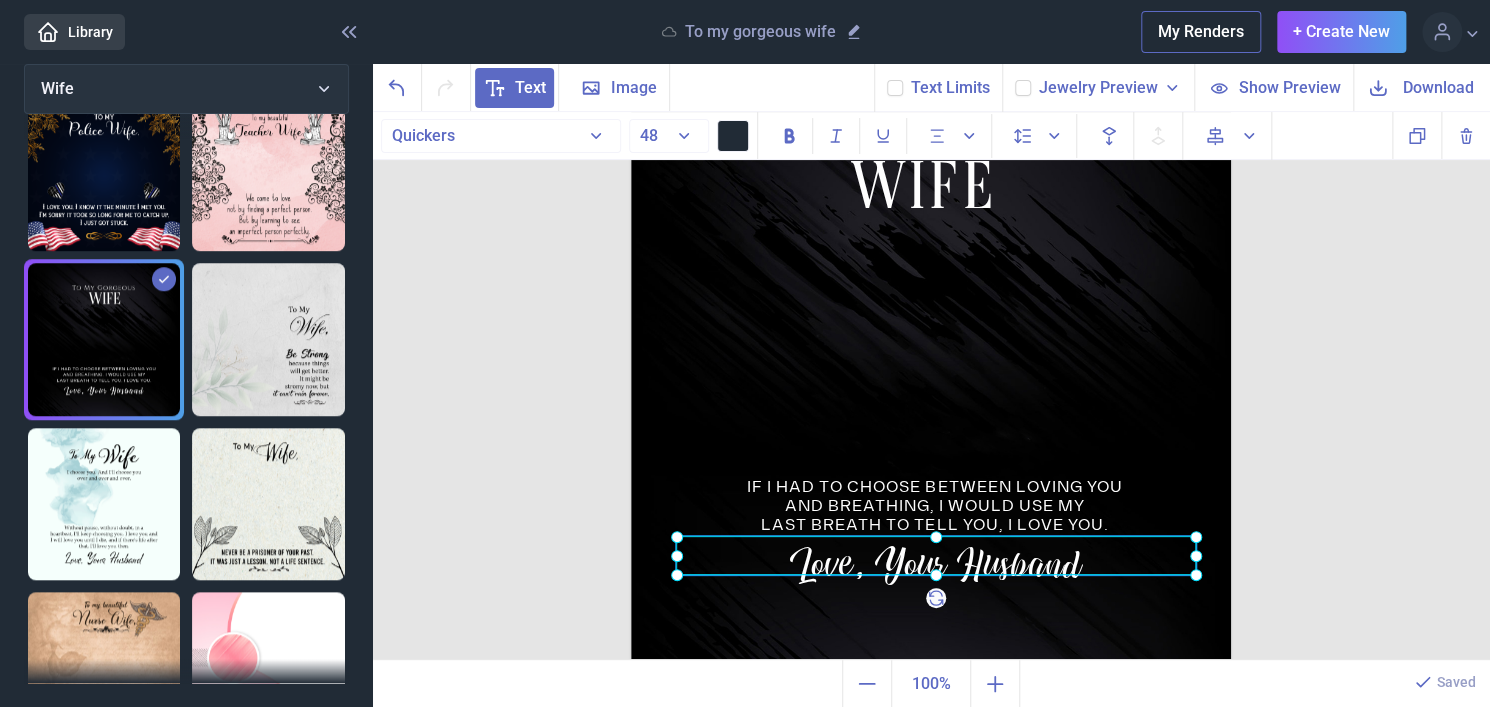 click on "Love, Your Husband" at bounding box center [631, 62] 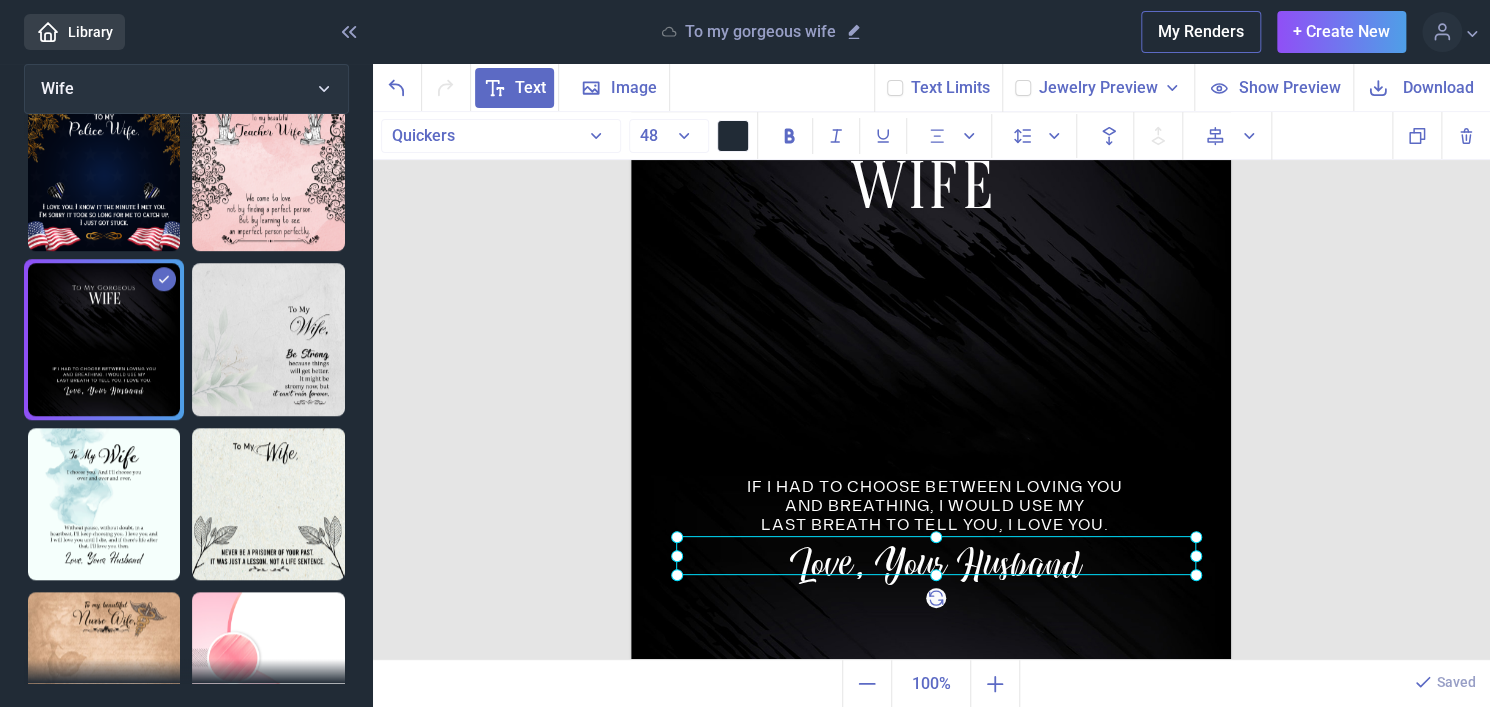 click at bounding box center [936, 555] 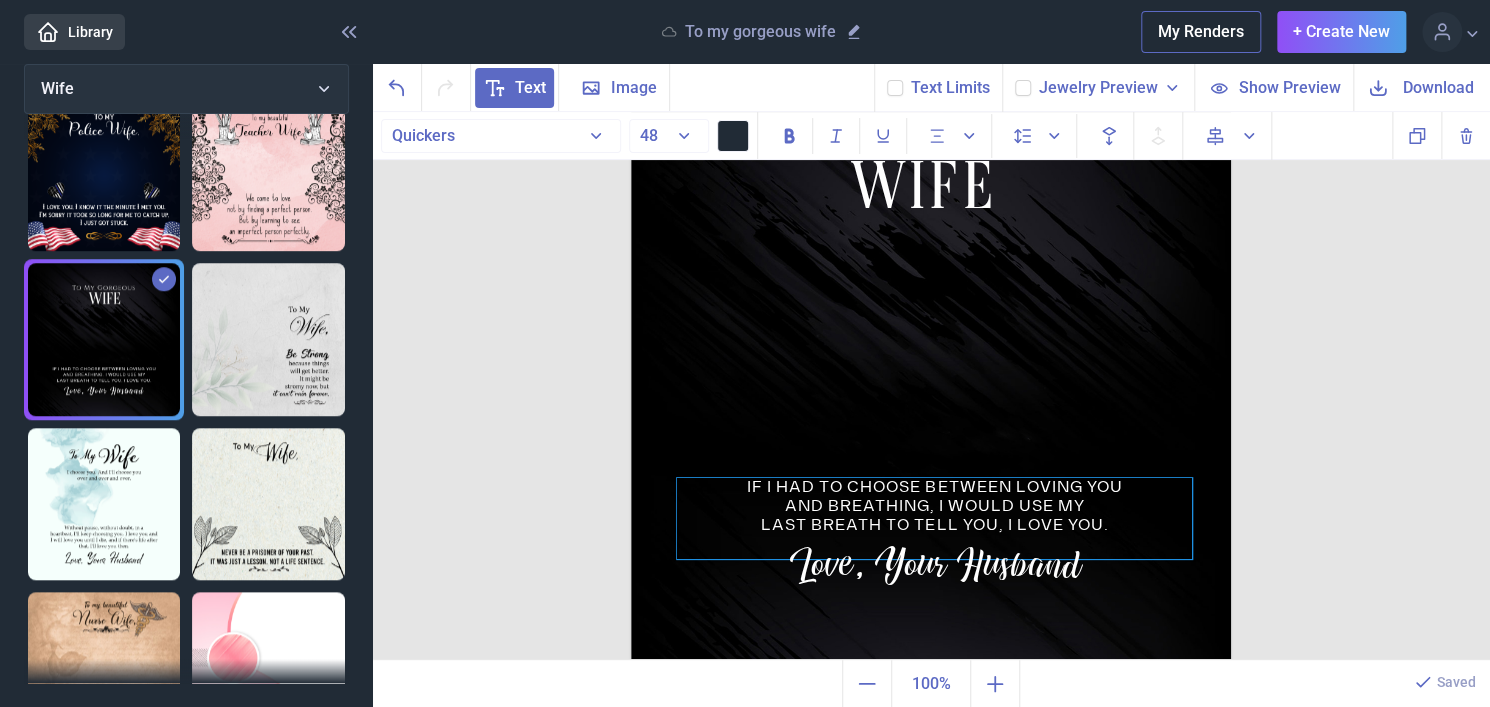 click on "IF I HAD TO CHOOSE BETWEEN LOVING YOU AND BREATHING, I WOULD USE MY LAST BREATH TO TELL YOU, I LOVE YOU." at bounding box center [934, 518] 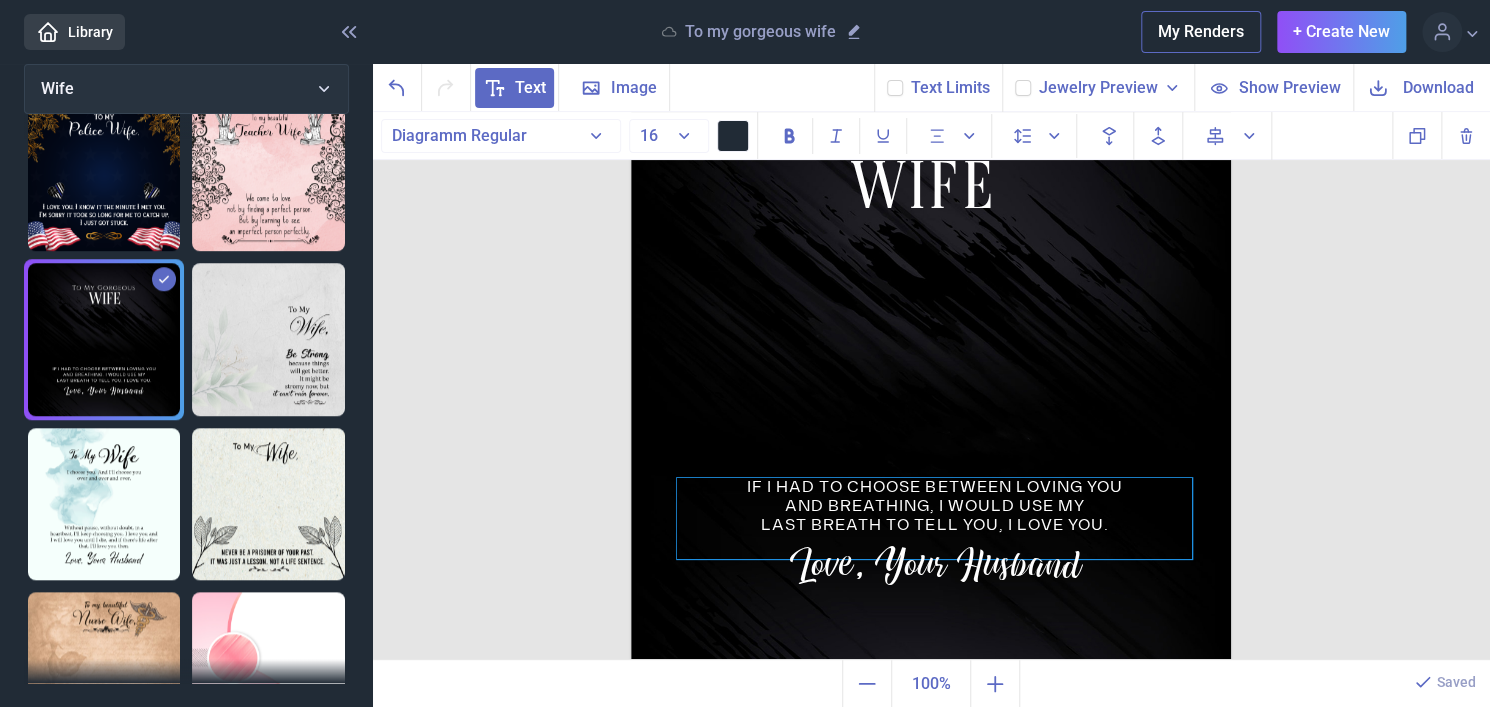 click on "IF I HAD TO CHOOSE BETWEEN LOVING YOU AND BREATHING, I WOULD USE MY LAST BREATH TO TELL YOU, I LOVE YOU." at bounding box center [934, 518] 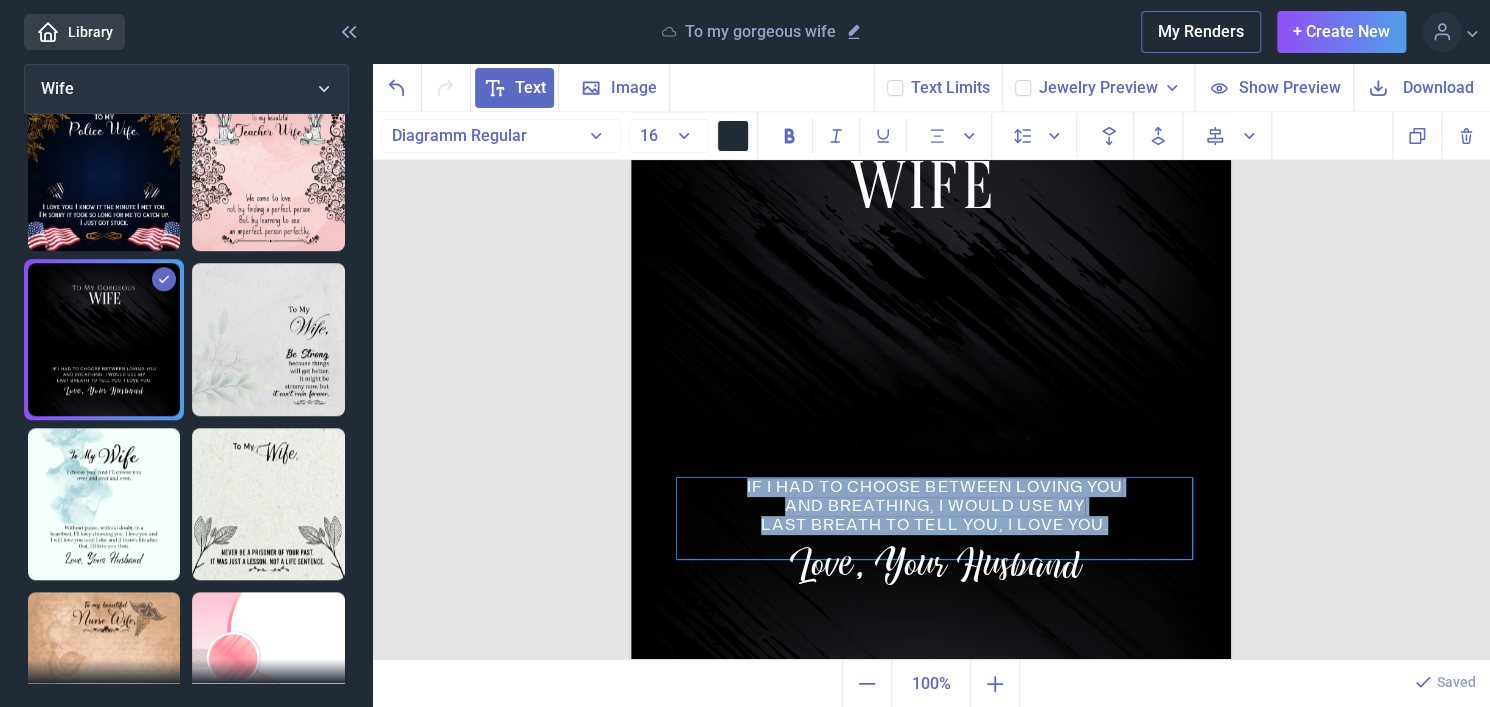 copy on "IF I HAD TO CHOOSE BETWEEN LOVING YOU AND BREATHING, I WOULD USE MY LAST BREATH TO TELL YOU, I LOVE YOU." 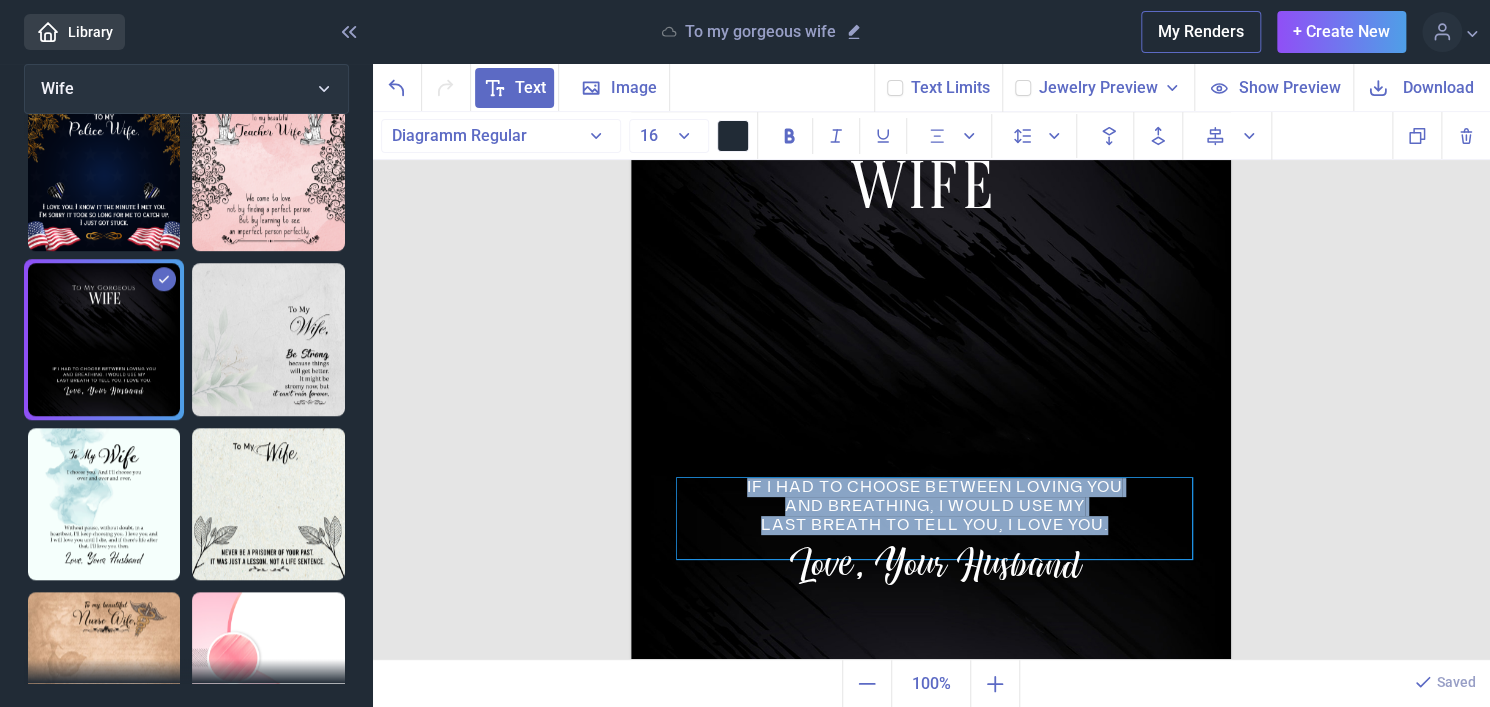 paste 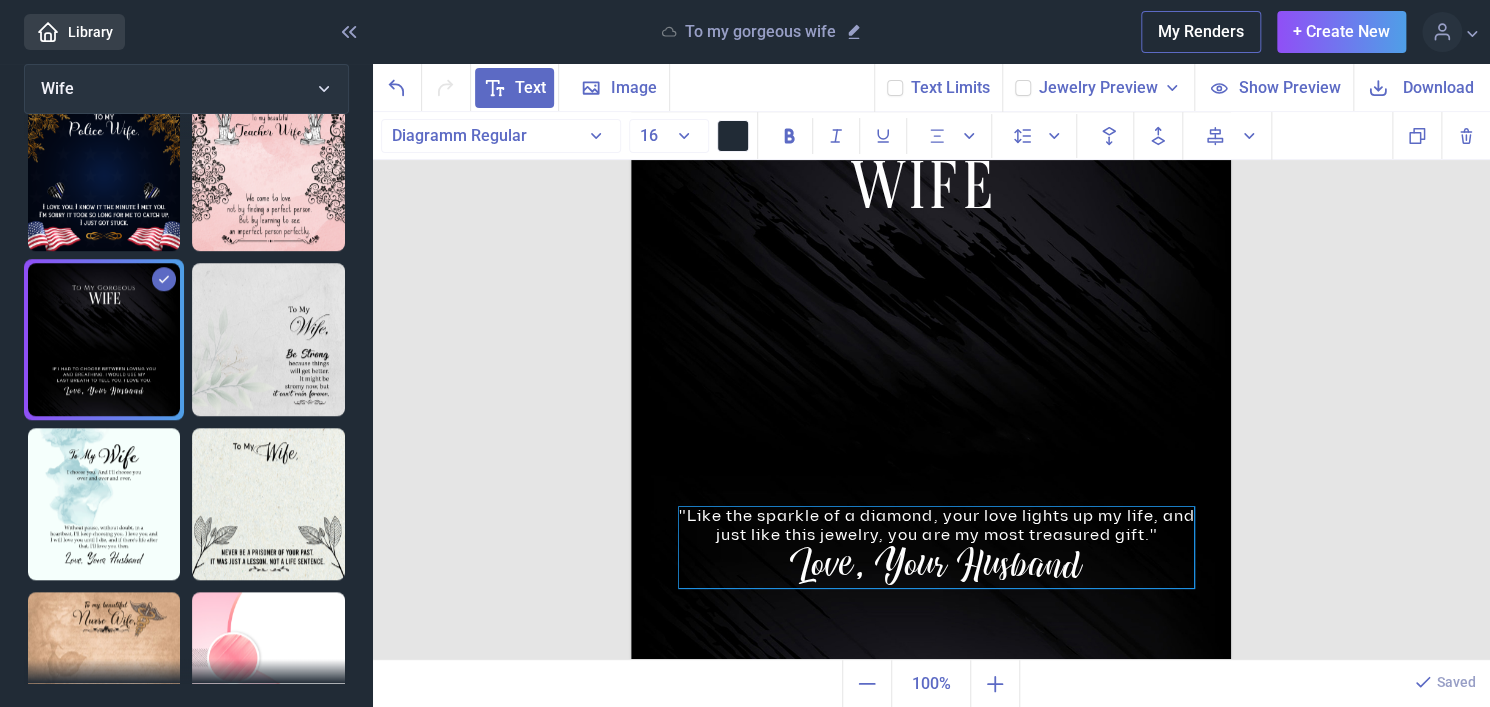 drag, startPoint x: 981, startPoint y: 492, endPoint x: 983, endPoint y: 522, distance: 30.066593 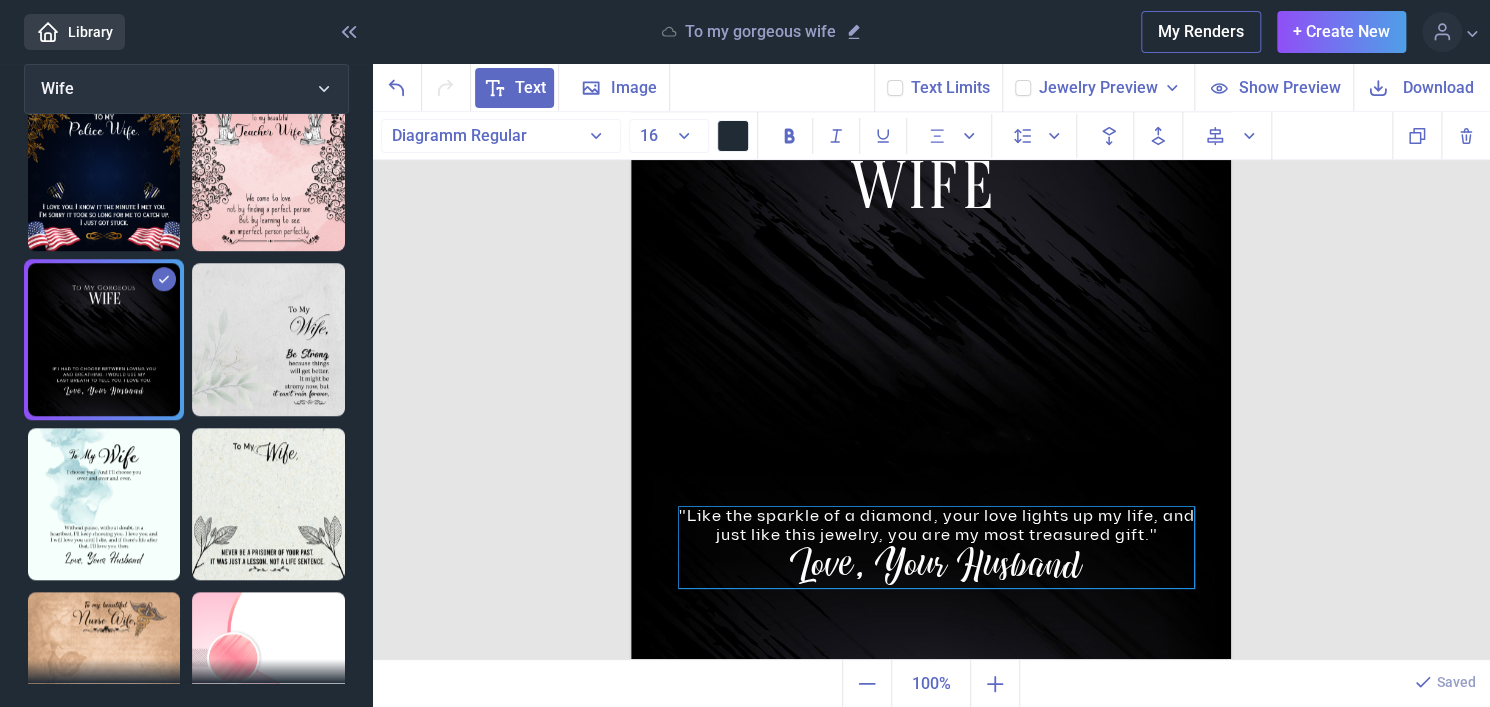 click on ""Like the sparkle of a diamond, your love lights up my life, and just like this jewelry, you are my most treasured gift."" at bounding box center (936, 547) 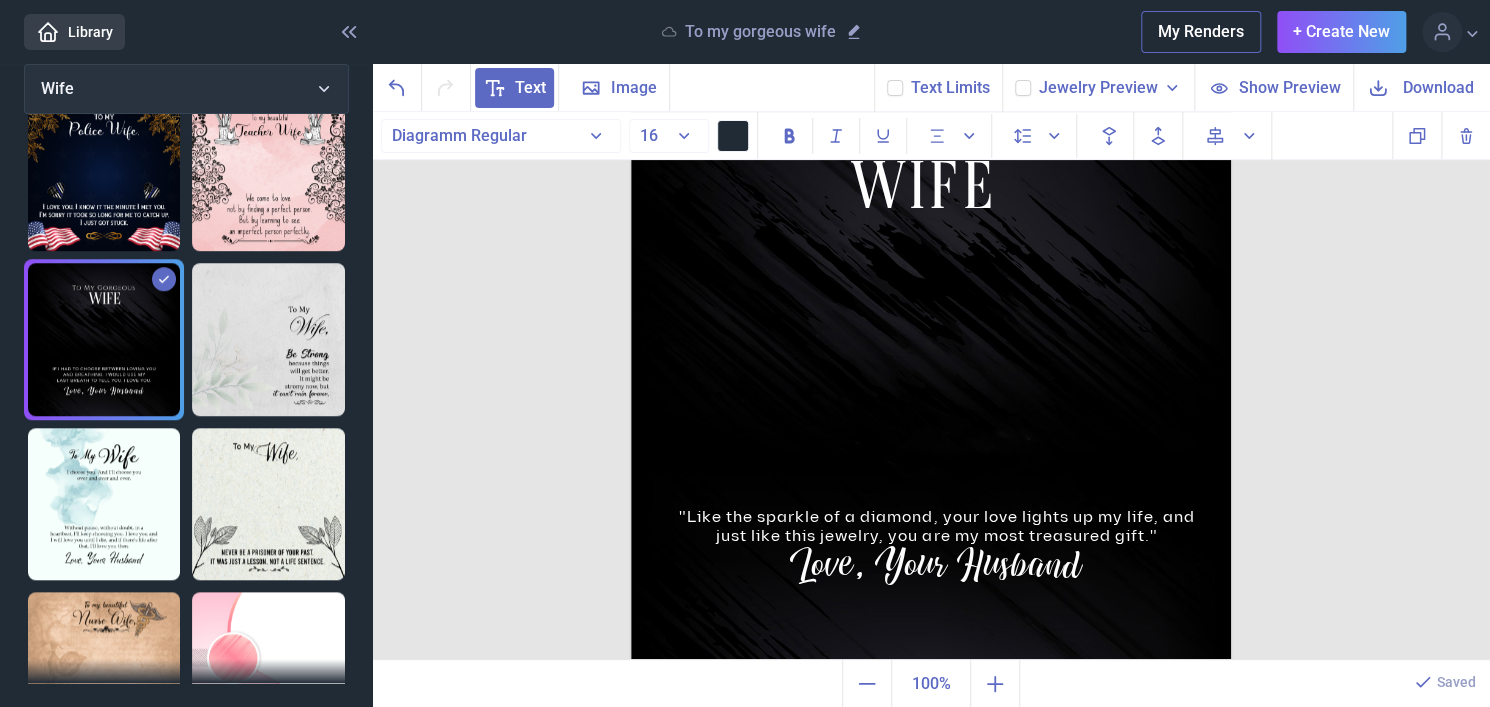 click at bounding box center (931, 362) 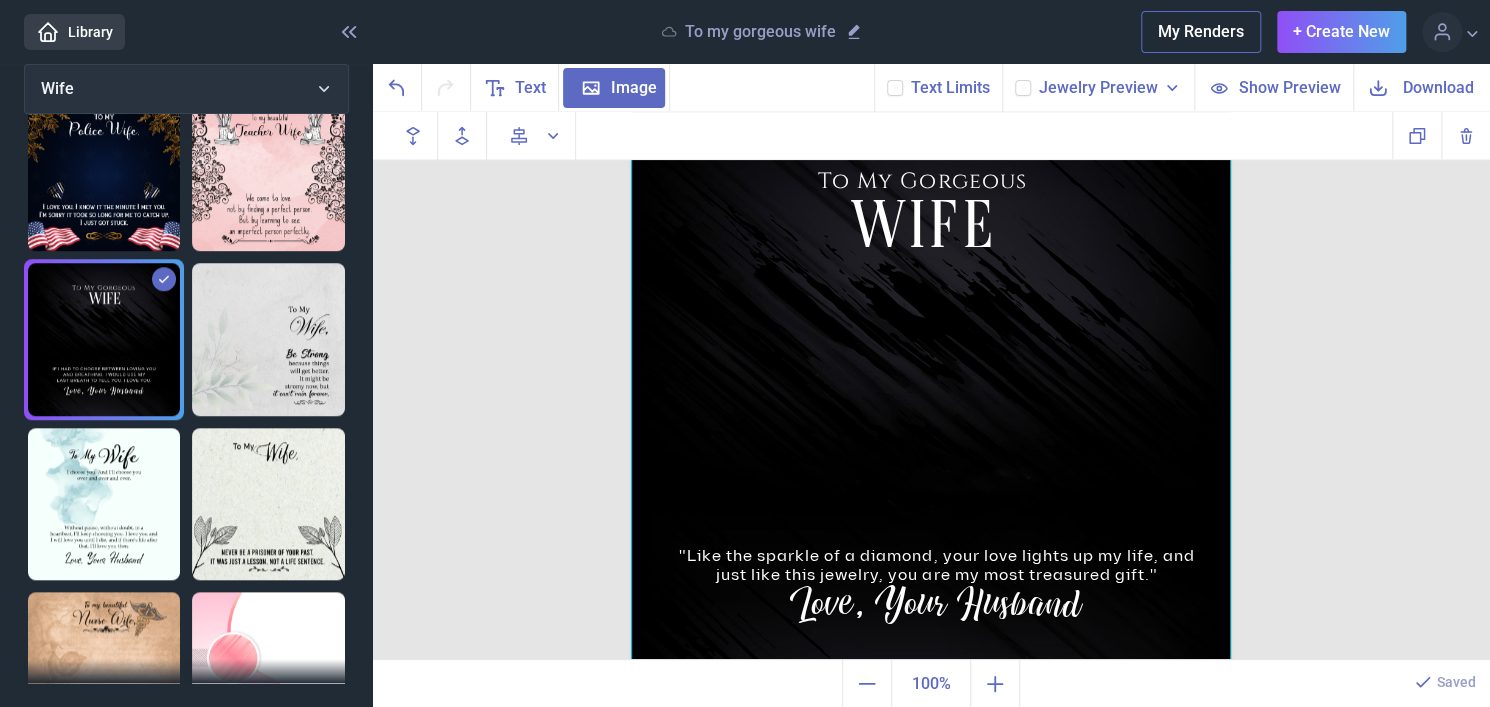 scroll, scrollTop: 0, scrollLeft: 0, axis: both 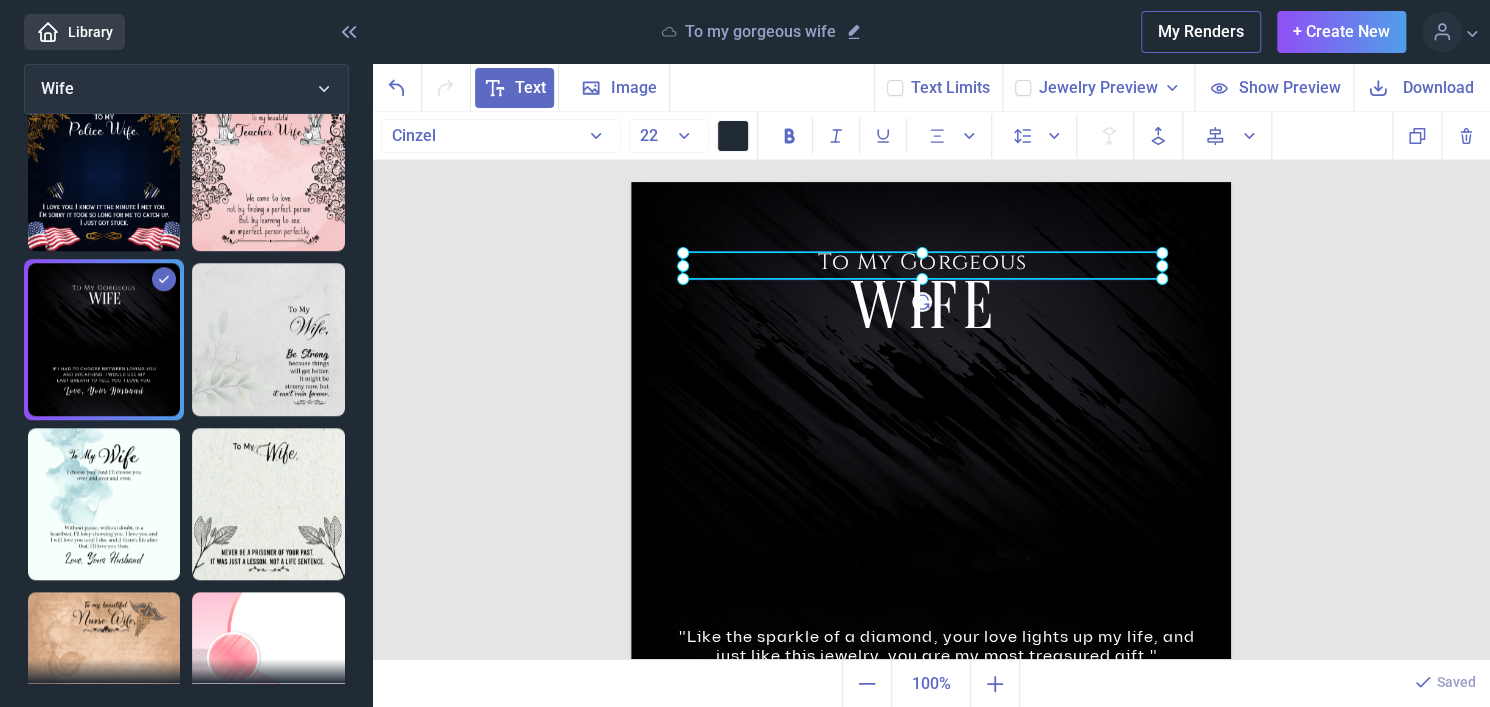 click on "To My Gorgeous" at bounding box center [631, 182] 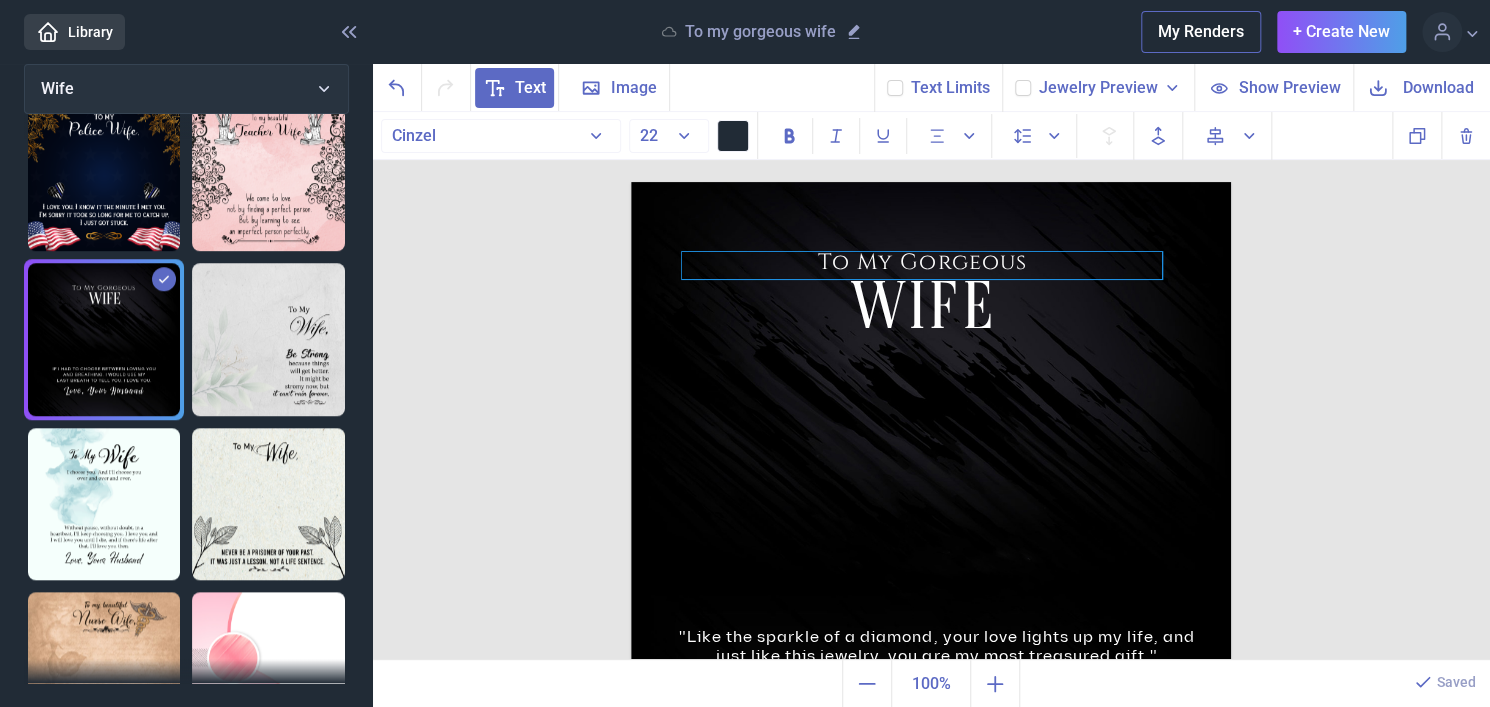 click on "To My Gorgeous" at bounding box center (922, 265) 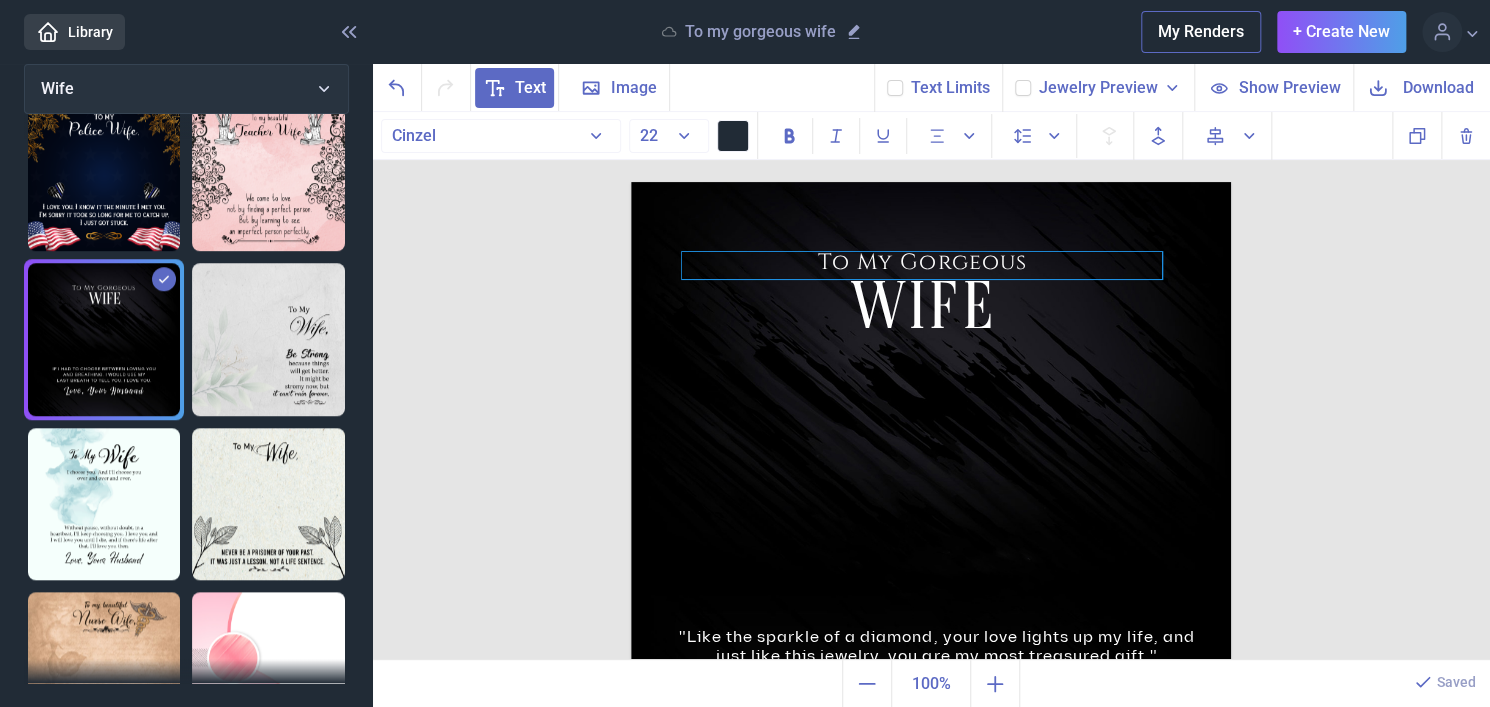type 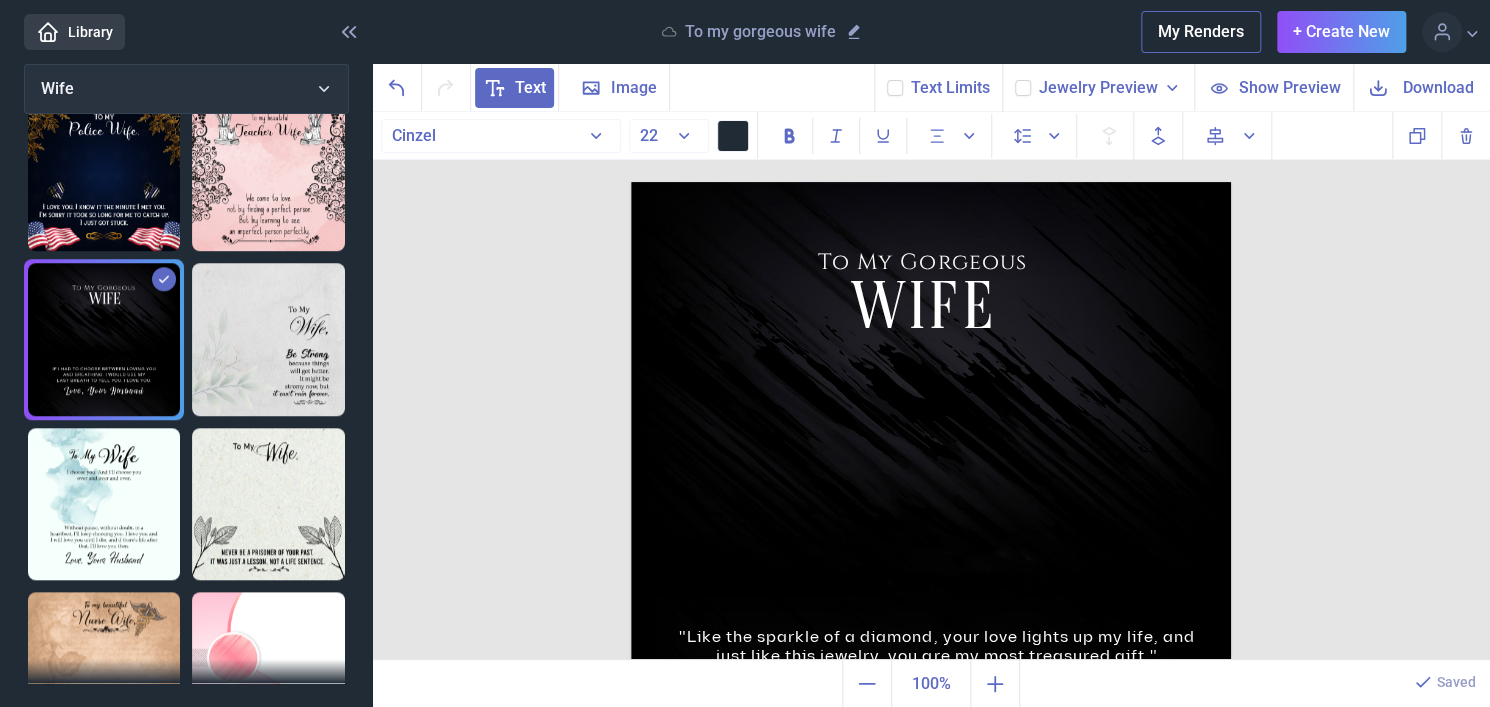click on "To My Gorgeous       Wife       "Like the sparkle of a diamond, your love lights up my life, and just like this jewelry, you are my most treasured gift."       Love, Your Husband           Duplicate     Delete       Backwards   >   Forward" at bounding box center (932, 386) 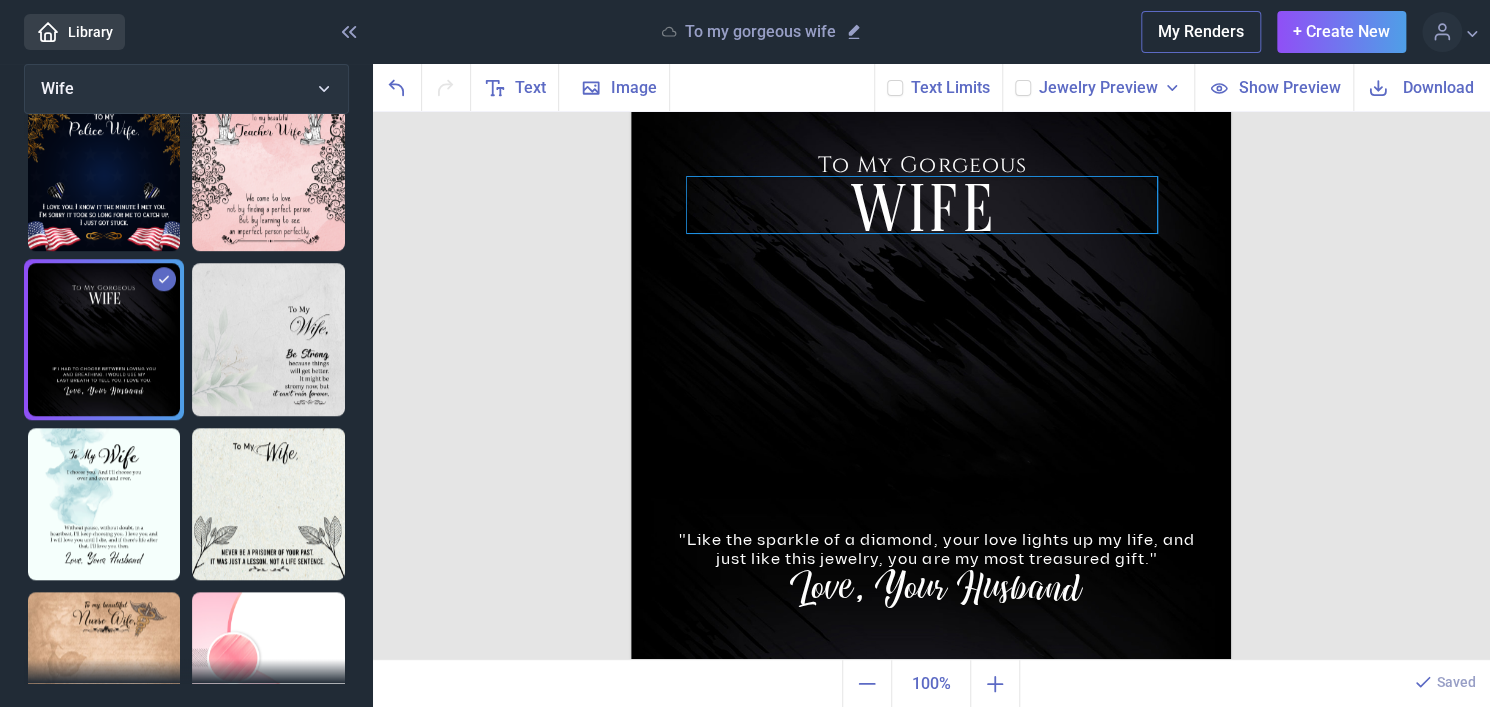 scroll, scrollTop: 100, scrollLeft: 0, axis: vertical 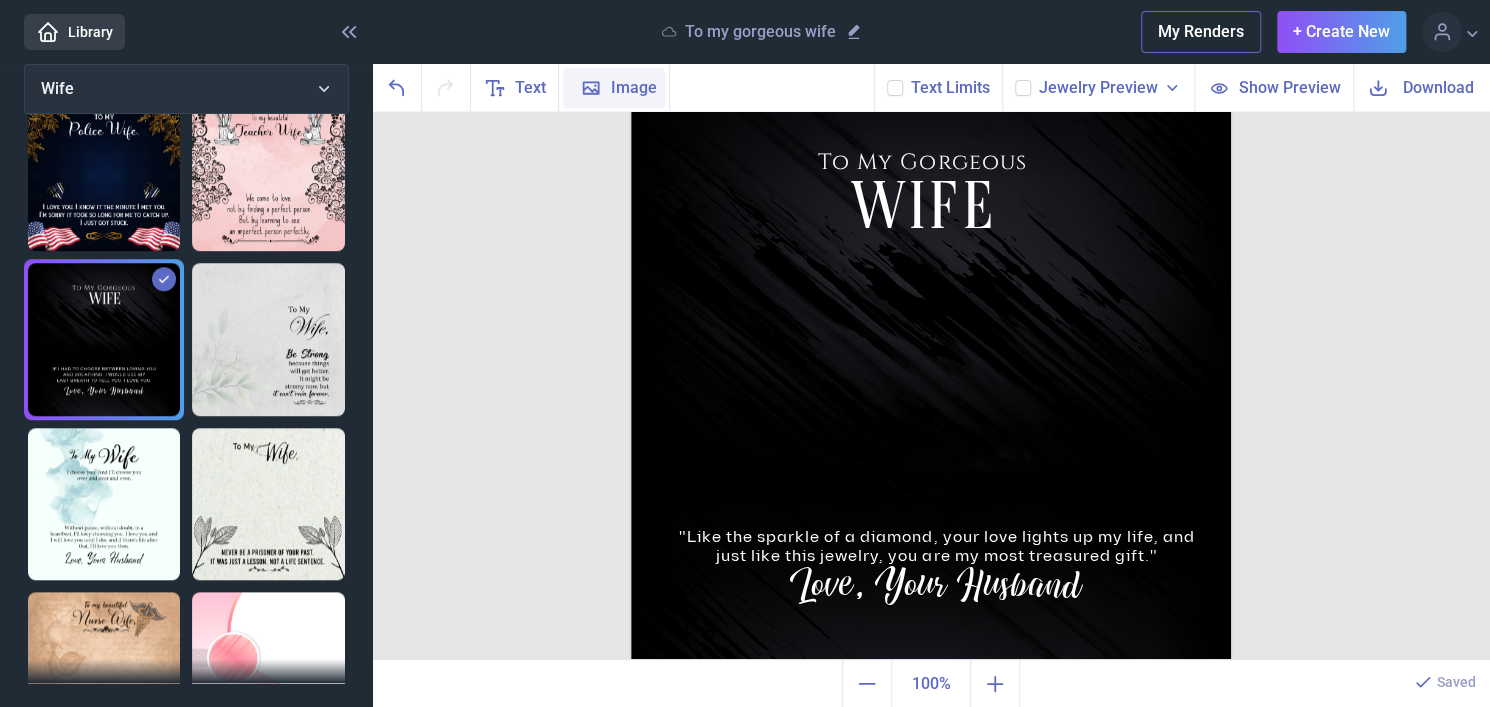 click on "Image" at bounding box center (634, 88) 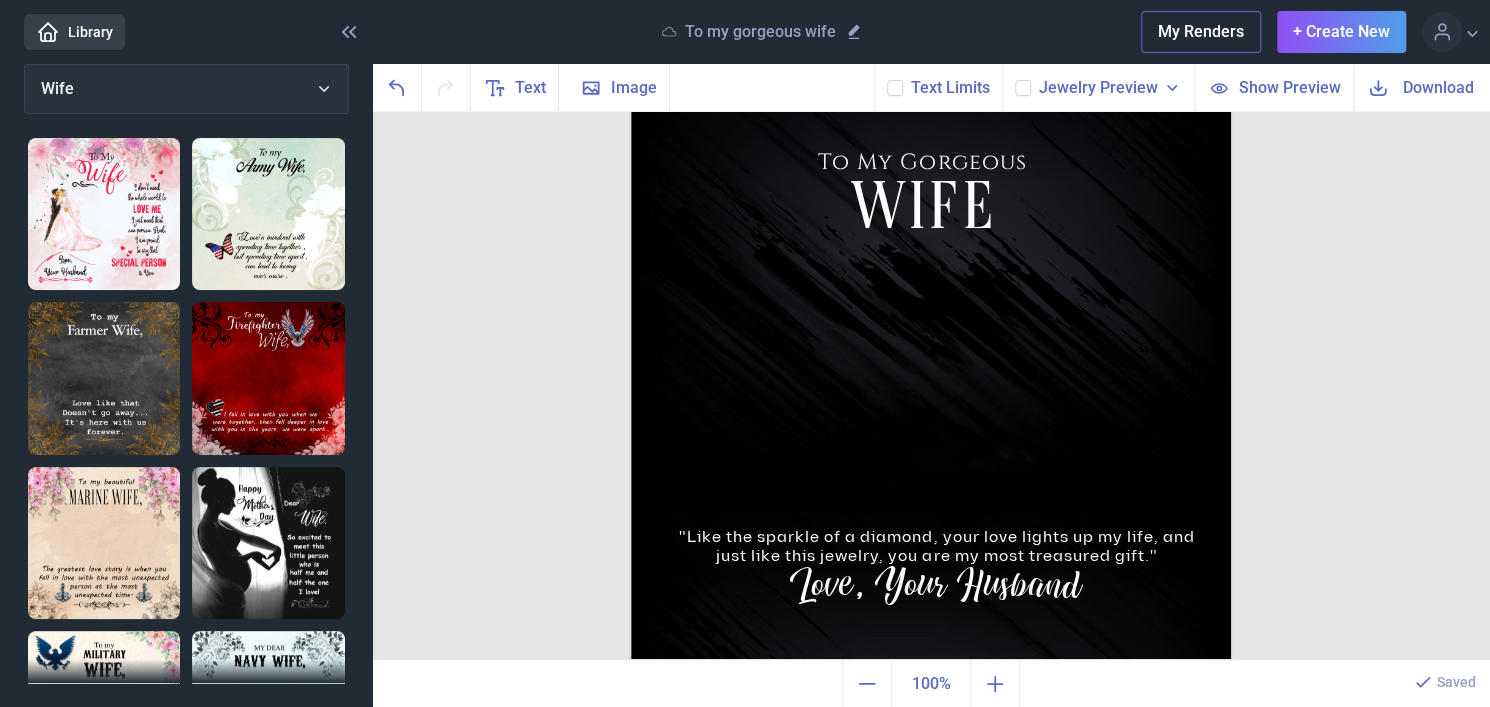 scroll, scrollTop: 0, scrollLeft: 0, axis: both 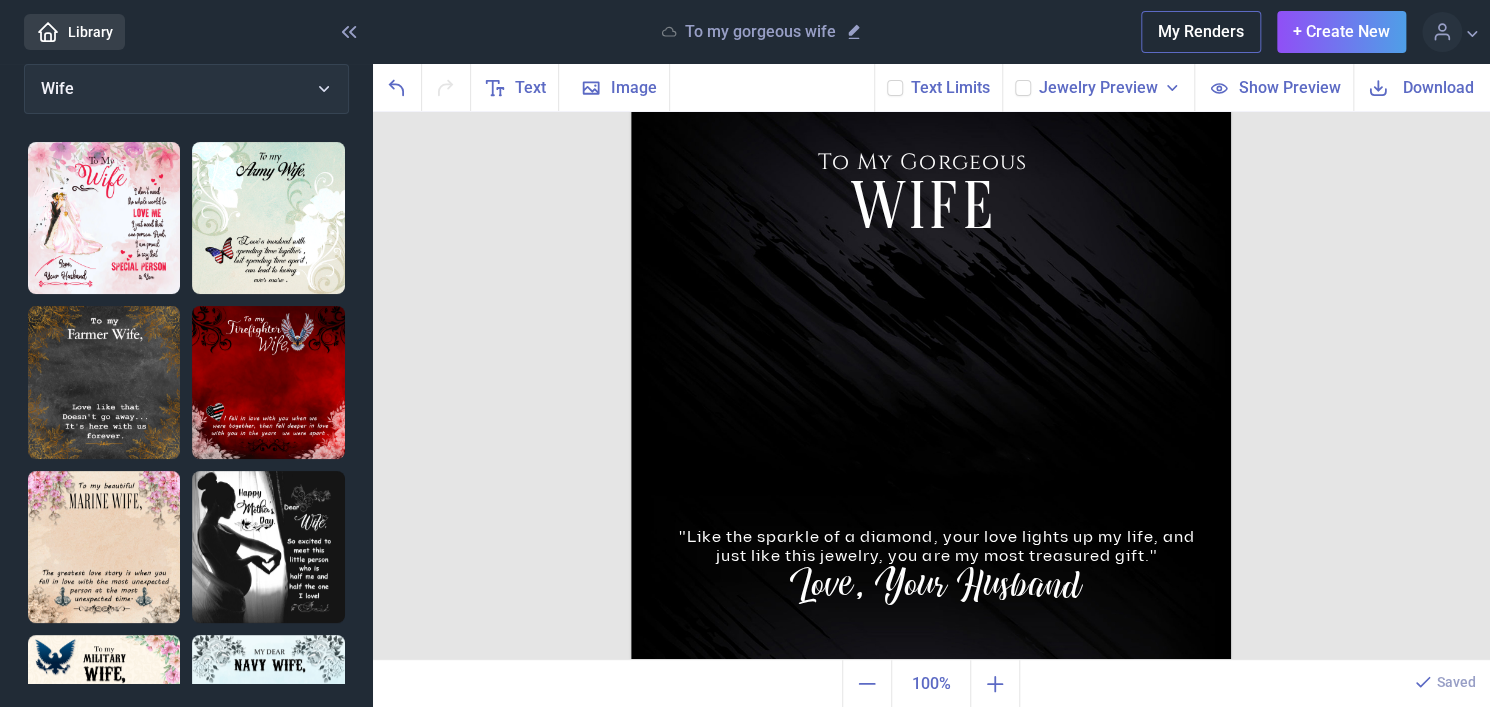 click on "Jewelry Preview" at bounding box center [1098, 88] 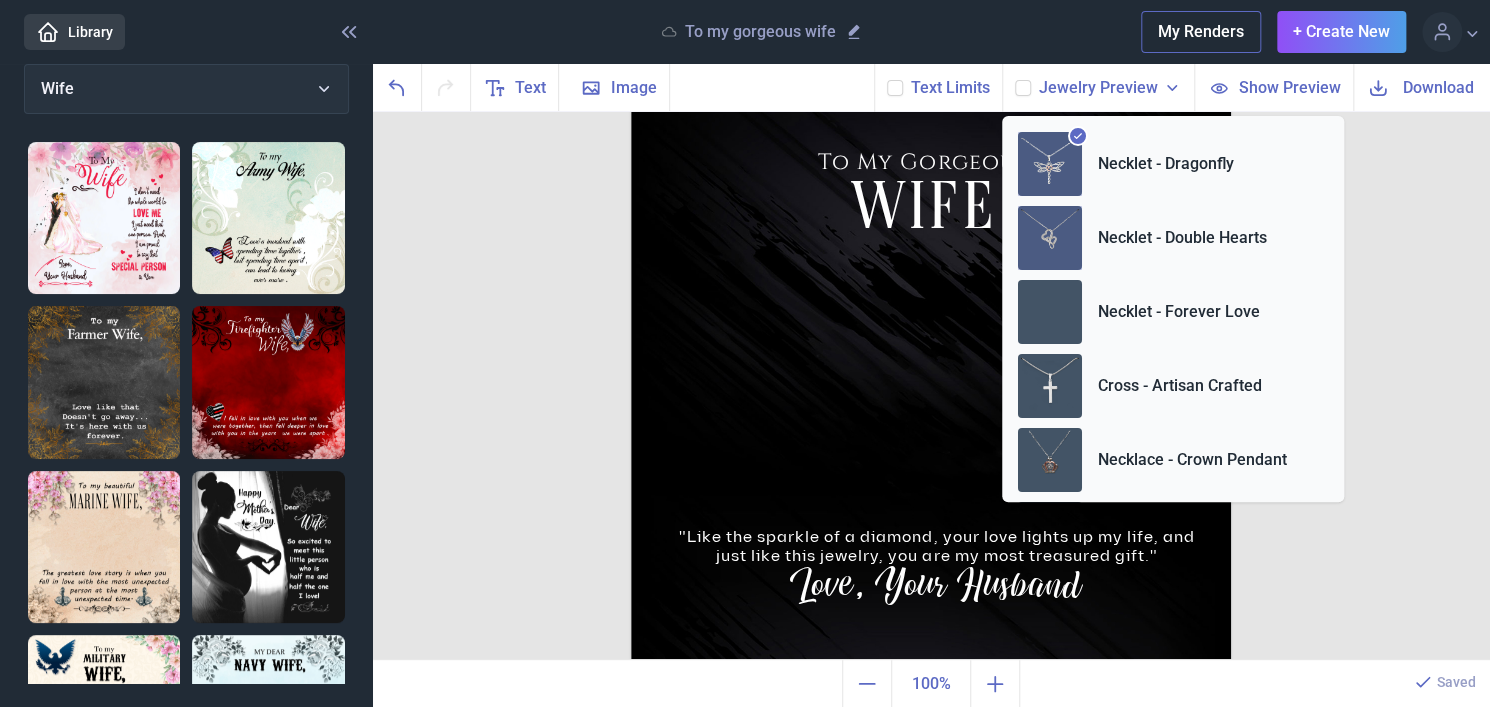 click on "Necklet - Double Hearts" at bounding box center (1182, 238) 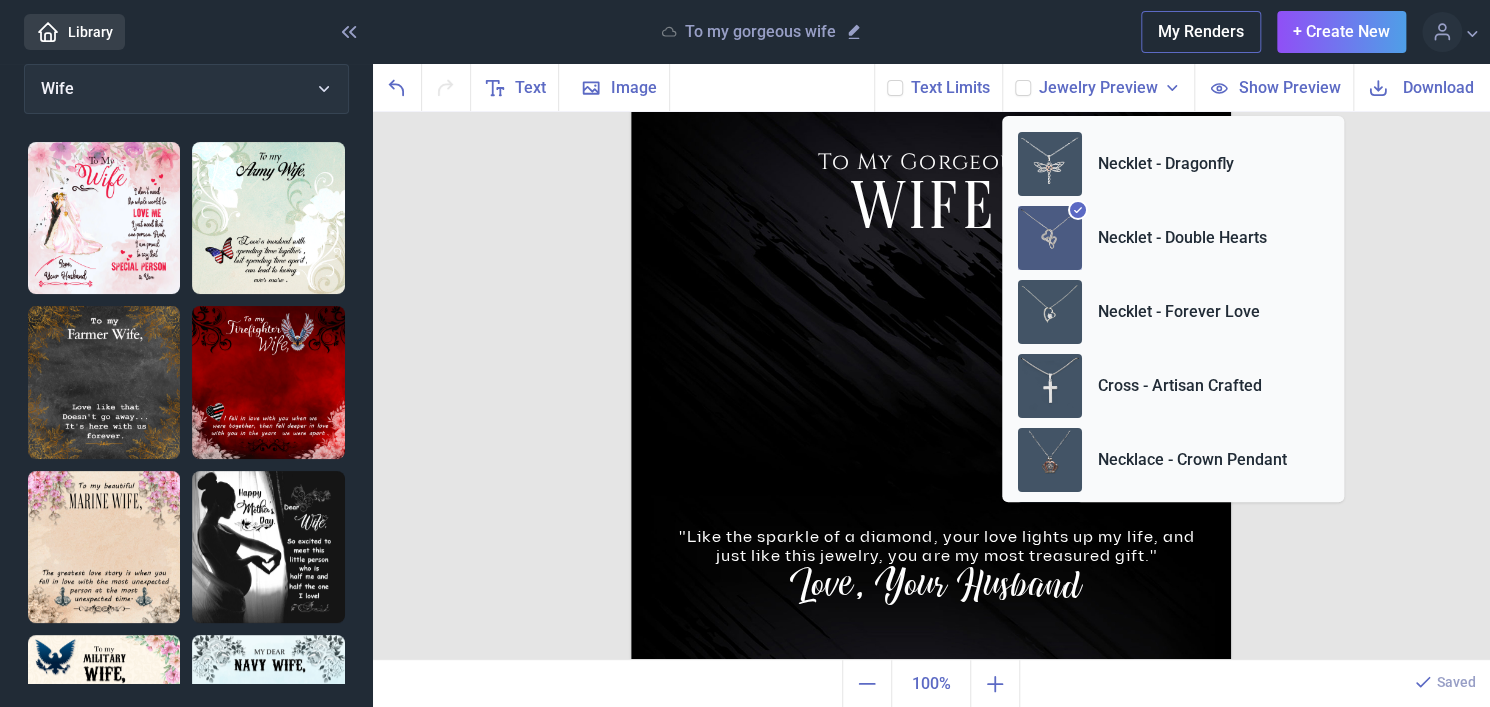click on "To My Gorgeous       Wife       "Like the sparkle of a diamond, your love lights up my life, and just like this jewelry, you are my most treasured gift."       Love, Your Husband                 Duplicate     Delete       Backwards   >   Forward" at bounding box center [932, 386] 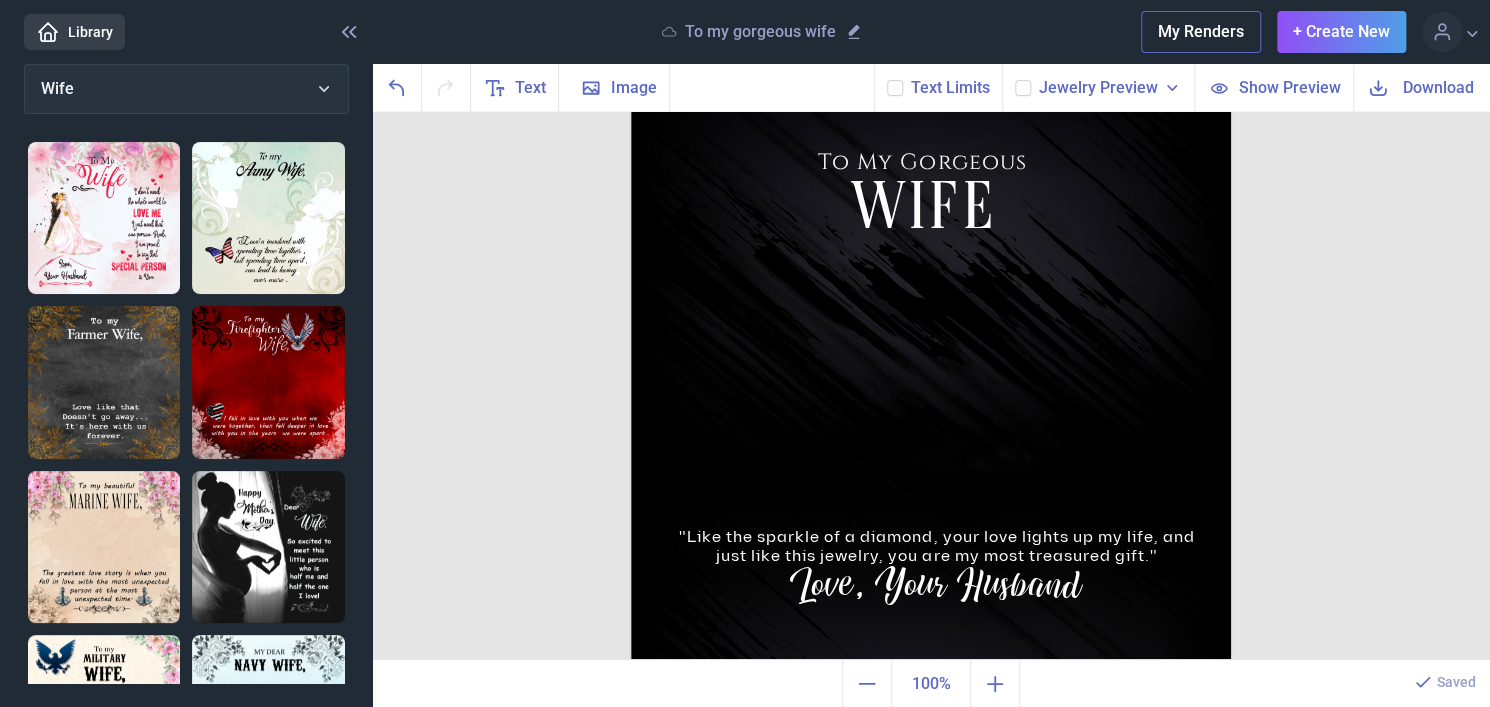 click on "Jewelry Preview" at bounding box center [1098, 88] 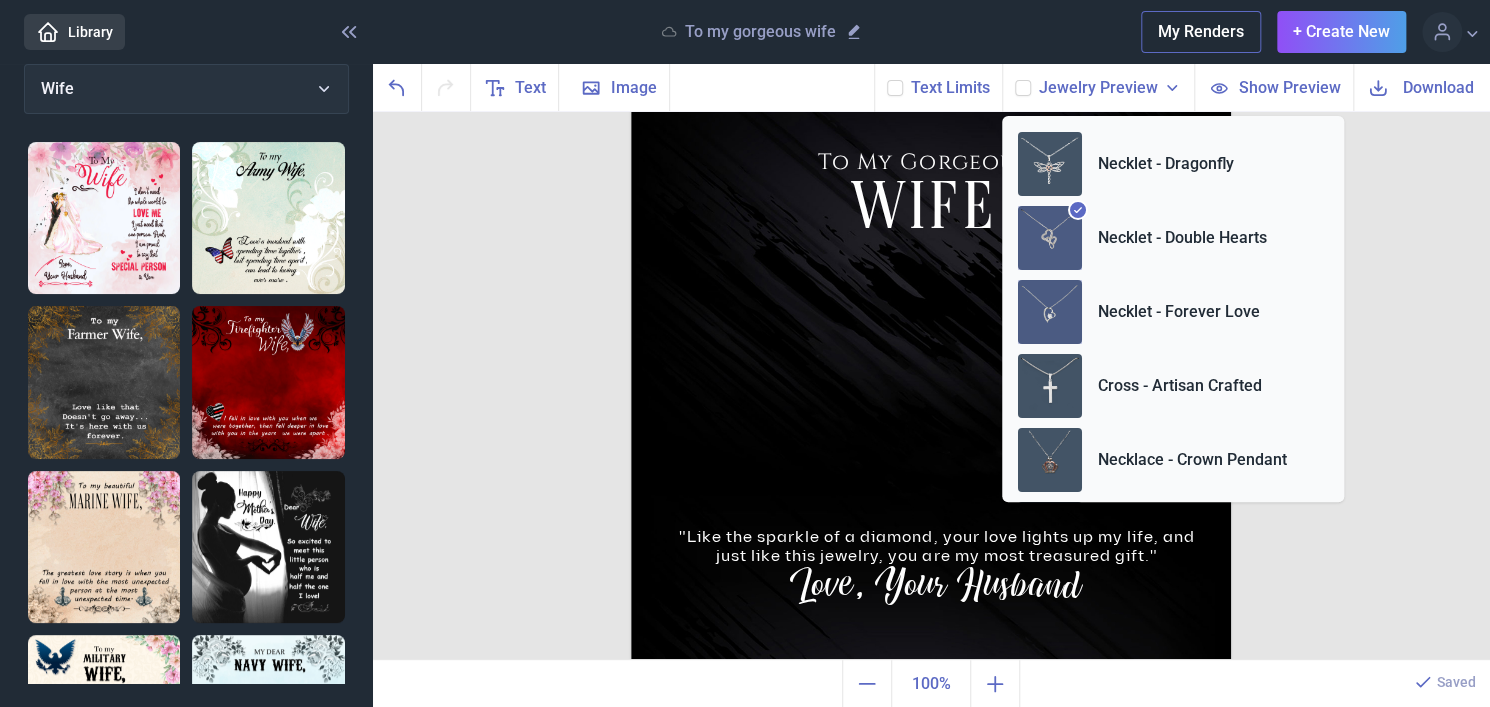 click on "Necklet - Forever Love" at bounding box center (1173, 312) 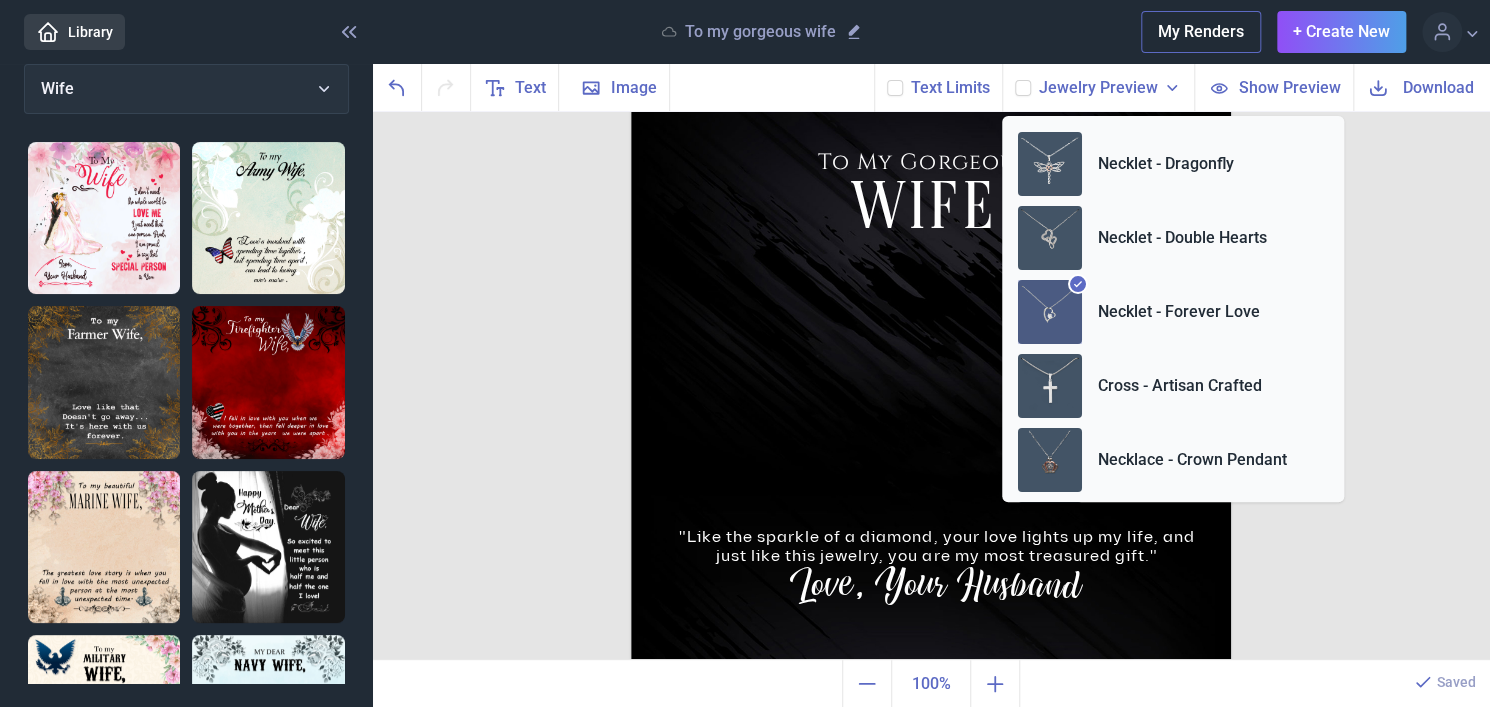 click on "To My Gorgeous       Wife       "Like the sparkle of a diamond, your love lights up my life, and just like this jewelry, you are my most treasured gift."       Love, Your Husband                 Duplicate     Delete       Backwards   >   Forward" at bounding box center [932, 386] 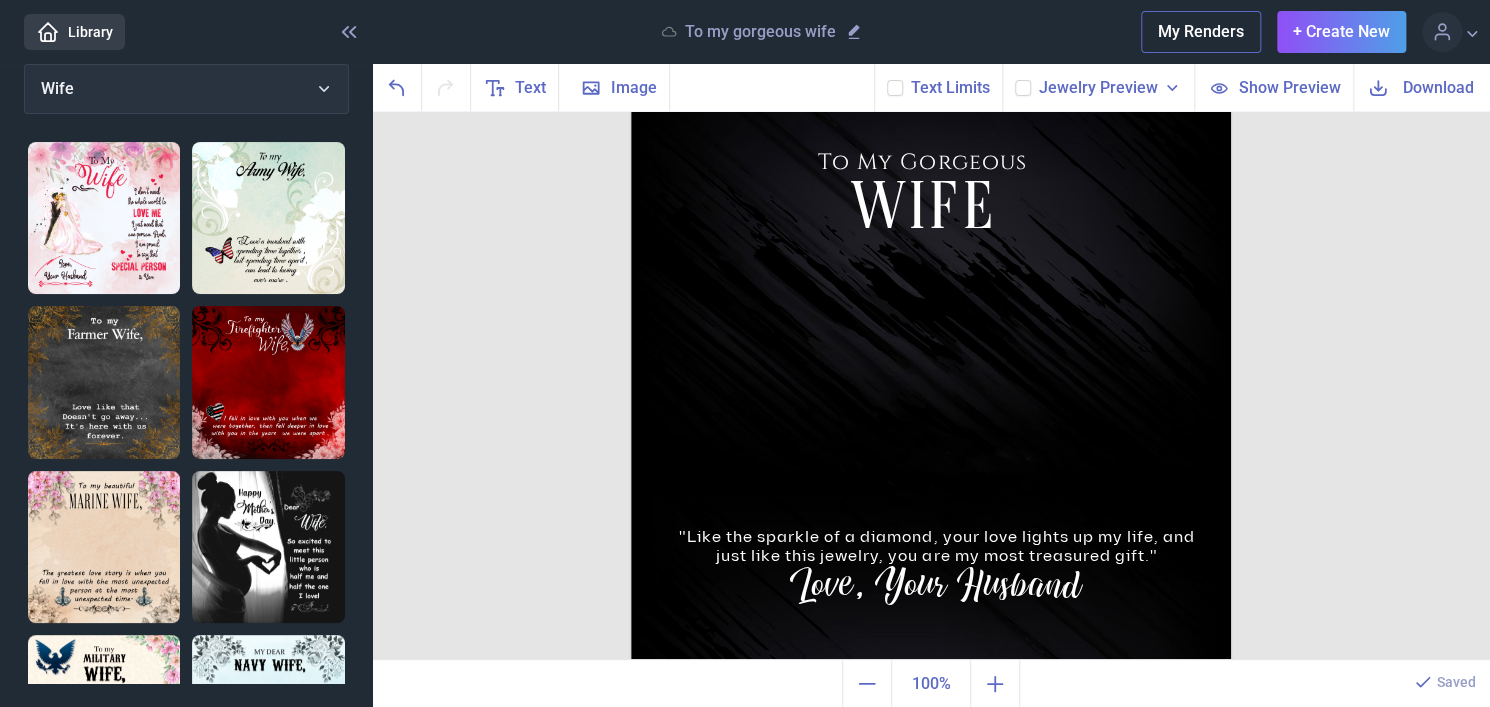 click on "Download" at bounding box center (1421, 87) 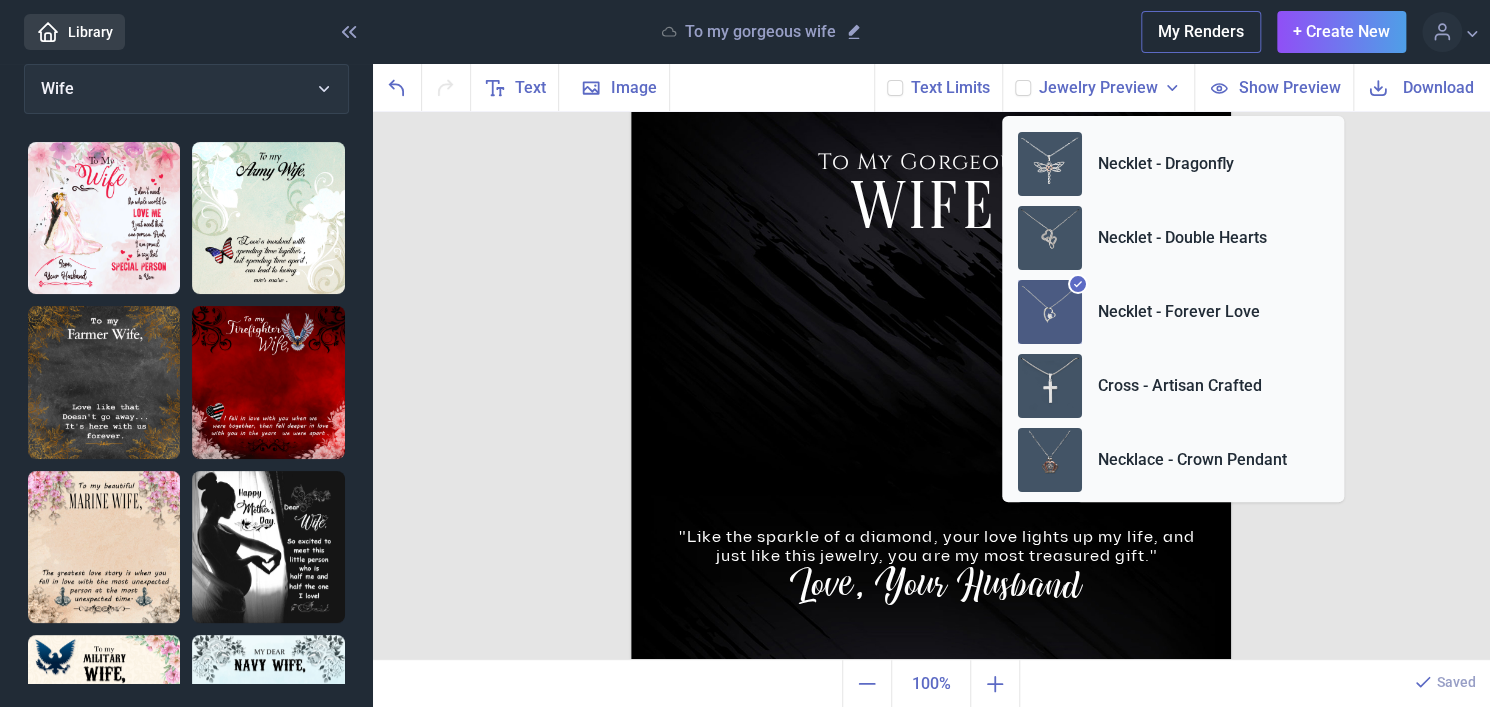 click on "Jewelry Preview" at bounding box center [1098, 88] 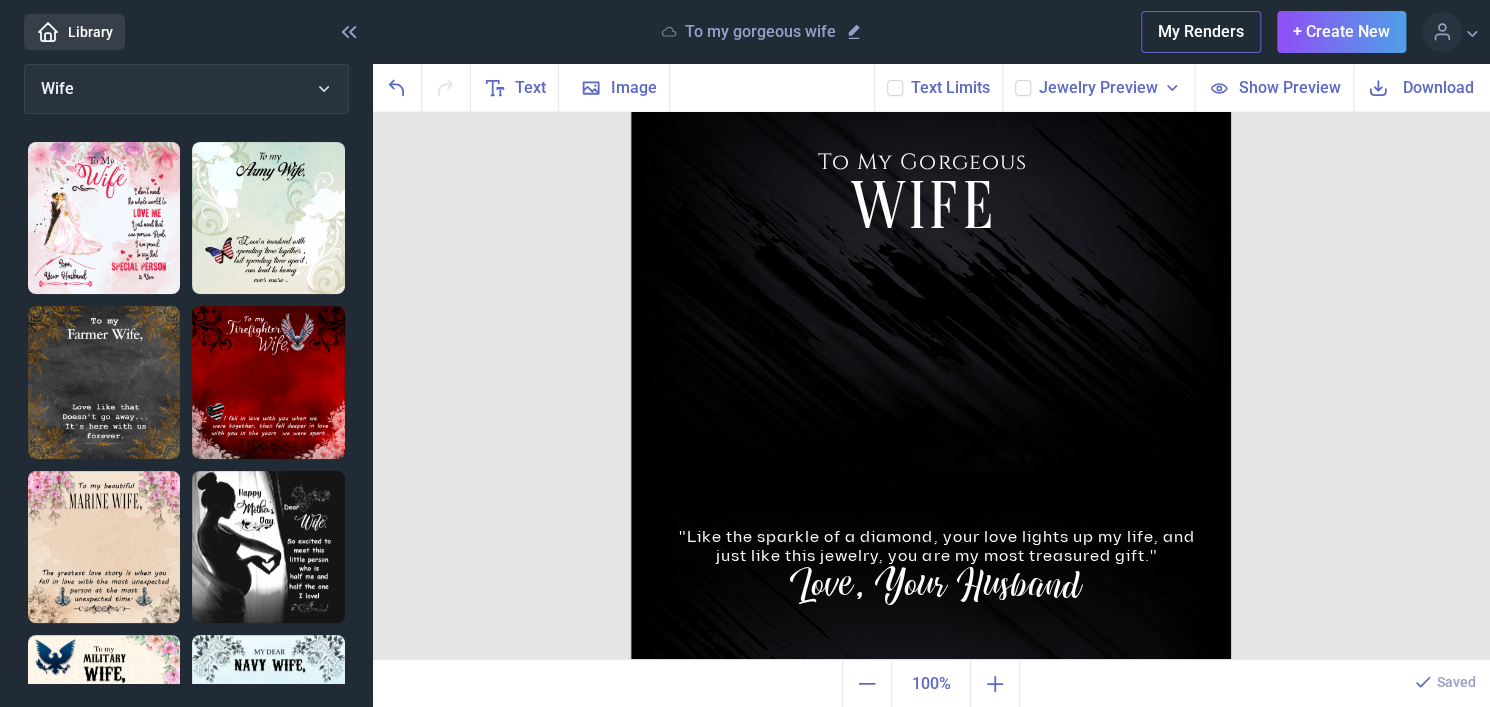 click 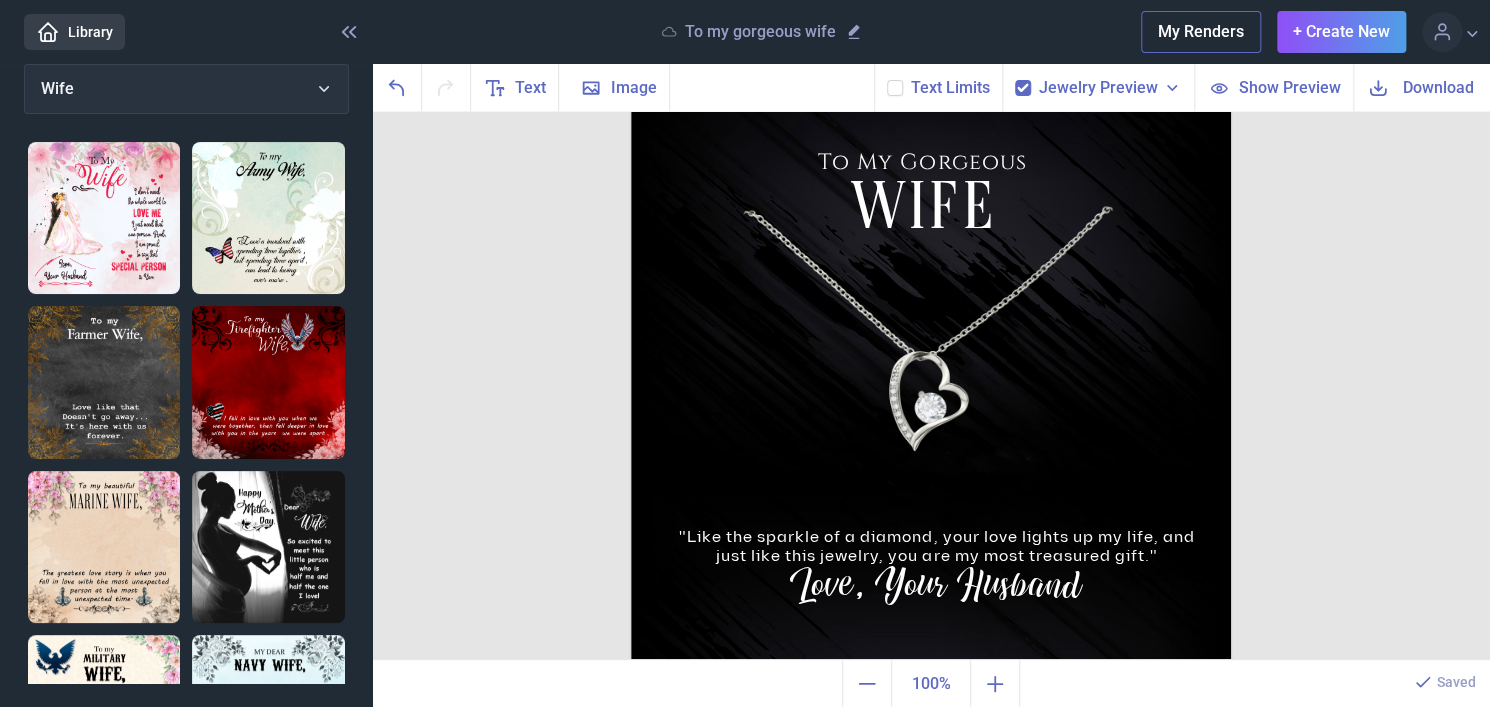 click on "Download" at bounding box center (1438, 87) 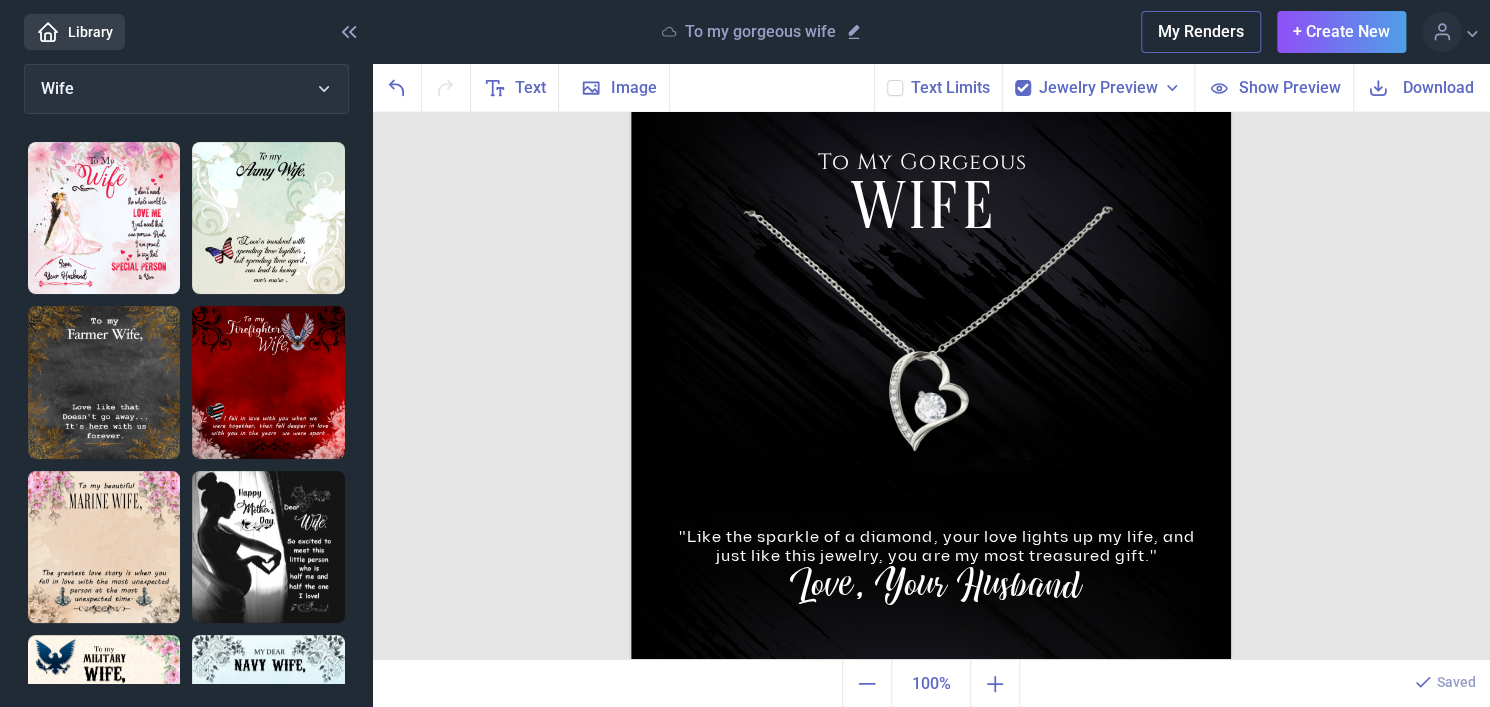 click at bounding box center (931, 382) 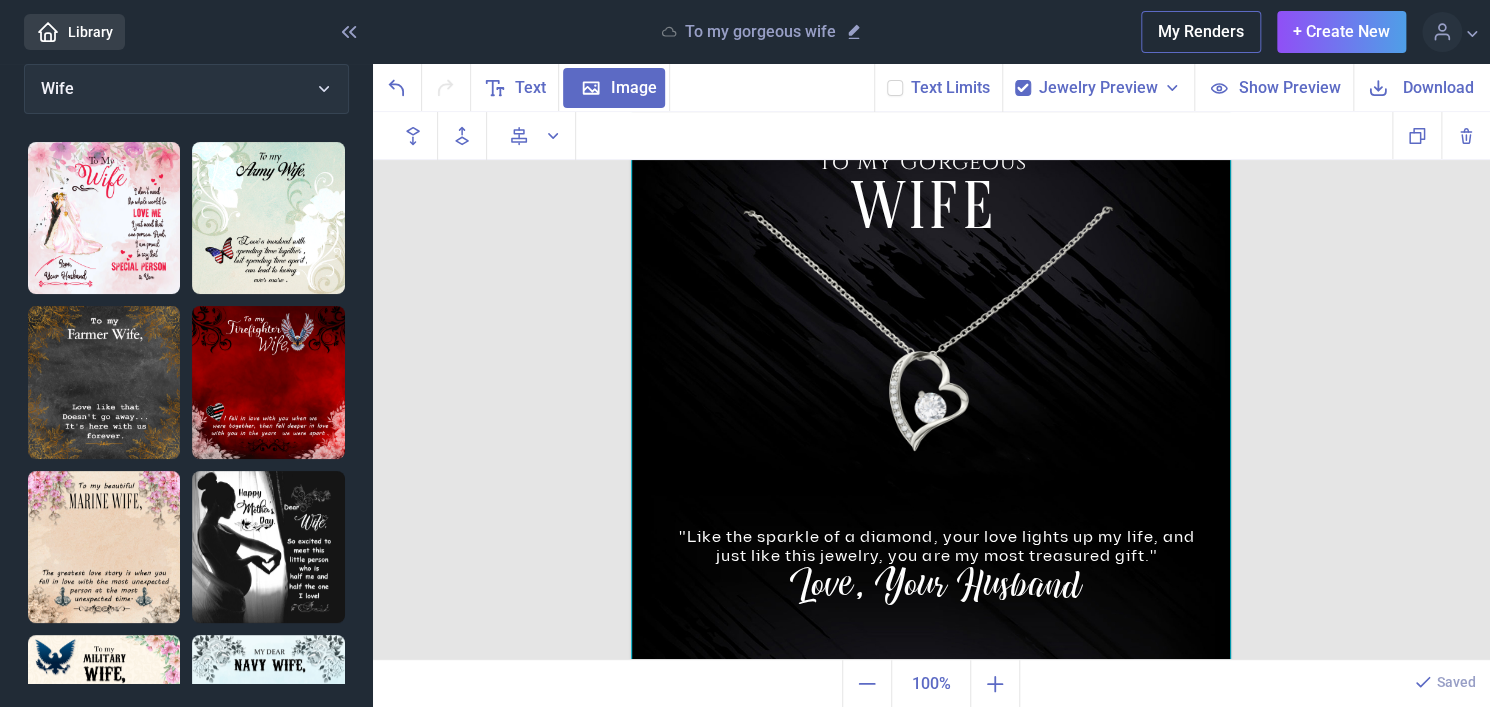 click at bounding box center [931, 382] 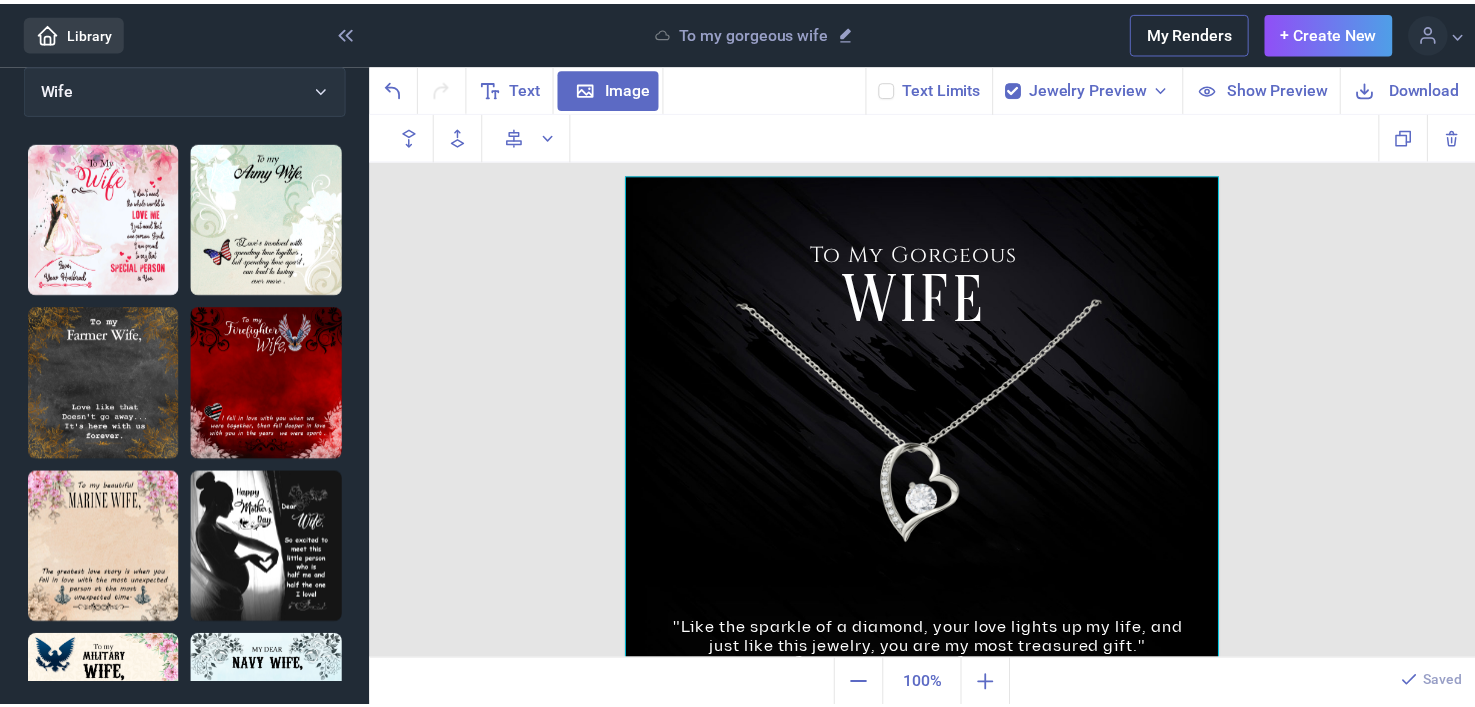 scroll, scrollTop: 0, scrollLeft: 0, axis: both 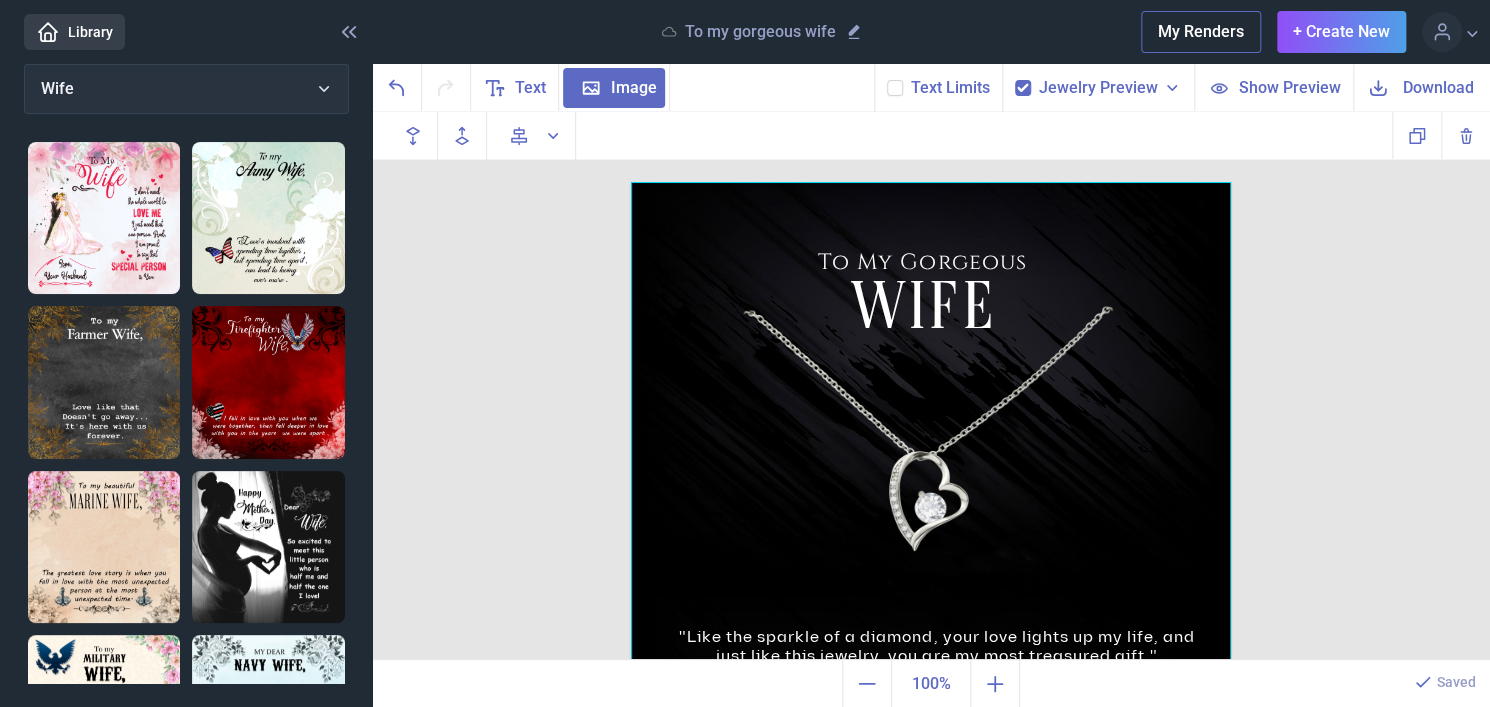 click on "Show Preview" at bounding box center (1290, 87) 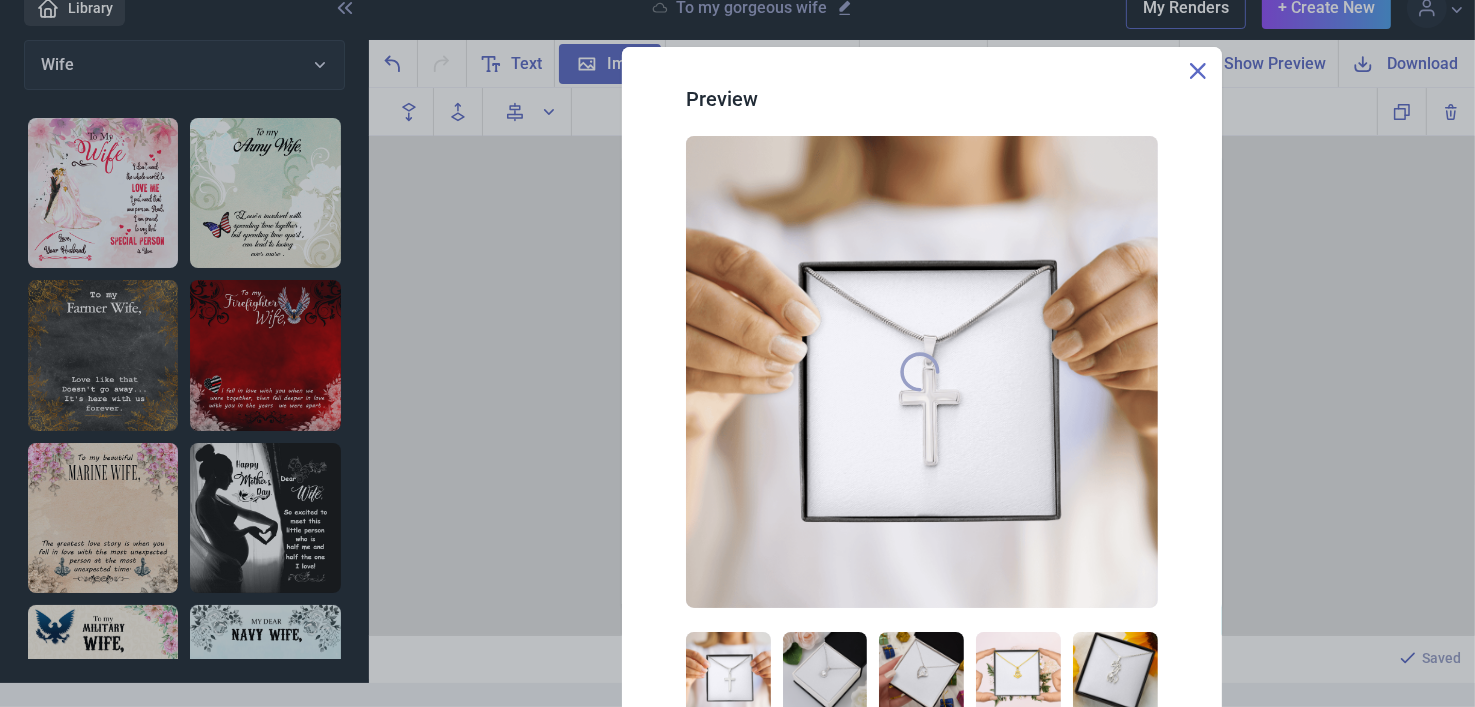 scroll, scrollTop: 49, scrollLeft: 0, axis: vertical 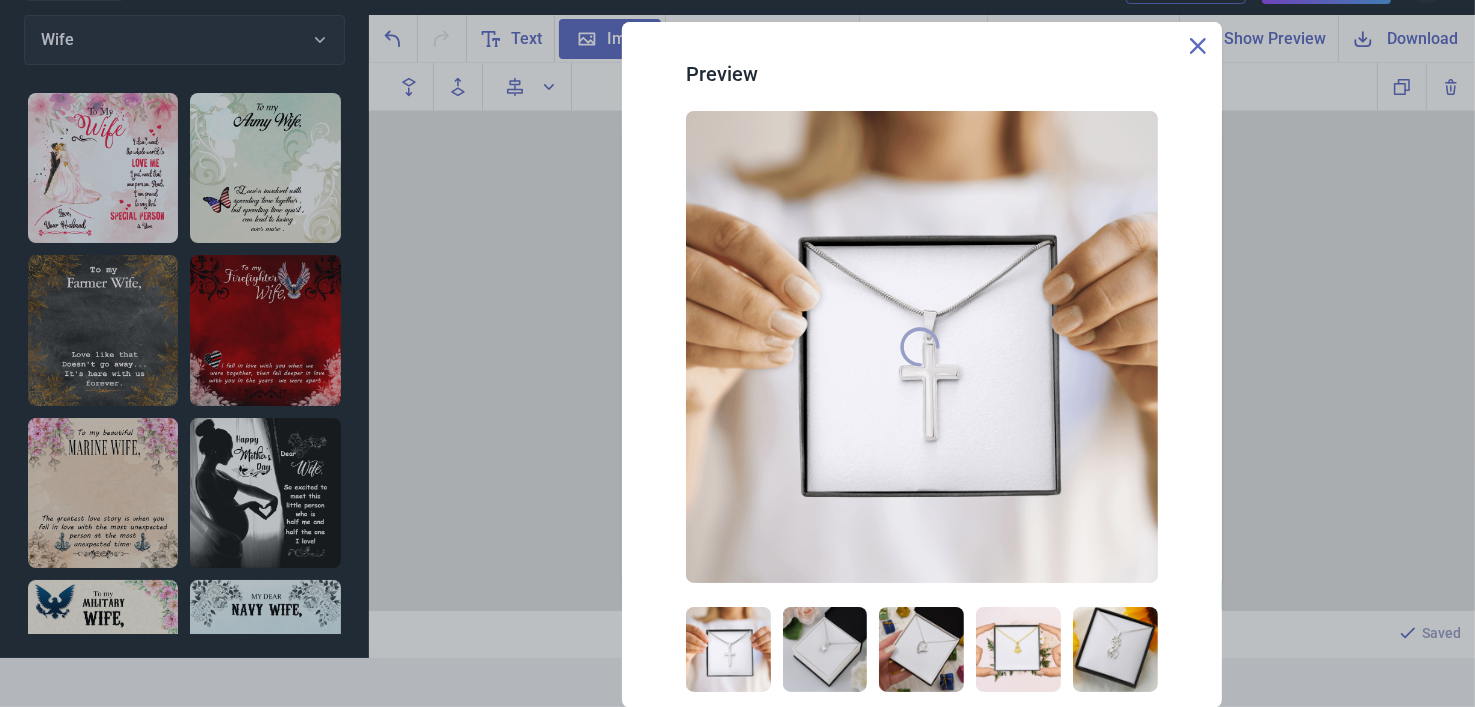 click on "Preview" at bounding box center (922, 304) 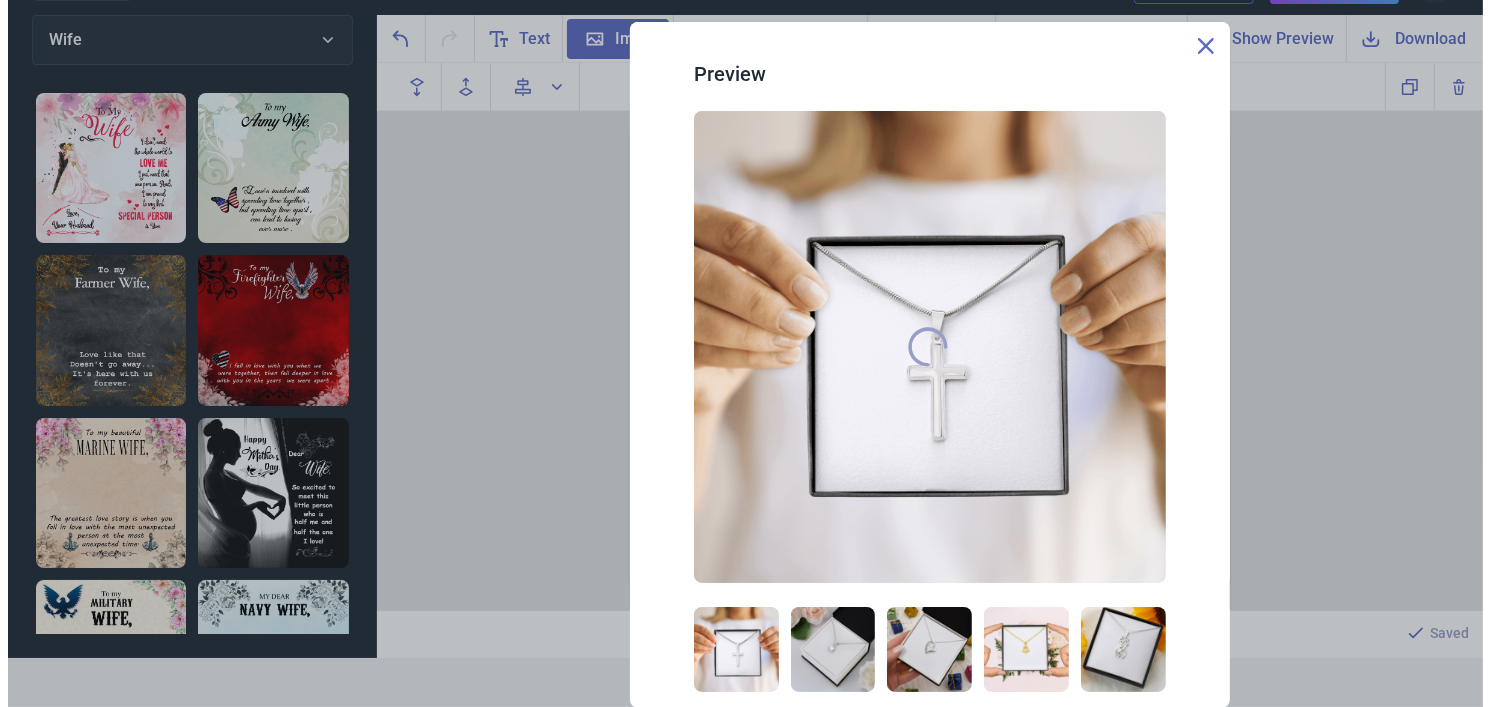 scroll, scrollTop: 0, scrollLeft: 0, axis: both 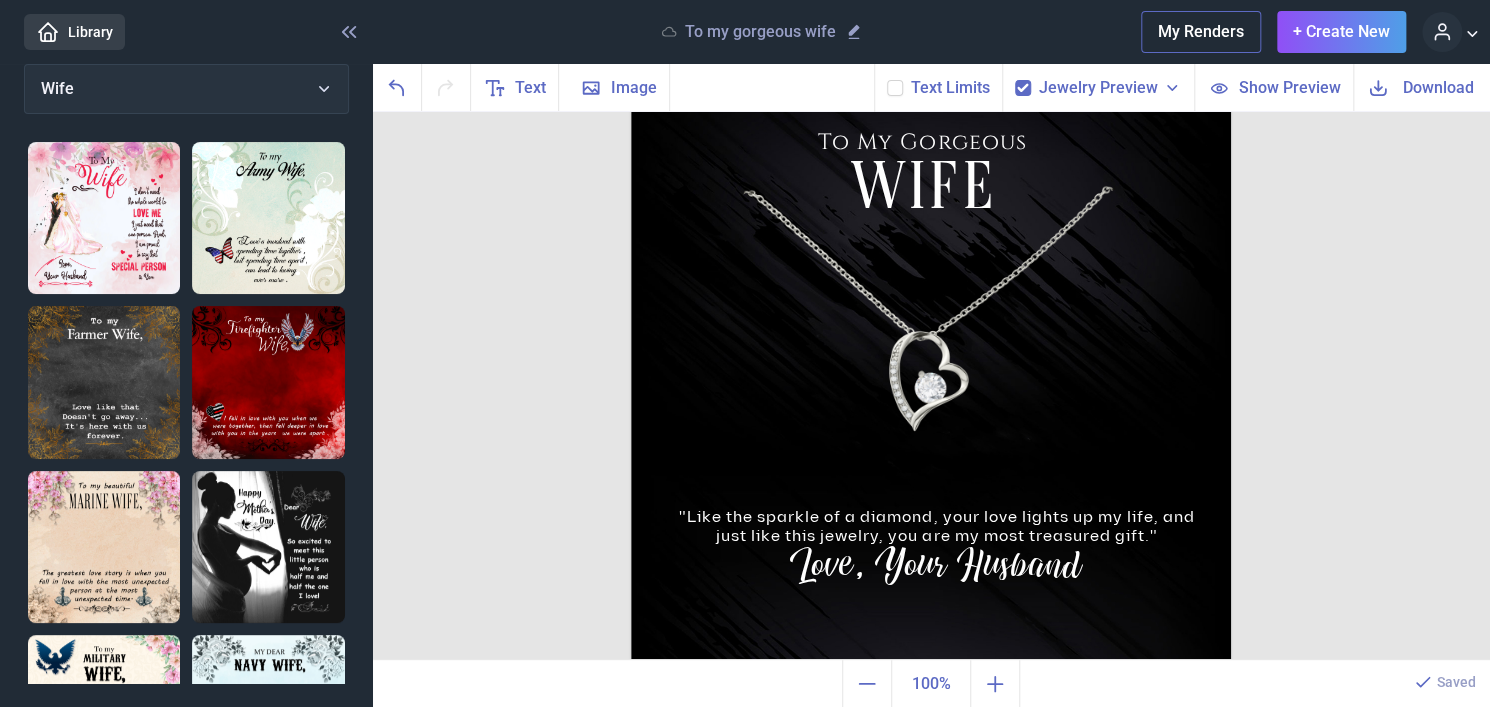 click 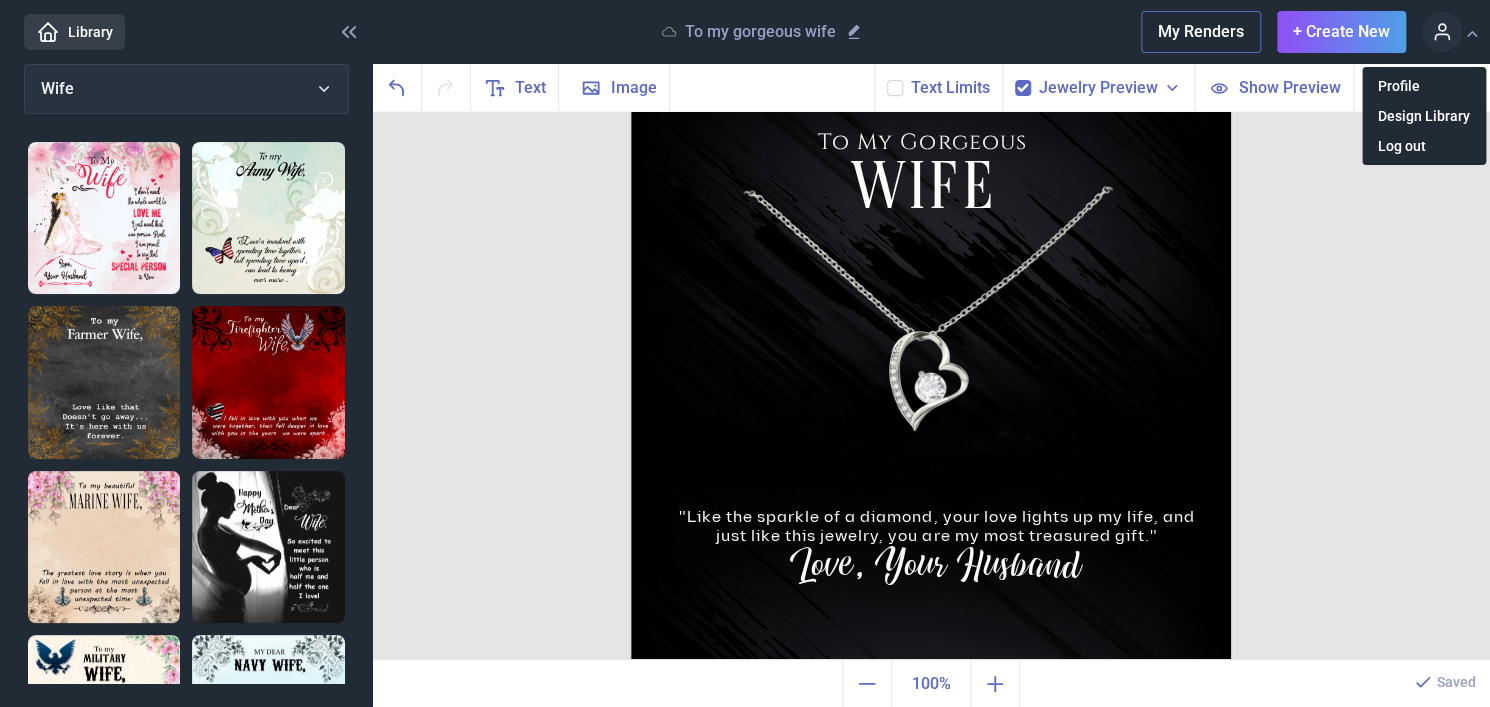 click 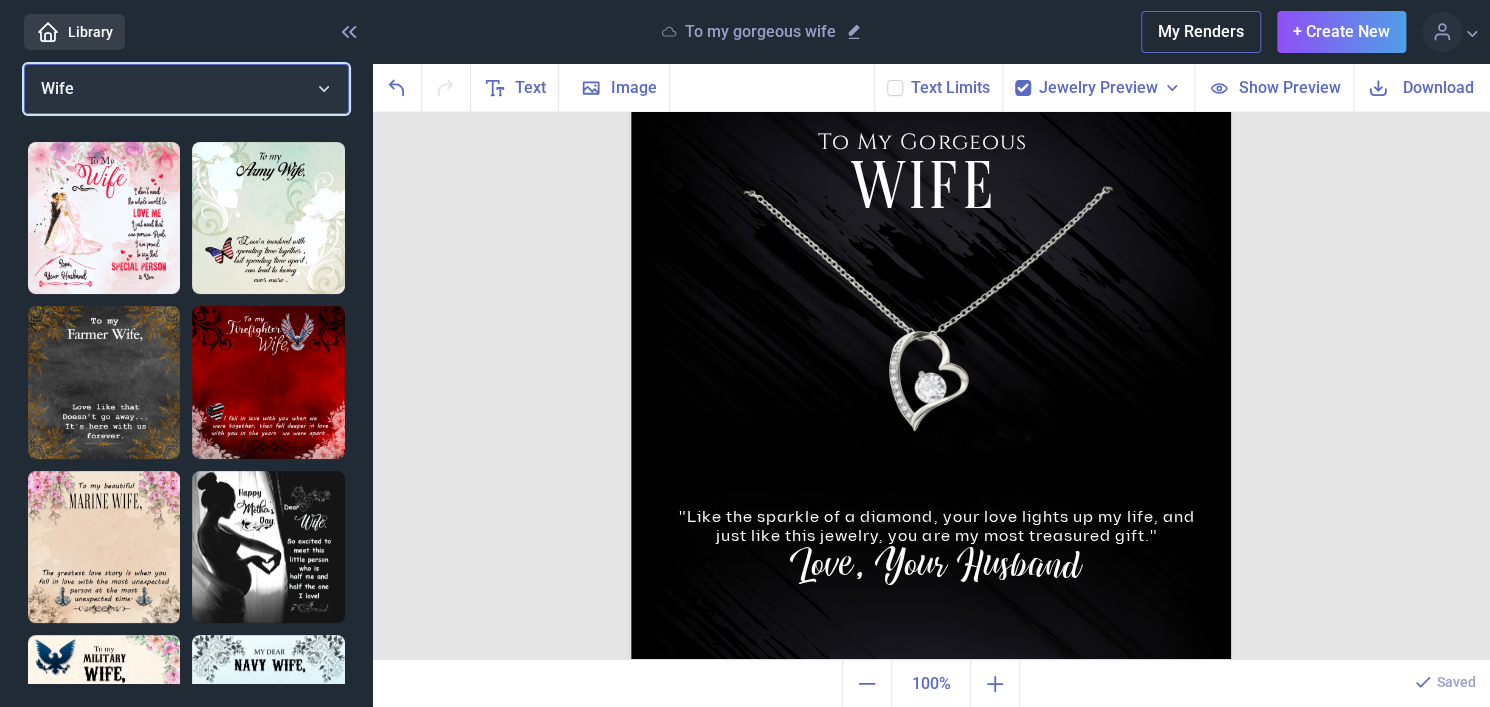 click on "Wife" at bounding box center (186, 89) 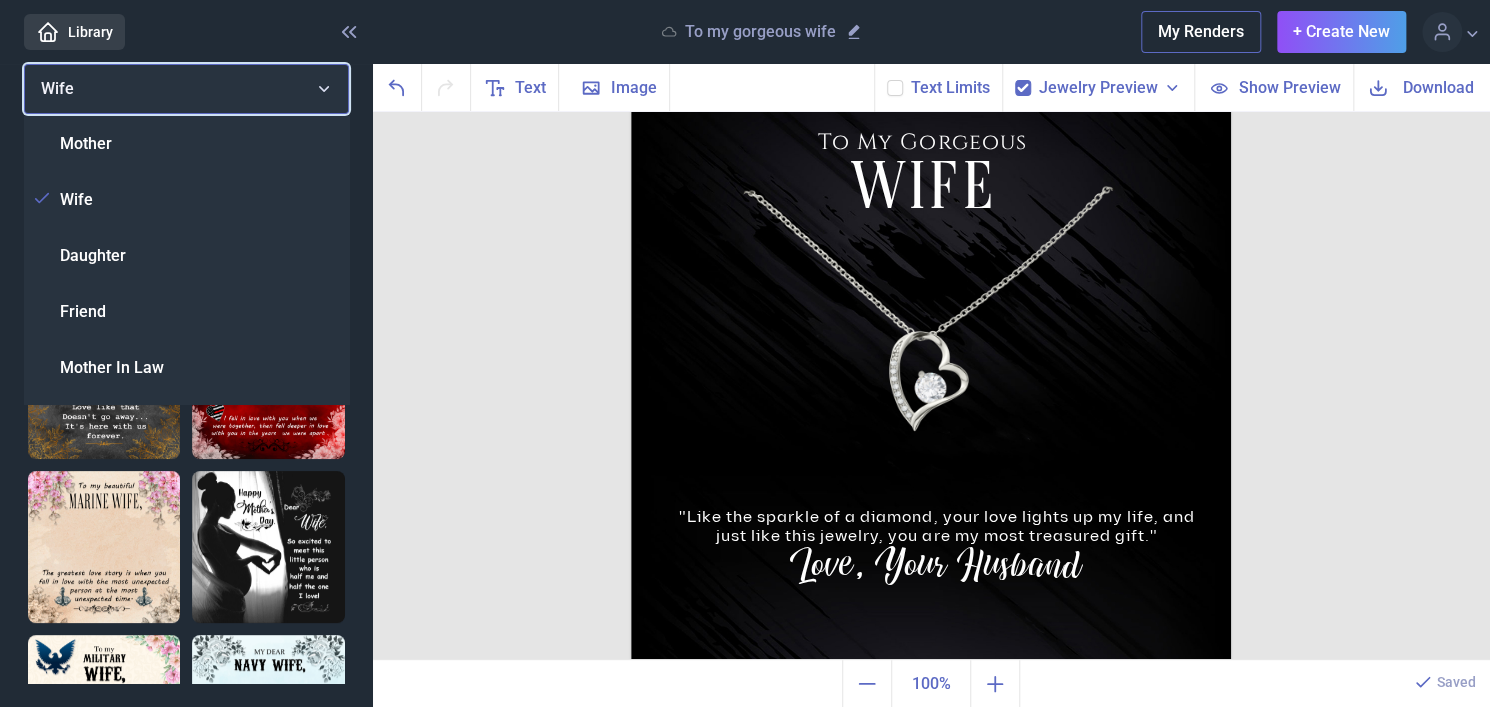 click on "Wife" at bounding box center (186, 89) 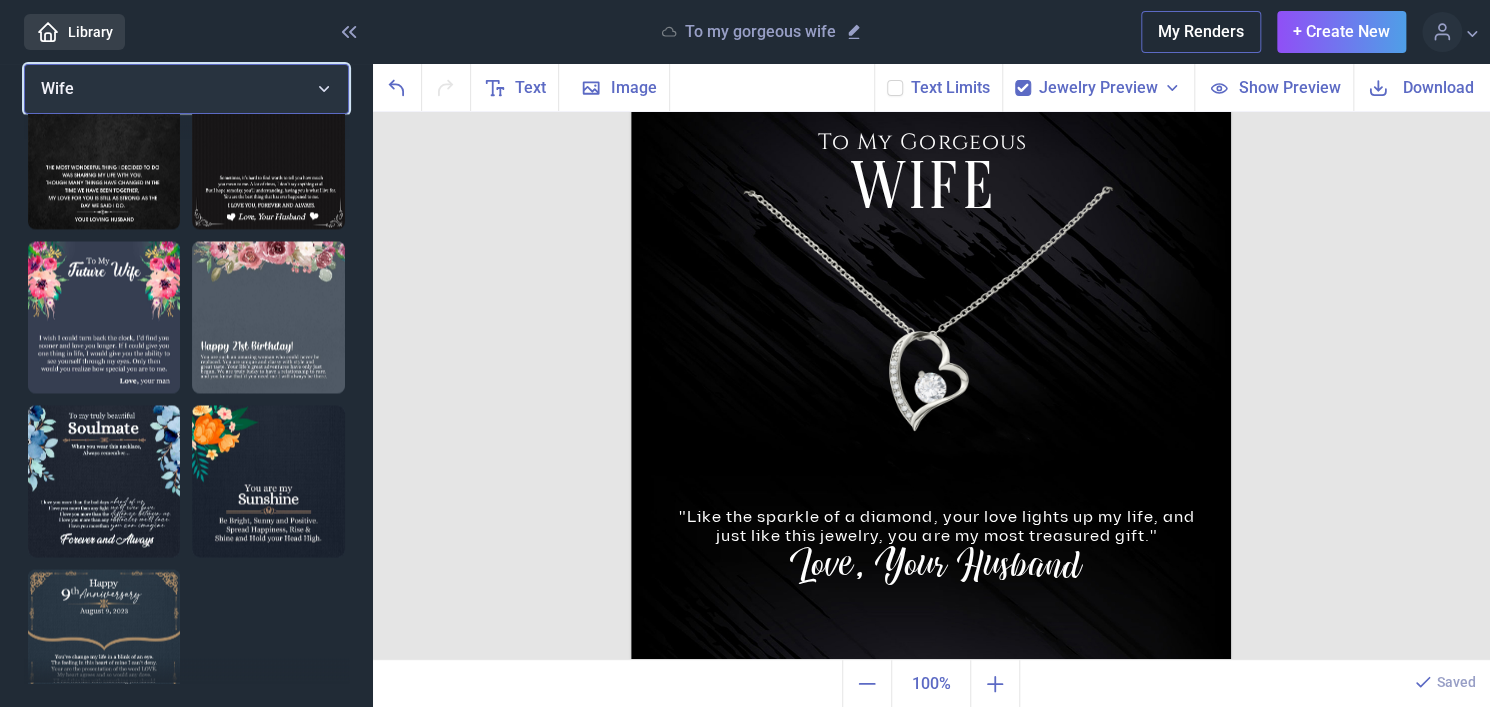 scroll, scrollTop: 1546, scrollLeft: 0, axis: vertical 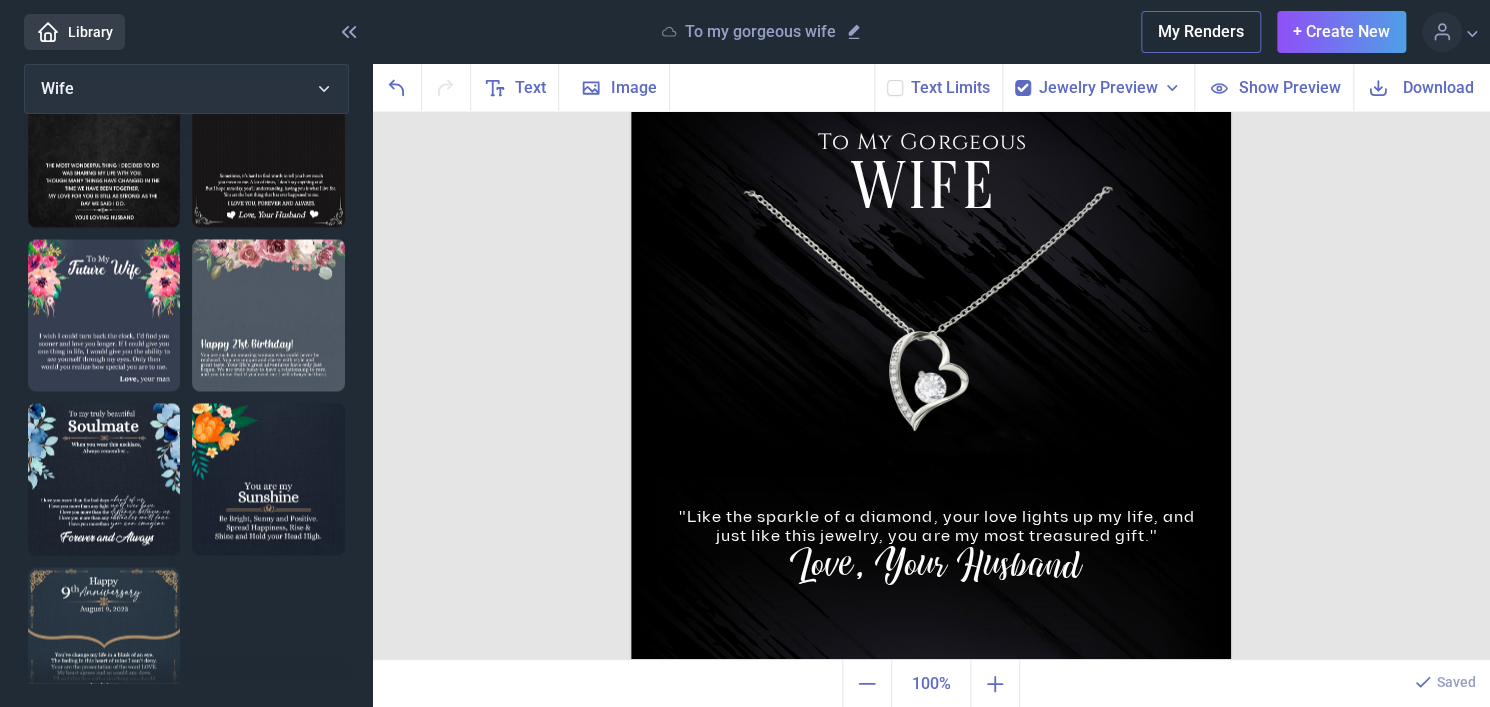 click at bounding box center [268, 479] 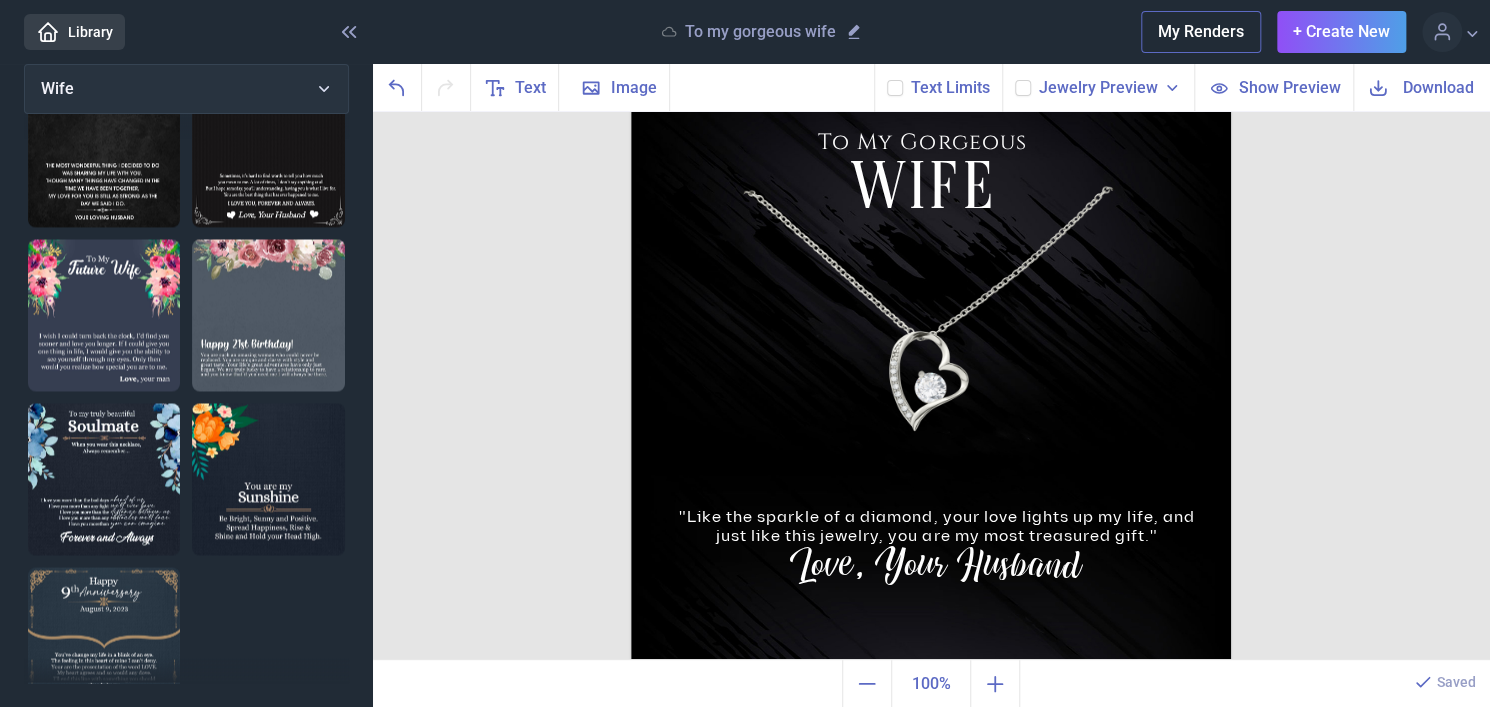 checkbox on "false" 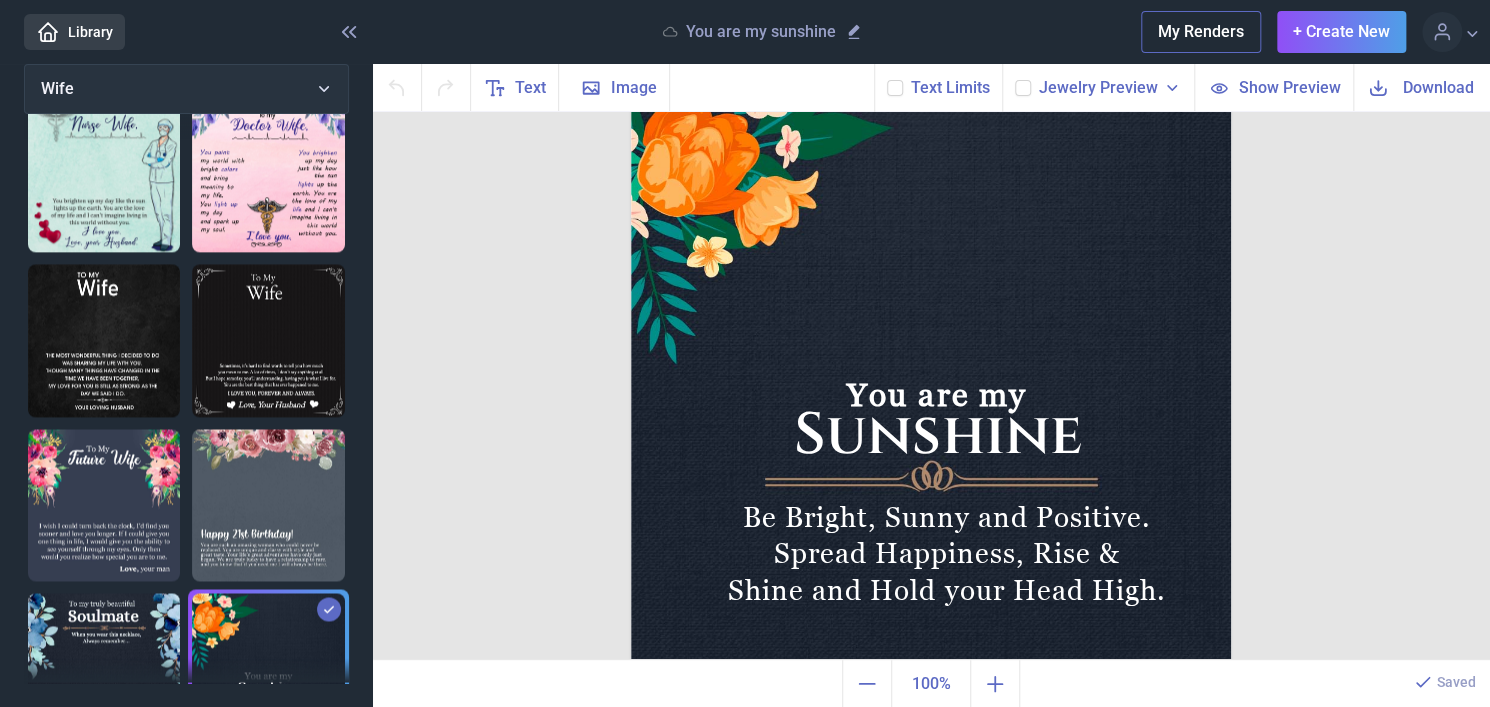 scroll, scrollTop: 1346, scrollLeft: 0, axis: vertical 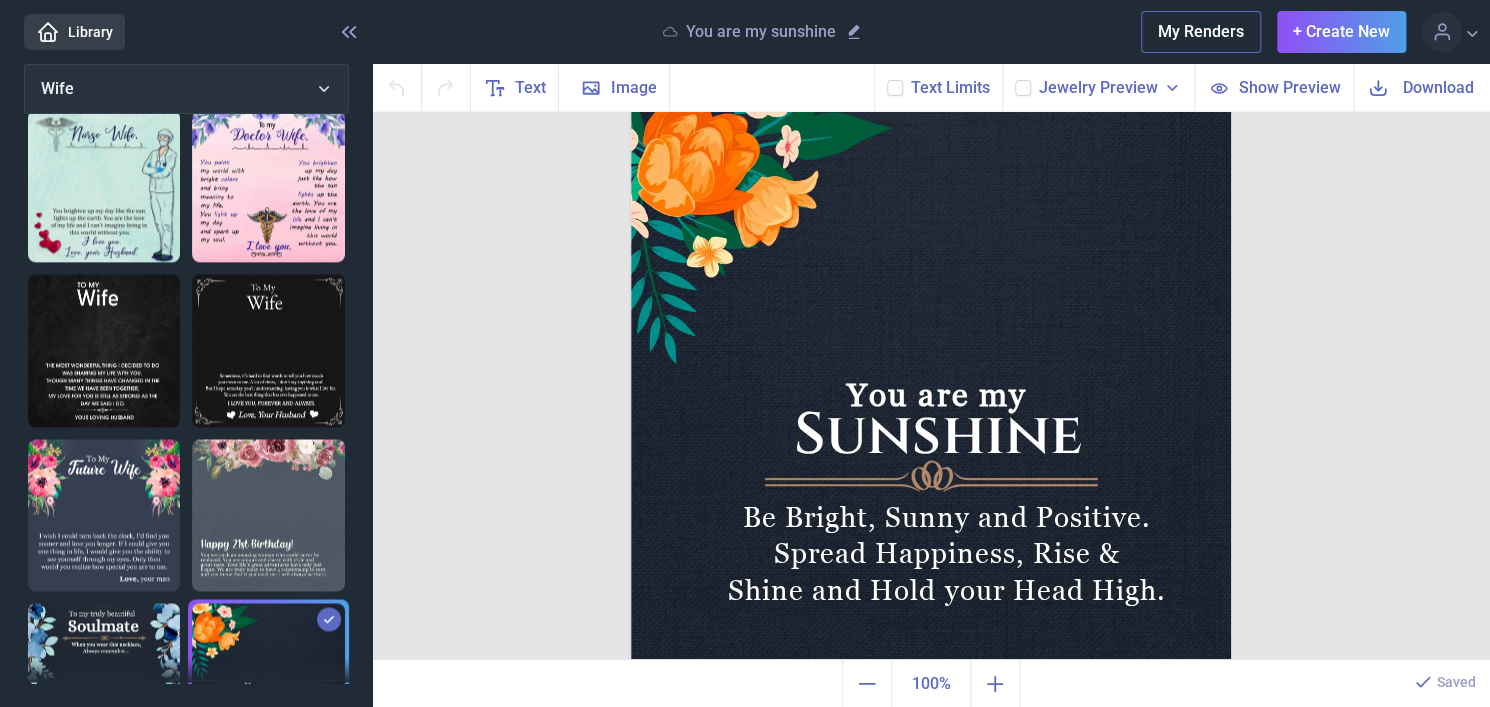click at bounding box center [104, 350] 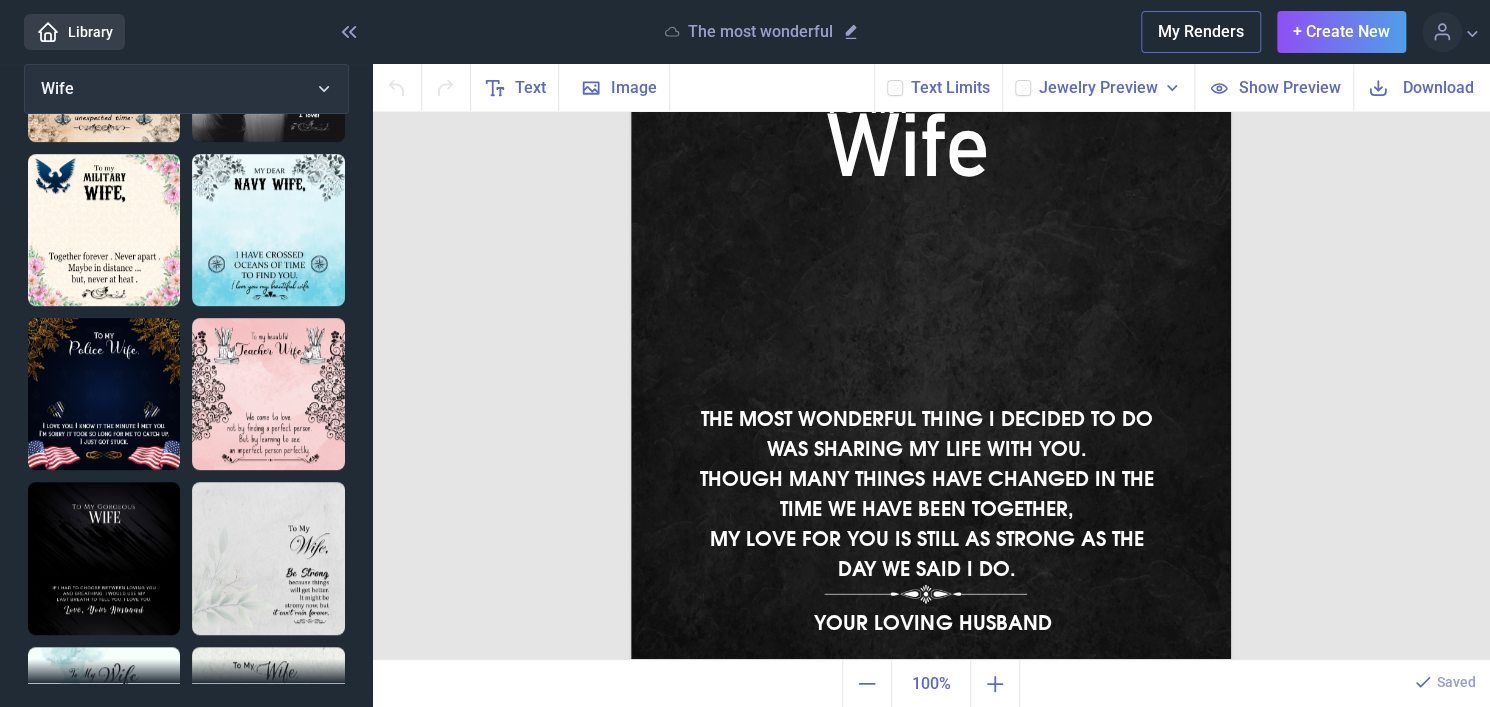 scroll, scrollTop: 446, scrollLeft: 0, axis: vertical 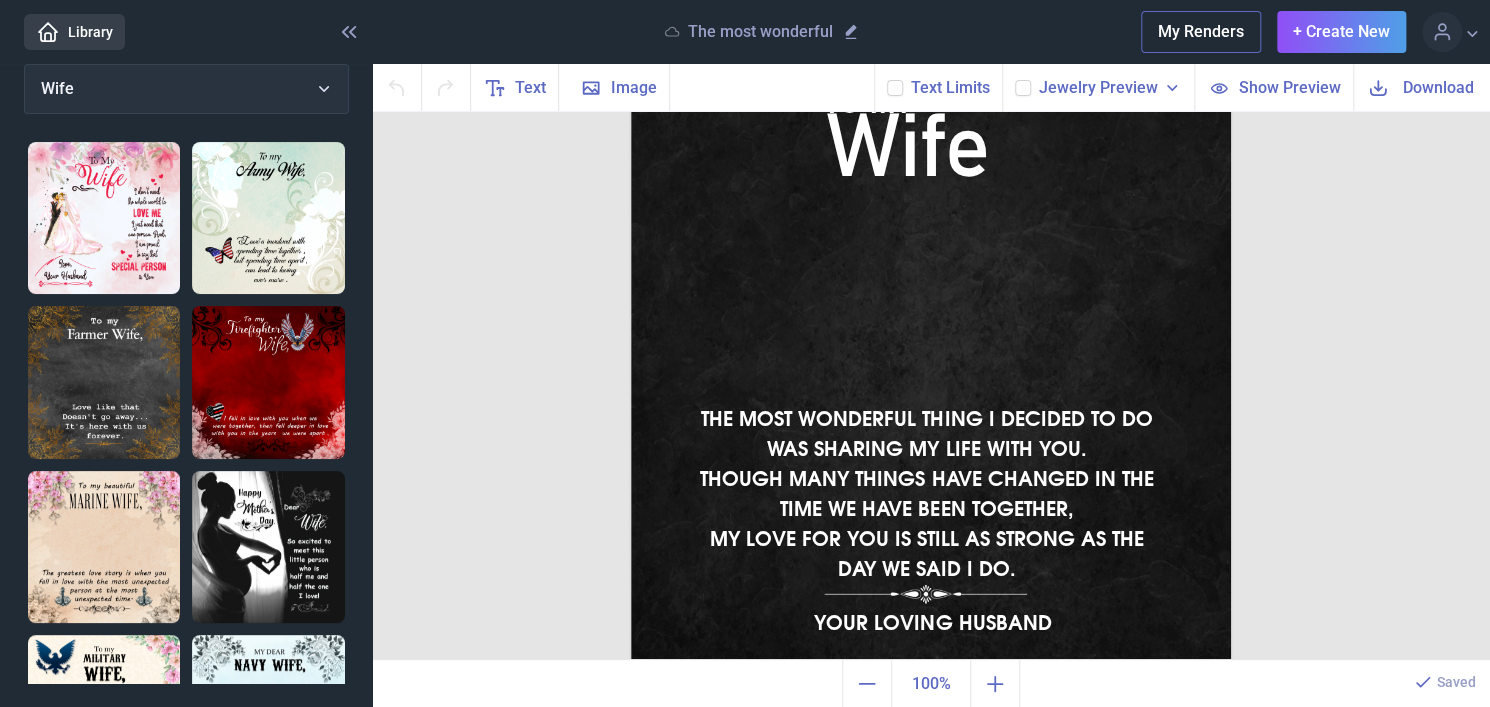 click at bounding box center (104, 382) 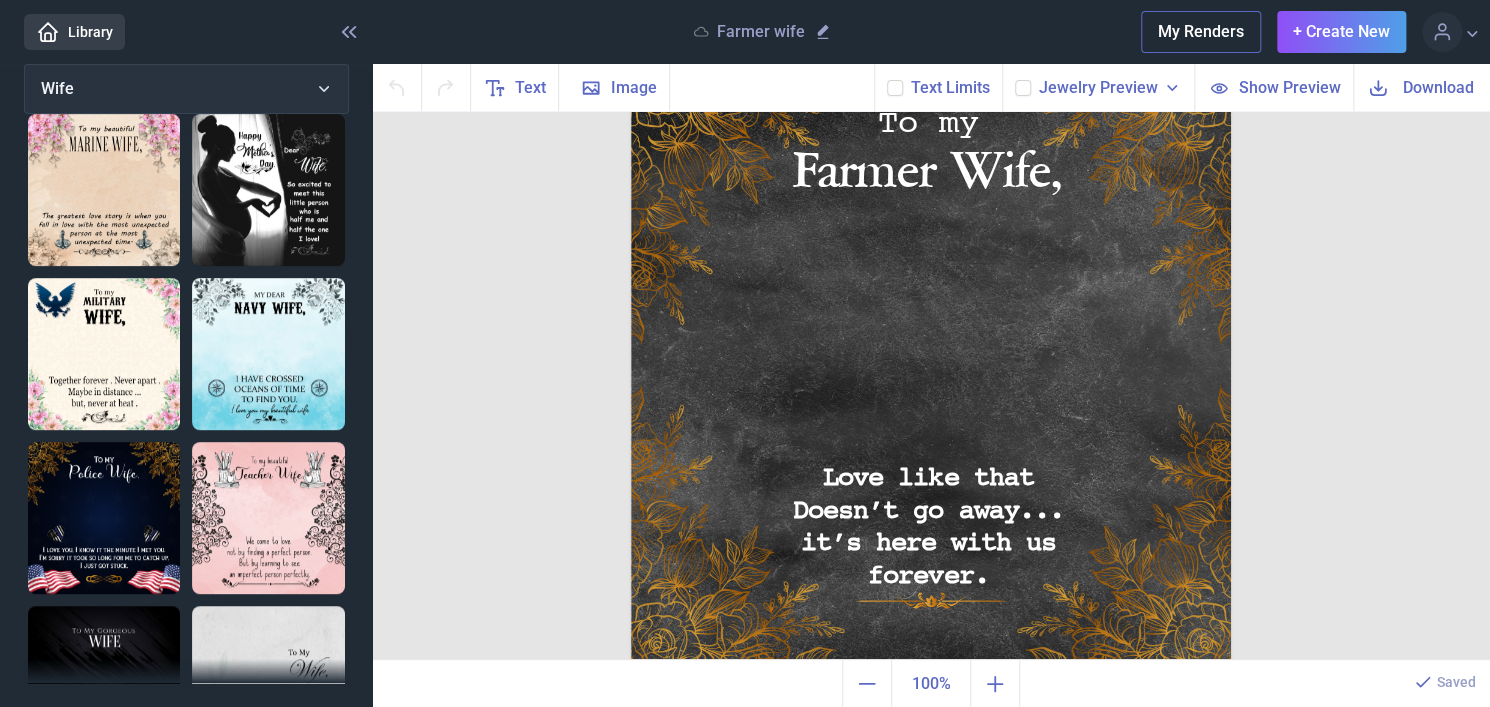 scroll, scrollTop: 400, scrollLeft: 0, axis: vertical 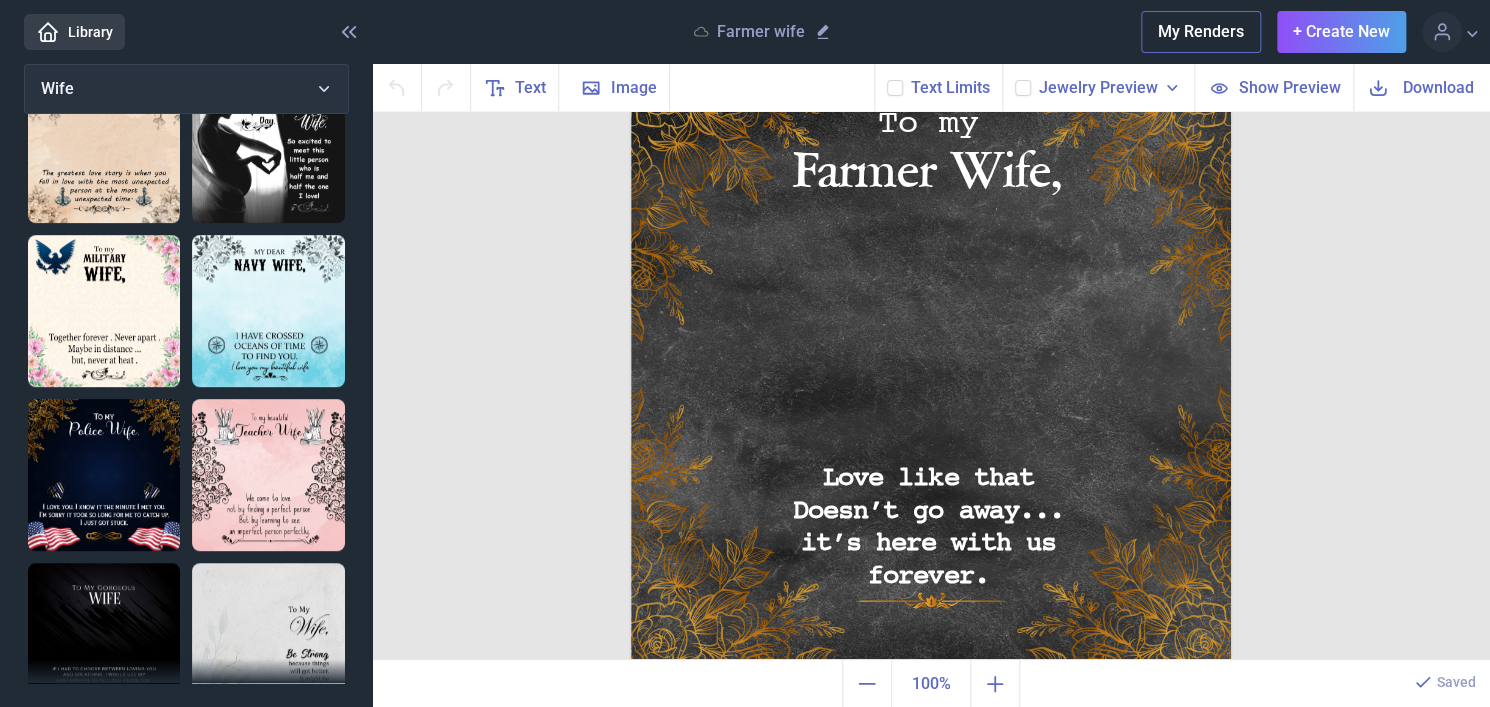 click at bounding box center (104, 475) 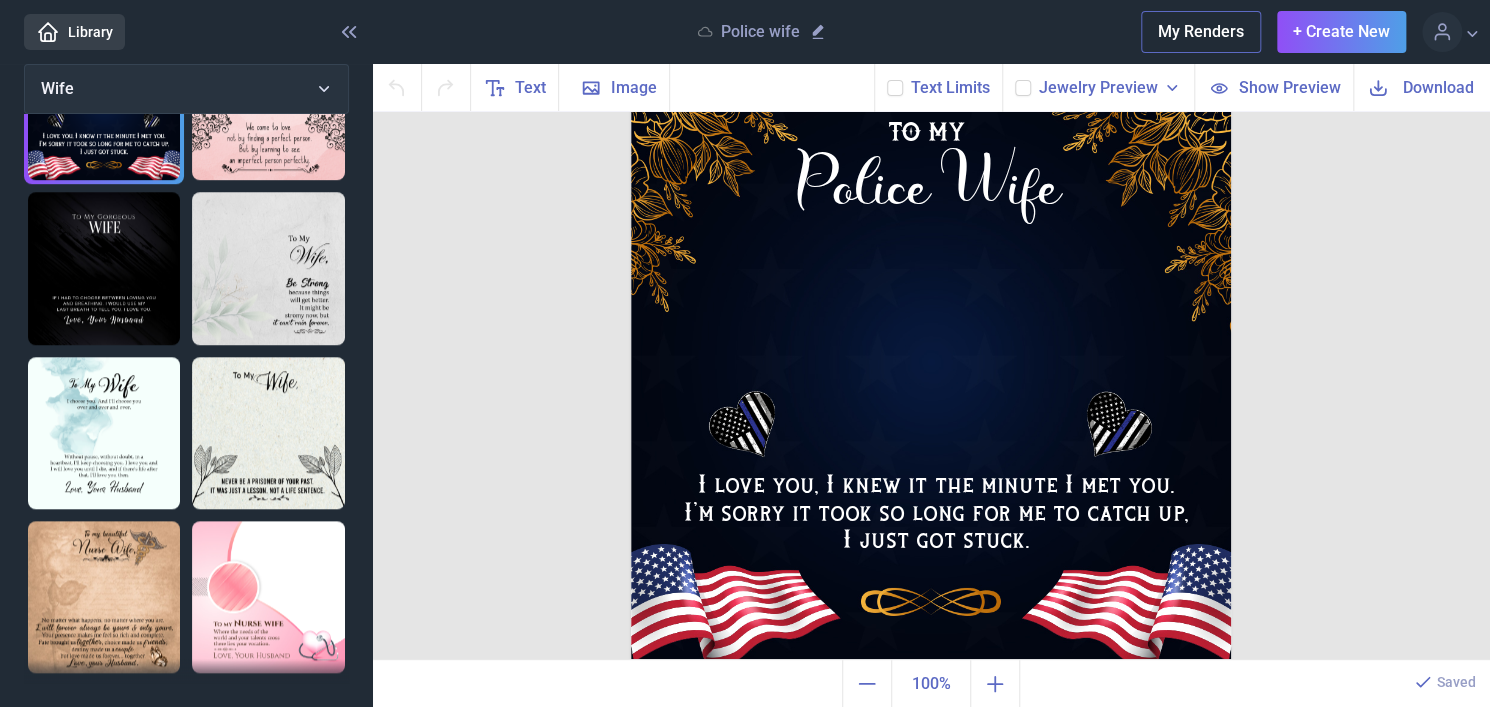 scroll, scrollTop: 800, scrollLeft: 0, axis: vertical 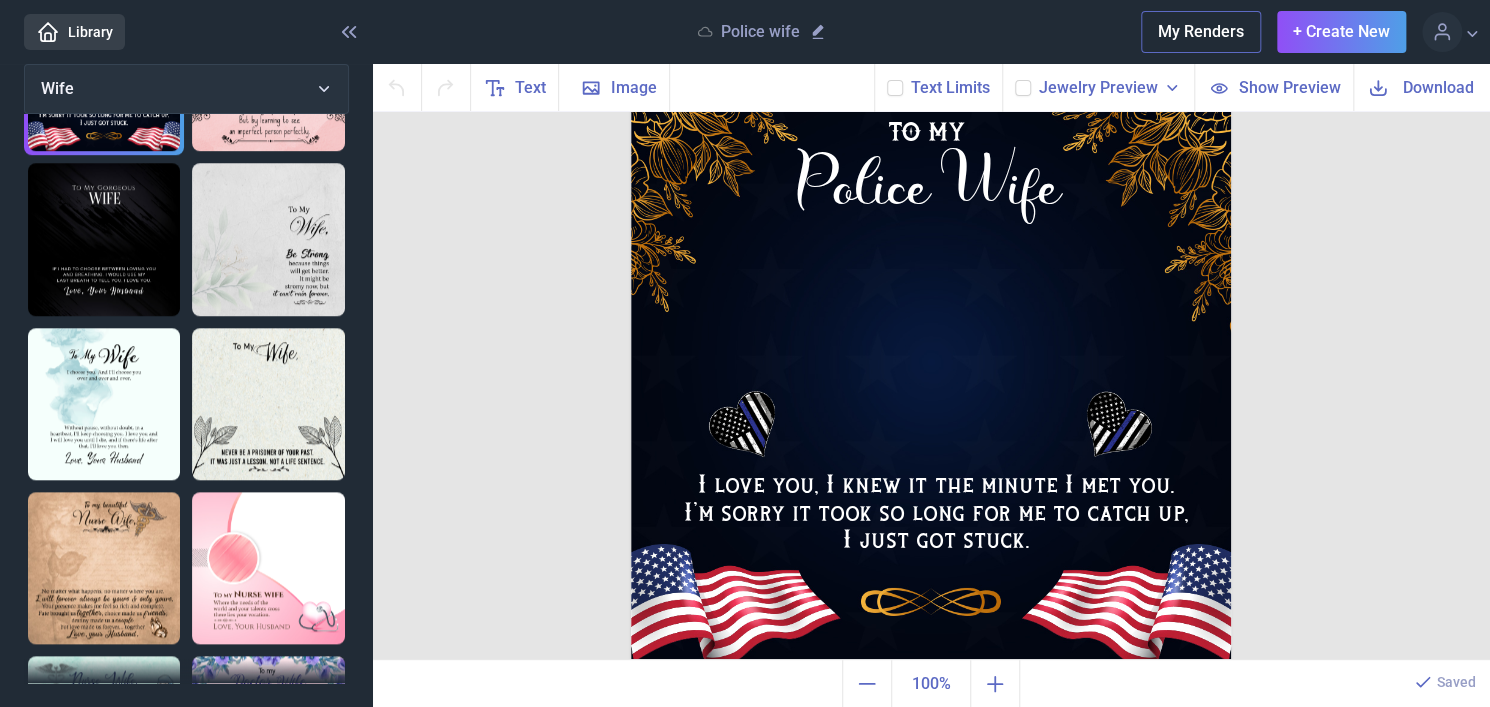 click at bounding box center (104, 404) 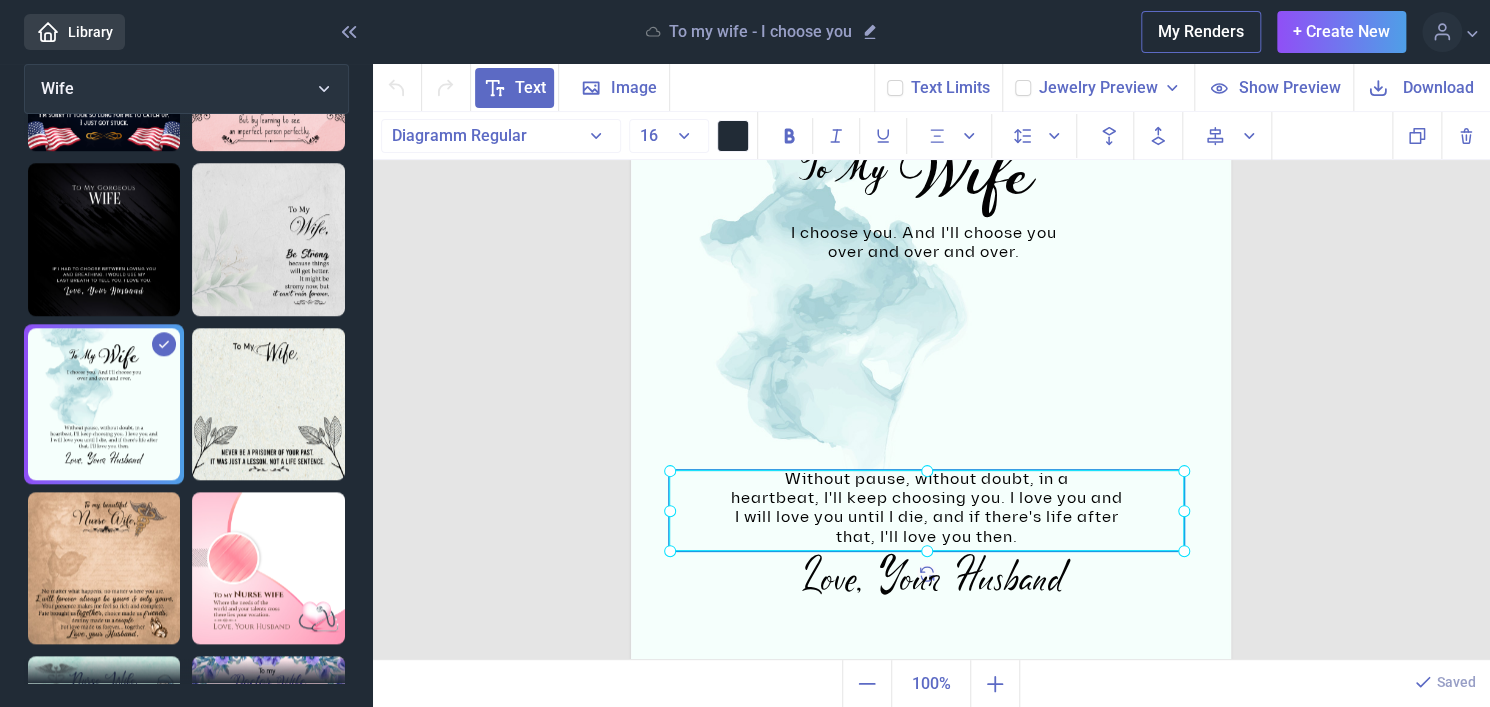 click on "Without pause, without doubt, in a heartbeat, I'll keep choosing you. I love you and I will love you until I die, and if there's life after that, I'll love you then." at bounding box center (631, 62) 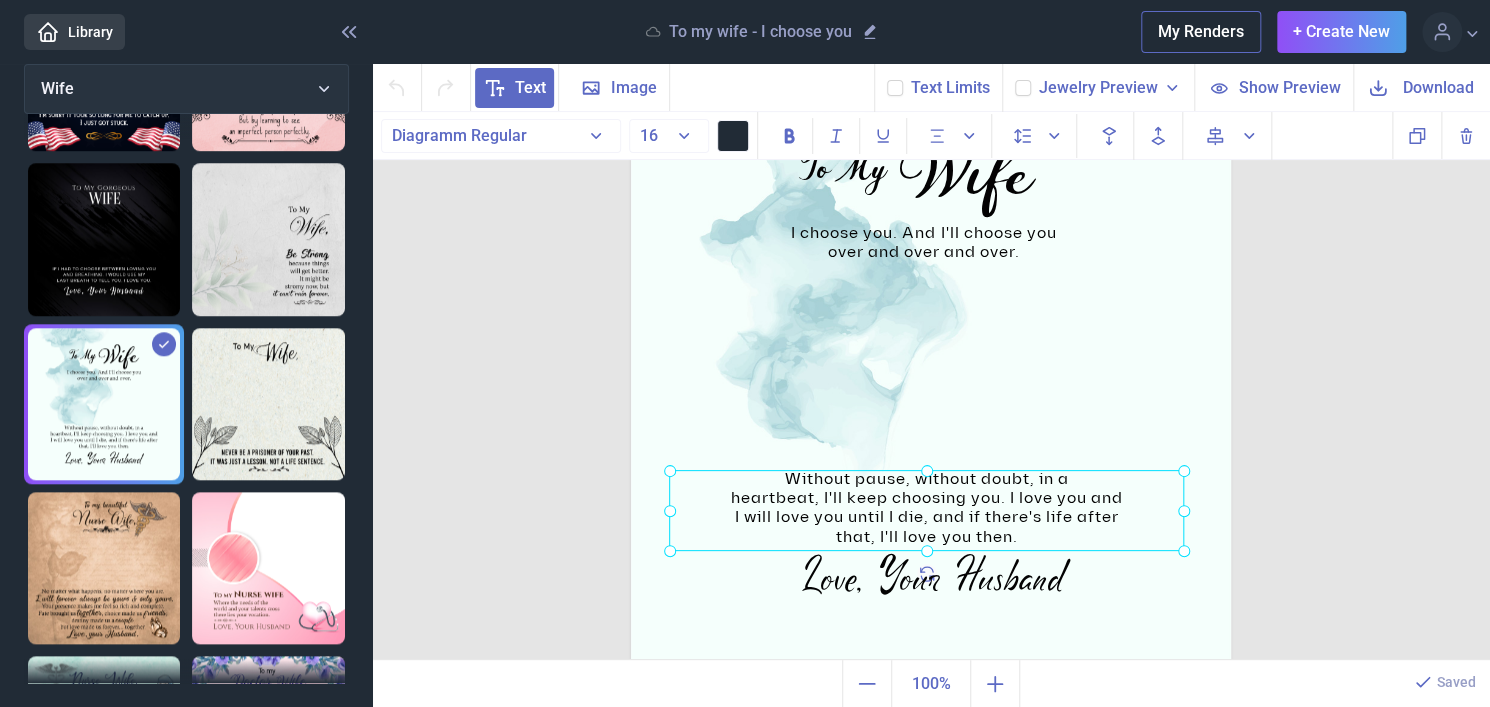click at bounding box center (926, 510) 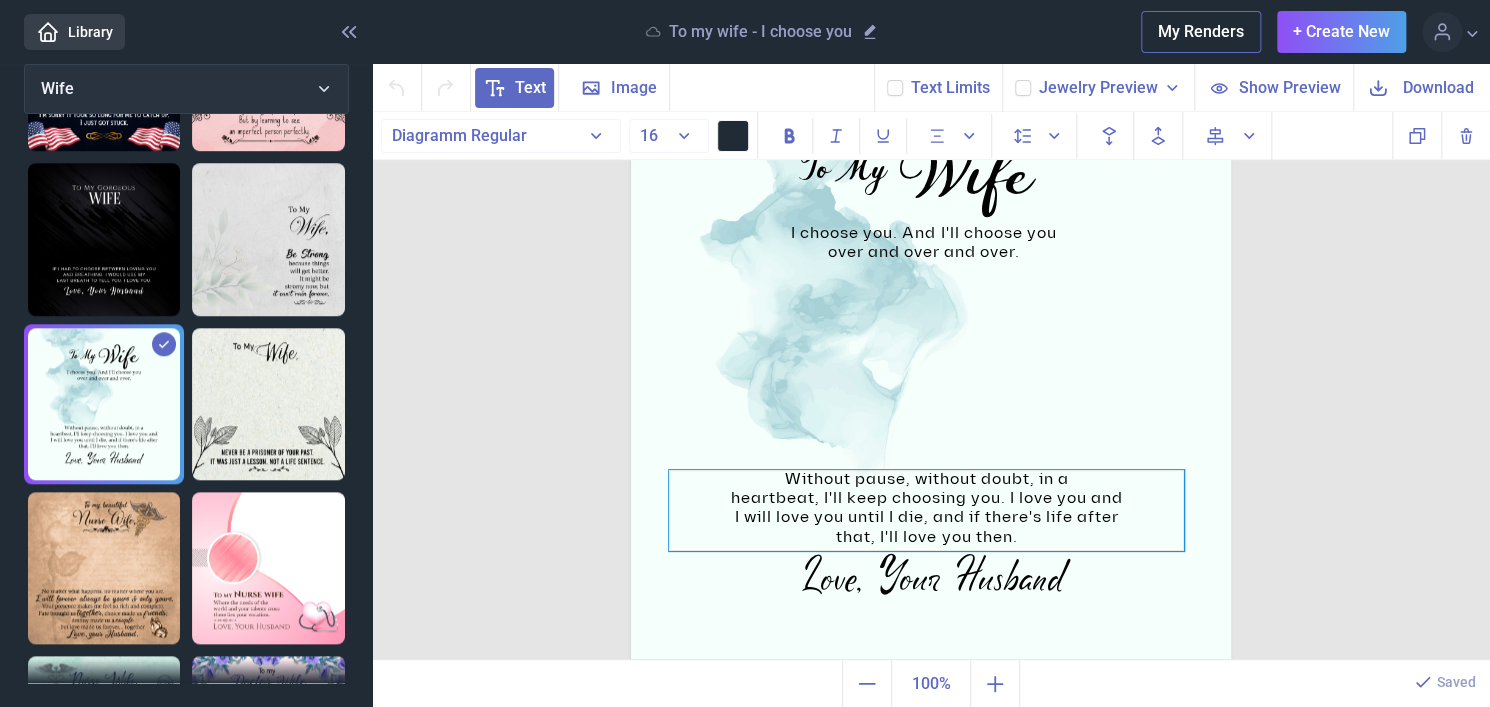 click on "Without pause, without doubt, in a heartbeat, I'll keep choosing you. I love you and I will love you until I die, and if there's life after that, I'll love you then." at bounding box center (926, 510) 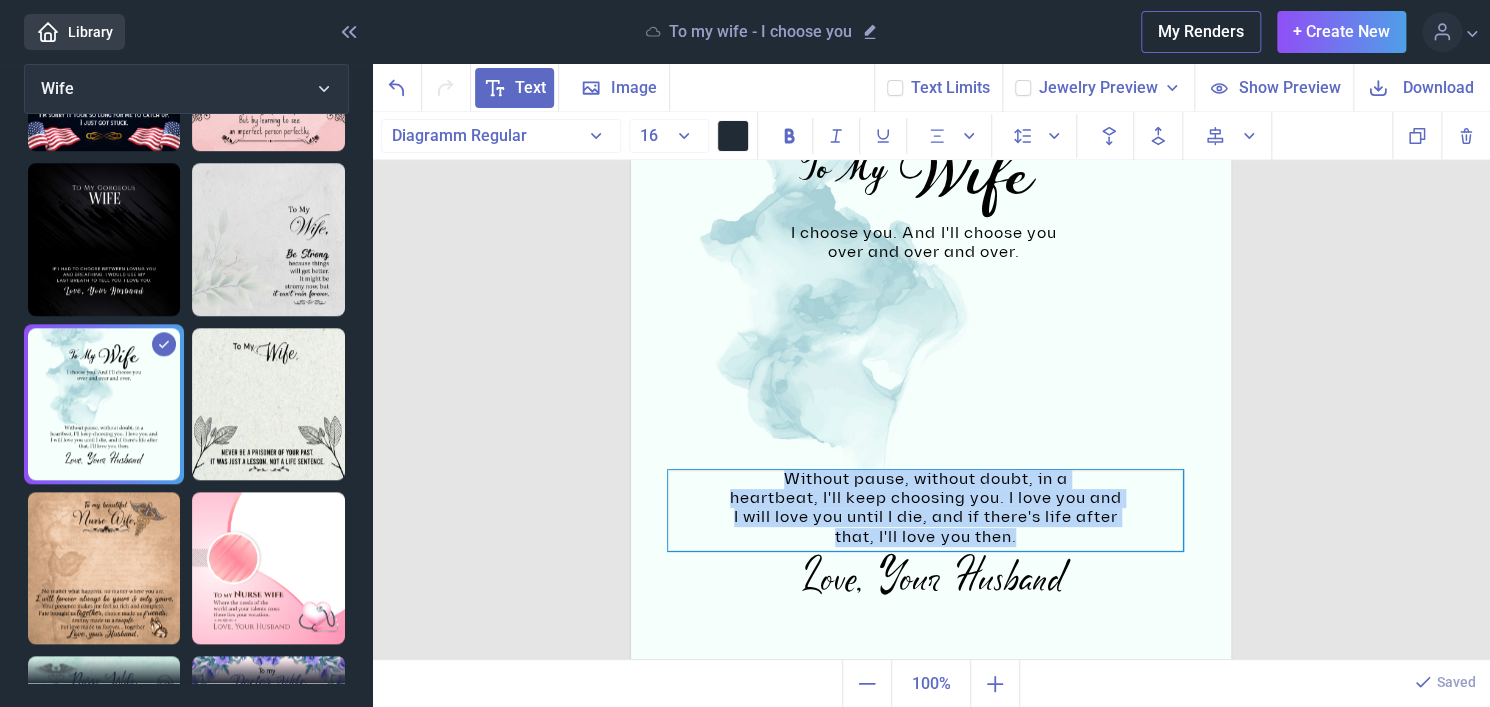 paste 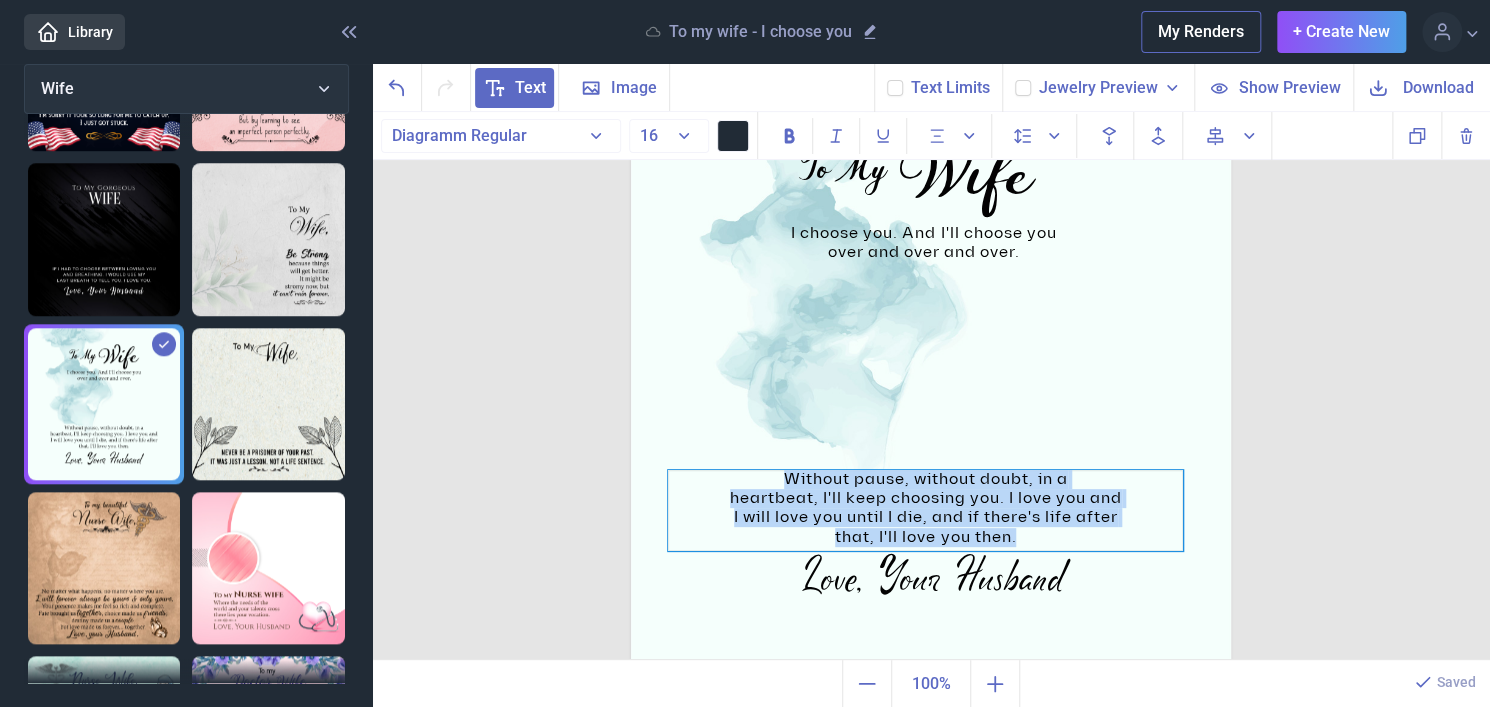 type 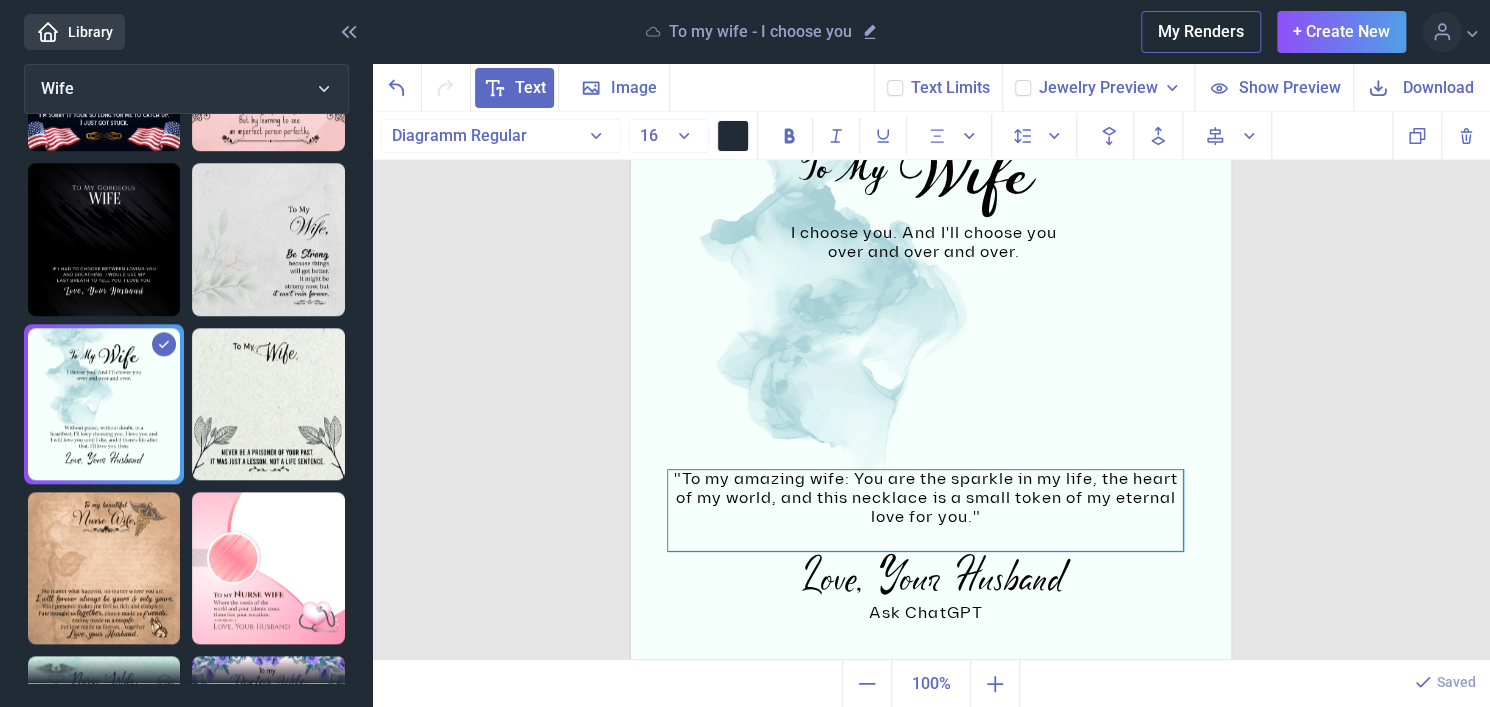 click on ""To my amazing wife: You are the sparkle in my life, the heart of my world, and this necklace is a small token of my eternal love for you." Ask ChatGPT" at bounding box center (925, 510) 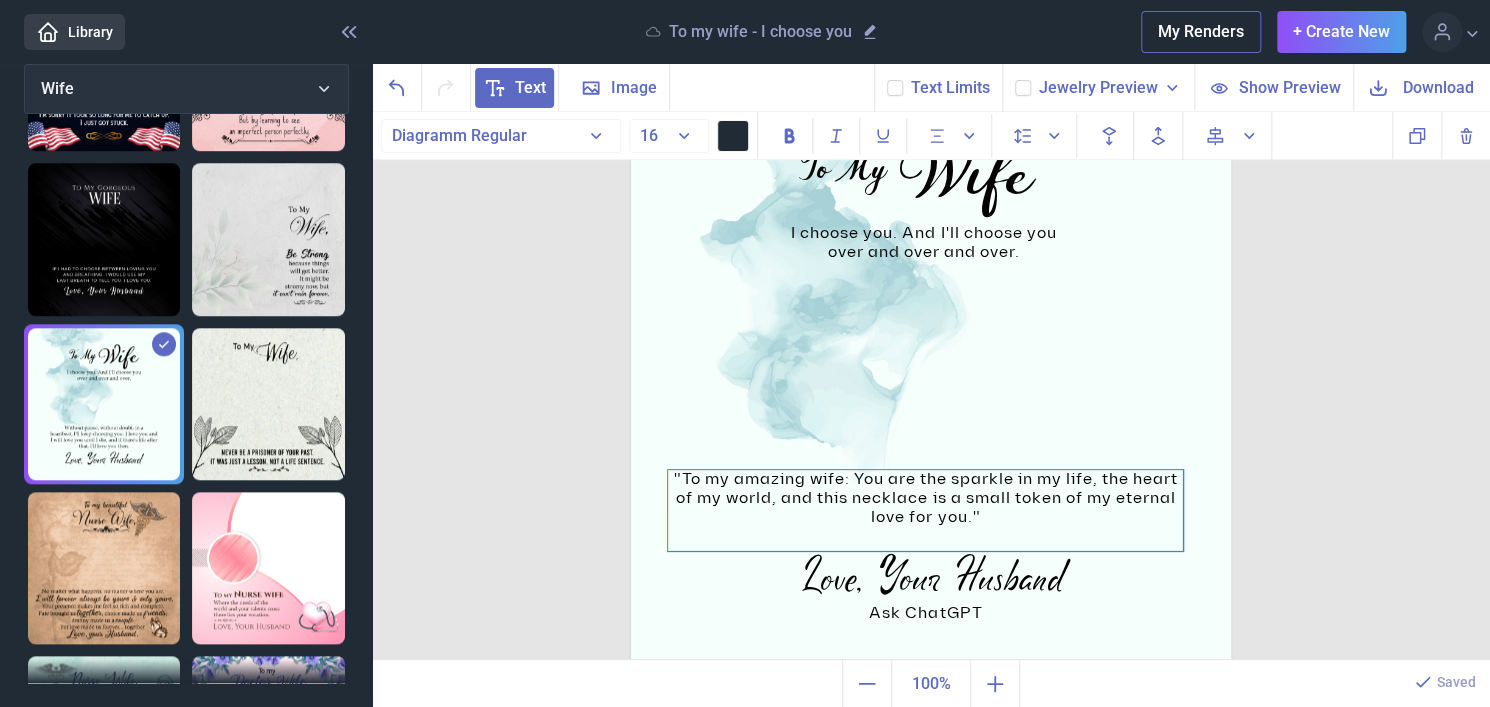 click at bounding box center (925, 537) 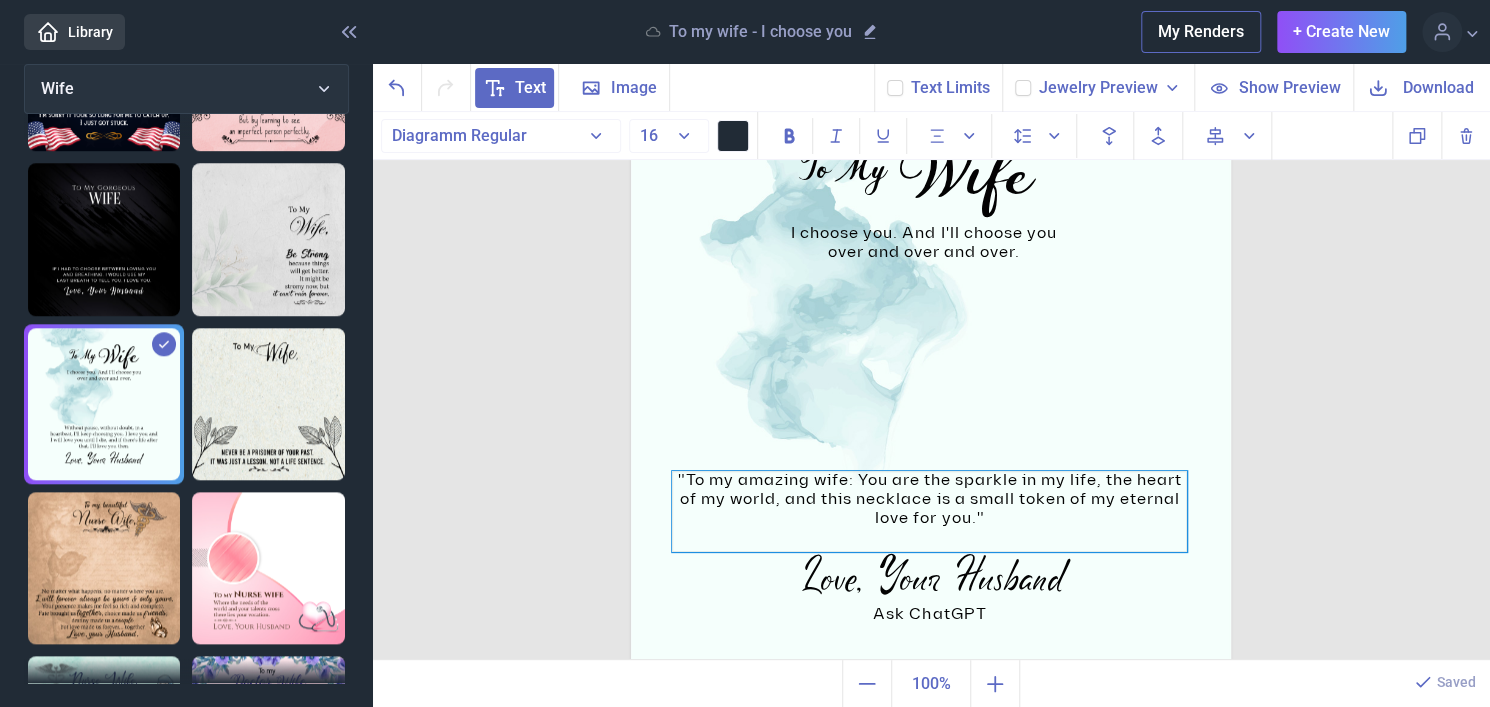 click at bounding box center (929, 538) 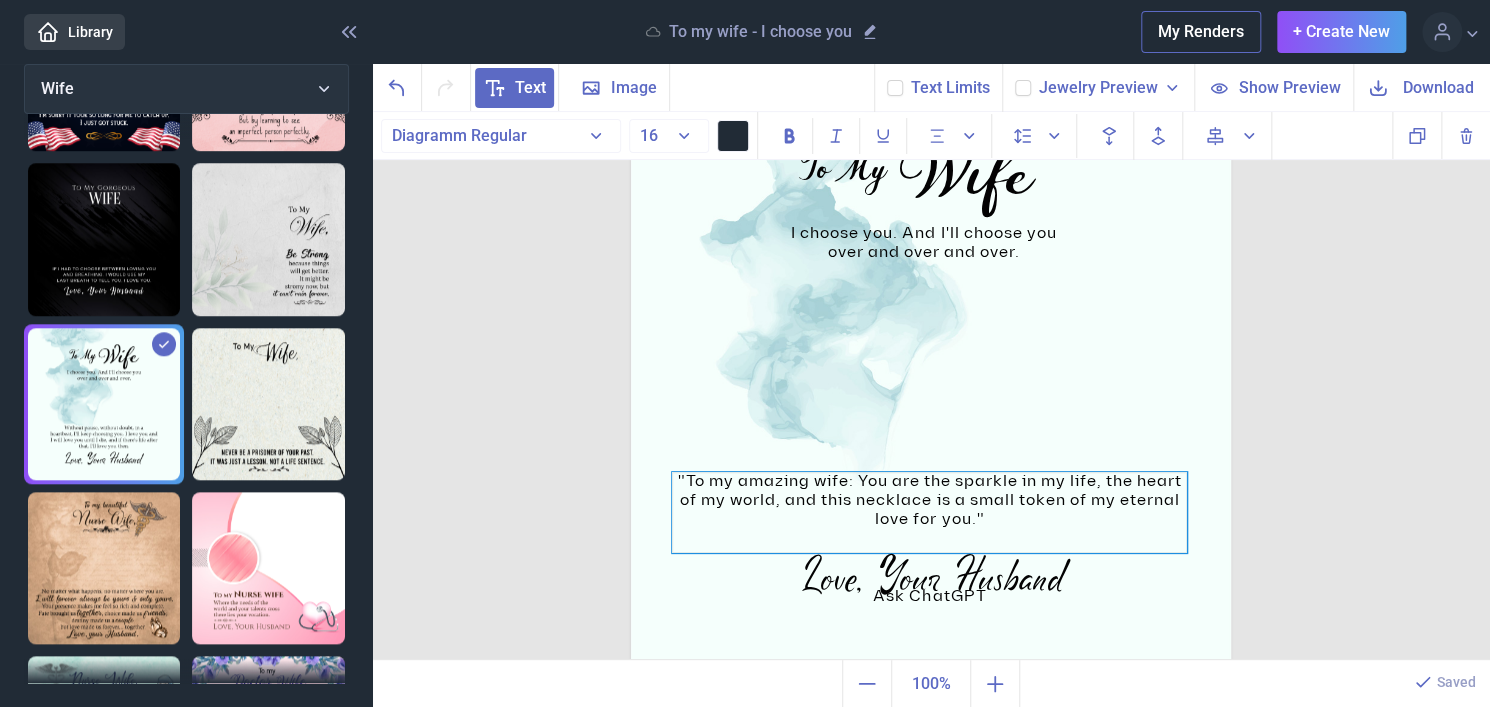 click at bounding box center [929, 615] 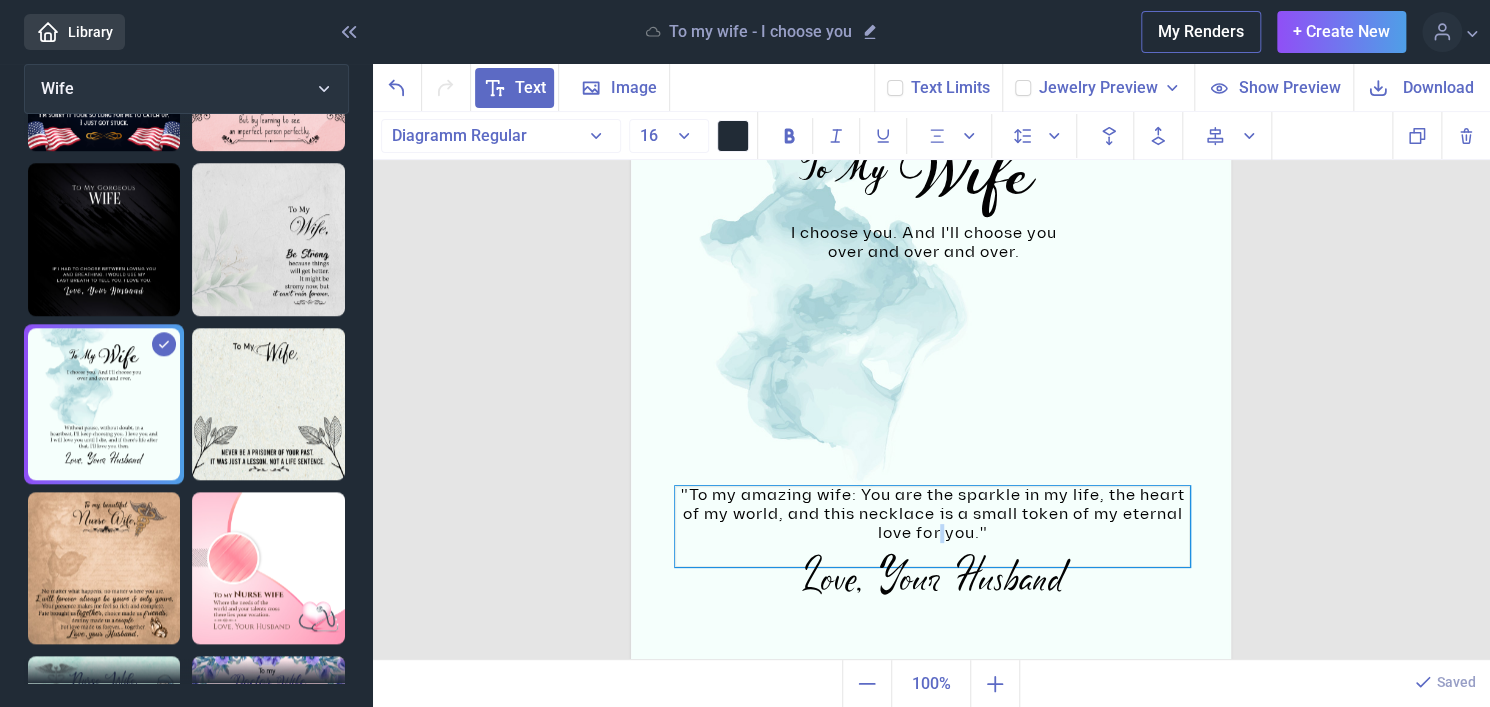 drag, startPoint x: 932, startPoint y: 512, endPoint x: 935, endPoint y: 528, distance: 16.27882 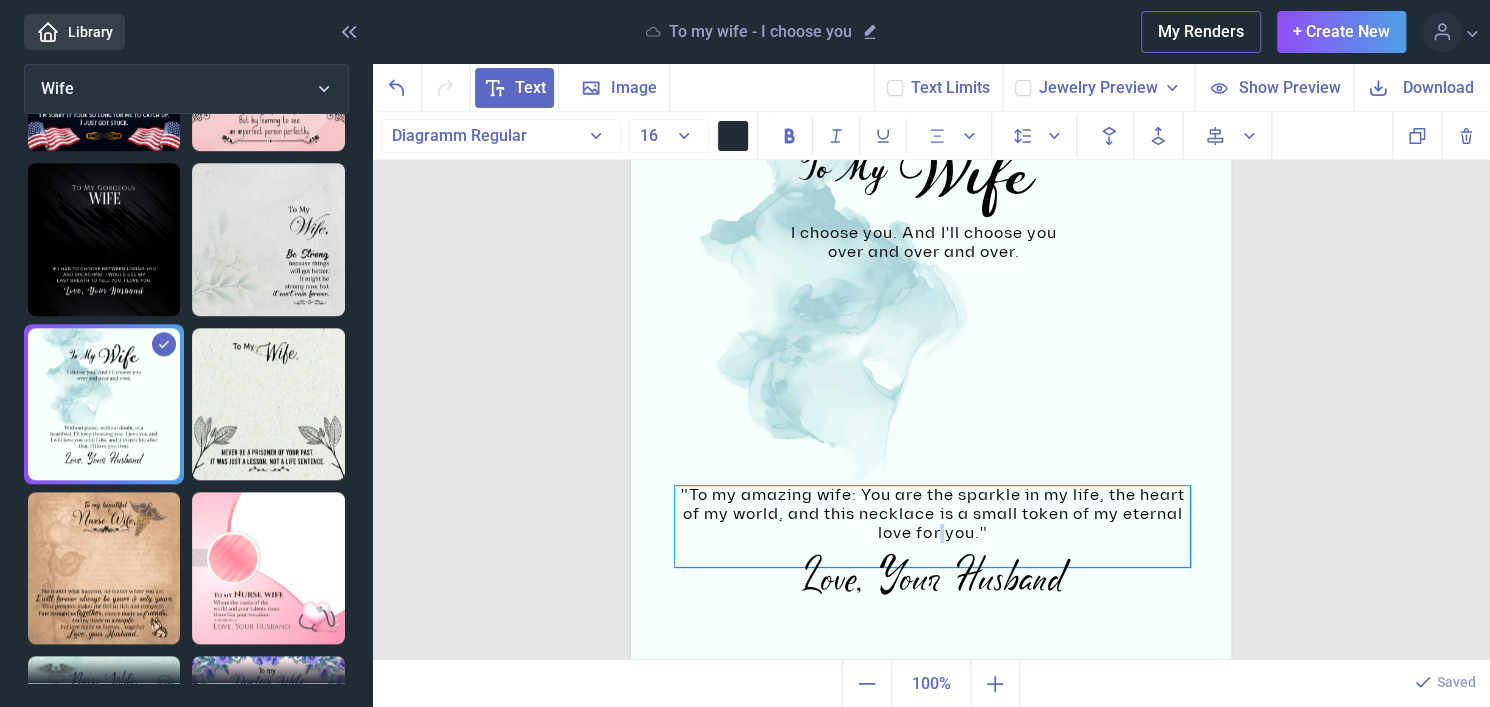 click on ""To my amazing wife: You are the sparkle in my life, the heart of my world, and this necklace is a small token of my eternal love for you."" at bounding box center [932, 526] 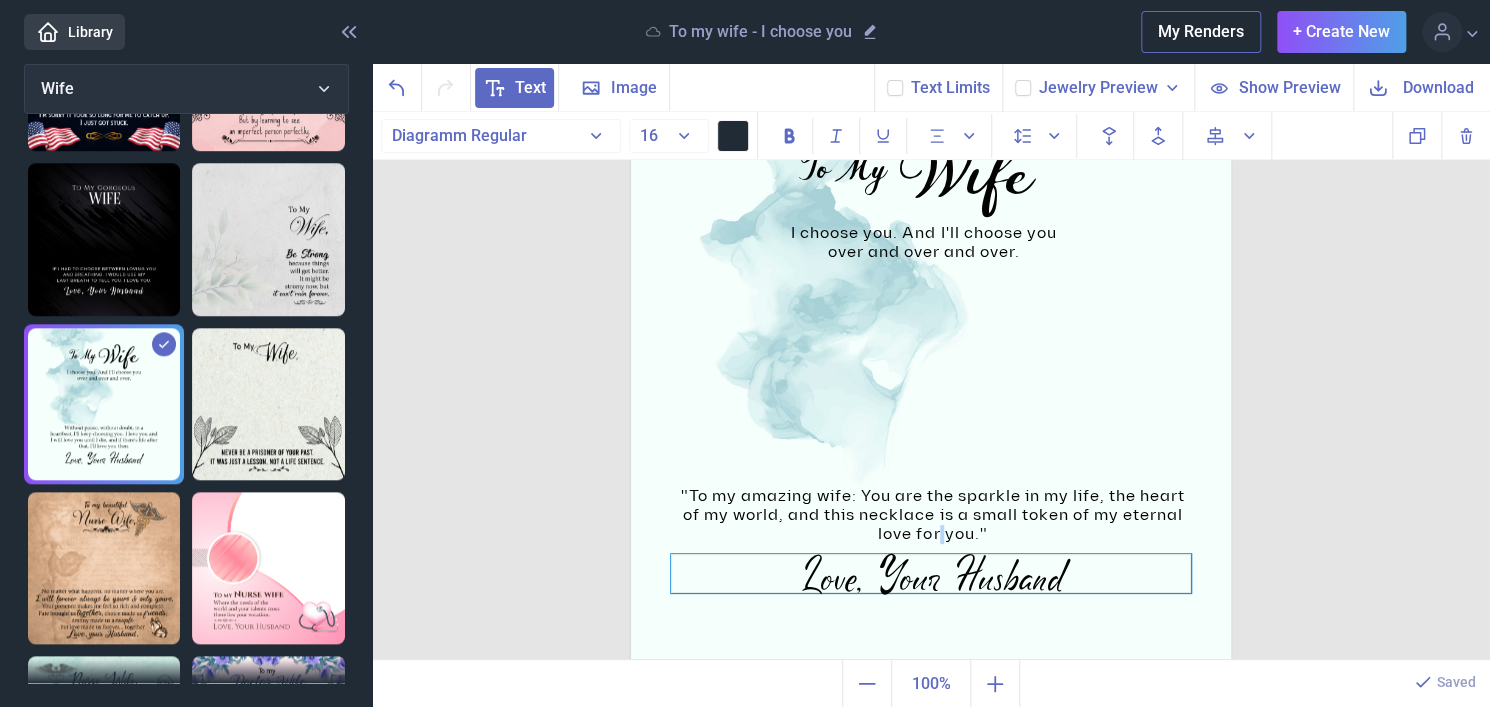 click on "Love, Your Husband" at bounding box center [931, 62] 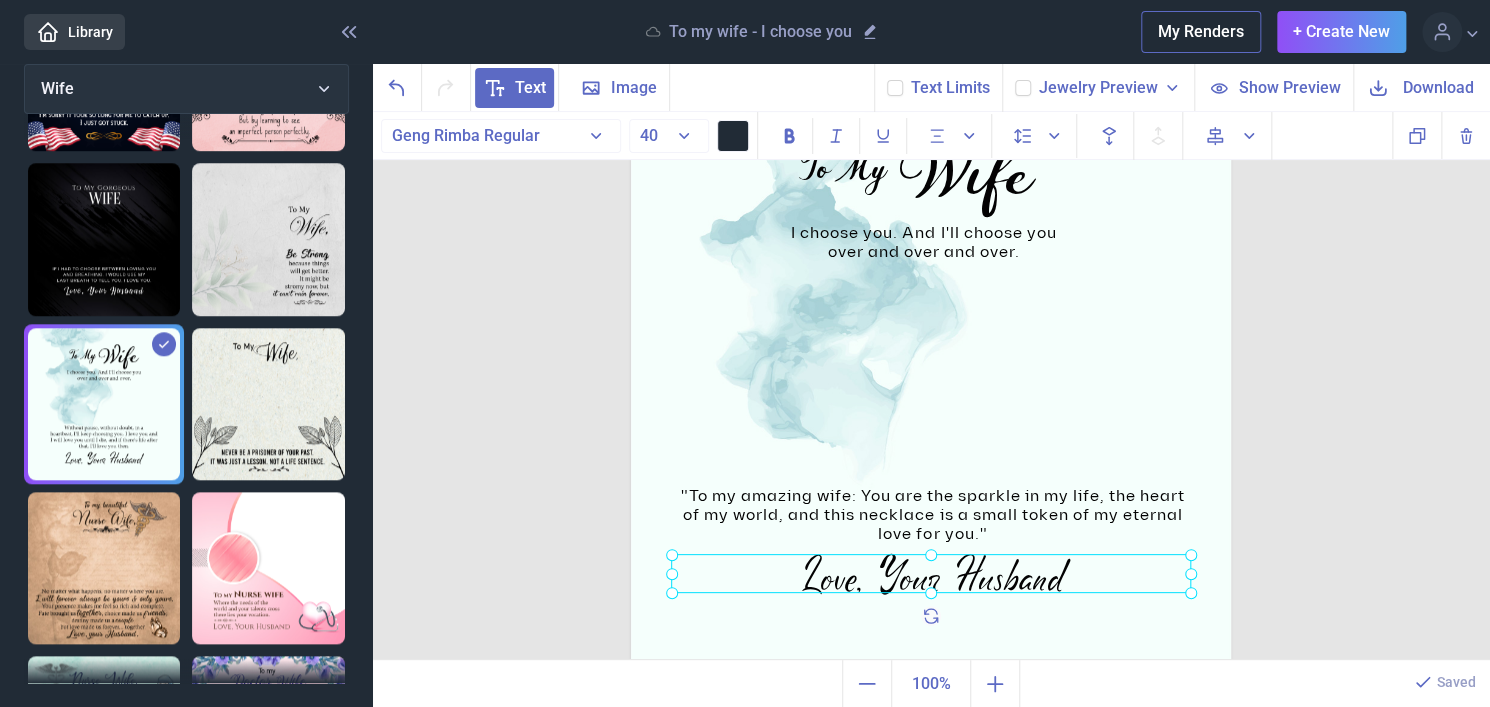 click at bounding box center [931, 573] 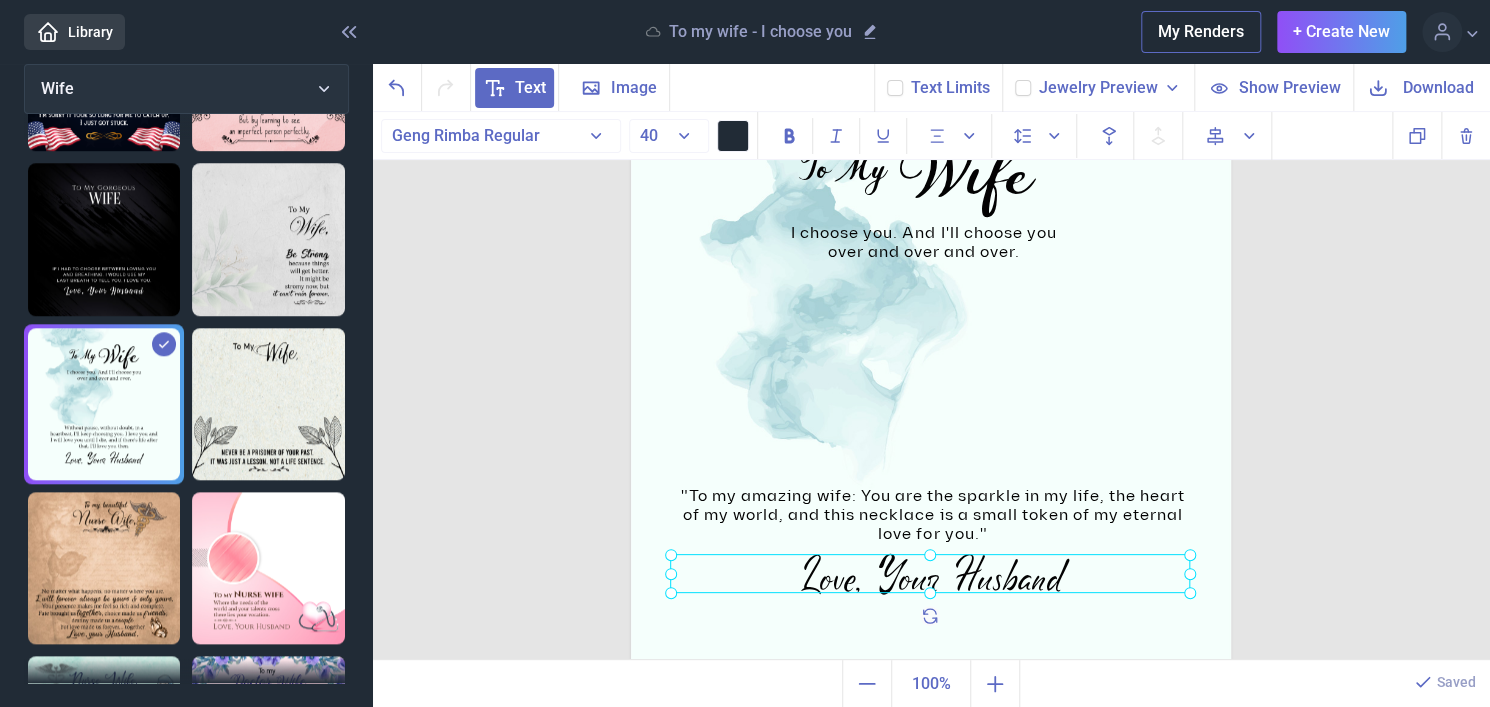 click at bounding box center [930, 573] 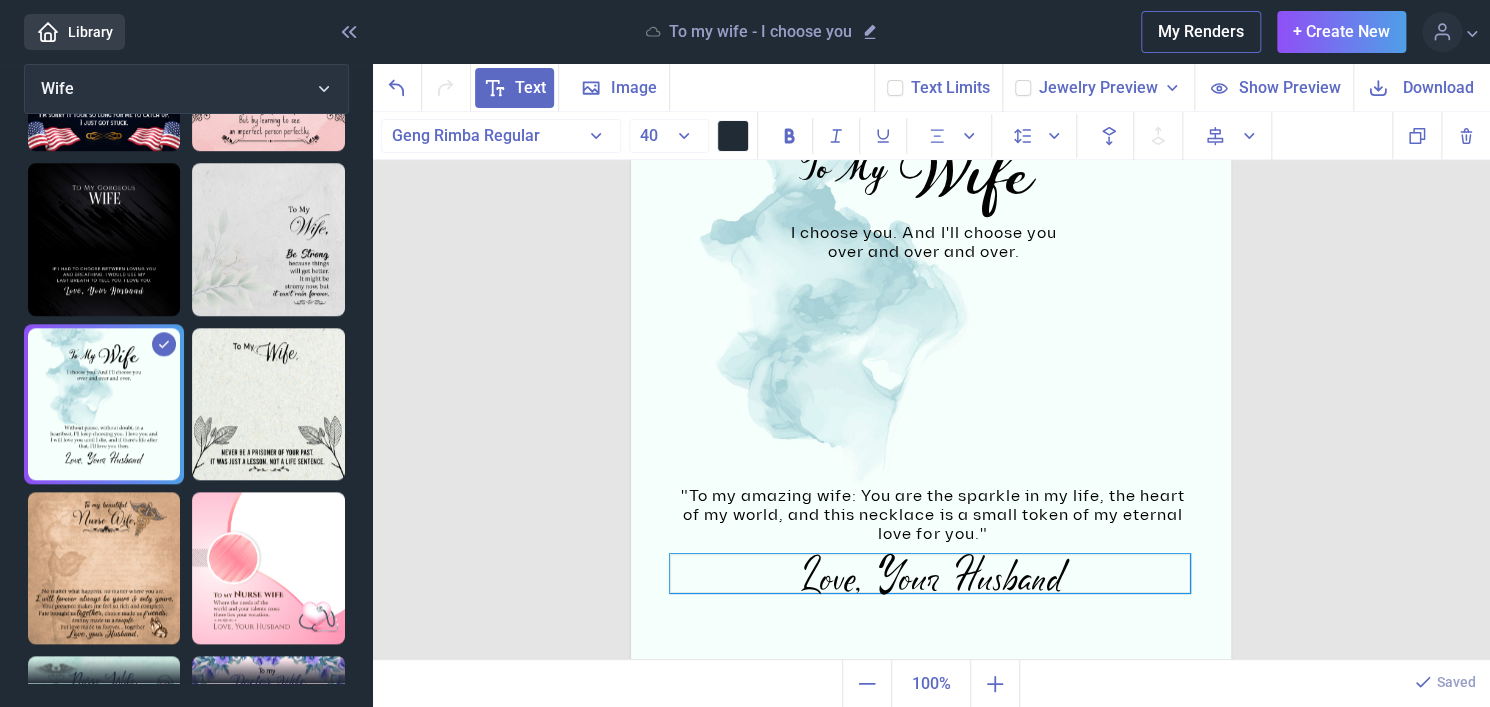 click on "Love, Your Husband" at bounding box center (930, 573) 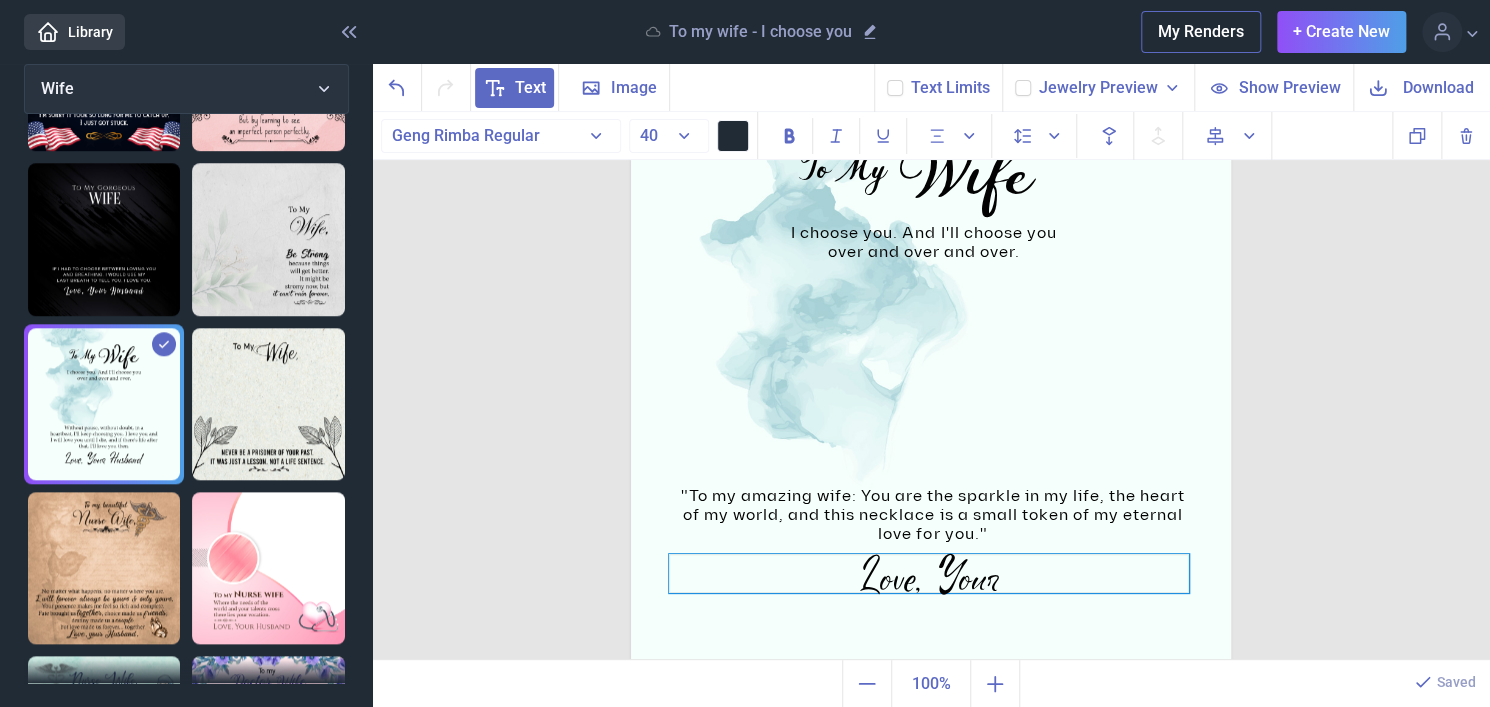 click on "Love, Your" at bounding box center [929, 573] 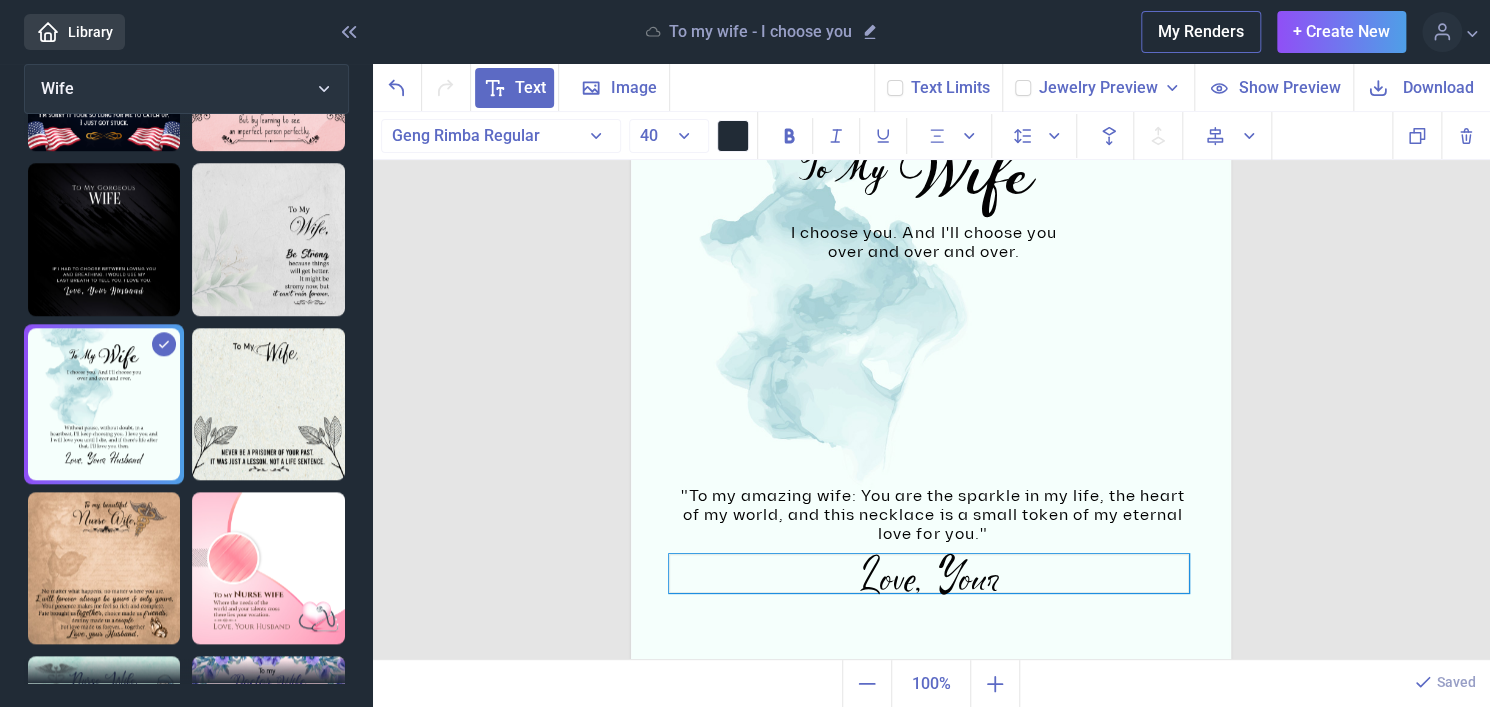 click on "Love, Your" at bounding box center [929, 573] 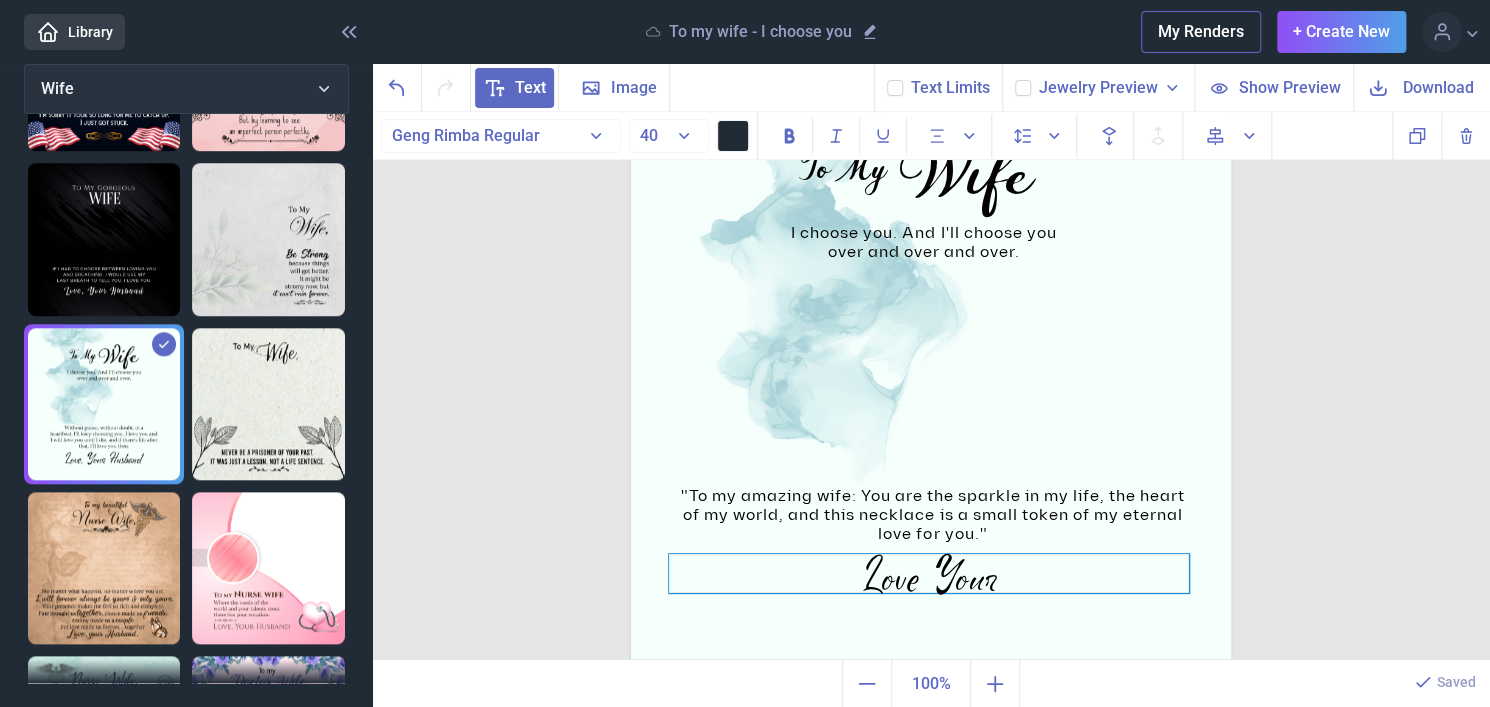 click on "Love Your" at bounding box center (929, 573) 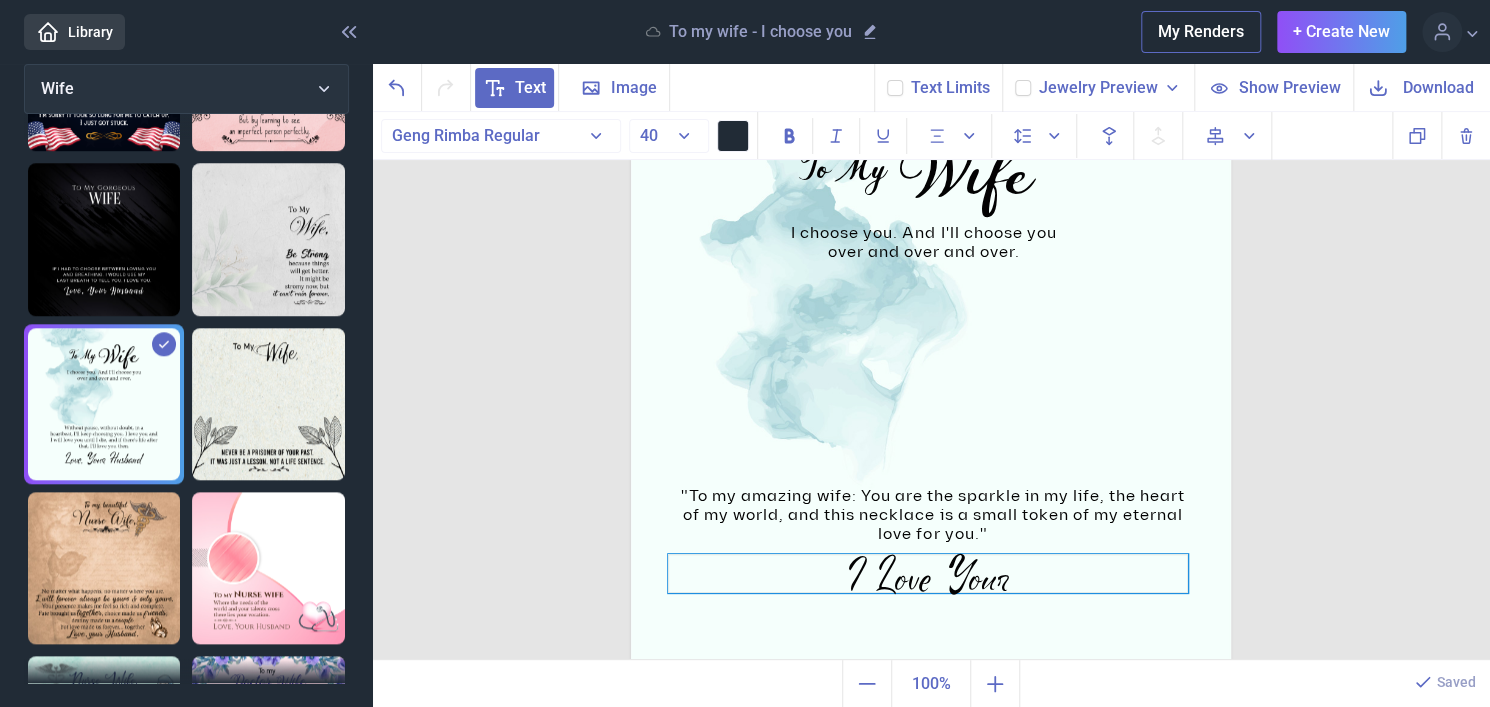 click on "I Love Your" at bounding box center [928, 573] 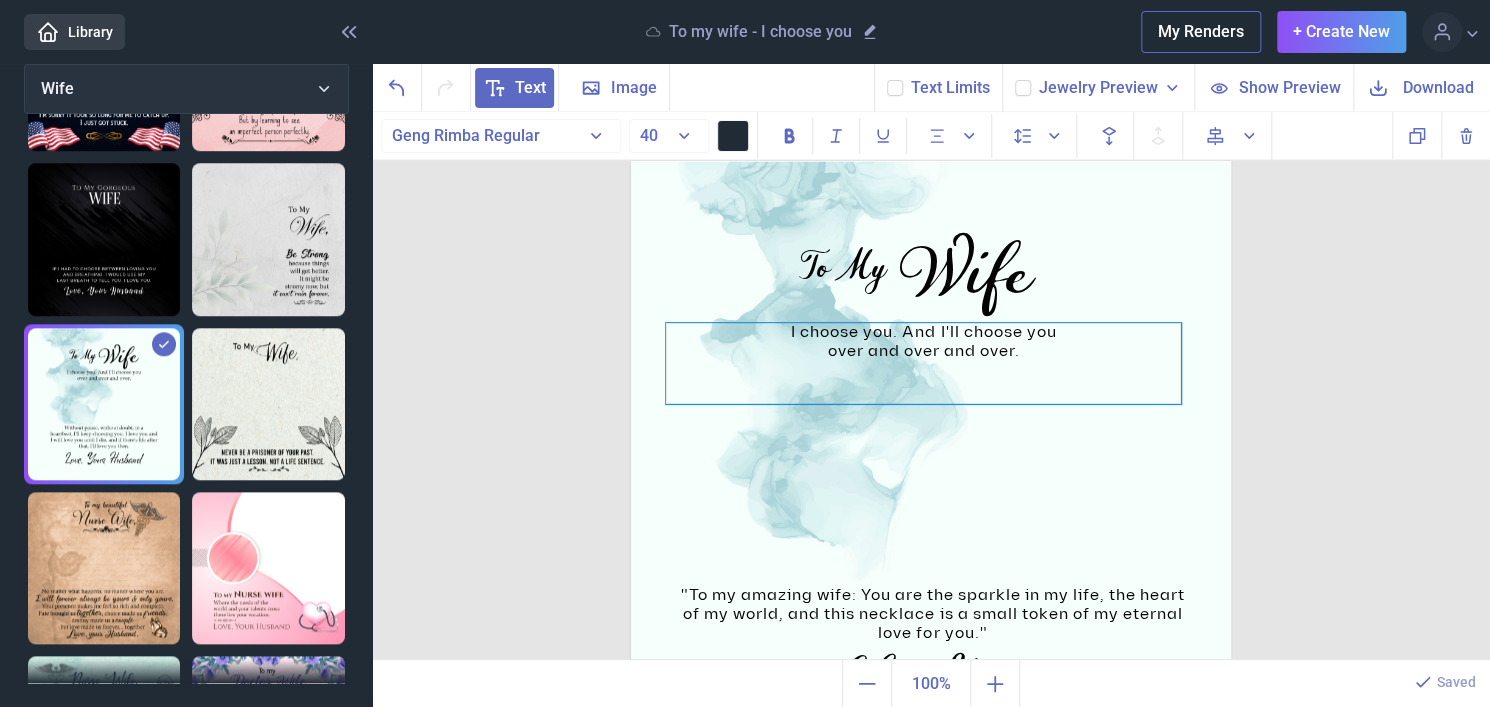 scroll, scrollTop: 20, scrollLeft: 0, axis: vertical 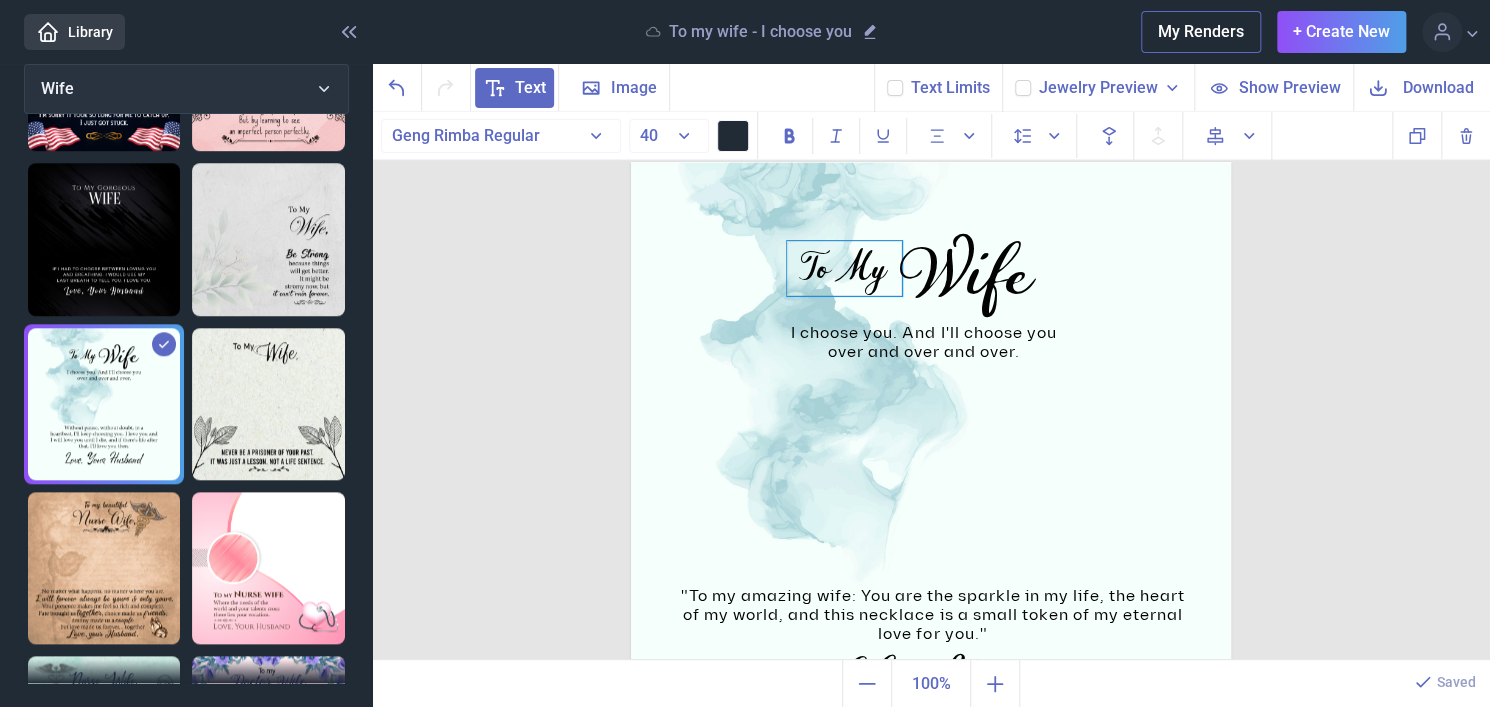click on "To My" at bounding box center (931, 162) 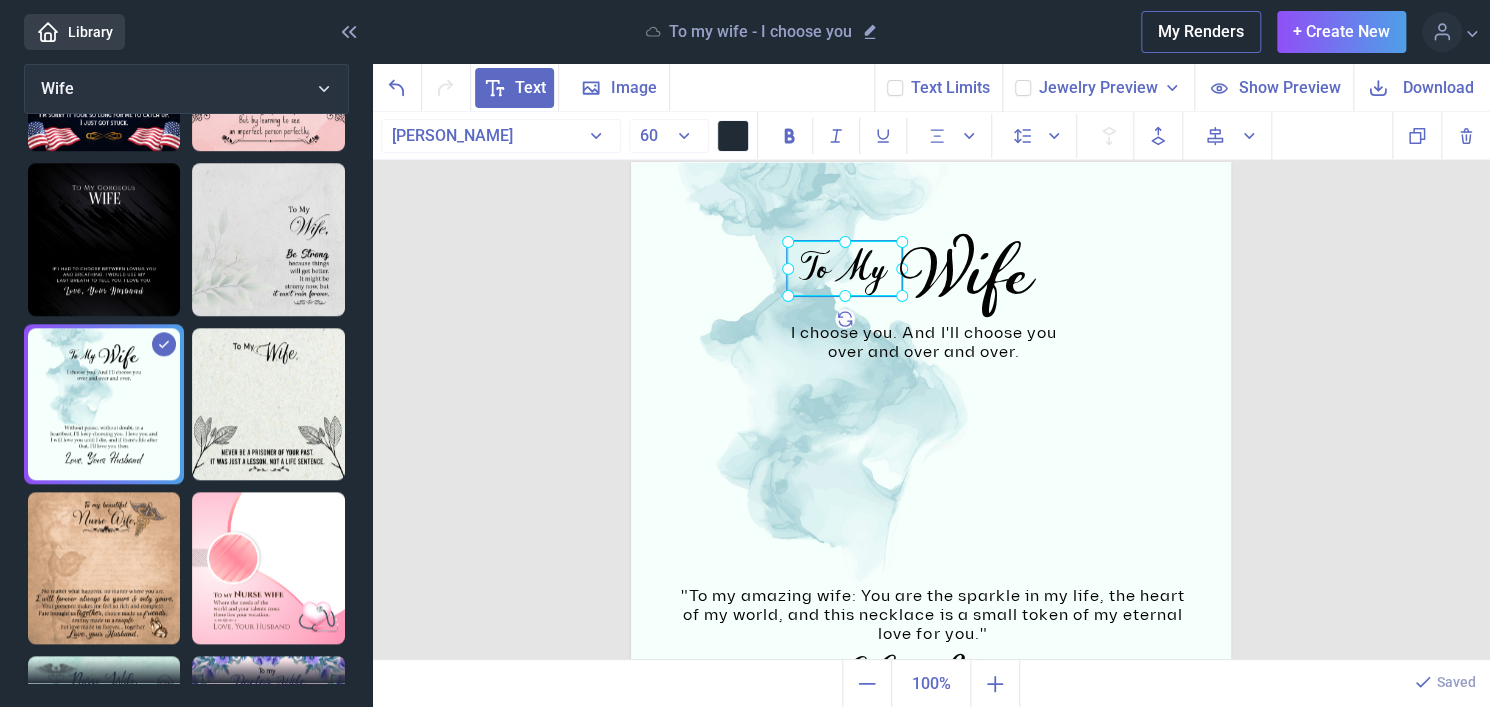 click at bounding box center (844, 268) 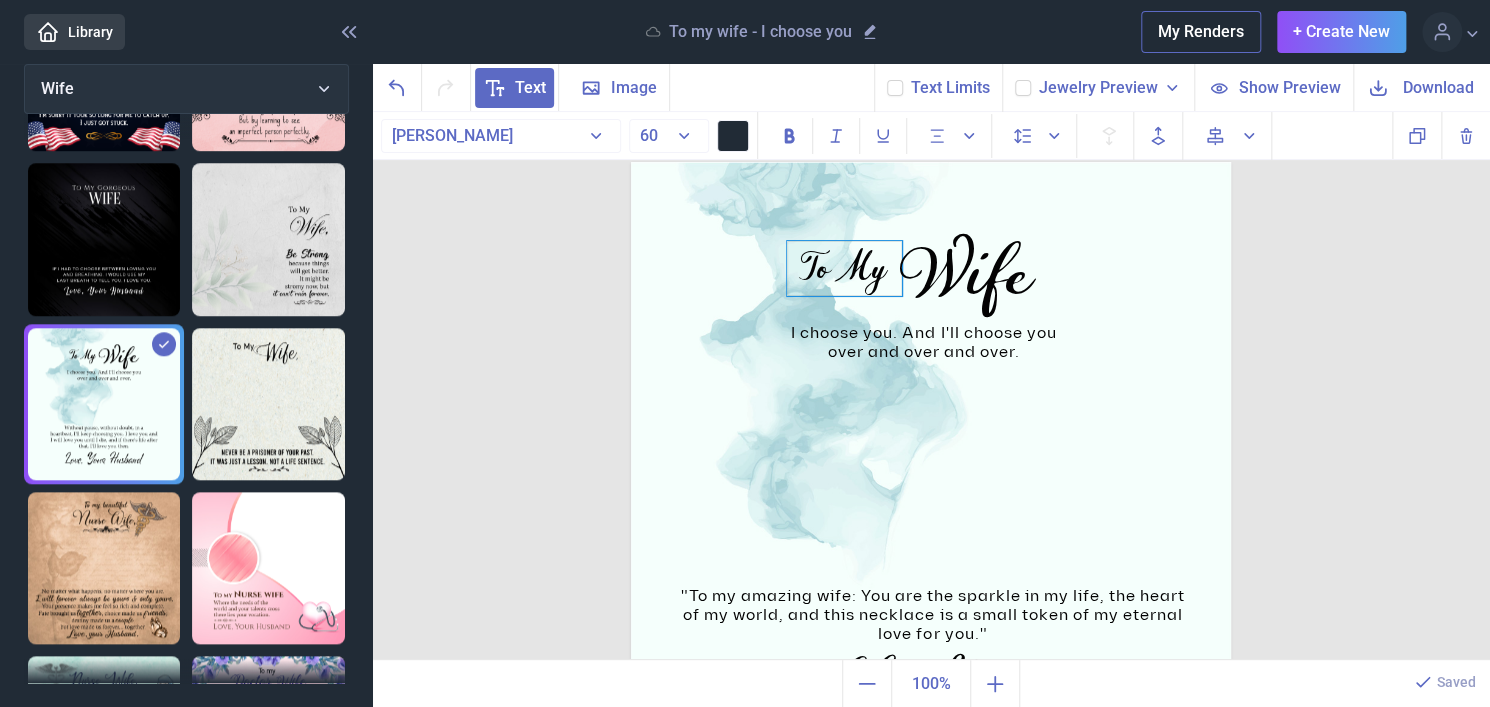 click on "To My" at bounding box center (844, 268) 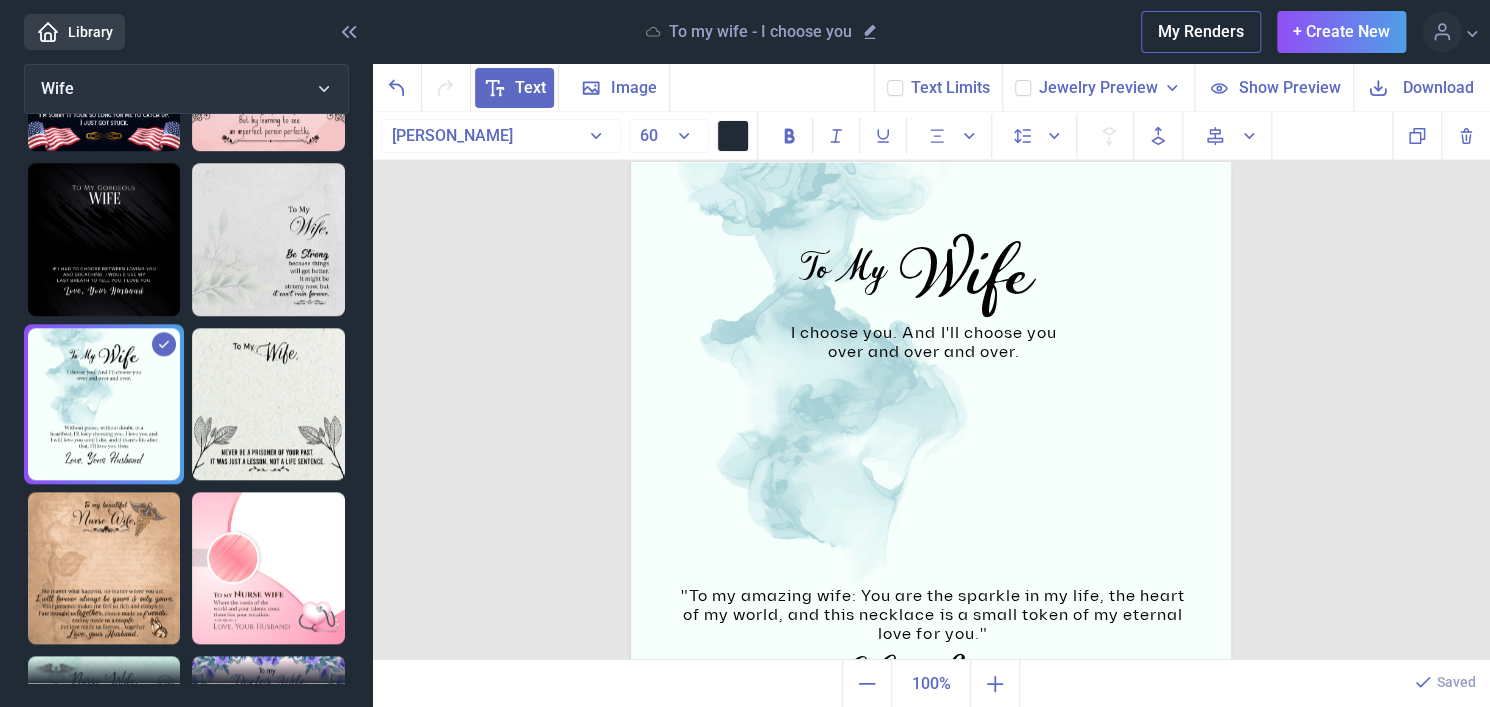 click at bounding box center [931, 462] 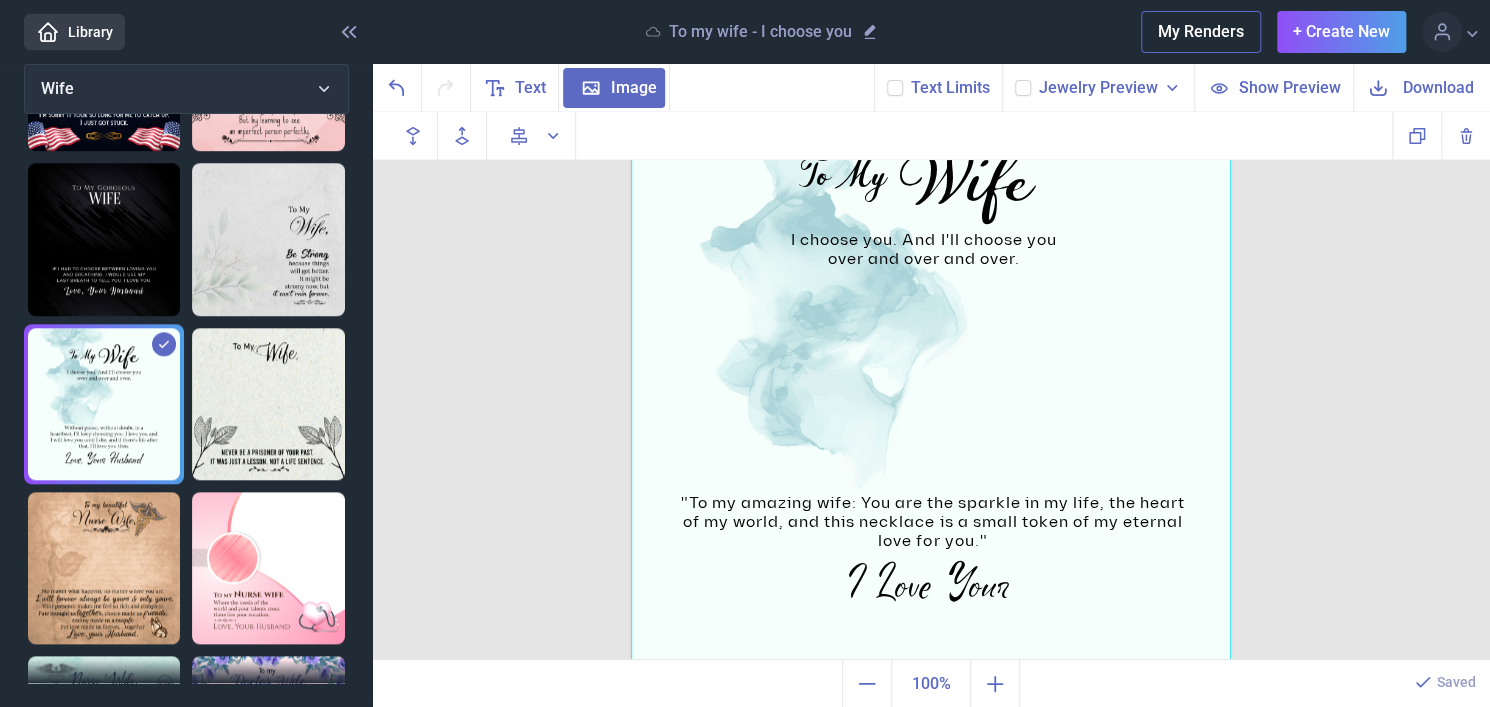 scroll, scrollTop: 120, scrollLeft: 0, axis: vertical 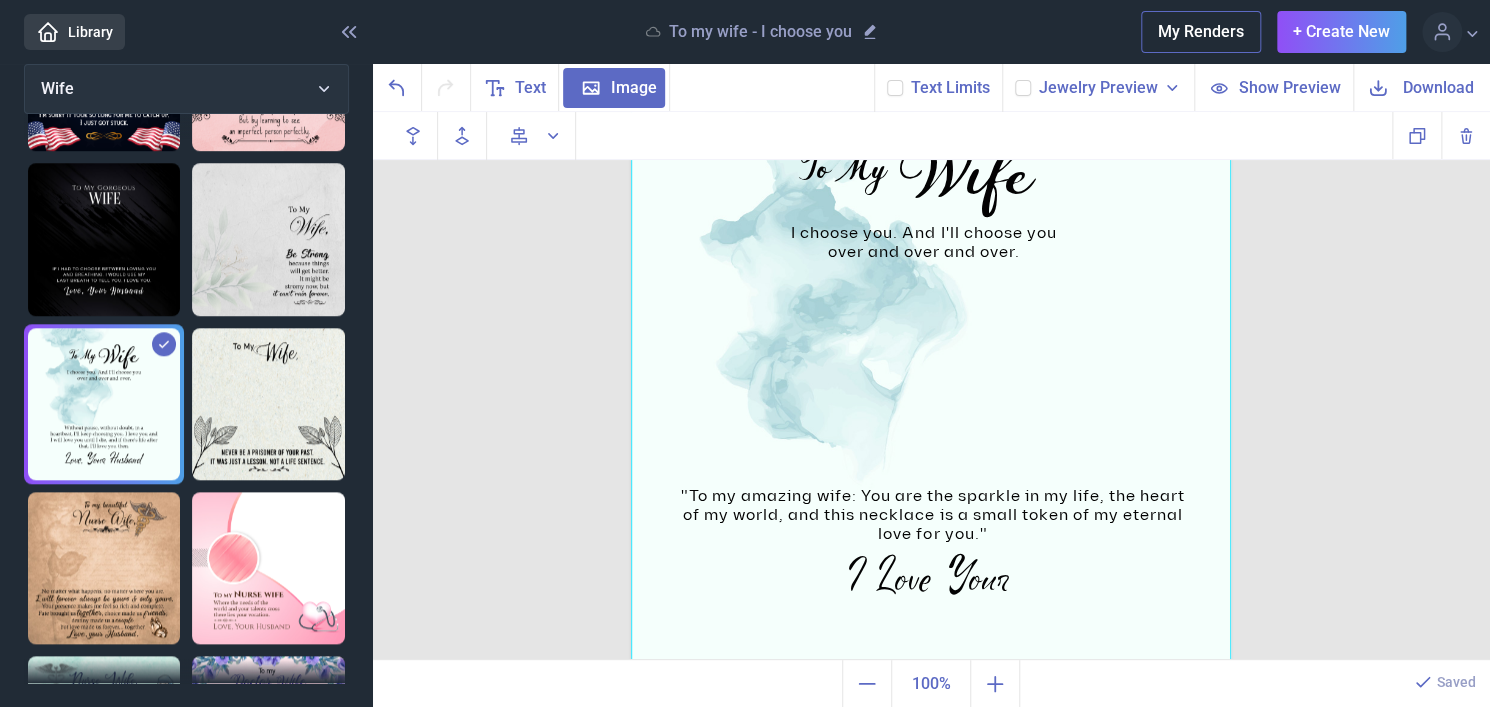 click on "Download" at bounding box center [1438, 87] 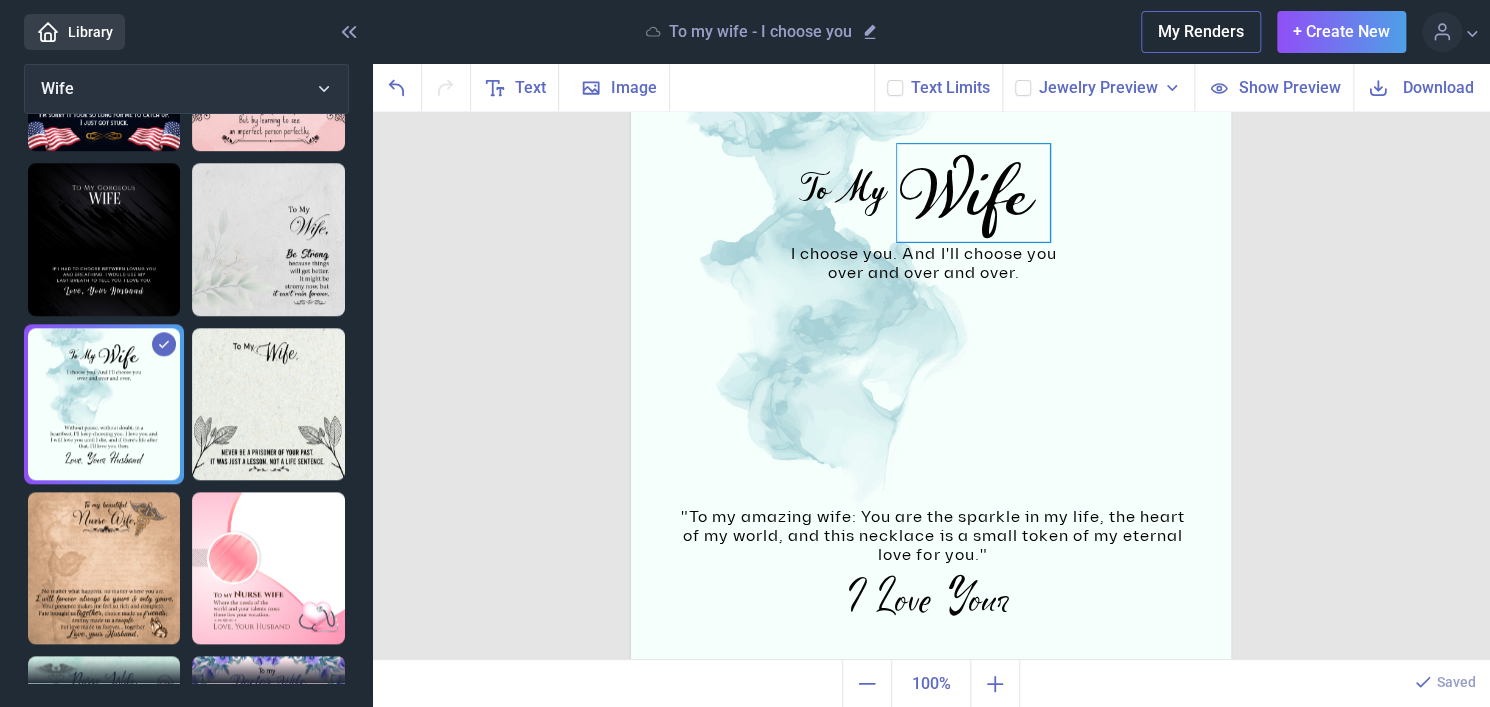 scroll, scrollTop: 120, scrollLeft: 0, axis: vertical 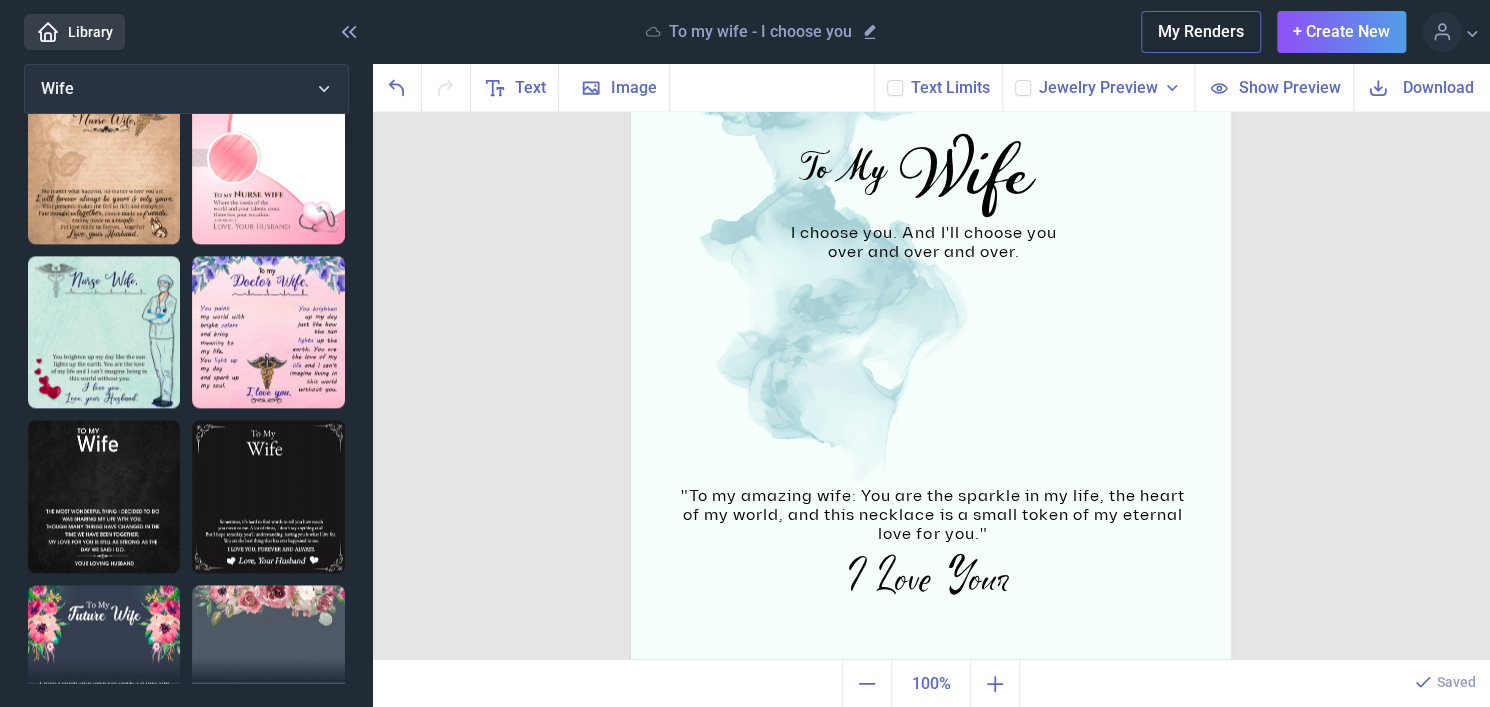 click at bounding box center [268, 332] 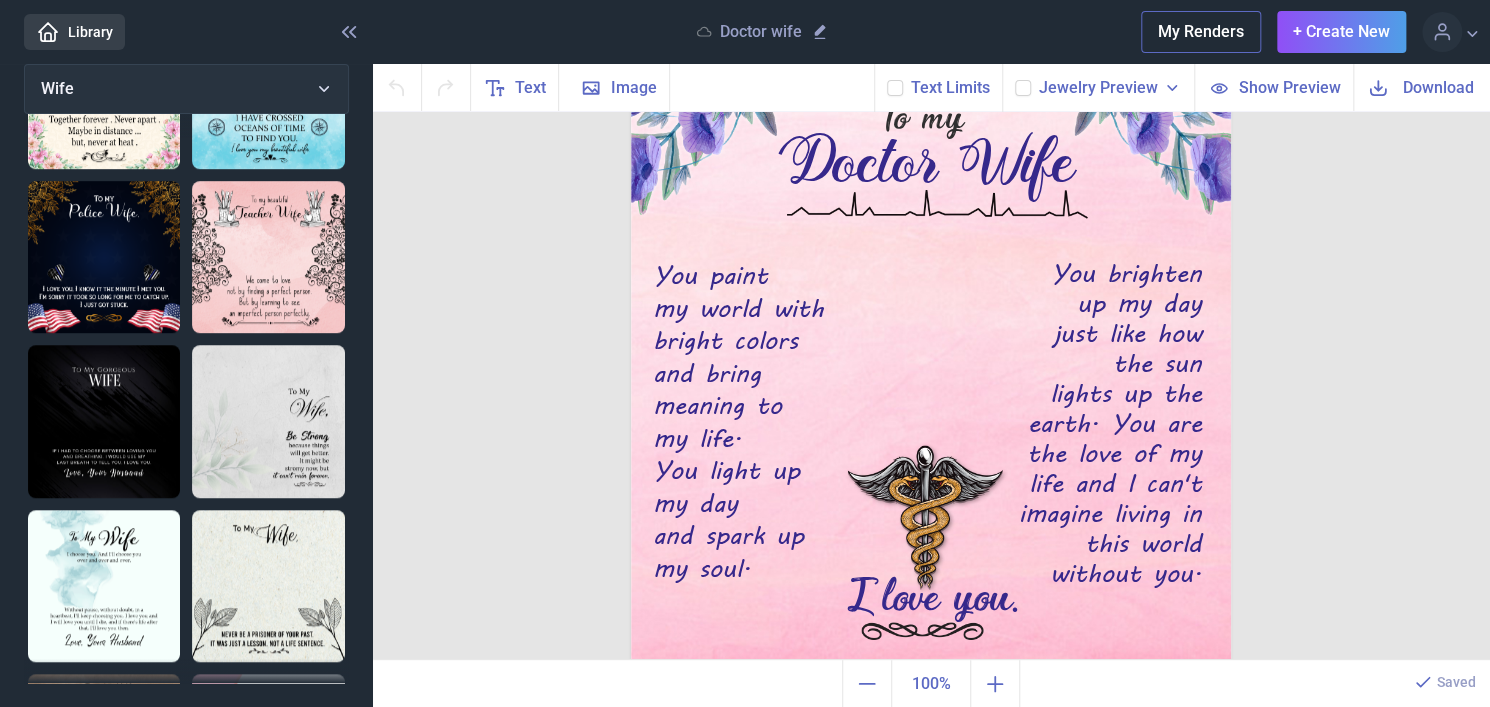 scroll, scrollTop: 300, scrollLeft: 0, axis: vertical 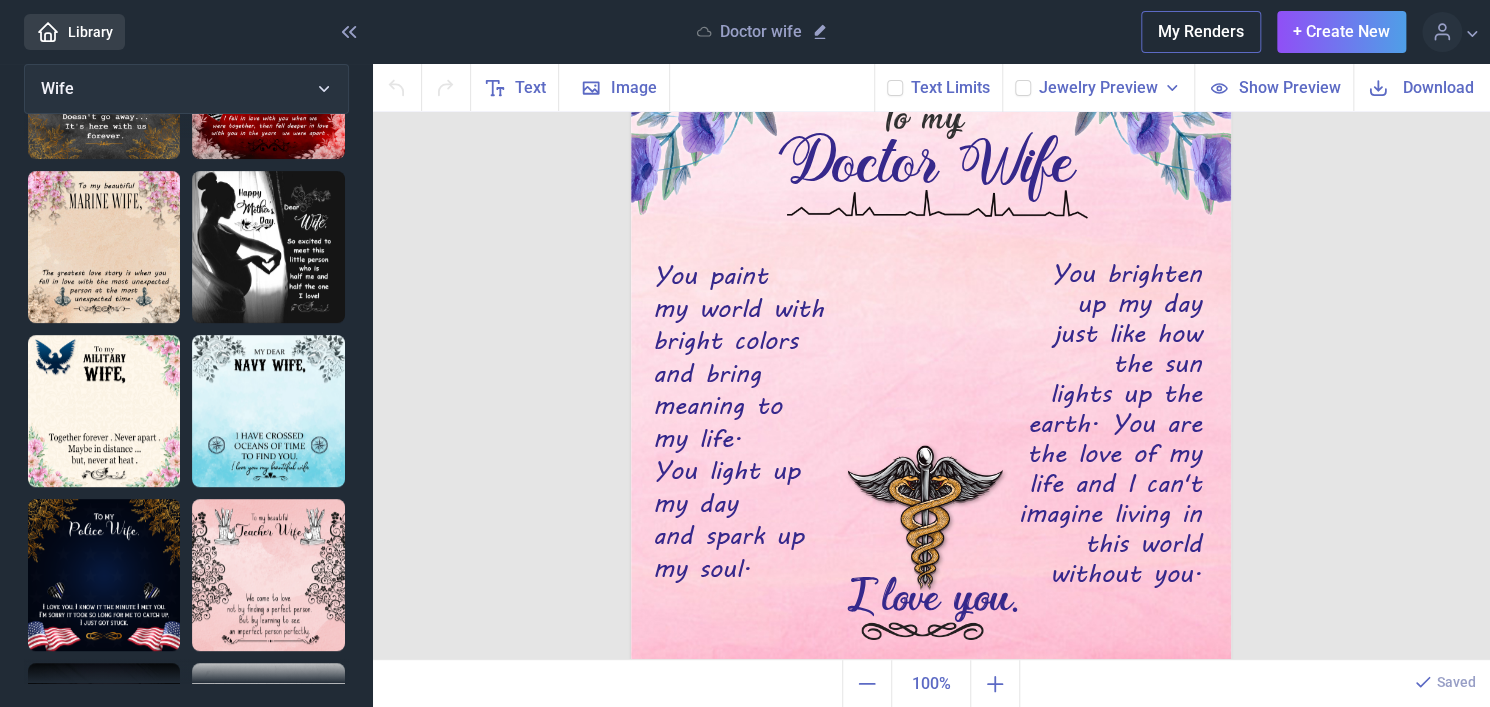 click at bounding box center [104, 411] 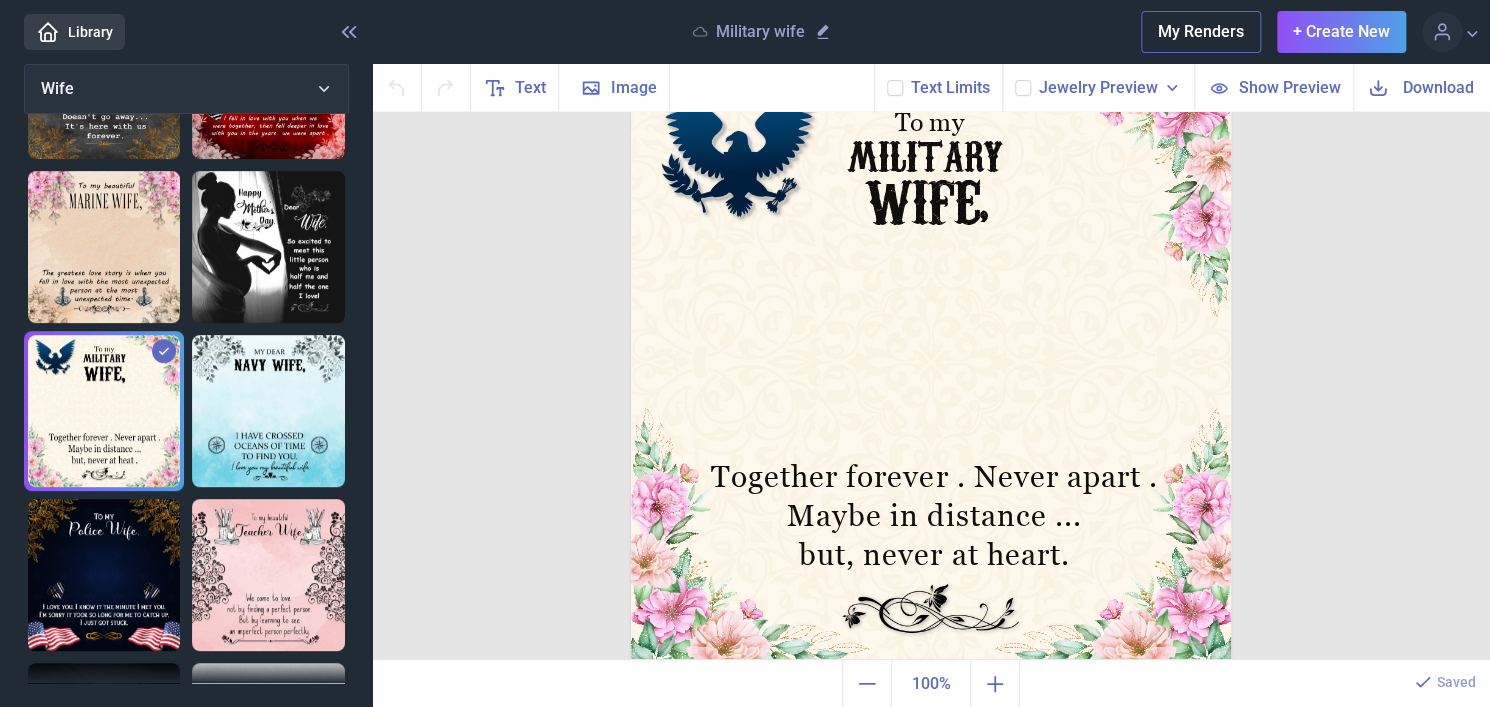 click at bounding box center (104, 247) 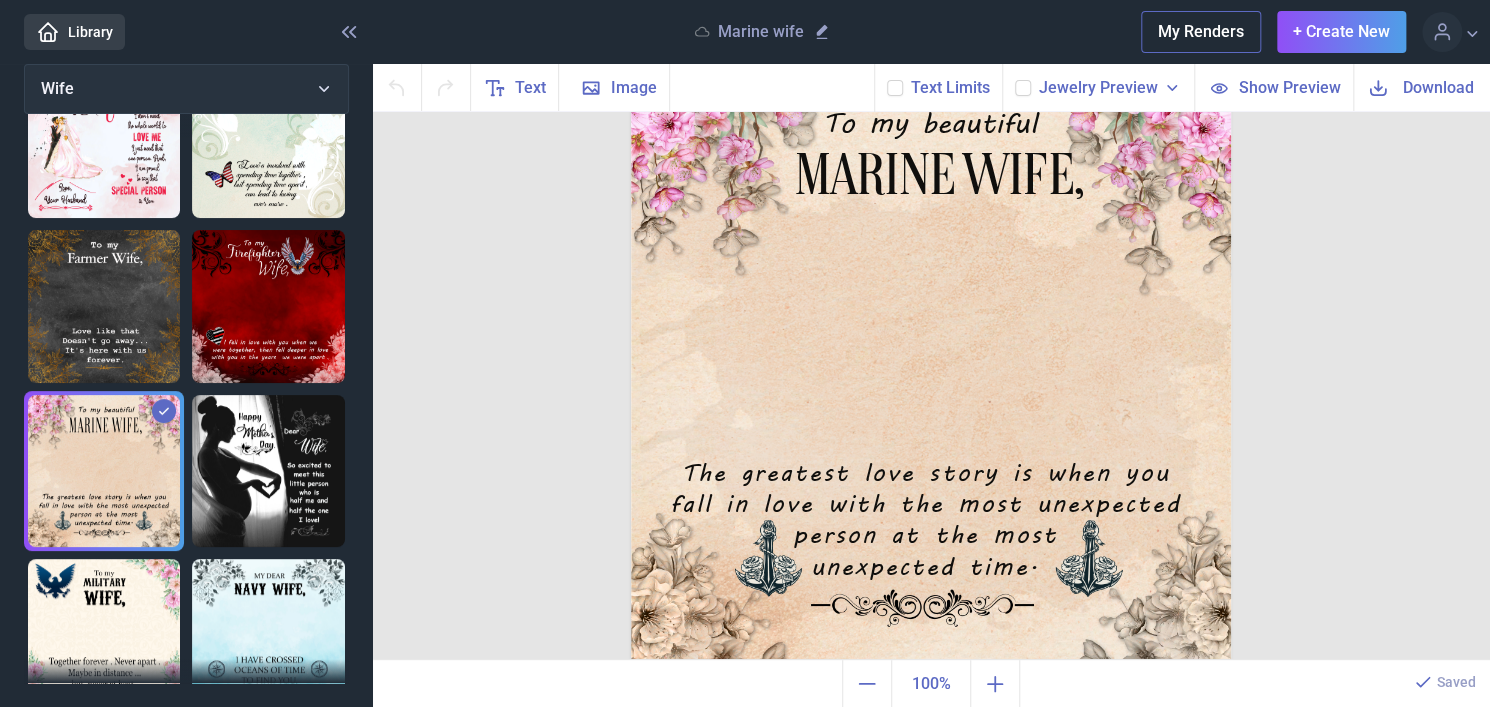 scroll, scrollTop: 0, scrollLeft: 0, axis: both 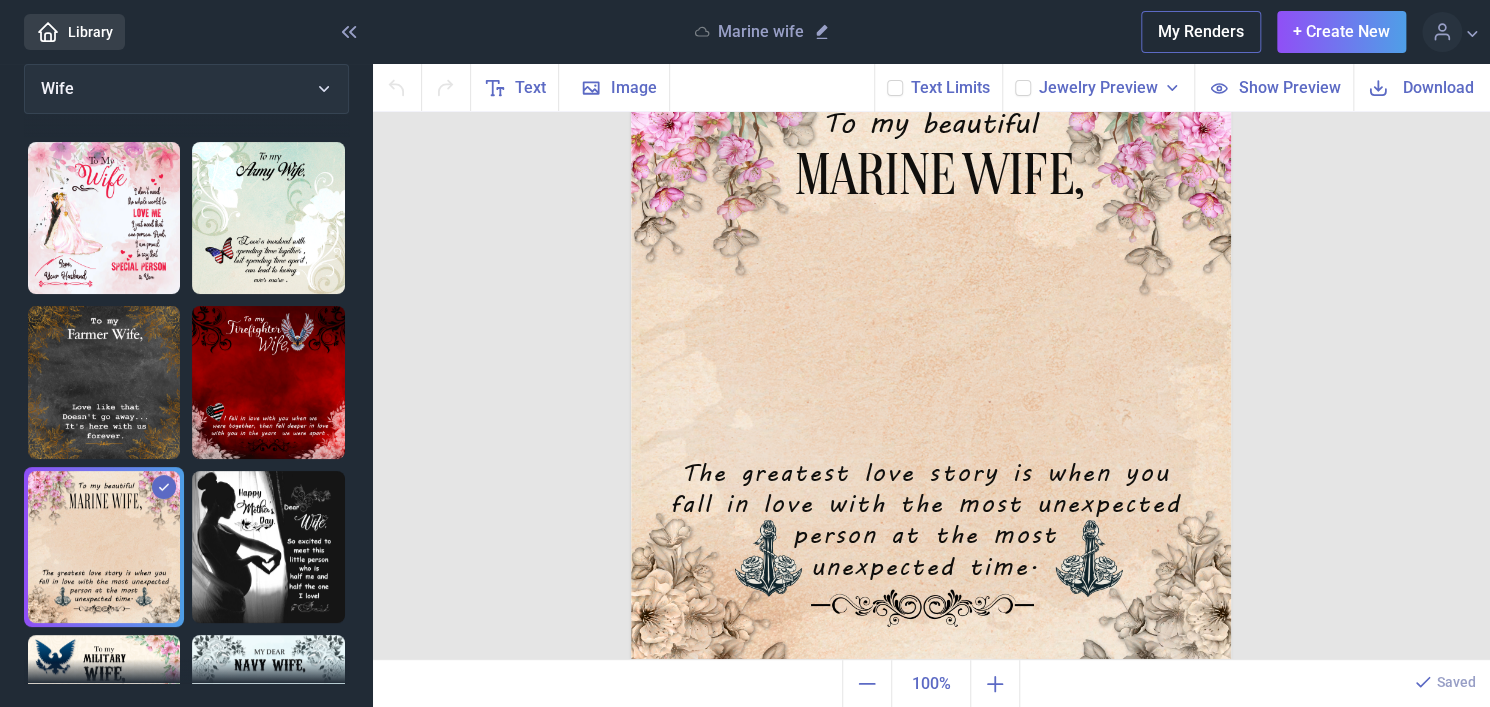 click at bounding box center (104, 218) 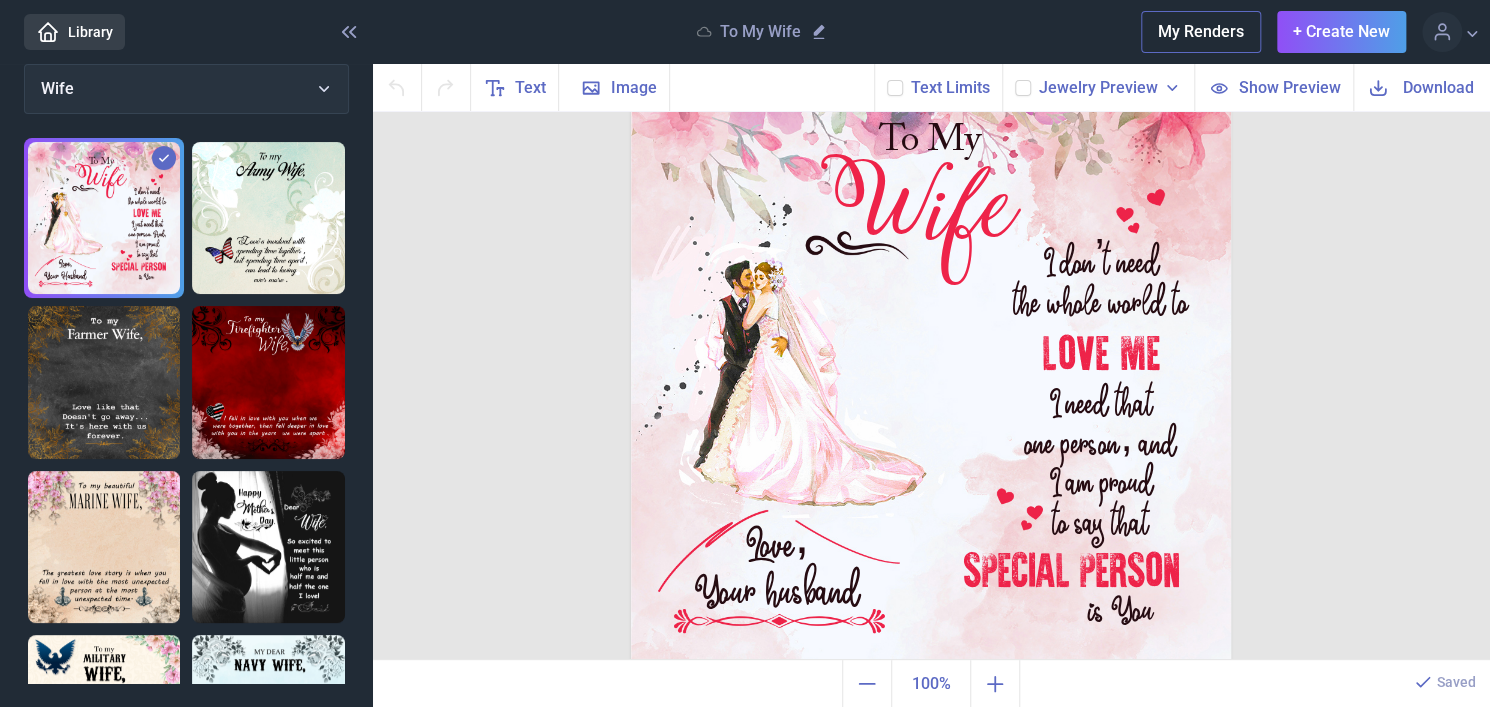 click at bounding box center [268, 218] 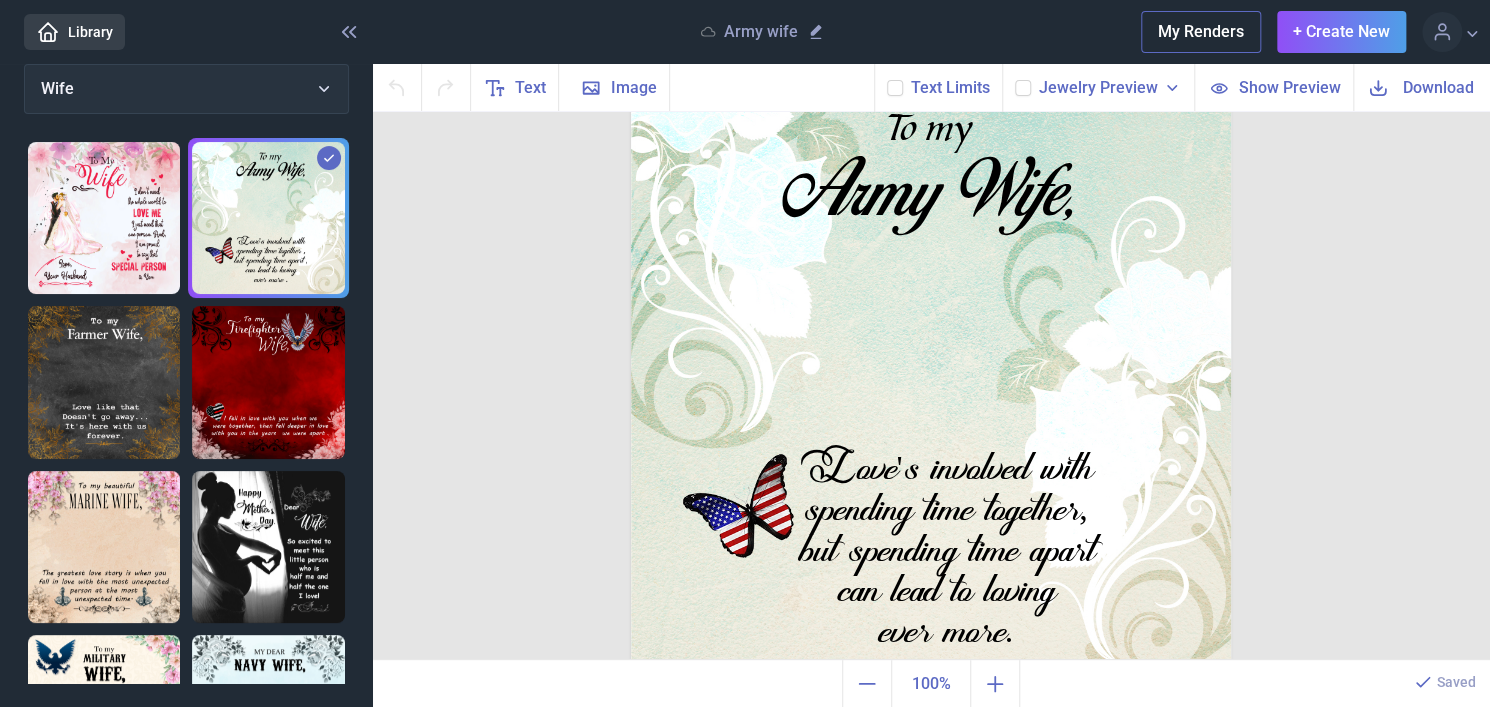 scroll, scrollTop: 120, scrollLeft: 0, axis: vertical 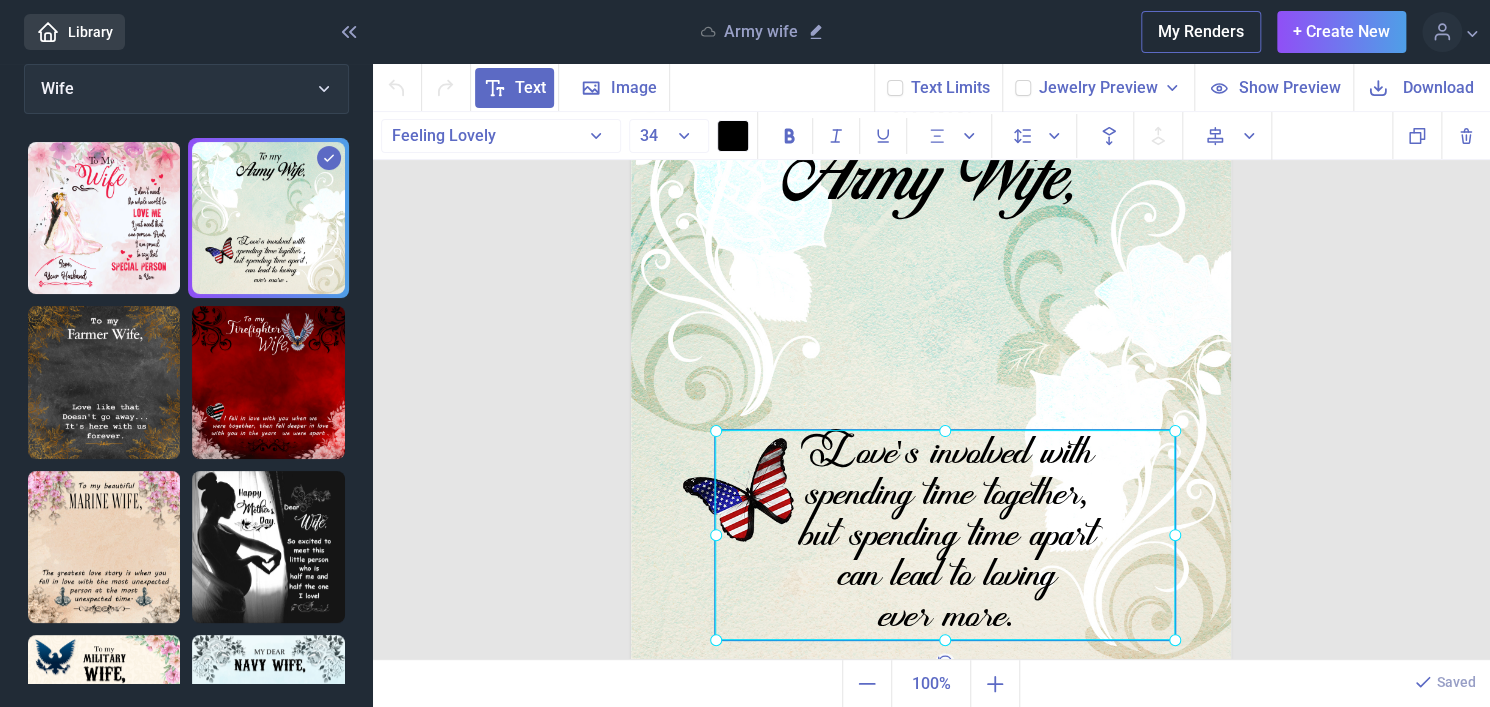 click on "Love's involved with   spending time together,  but spending time apart  can lead to loving  ever more." at bounding box center [631, 62] 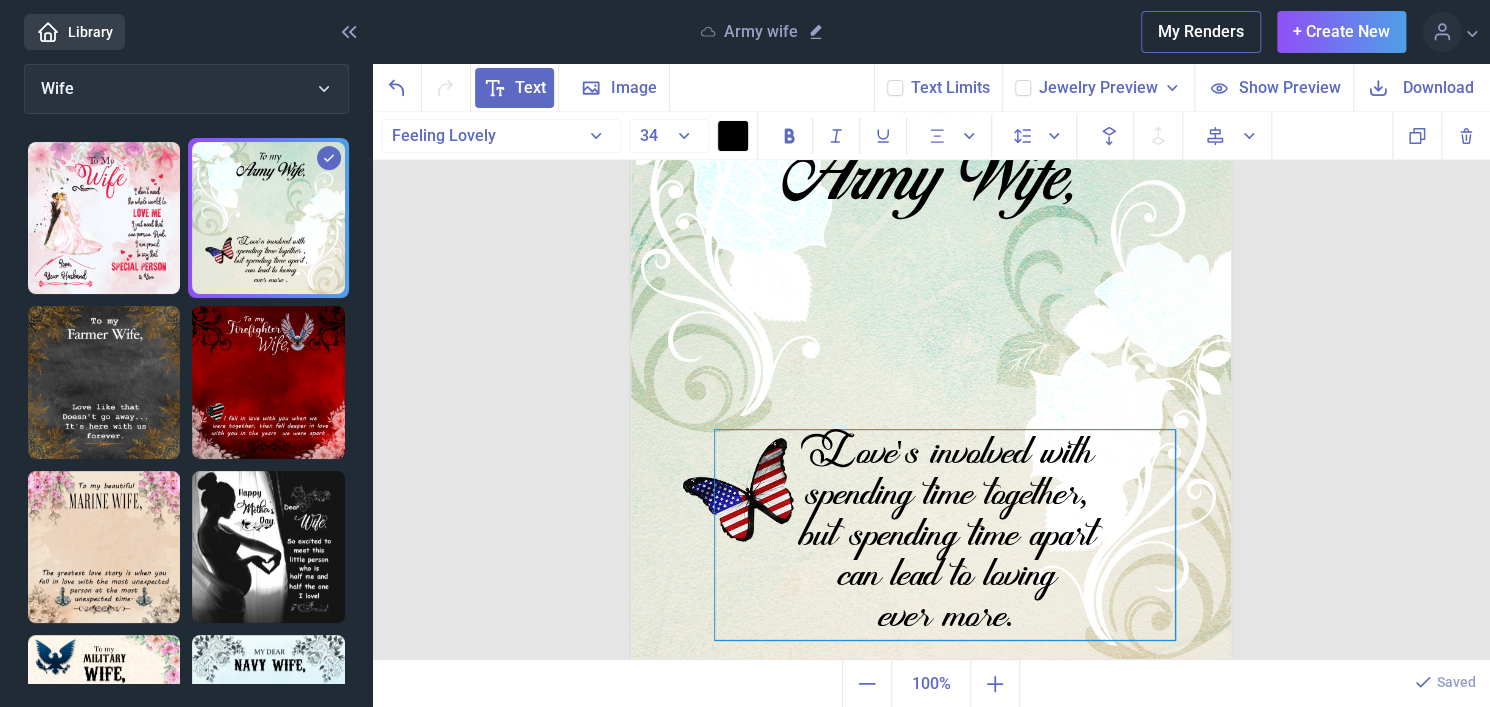 click on "Love's involved with   spending time together,  but spending time apart  can lead to loving  ever more." at bounding box center (945, 535) 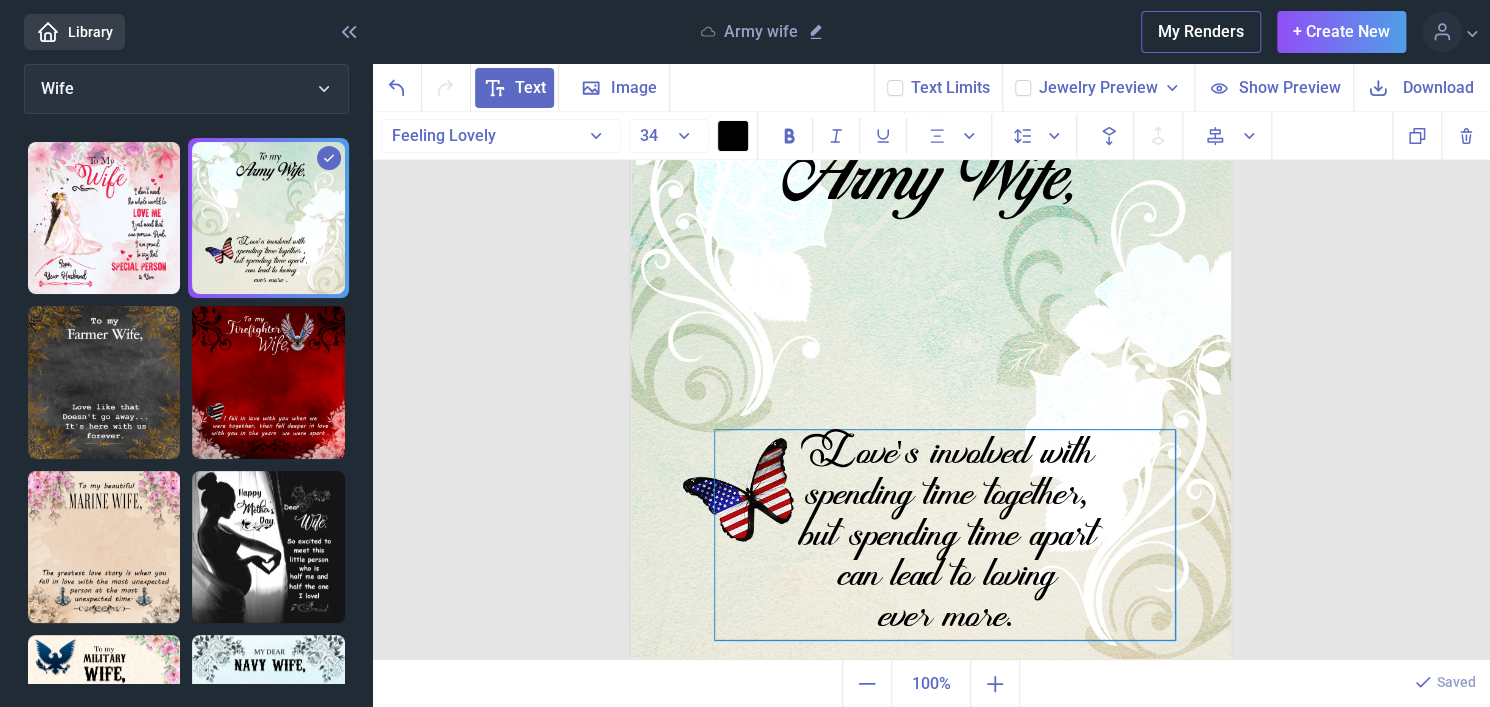 copy on "Love's involved with   spending time together,  but spending time apart  can lead to loving  ever more." 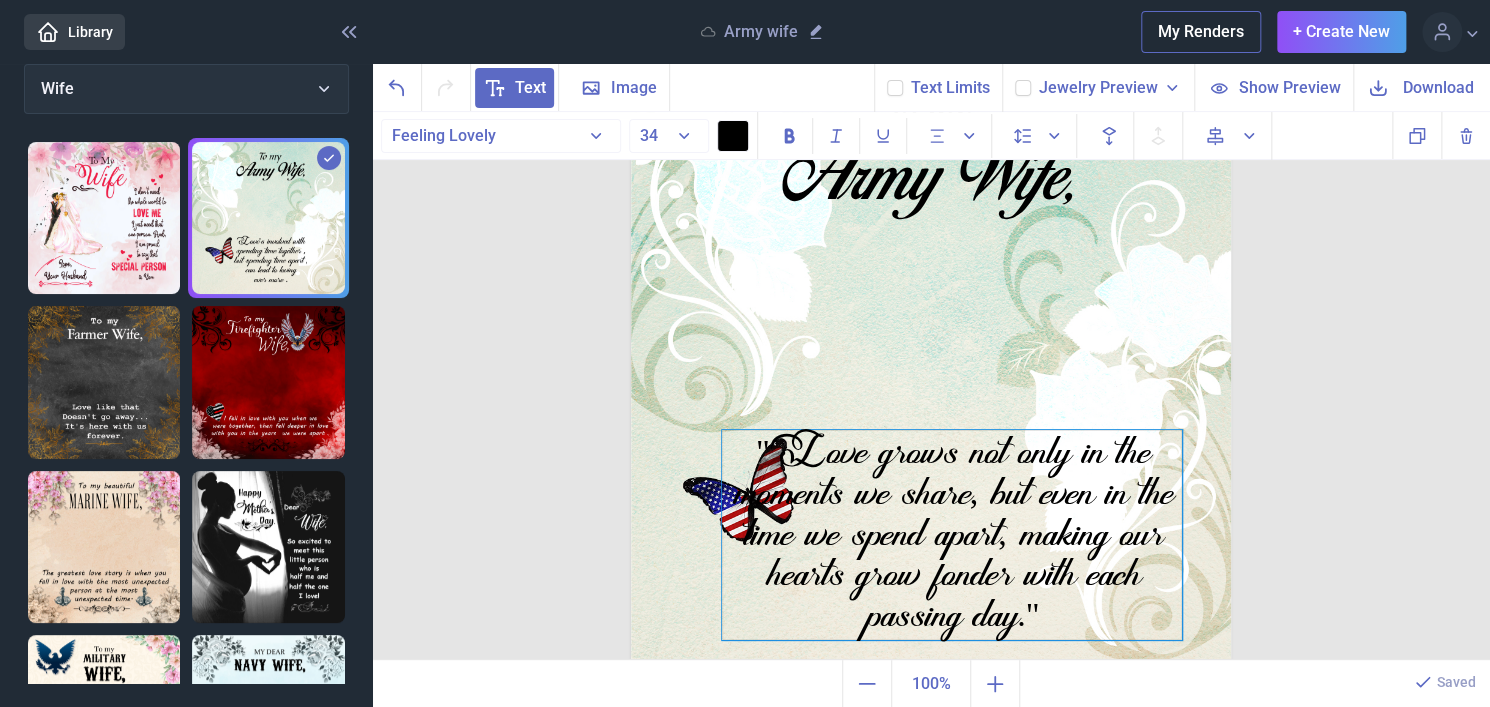 click on ""Love grows not only in the moments we share, but even in the time we spend apart, making our hearts grow fonder with each passing day."" at bounding box center (952, 535) 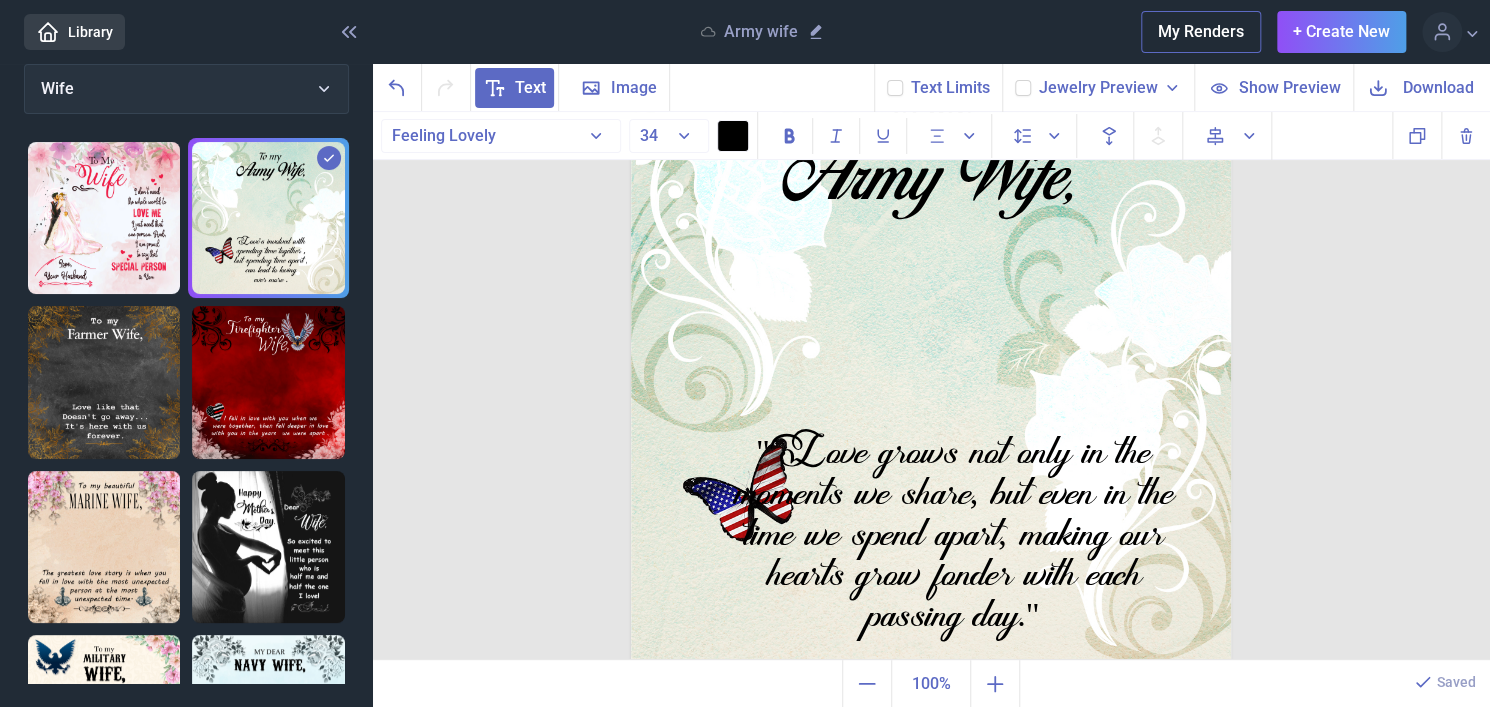 click at bounding box center [931, 362] 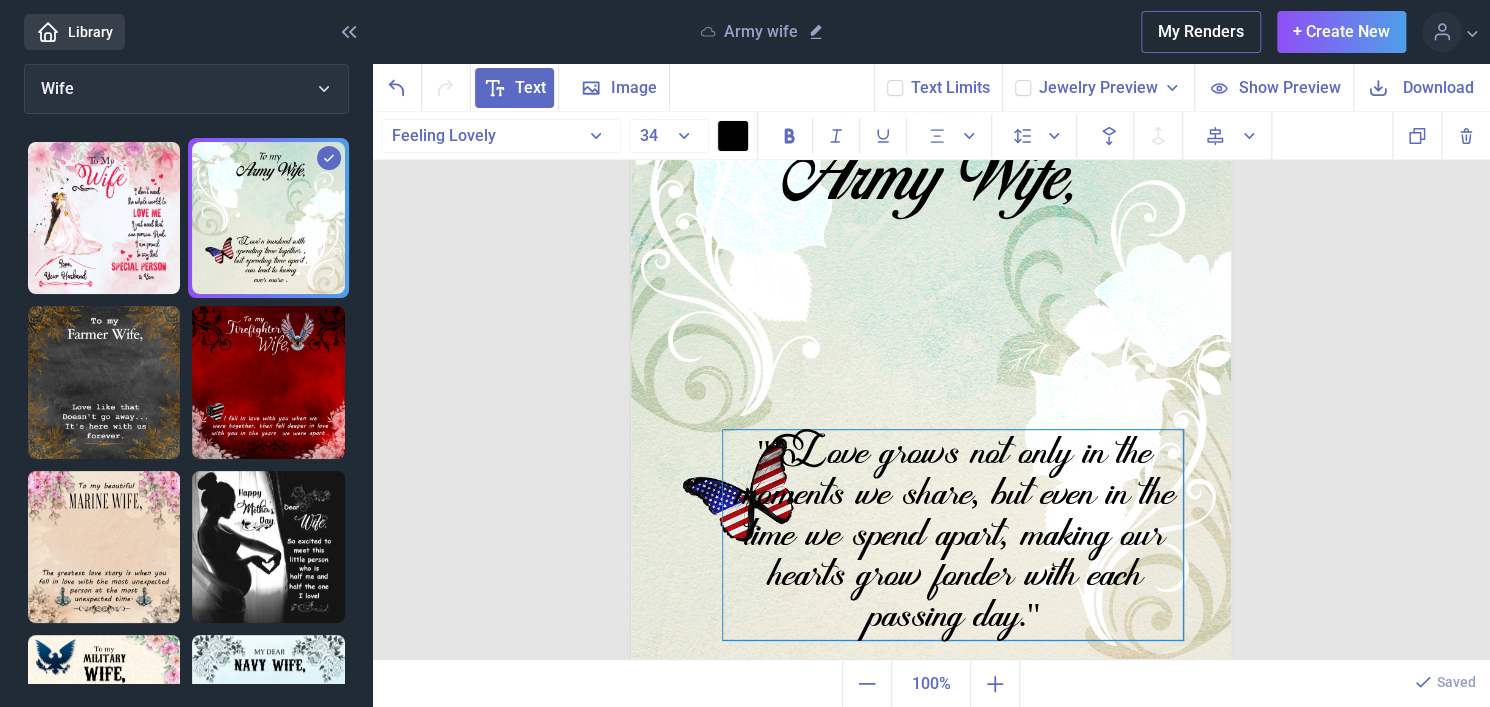 click on ""Love grows not only in the moments we share, but even in the time we spend apart, making our hearts grow fonder with each passing day."" at bounding box center [953, 535] 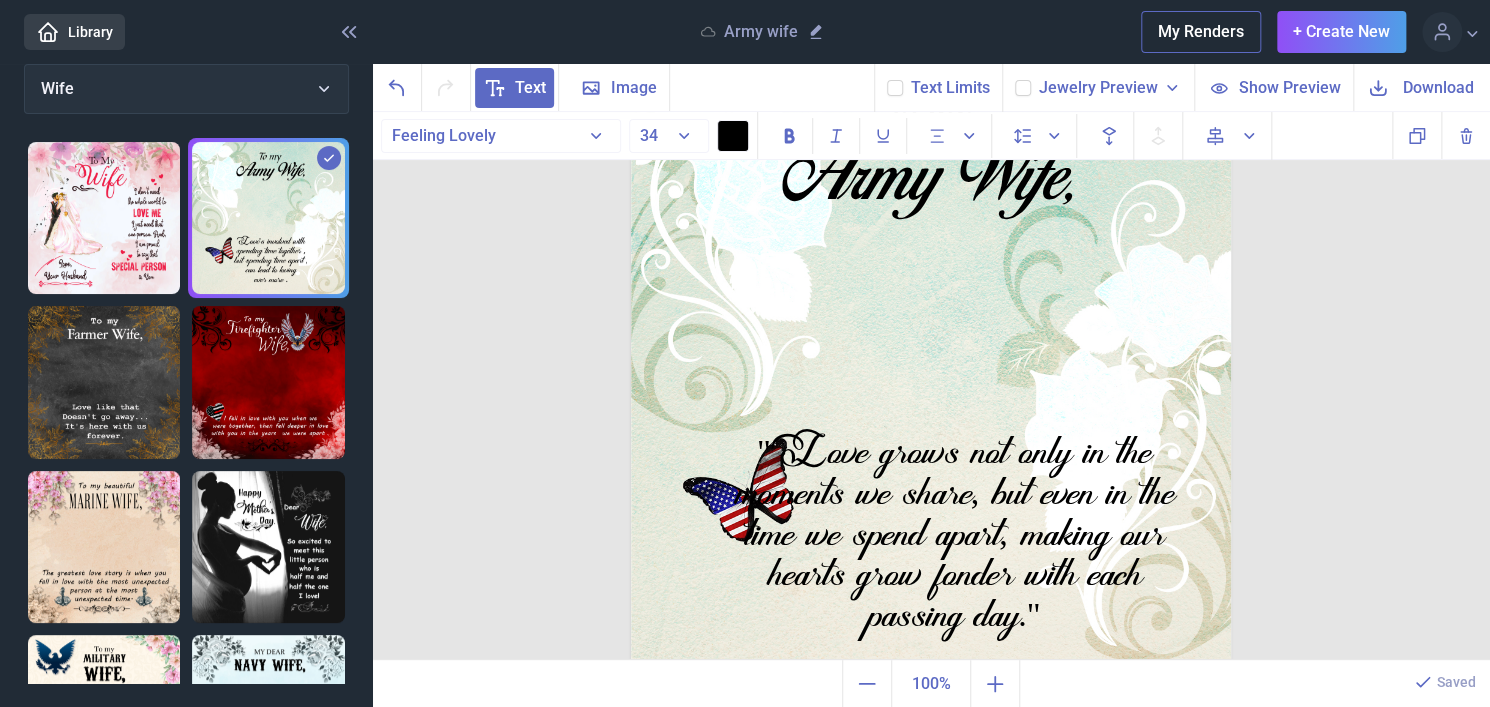 click at bounding box center [931, 362] 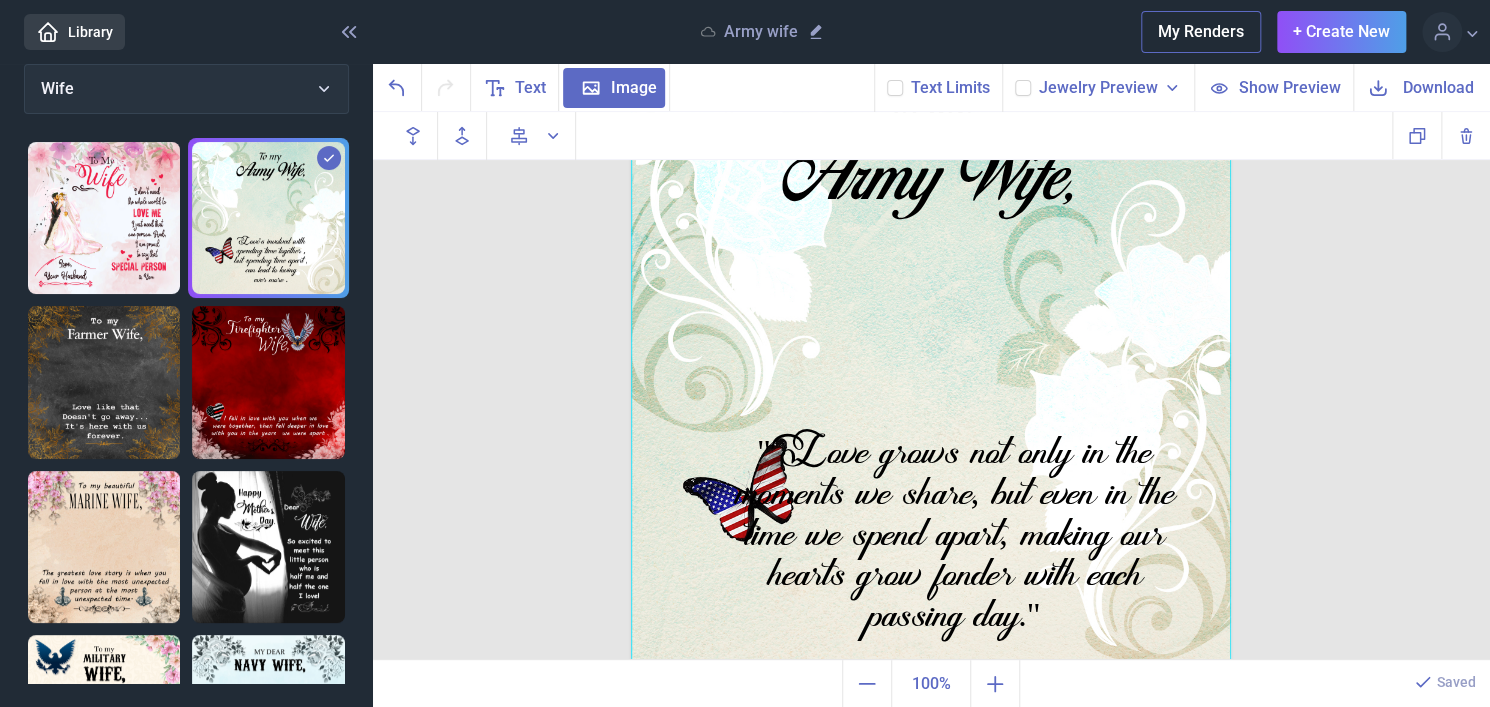 drag, startPoint x: 703, startPoint y: 495, endPoint x: 664, endPoint y: 472, distance: 45.276924 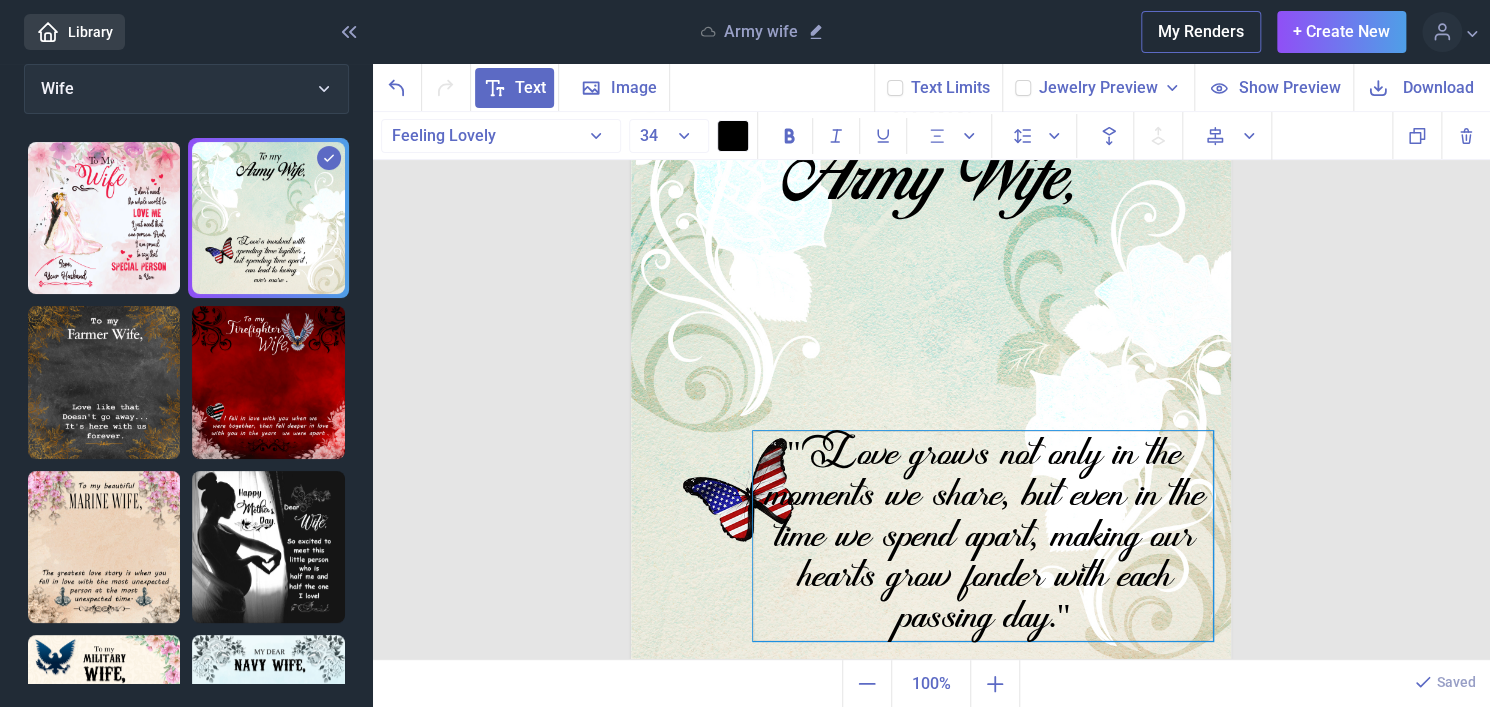drag, startPoint x: 858, startPoint y: 523, endPoint x: 880, endPoint y: 523, distance: 22 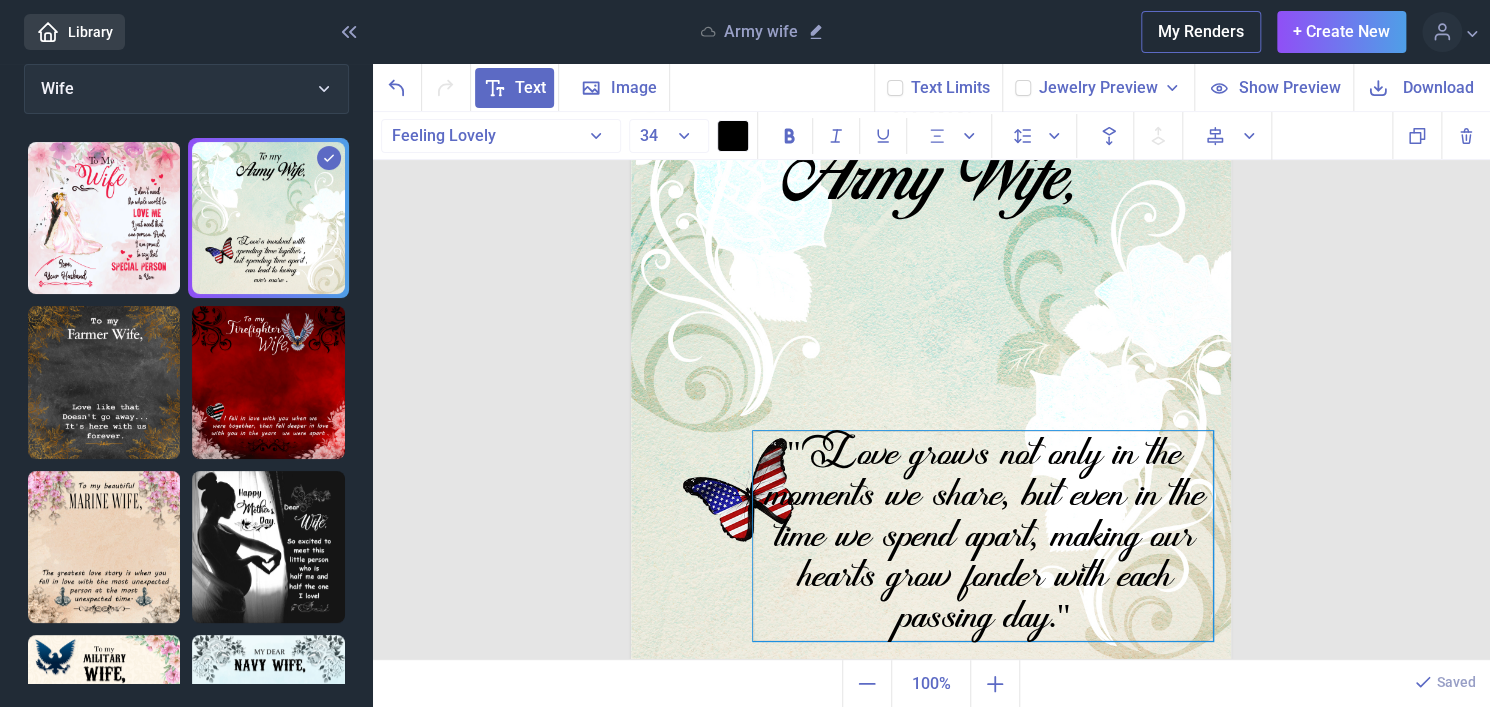 click on ""Love grows not only in the moments we share, but even in the time we spend apart, making our hearts grow fonder with each passing day."" at bounding box center [983, 536] 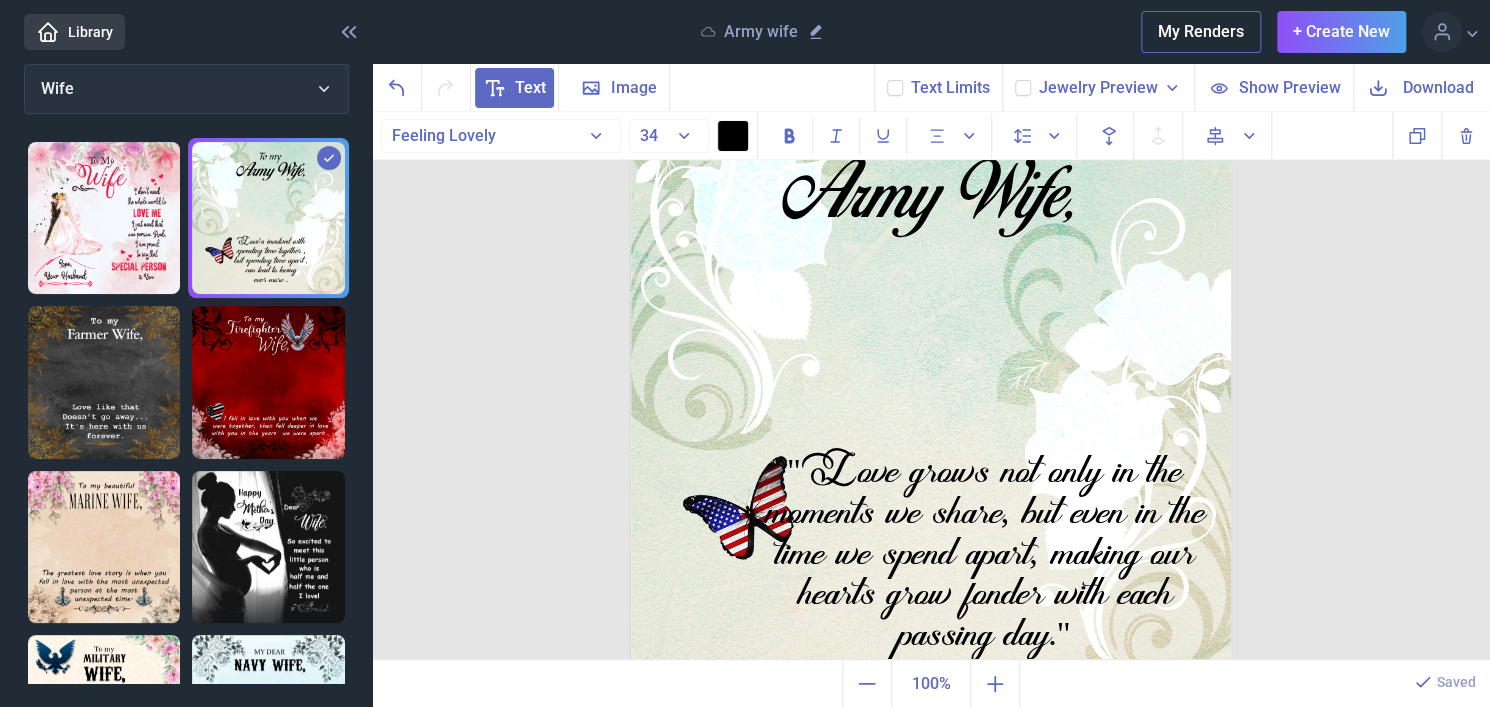scroll, scrollTop: 120, scrollLeft: 0, axis: vertical 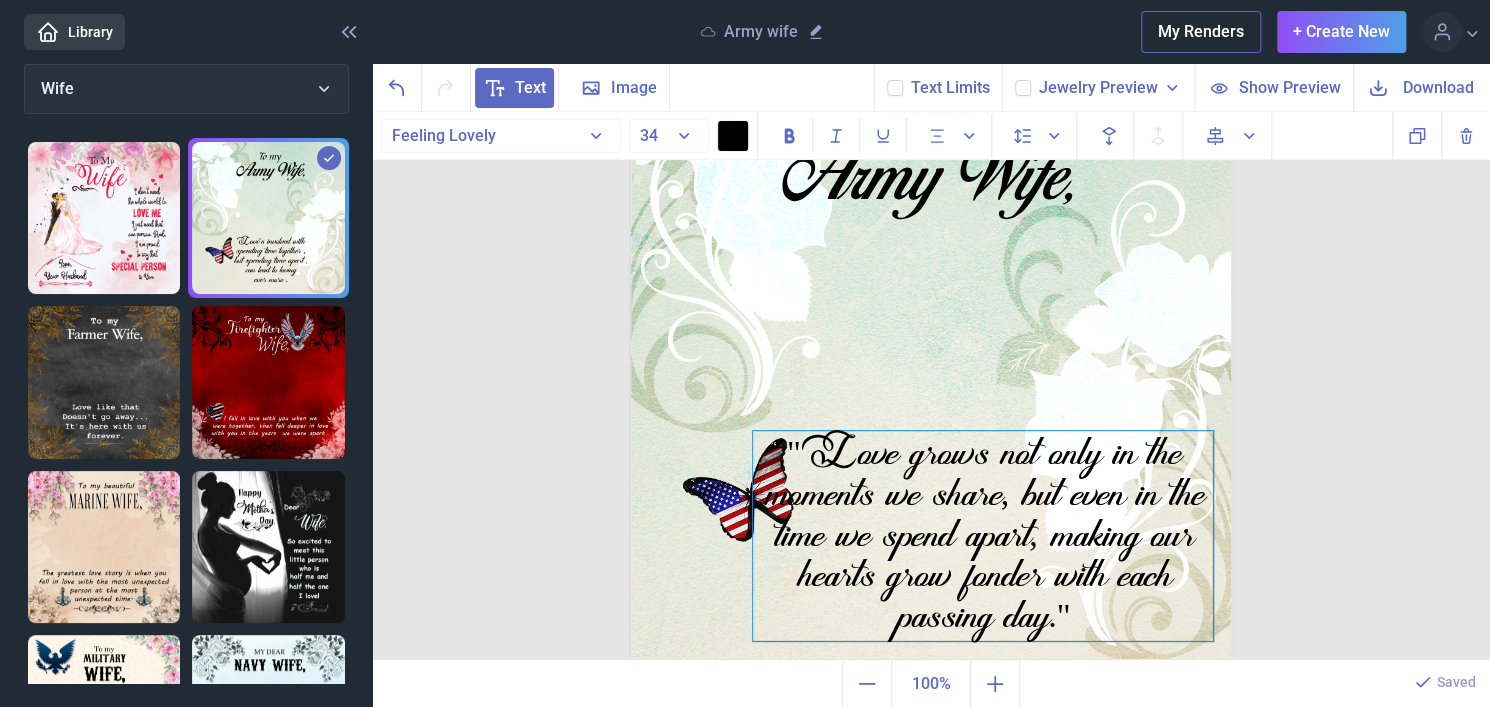 click on ""Love grows not only in the moments we share, but even in the time we spend apart, making our hearts grow fonder with each passing day."" at bounding box center (983, 536) 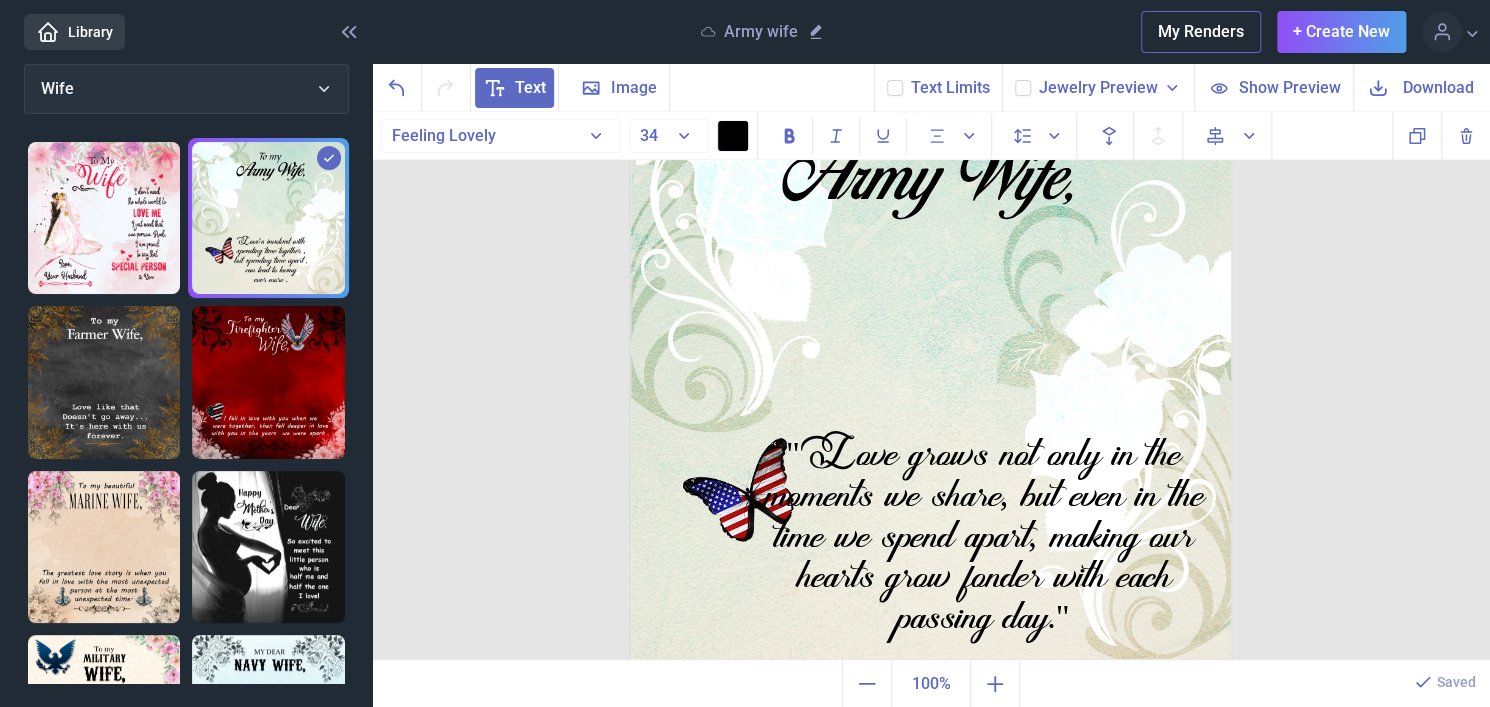drag, startPoint x: 725, startPoint y: 496, endPoint x: 659, endPoint y: 498, distance: 66.0303 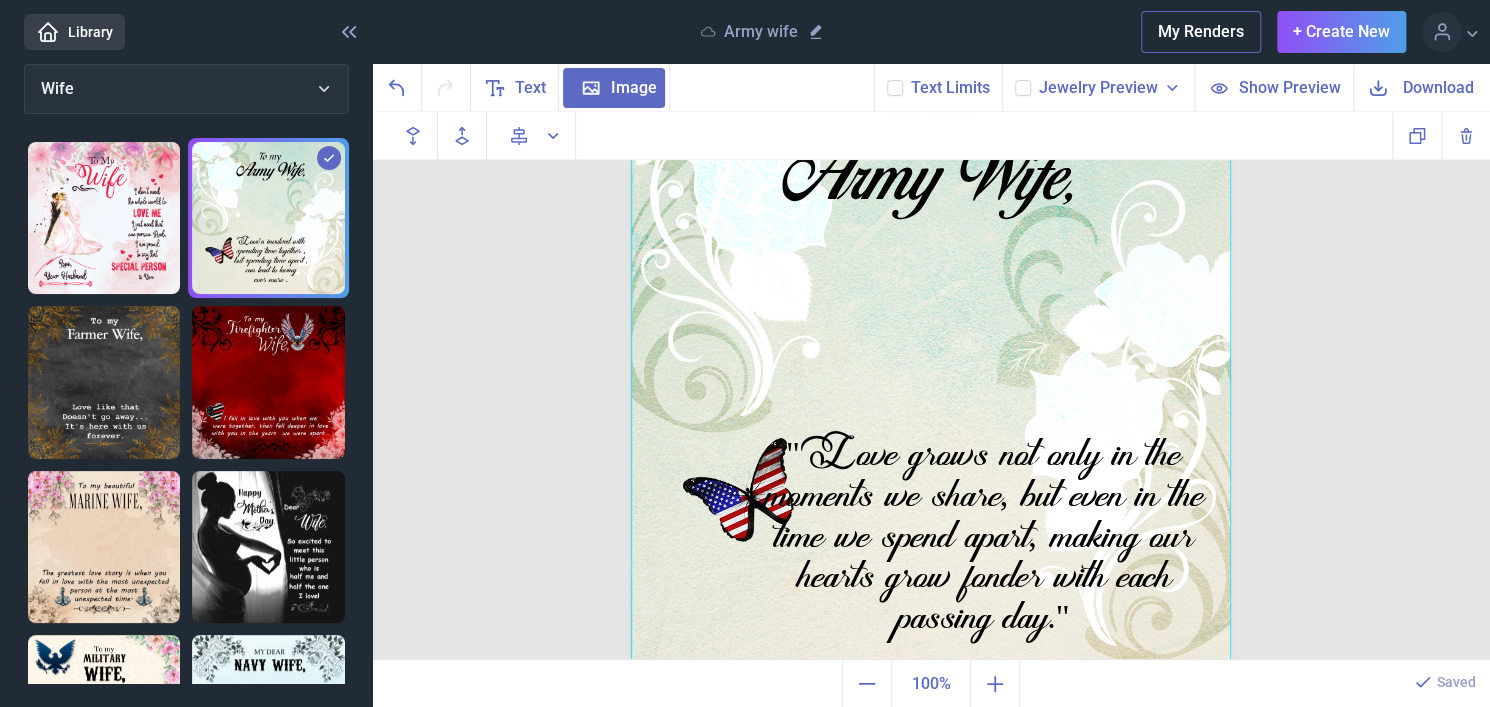 click at bounding box center (931, 362) 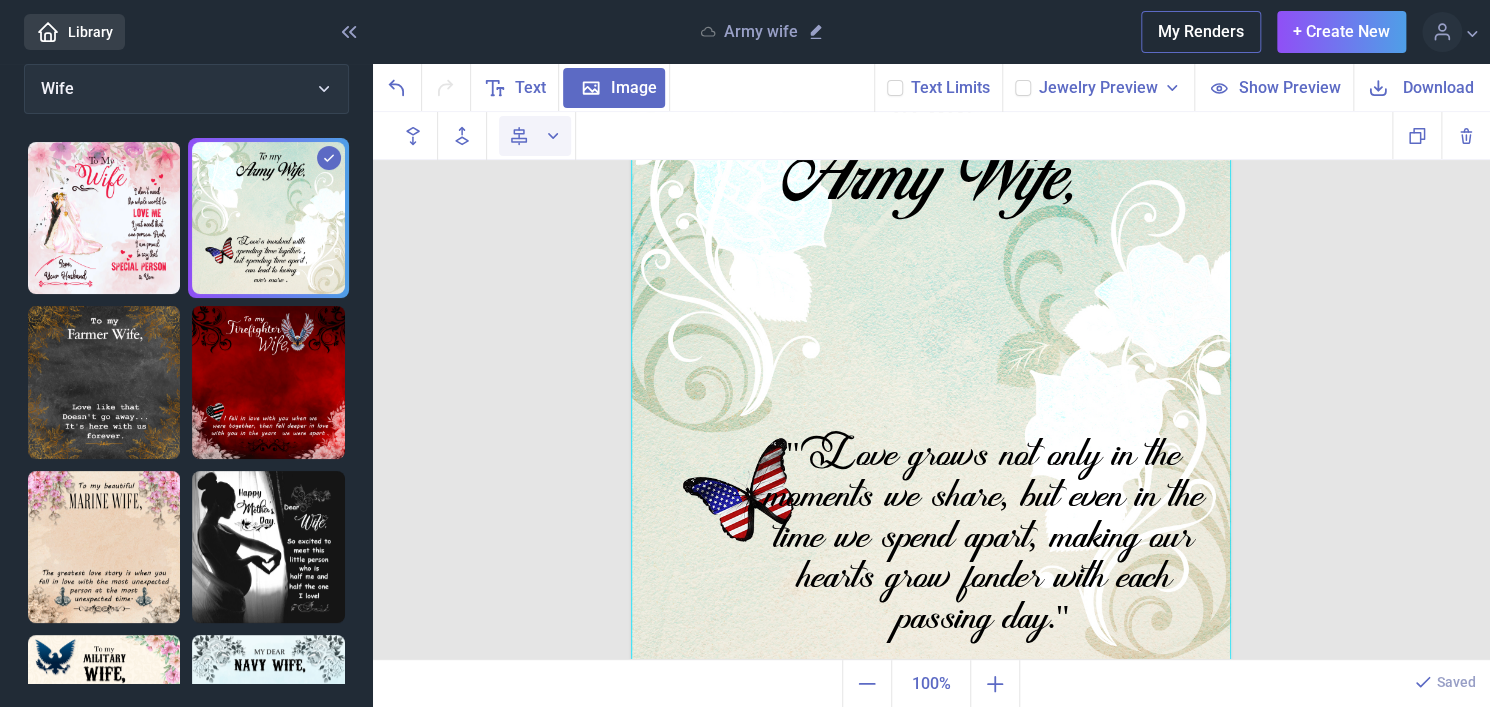 click 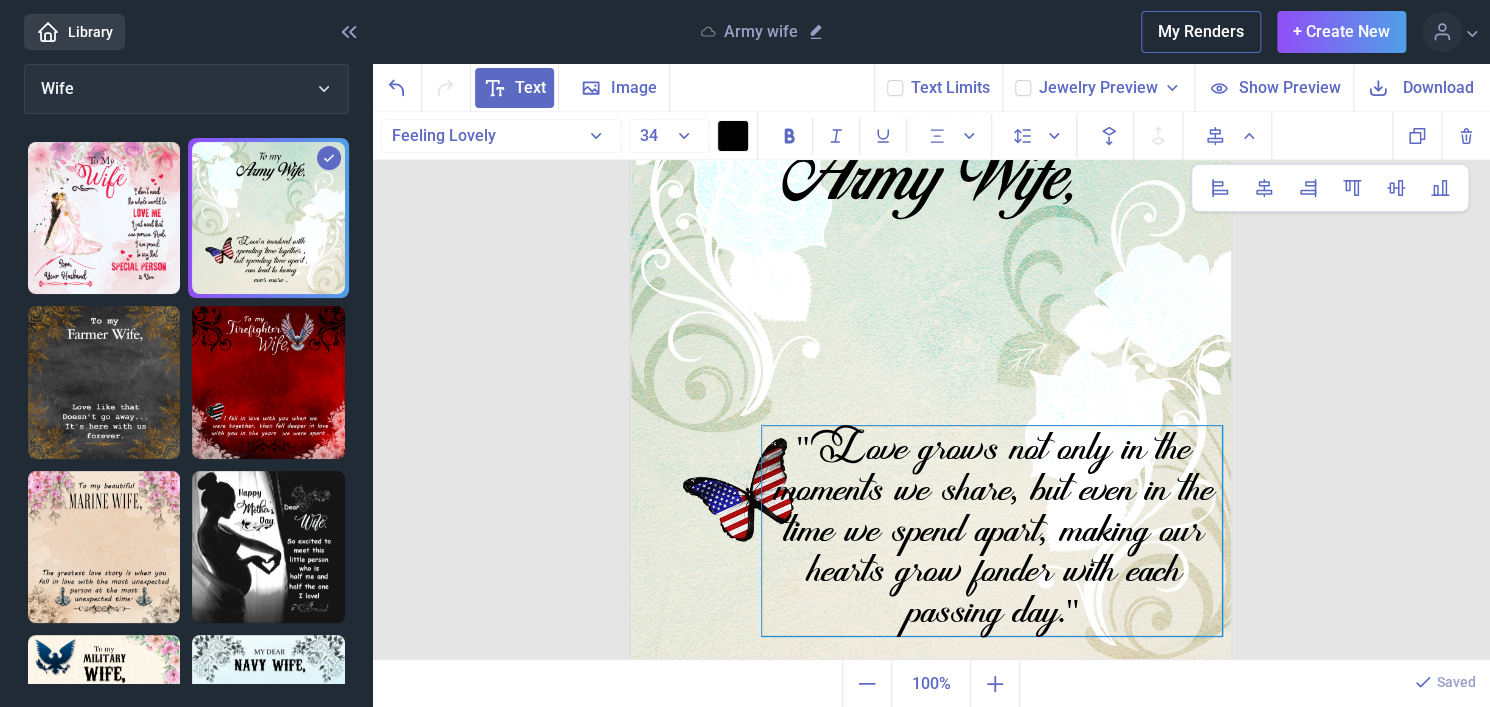 drag, startPoint x: 934, startPoint y: 550, endPoint x: 965, endPoint y: 547, distance: 31.144823 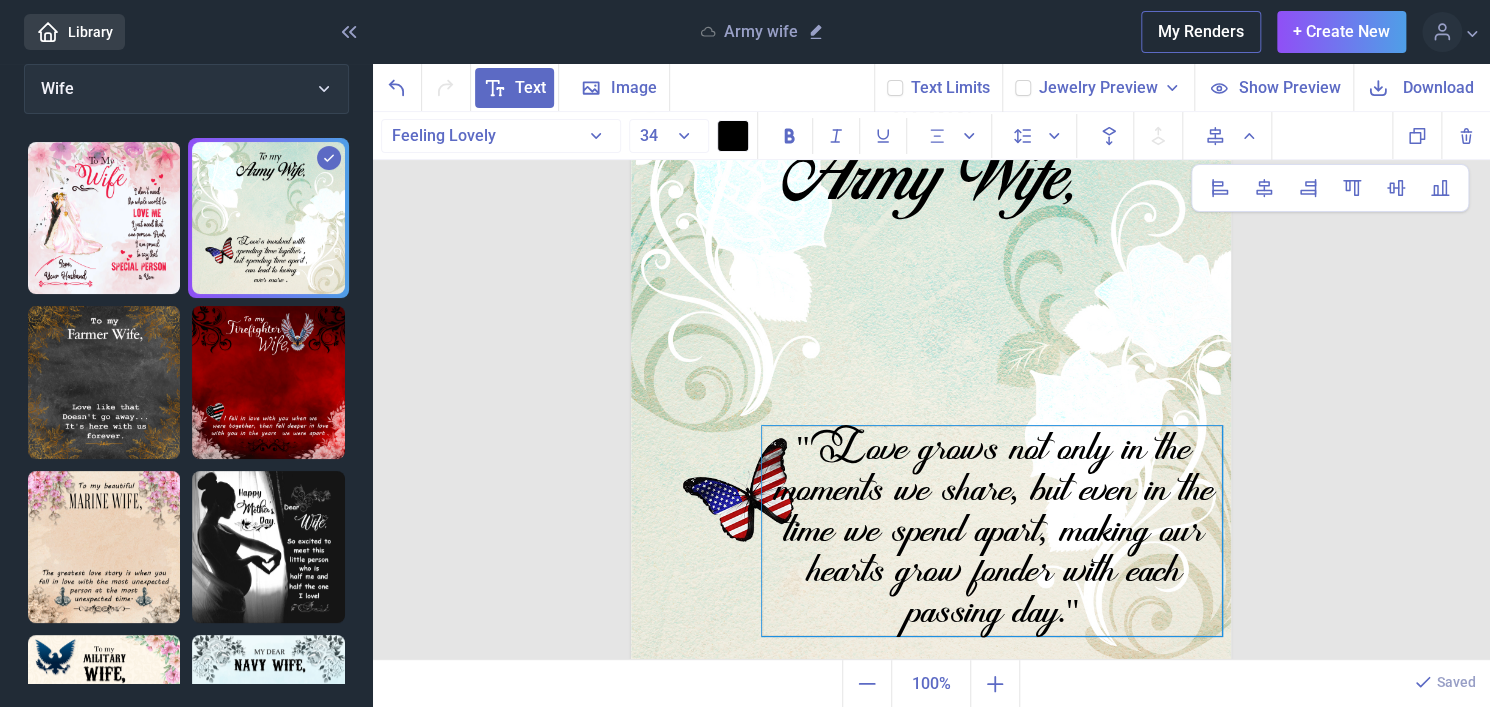 click on ""Love grows not only in the moments we share, but even in the time we spend apart, making our hearts grow fonder with each passing day."" at bounding box center (992, 531) 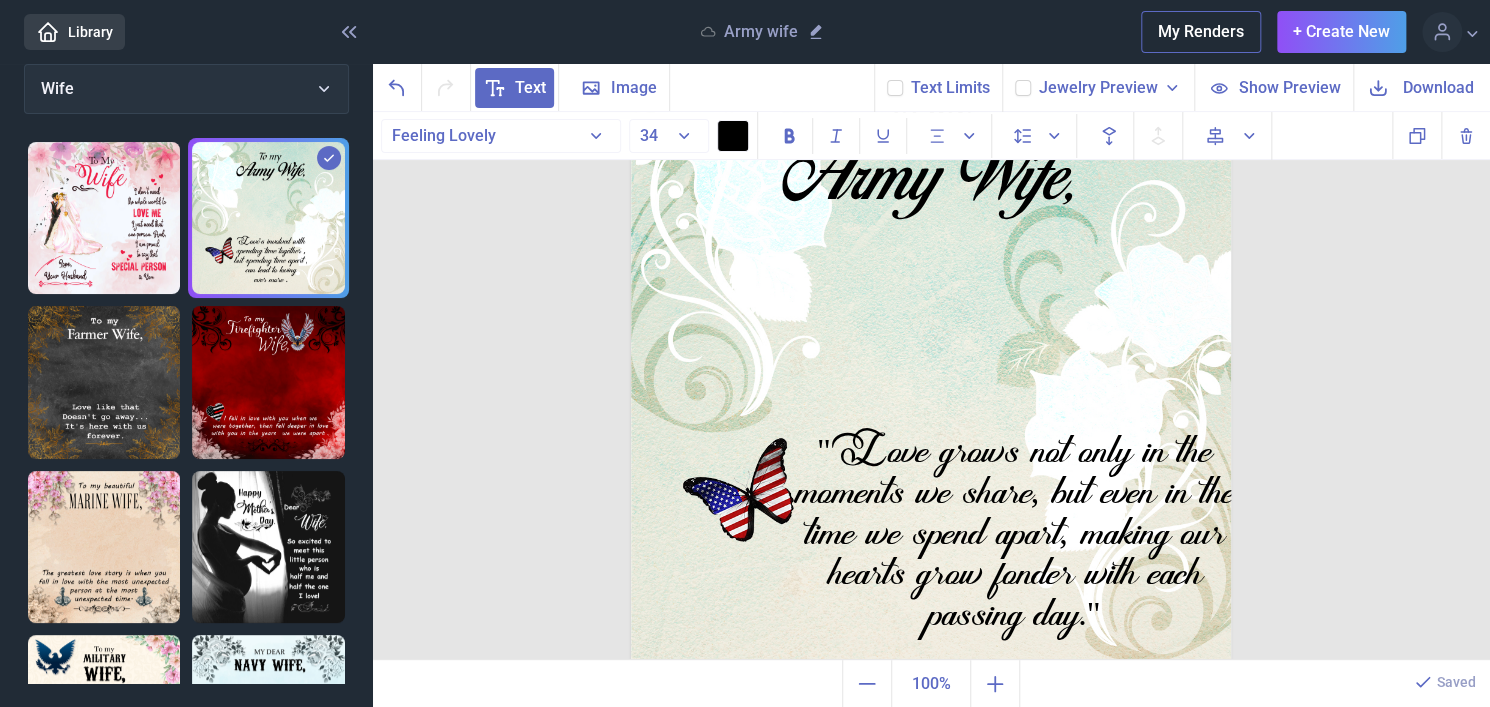 scroll, scrollTop: 100, scrollLeft: 0, axis: vertical 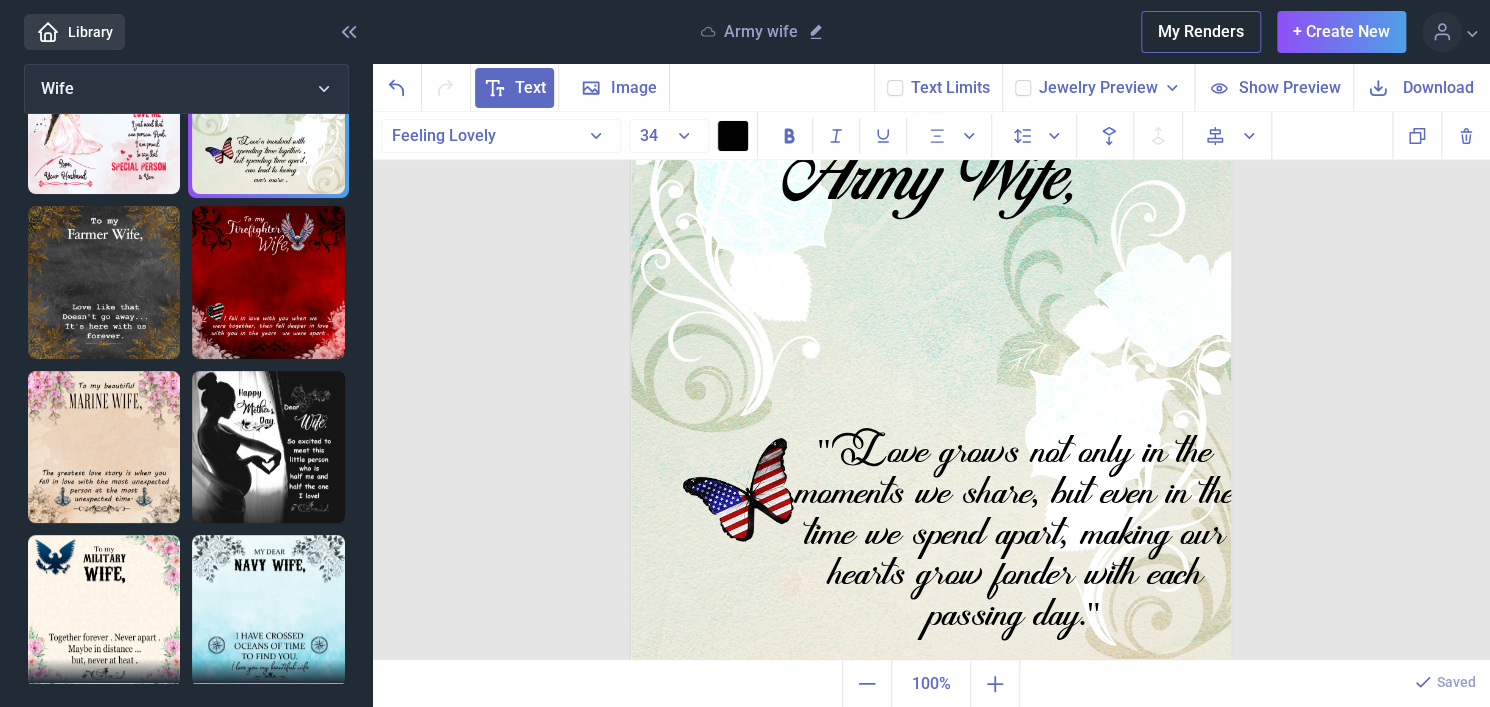 click at bounding box center (268, 447) 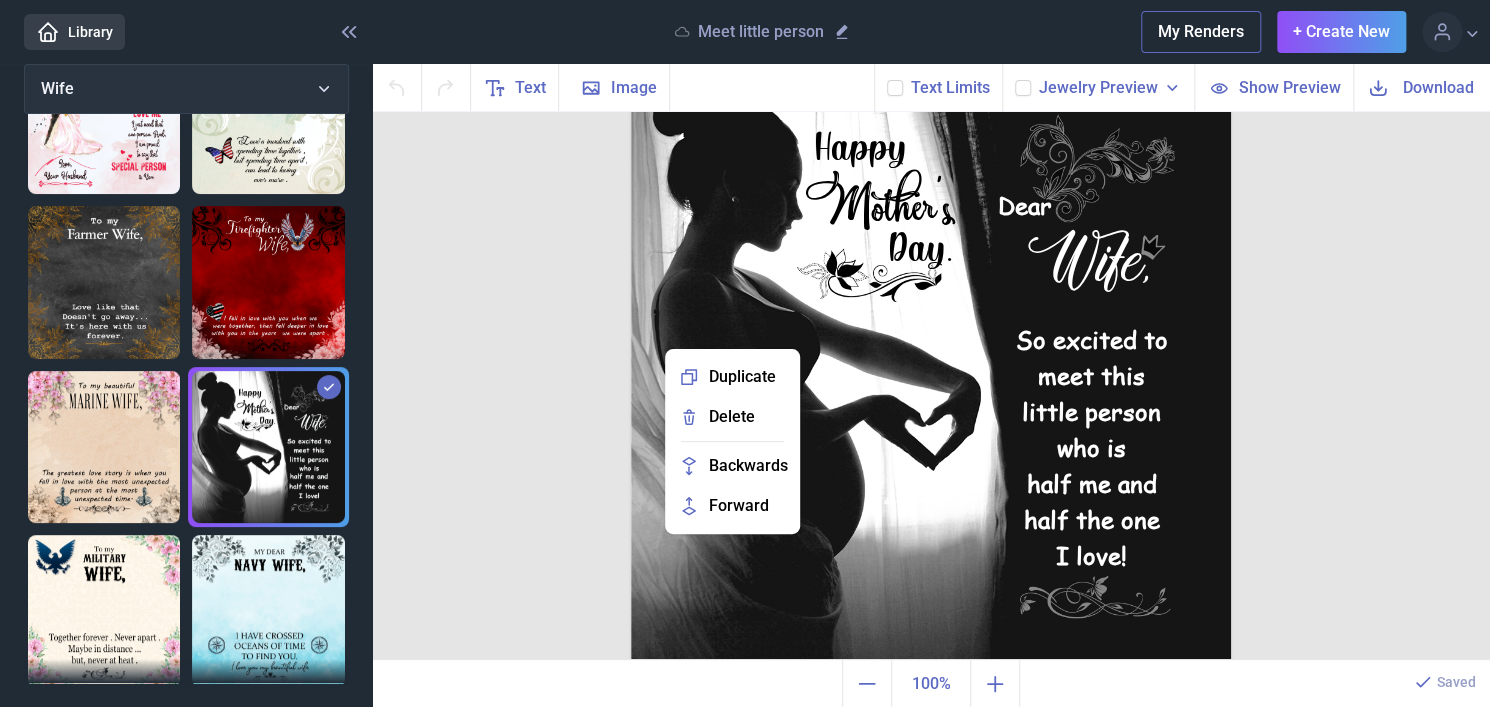 click on "Happy       Mother's       Day.       Dear       Wife,       So excited to  meet this   little person who is  half me and half the one  I love!           Duplicate     Delete       Backwards   >   Forward" at bounding box center [932, 386] 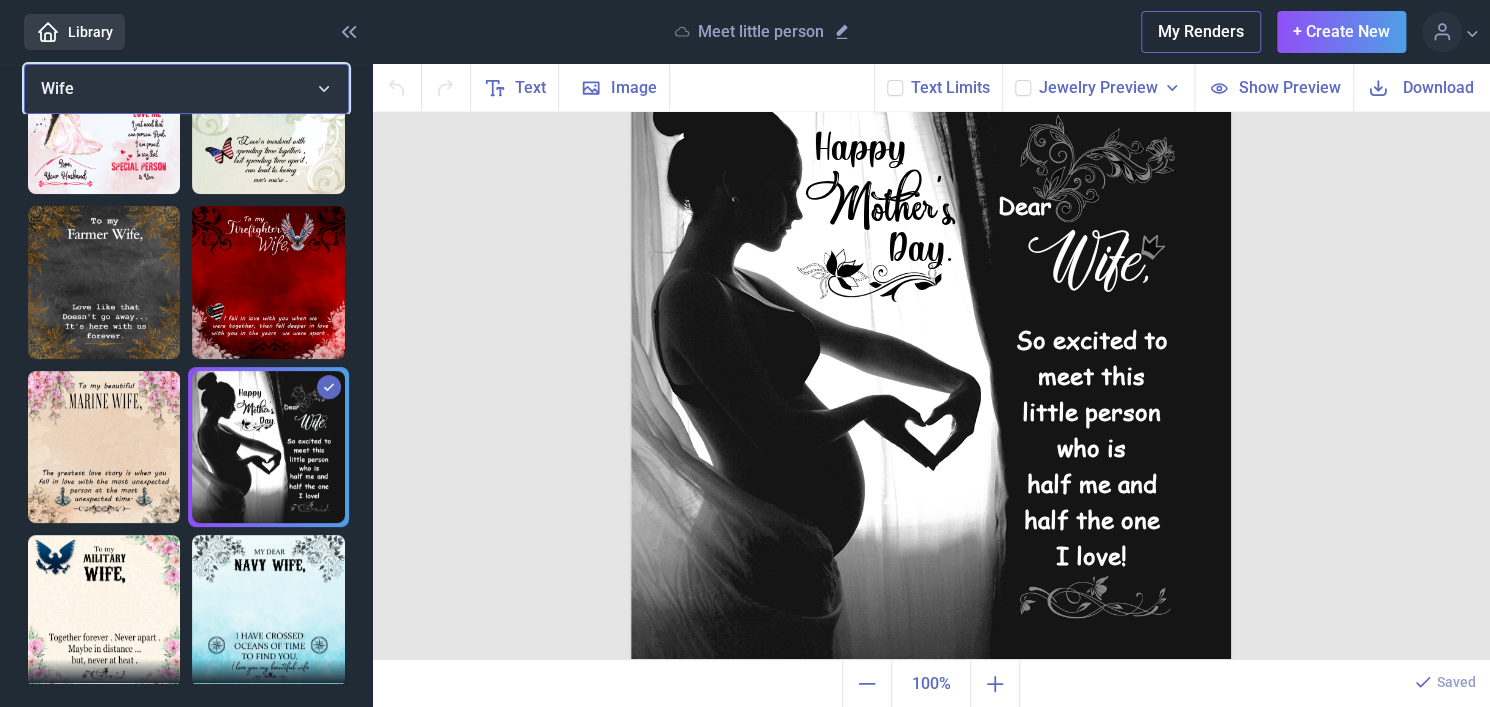 click on "Wife" at bounding box center [186, 89] 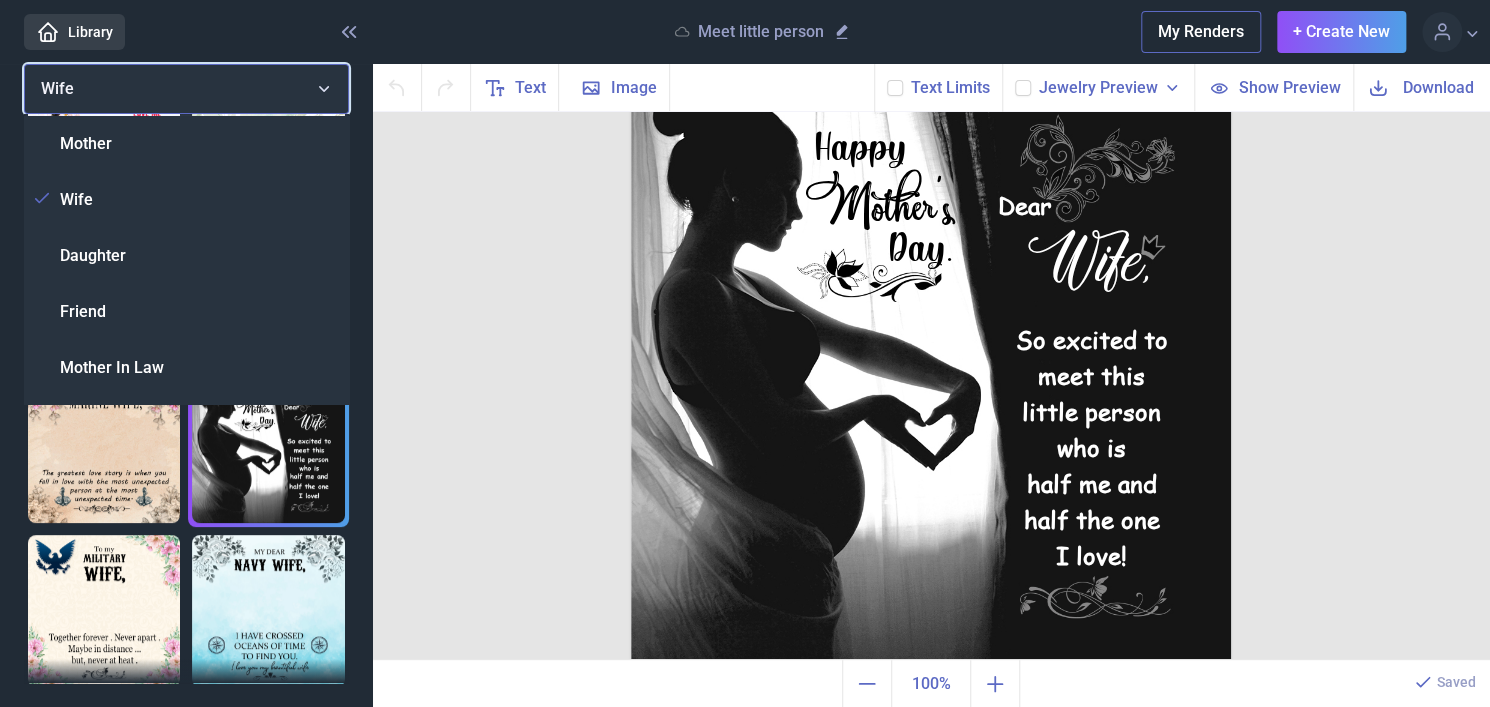 click on "Wife" at bounding box center (186, 89) 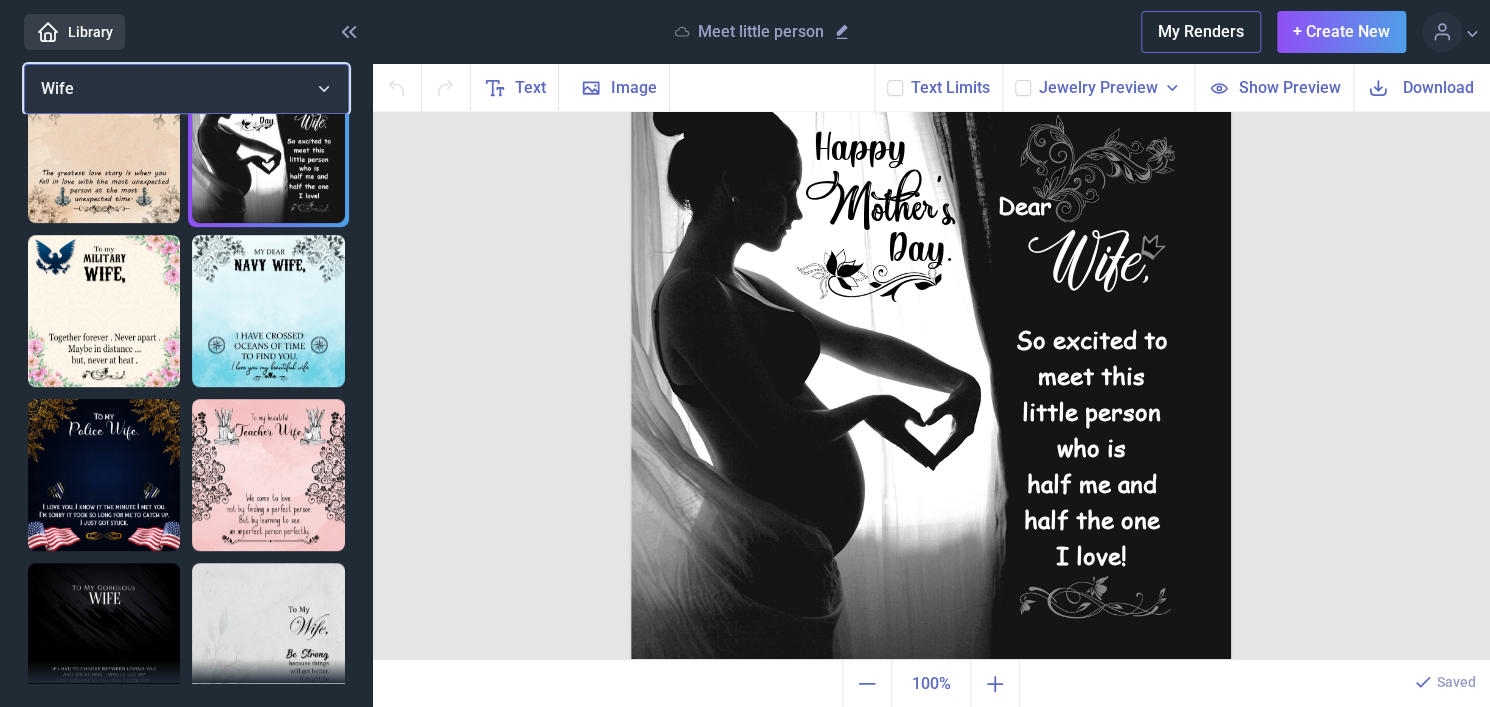 type 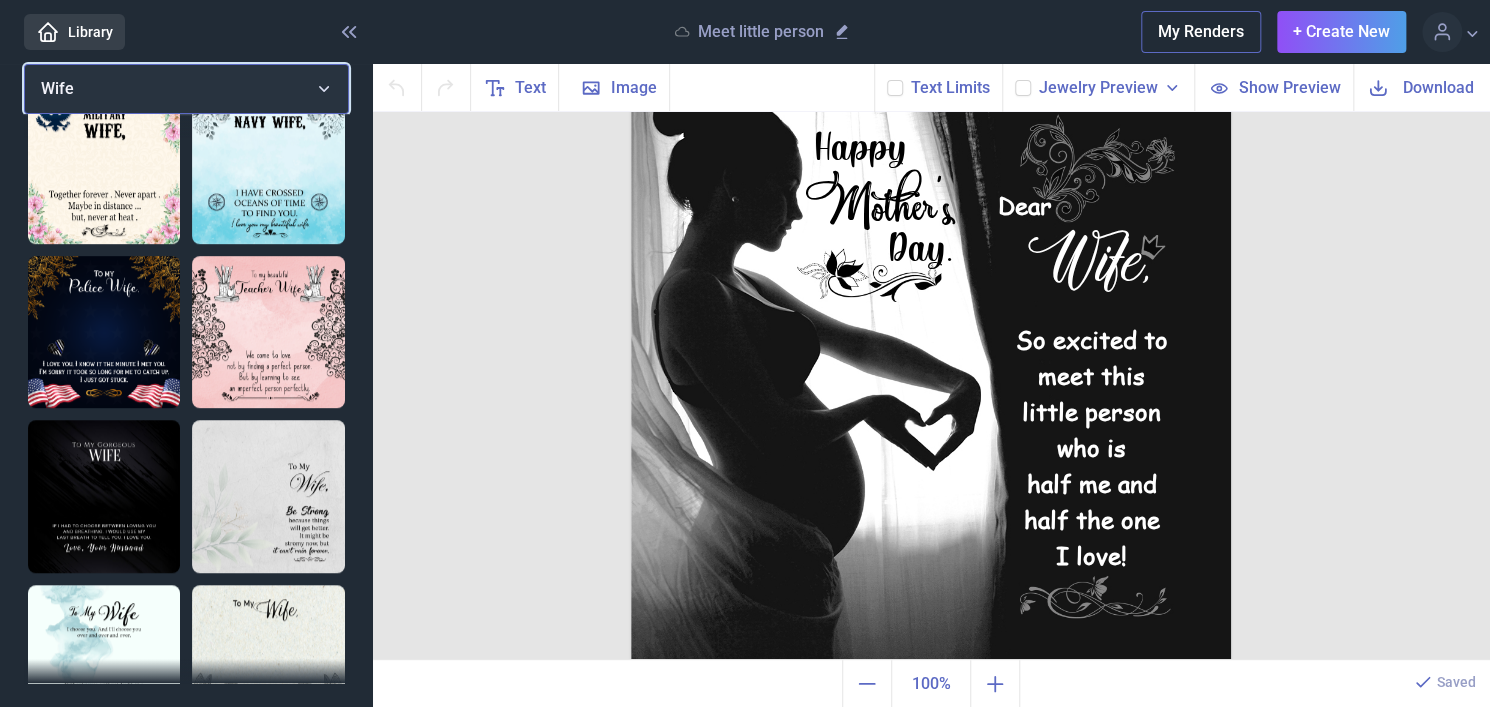 click on "Wife" at bounding box center [186, 89] 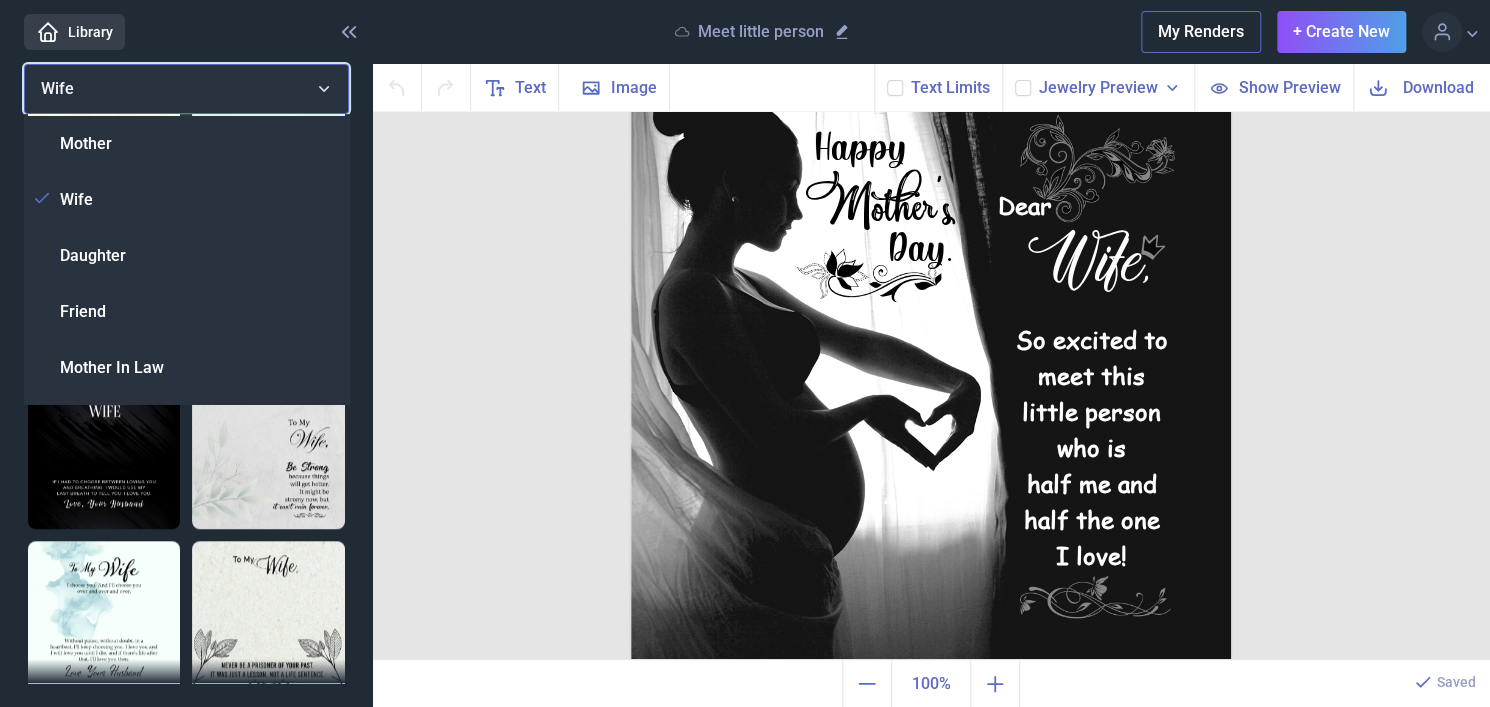 scroll, scrollTop: 700, scrollLeft: 0, axis: vertical 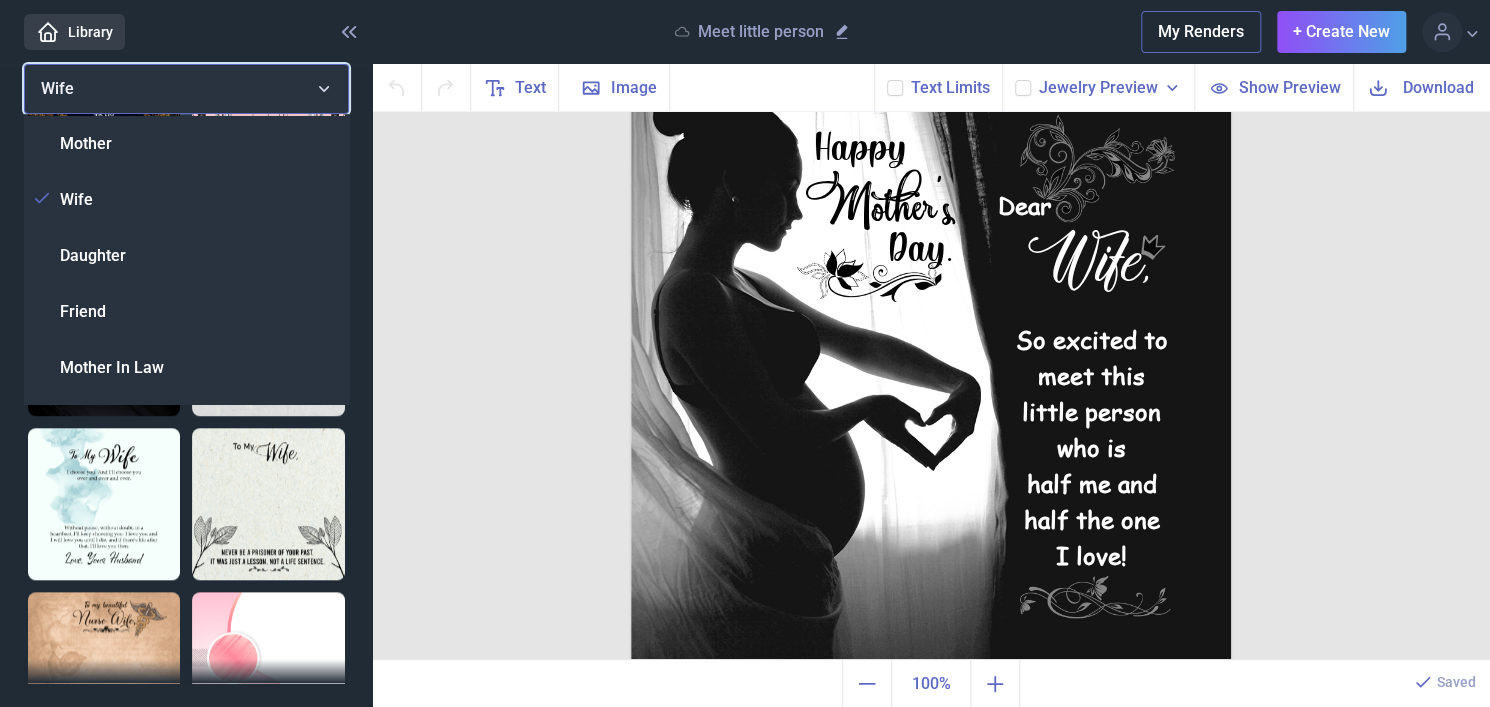 click on "Wife" at bounding box center (186, 89) 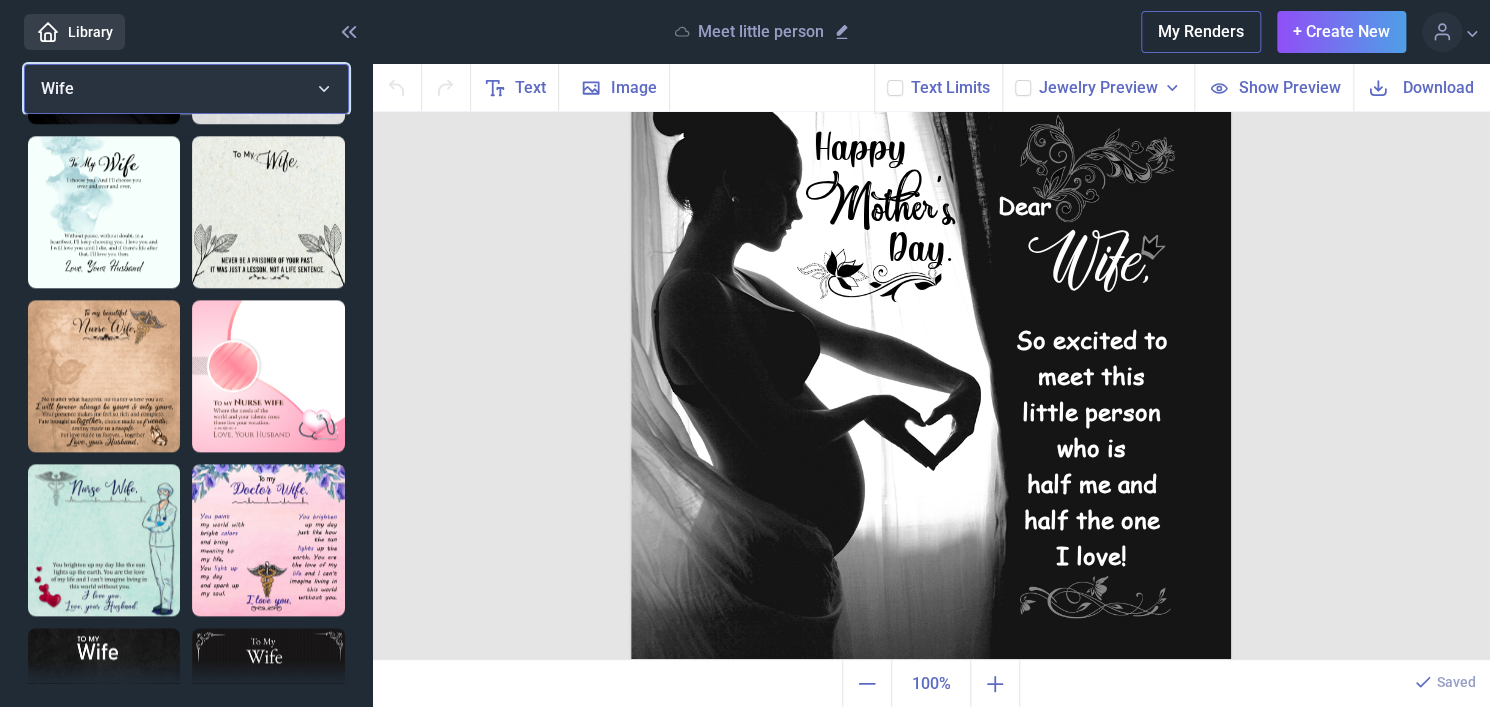scroll, scrollTop: 1000, scrollLeft: 0, axis: vertical 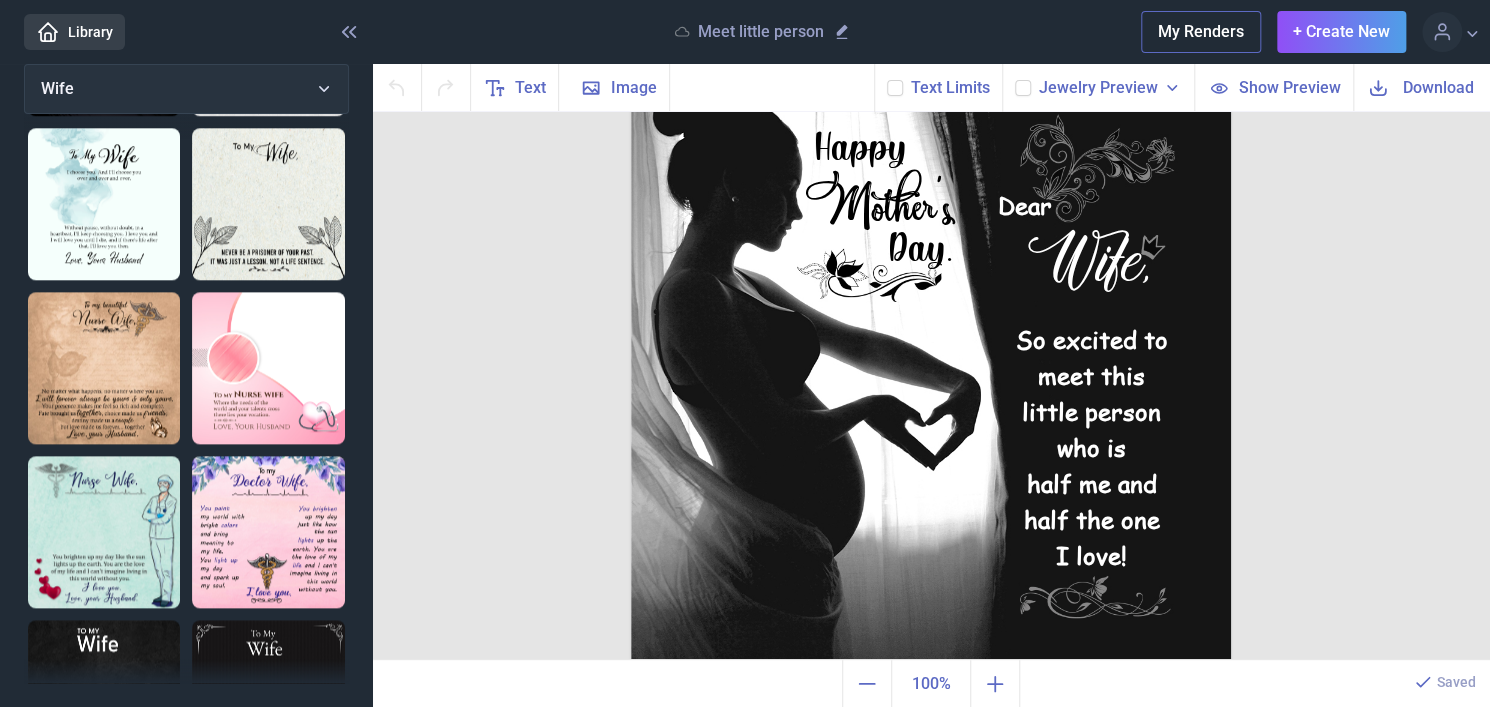 click at bounding box center [268, 368] 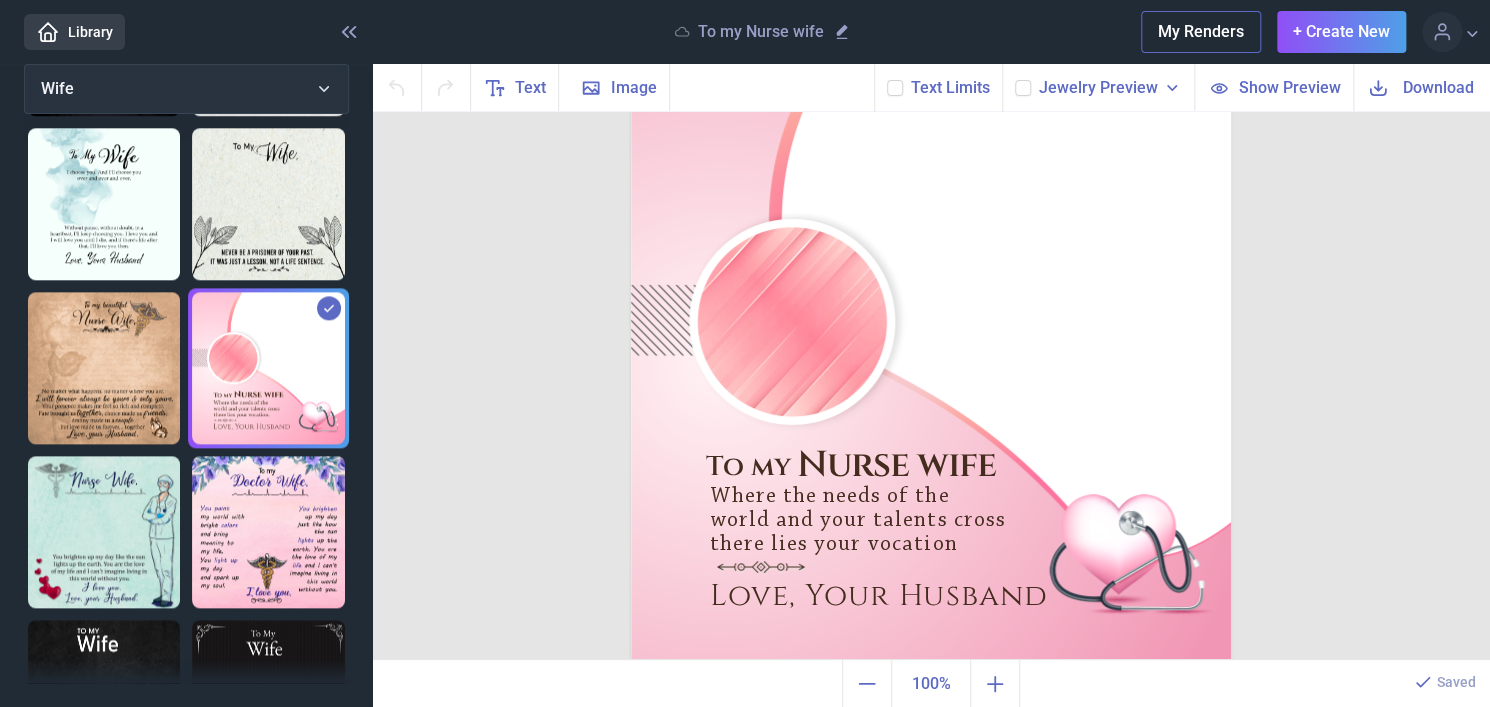 click at bounding box center (104, 532) 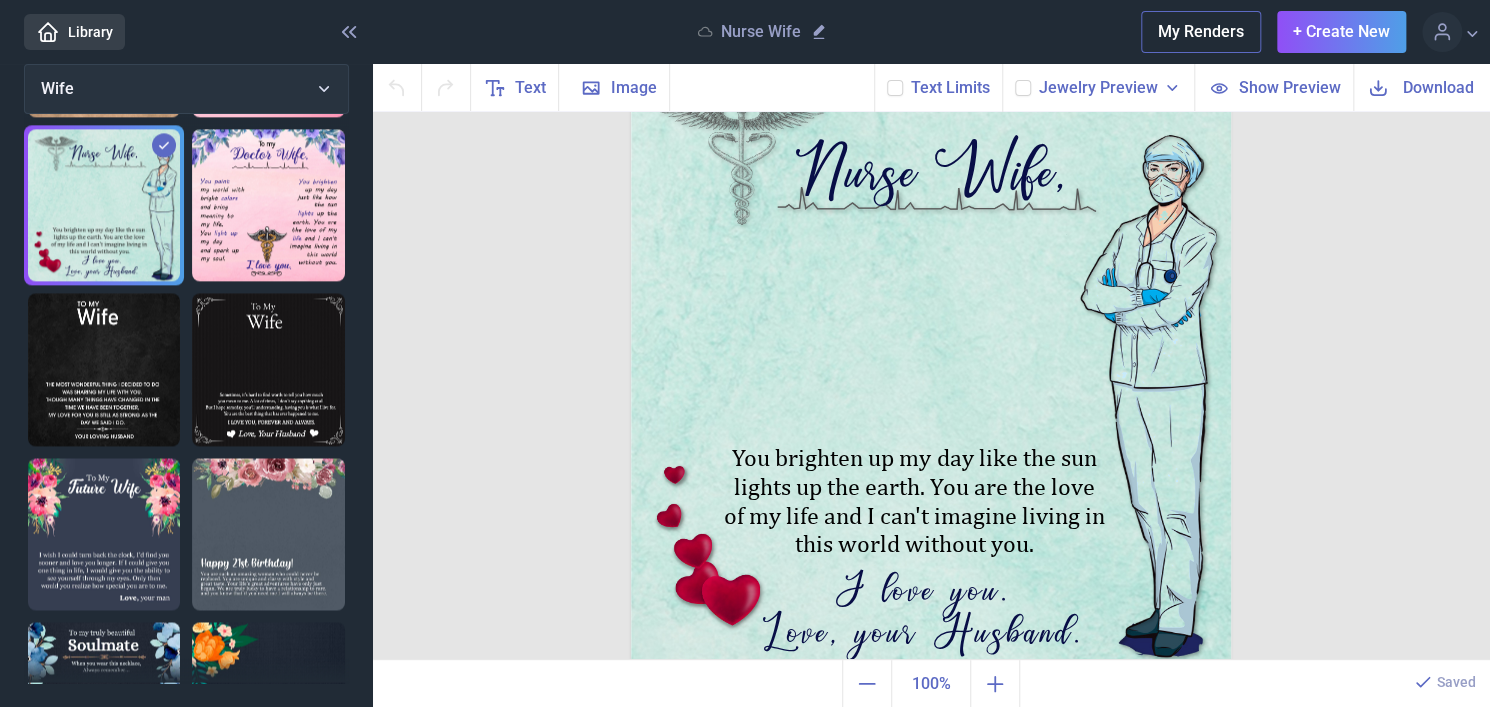 scroll, scrollTop: 1400, scrollLeft: 0, axis: vertical 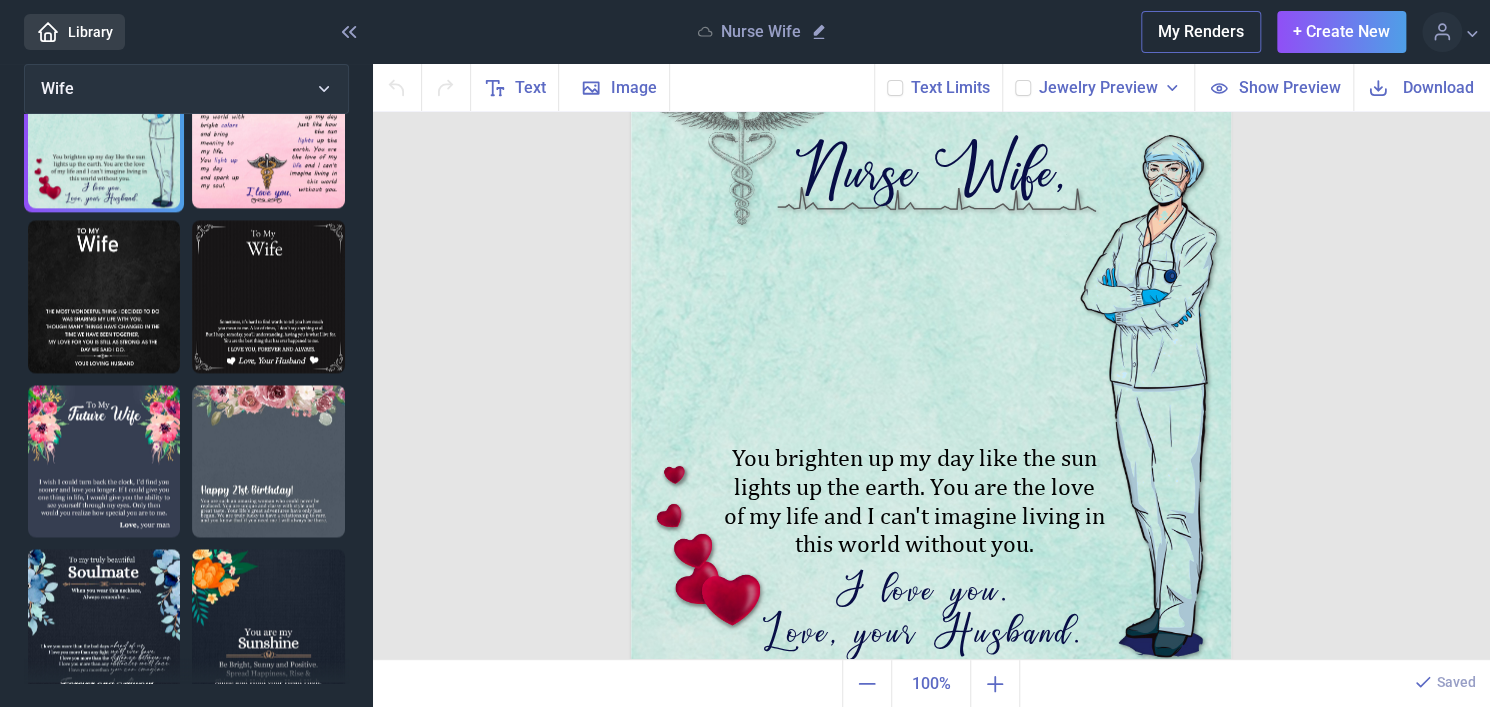 click at bounding box center [104, 461] 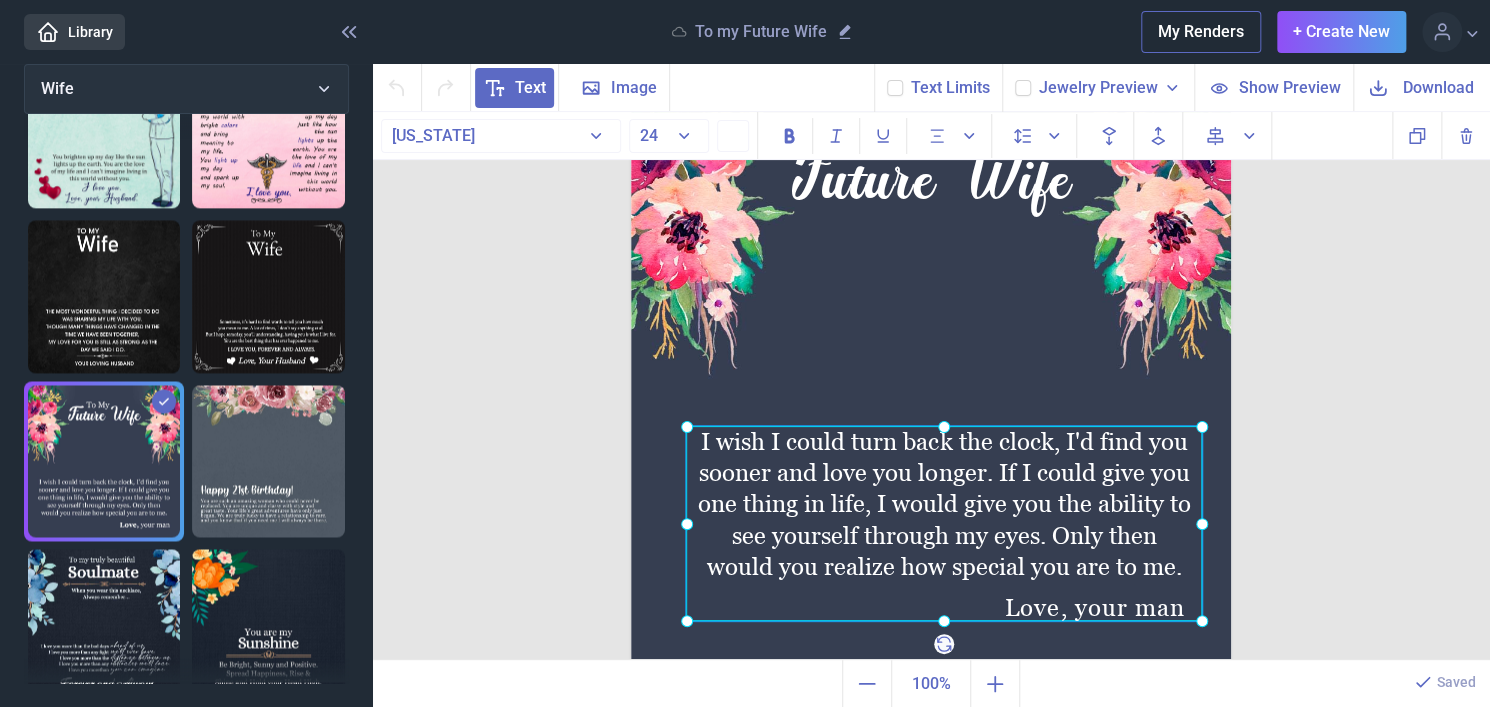 click on "I wish I could turn back the clock, I'd find you sooner and love you longer. If I could give you one thing in life, I would give you the ability to see yourself through my eyes. Only then would you realize how special you are to me." at bounding box center [631, 62] 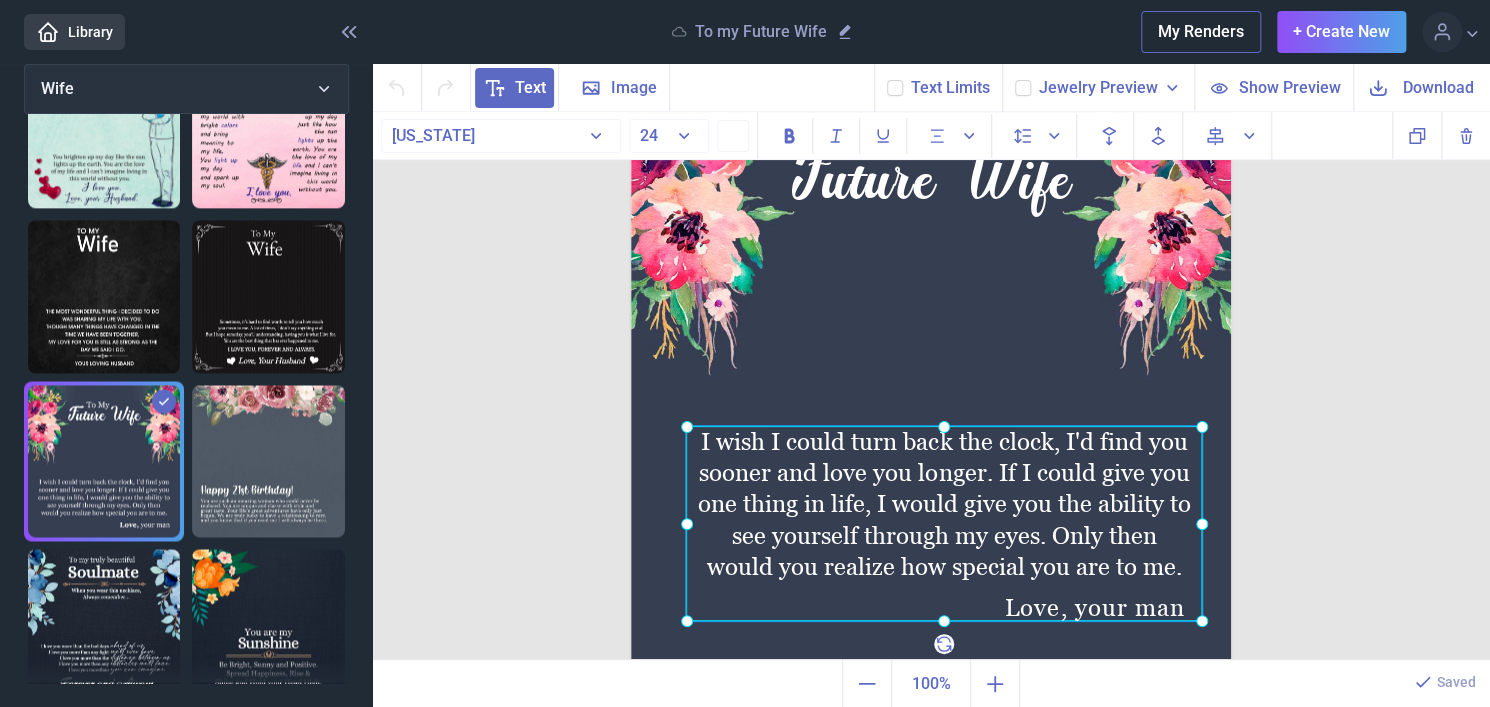 click at bounding box center (944, 523) 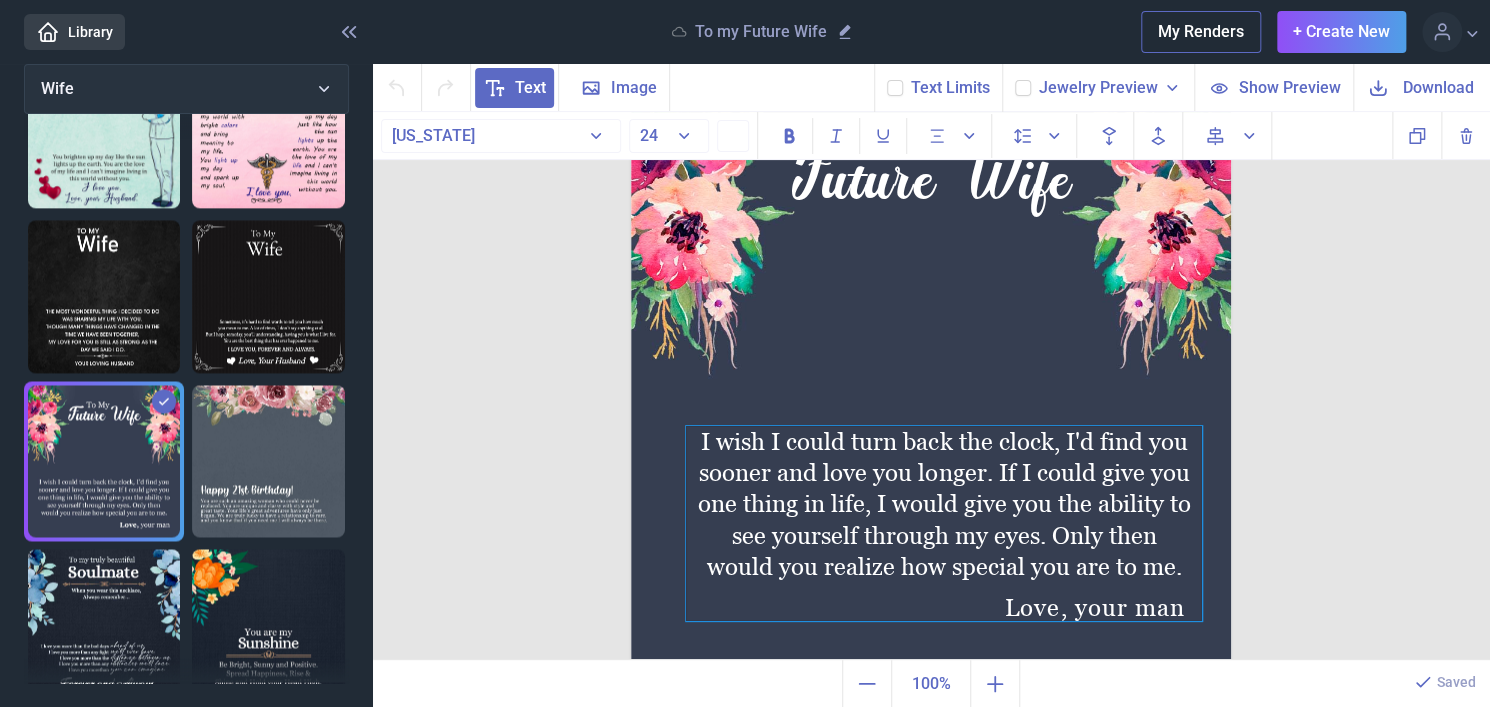 click on "I wish I could turn back the clock, I'd find you sooner and love you longer. If I could give you one thing in life, I would give you the ability to see yourself through my eyes. Only then would you realize how special you are to me." at bounding box center (944, 523) 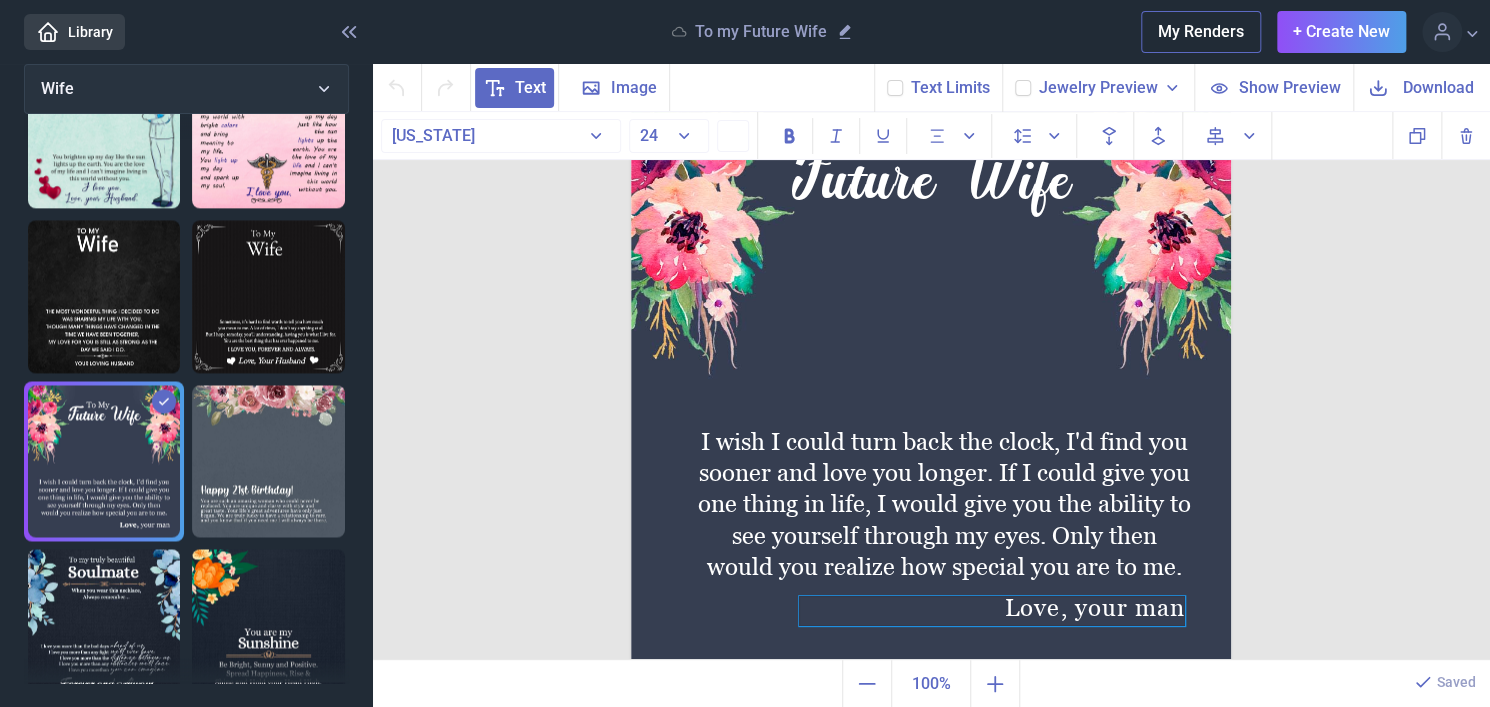 click on "Love, your man" at bounding box center [931, 62] 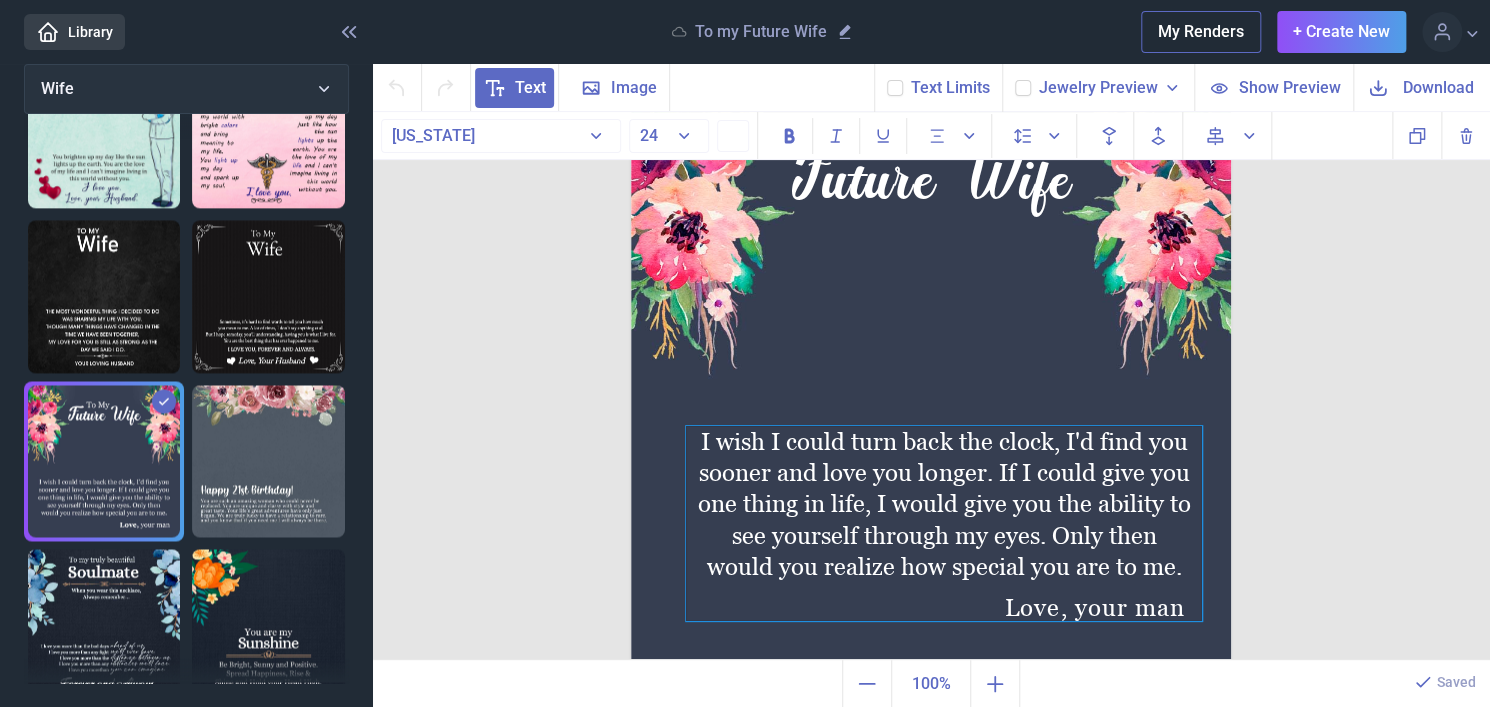 click on "I wish I could turn back the clock, I'd find you sooner and love you longer. If I could give you one thing in life, I would give you the ability to see yourself through my eyes. Only then would you realize how special you are to me." at bounding box center [944, 523] 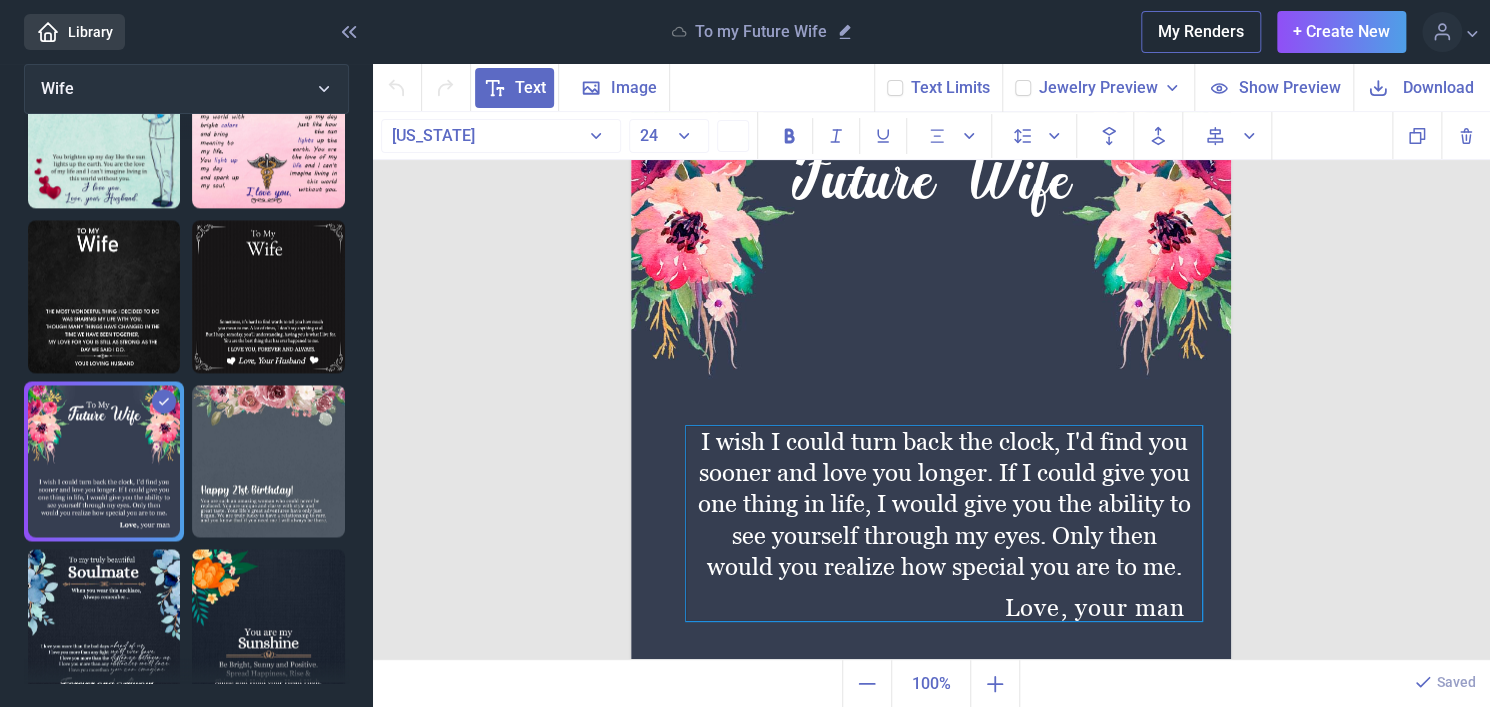 click on "I wish I could turn back the clock, I'd find you sooner and love you longer. If I could give you one thing in life, I would give you the ability to see yourself through my eyes. Only then would you realize how special you are to me." at bounding box center (944, 523) 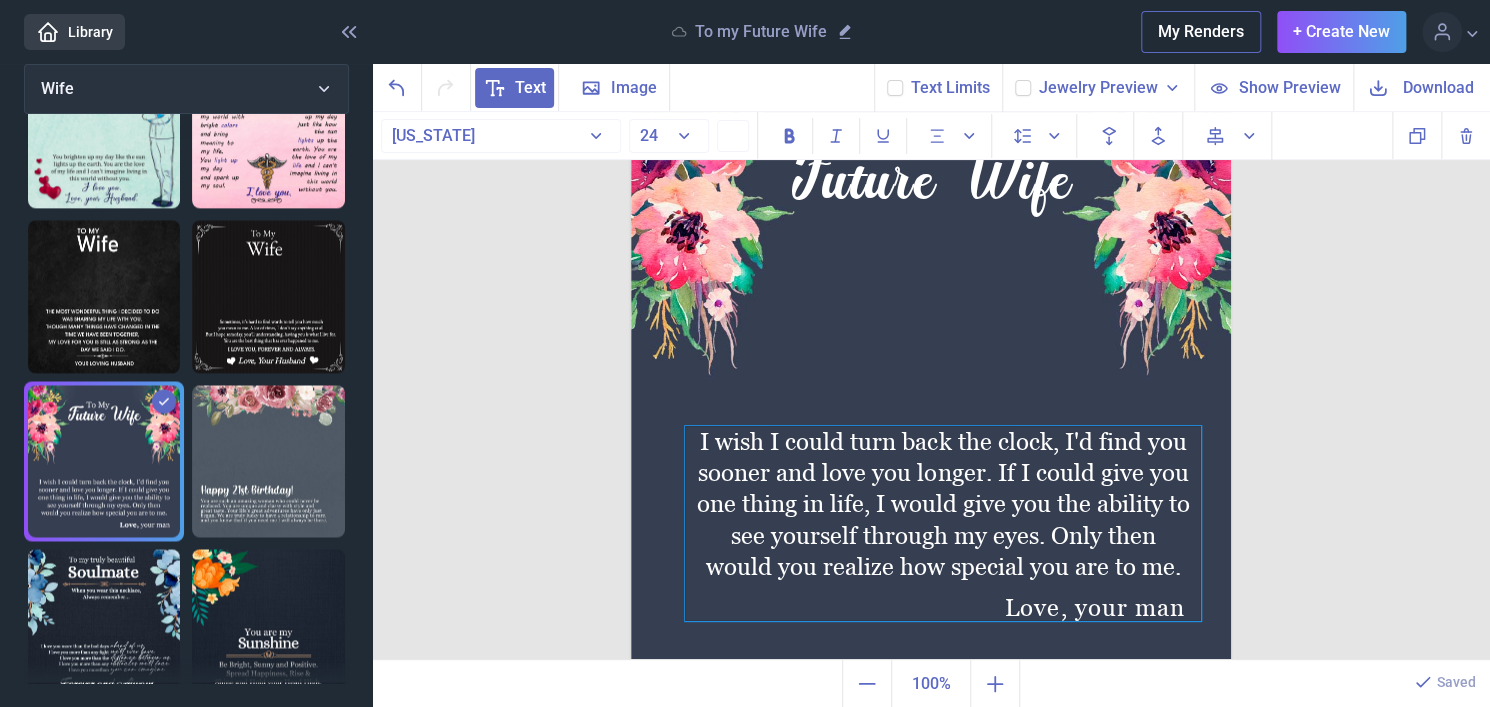 click on "I wish I could turn back the clock, I'd find you sooner and love you longer. If I could give you one thing in life, I would give you the ability to see yourself through my eyes. Only then would you realize how special you are to me." at bounding box center (943, 523) 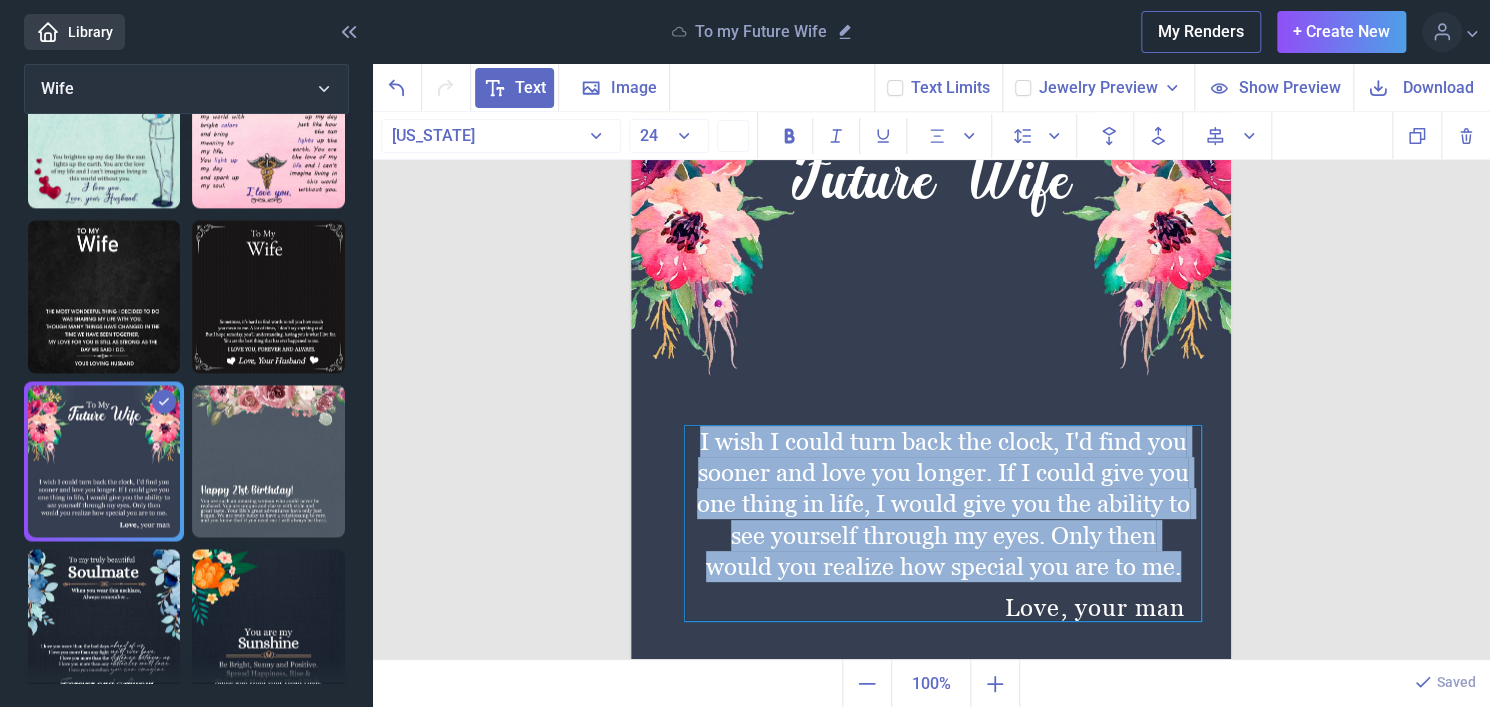 copy on "I wish I could turn back the clock, I'd find you sooner and love you longer. If I could give you one thing in life, I would give you the ability to see yourself through my eyes. Only then would you realize how special you are to me." 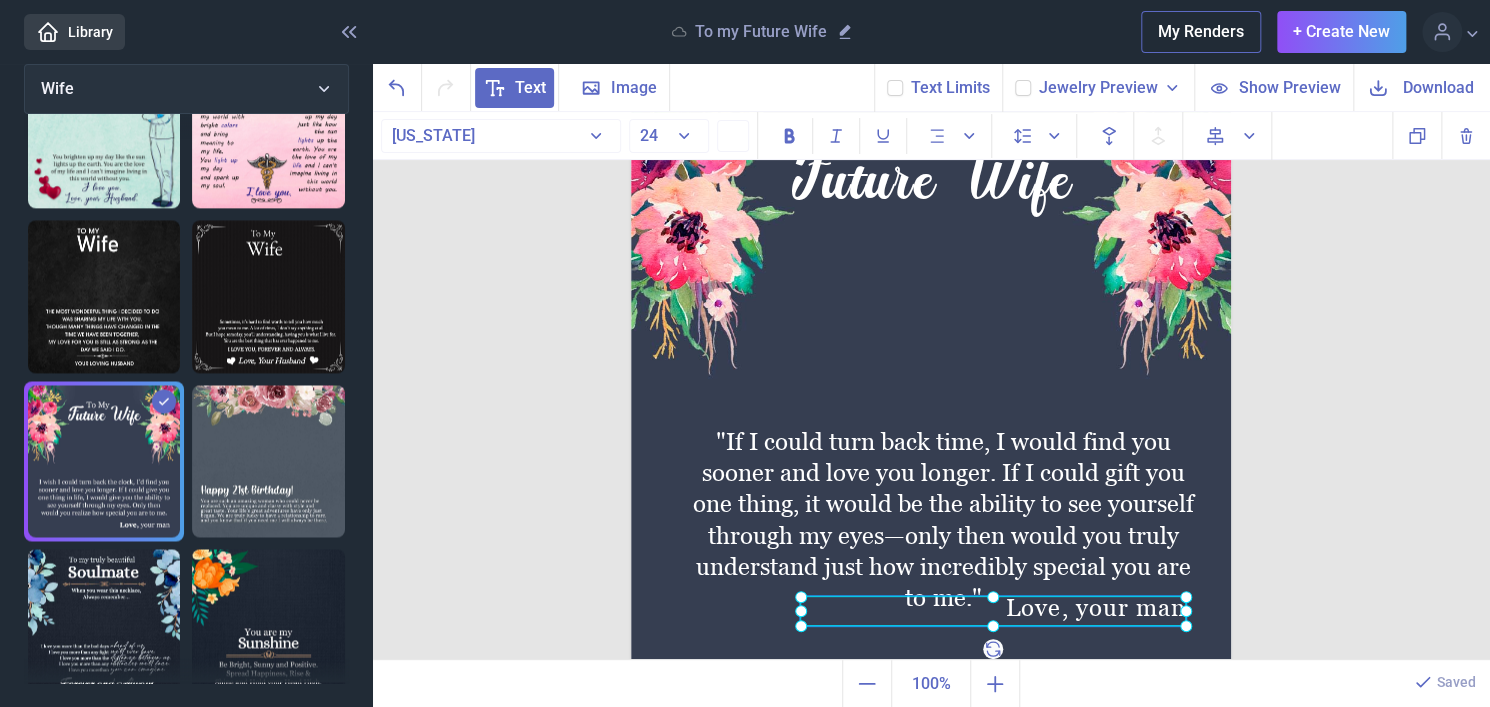 click on "Love, your man" at bounding box center [631, 62] 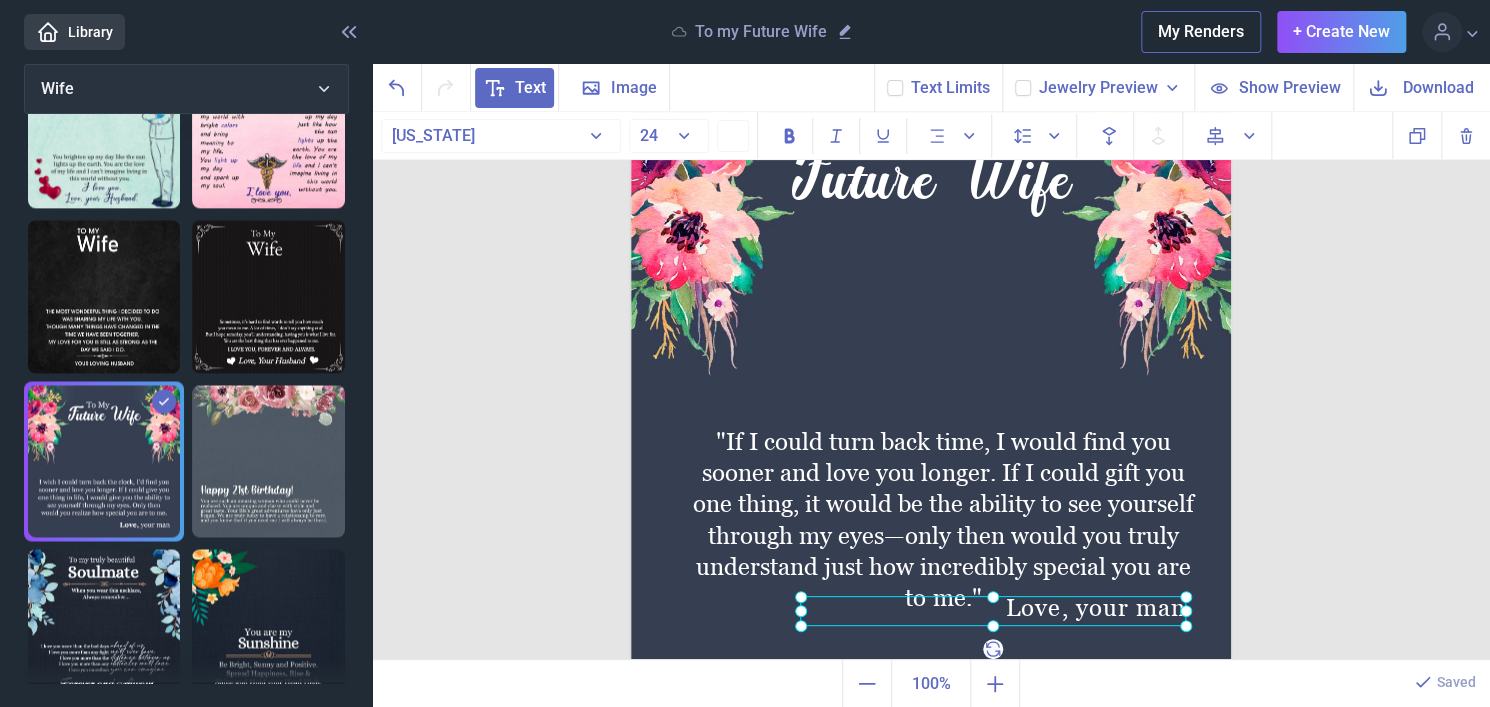 click at bounding box center [993, 611] 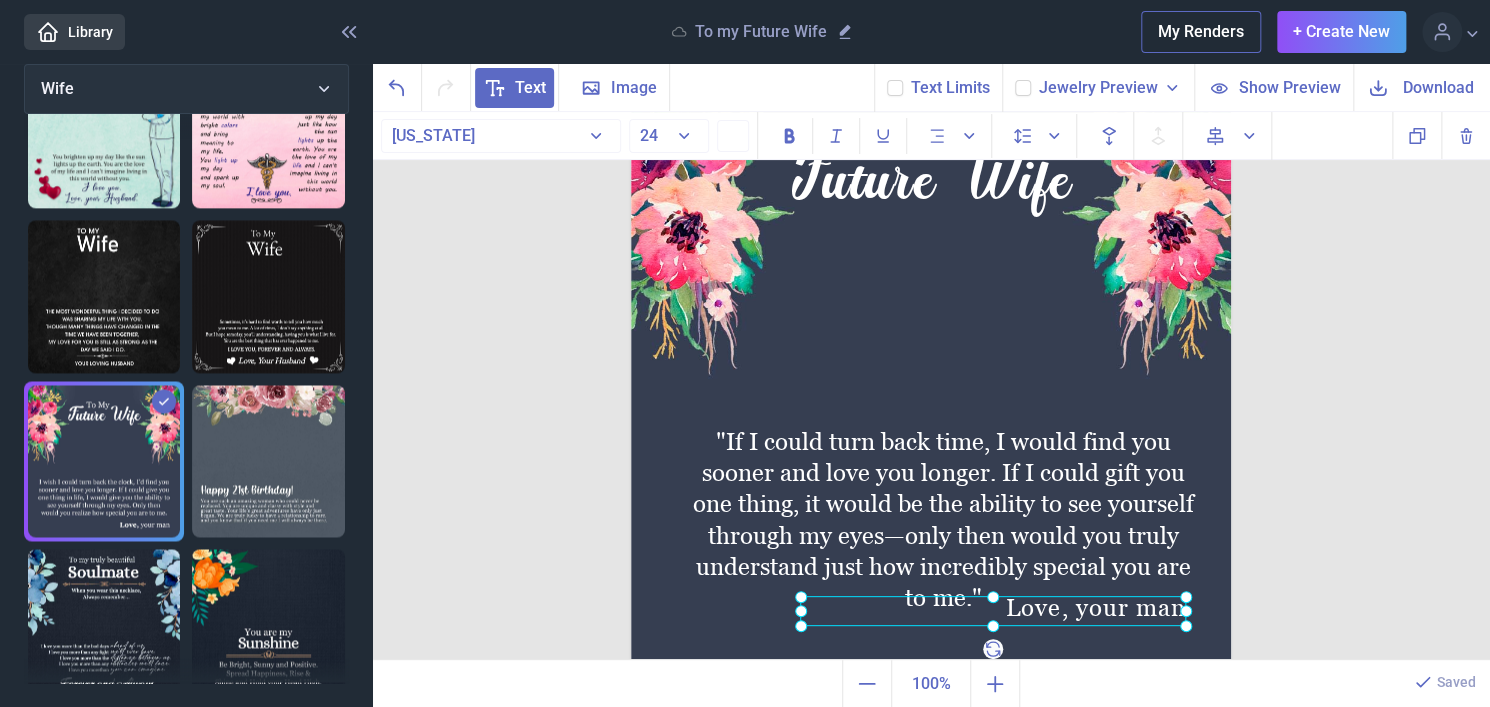 click at bounding box center (993, 611) 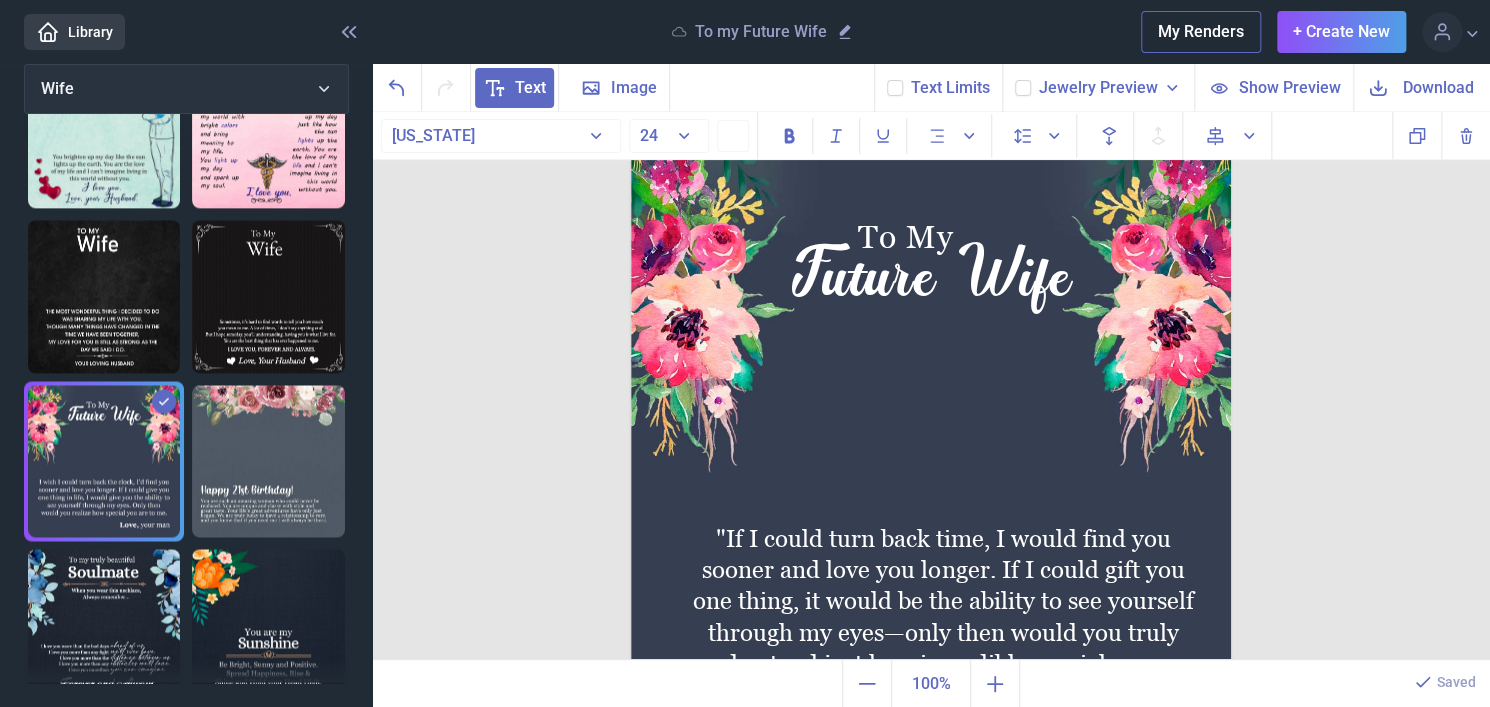 scroll, scrollTop: 20, scrollLeft: 0, axis: vertical 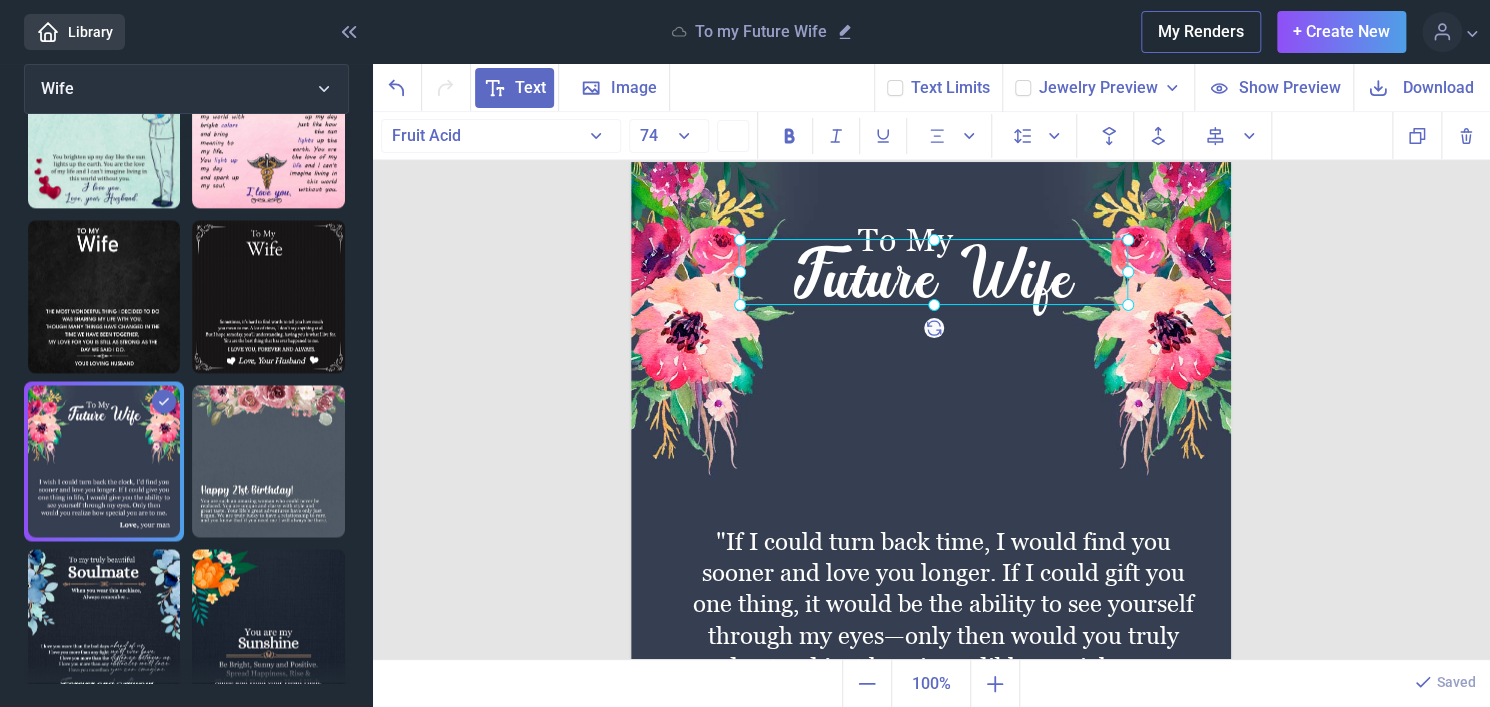 click on "Future Wife" at bounding box center [631, 162] 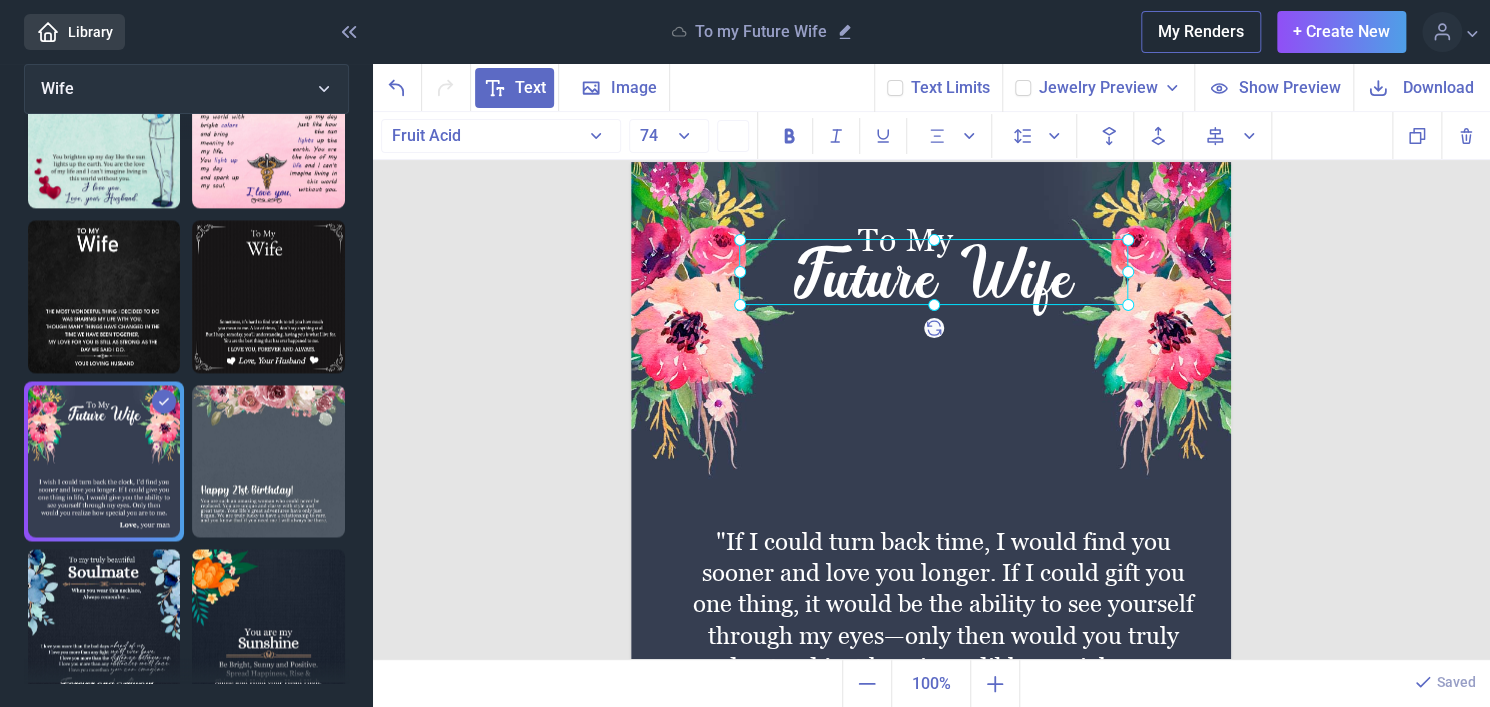 click at bounding box center [931, 462] 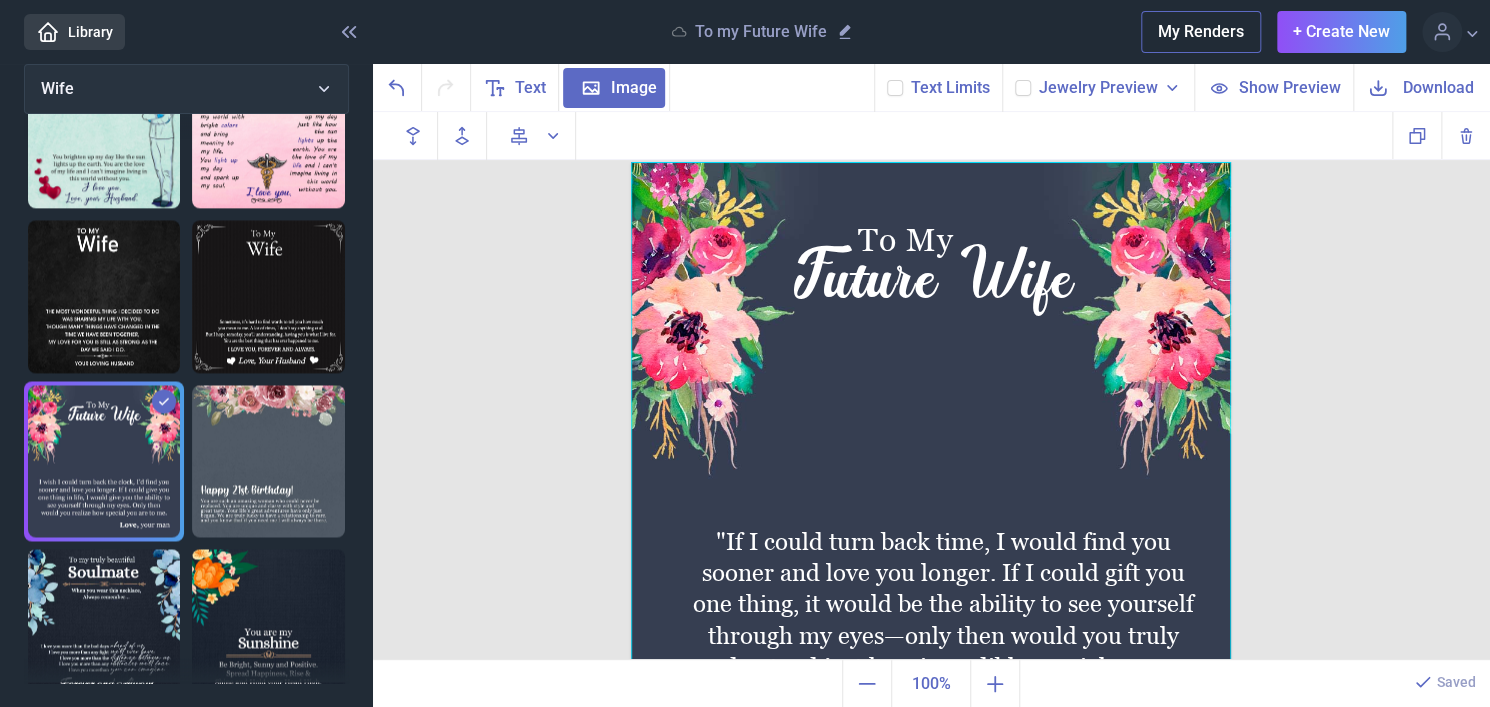 scroll, scrollTop: 0, scrollLeft: 0, axis: both 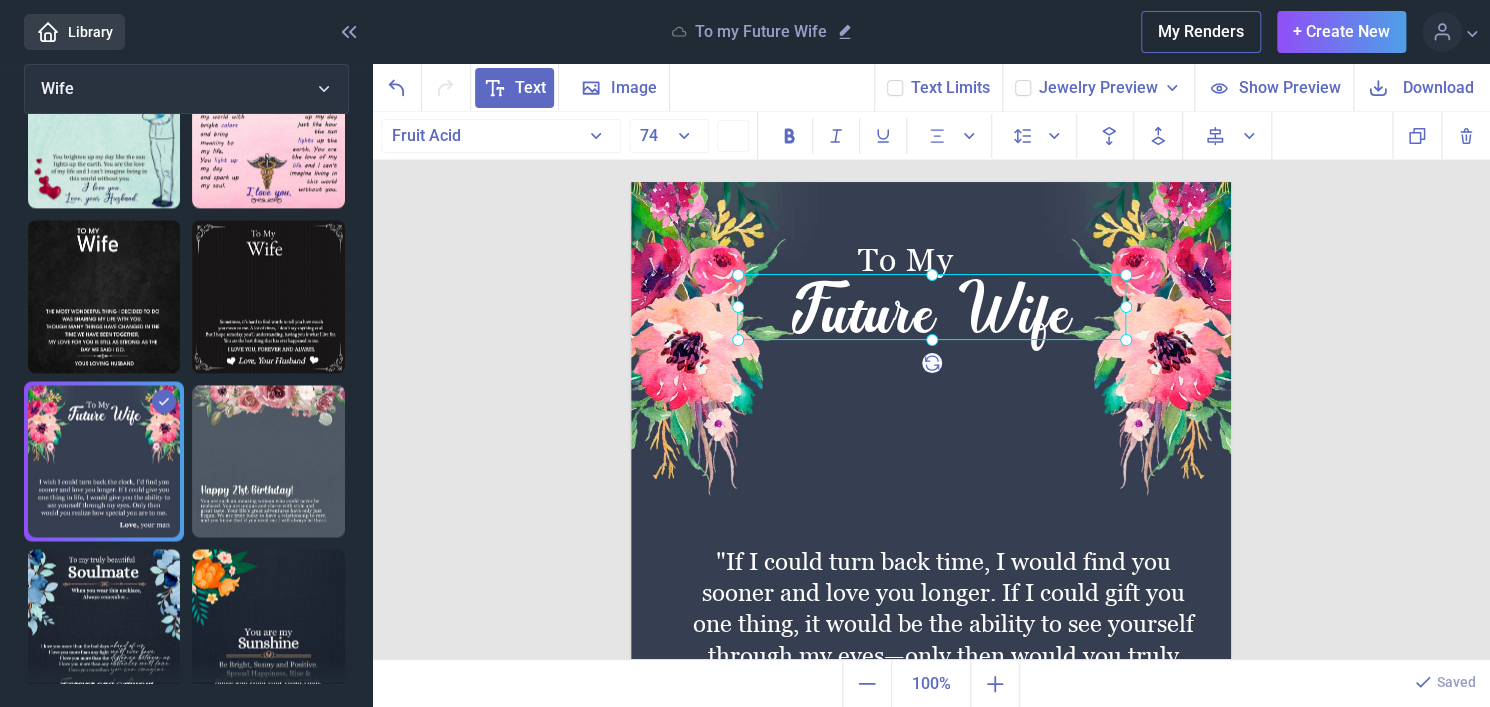 drag, startPoint x: 897, startPoint y: 258, endPoint x: 895, endPoint y: 274, distance: 16.124516 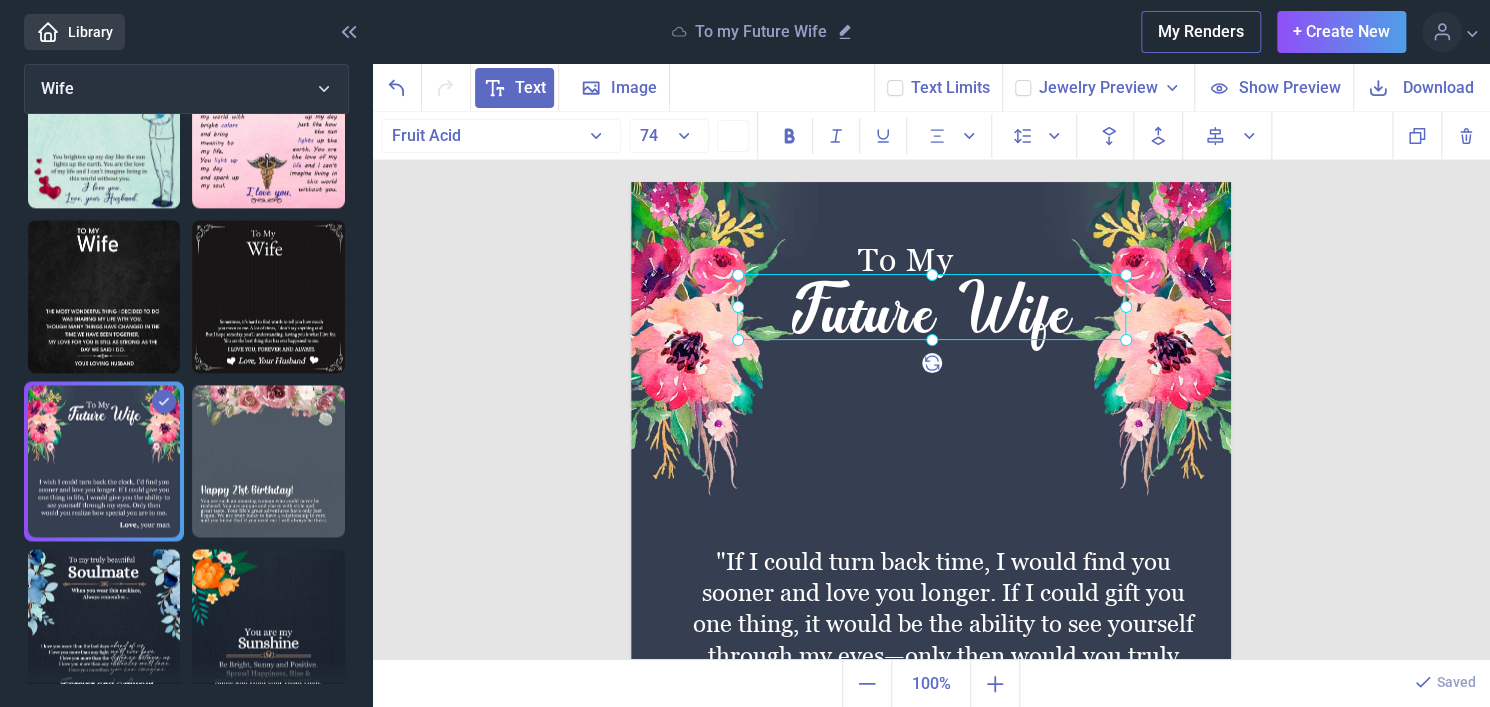 click on "Future Wife" at bounding box center (931, 307) 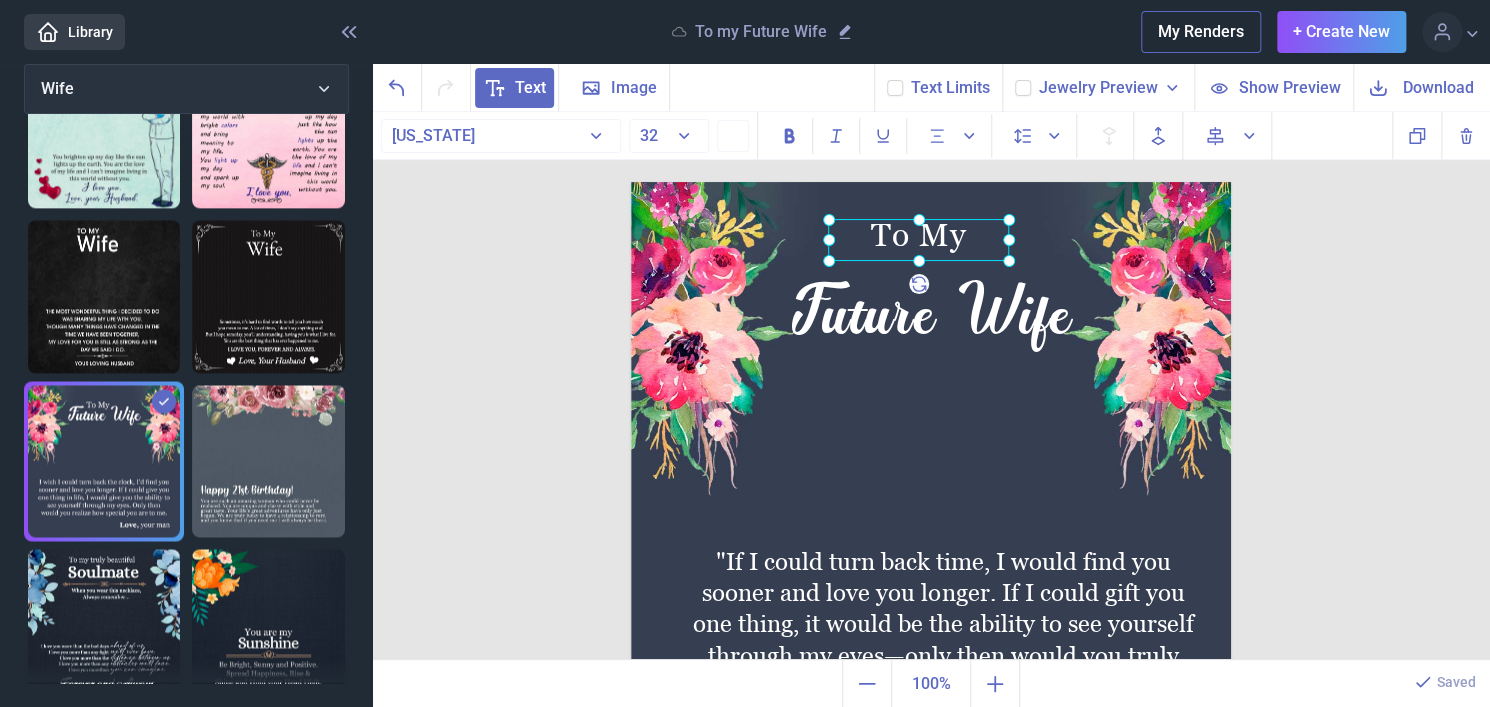 drag, startPoint x: 884, startPoint y: 249, endPoint x: 897, endPoint y: 226, distance: 26.41969 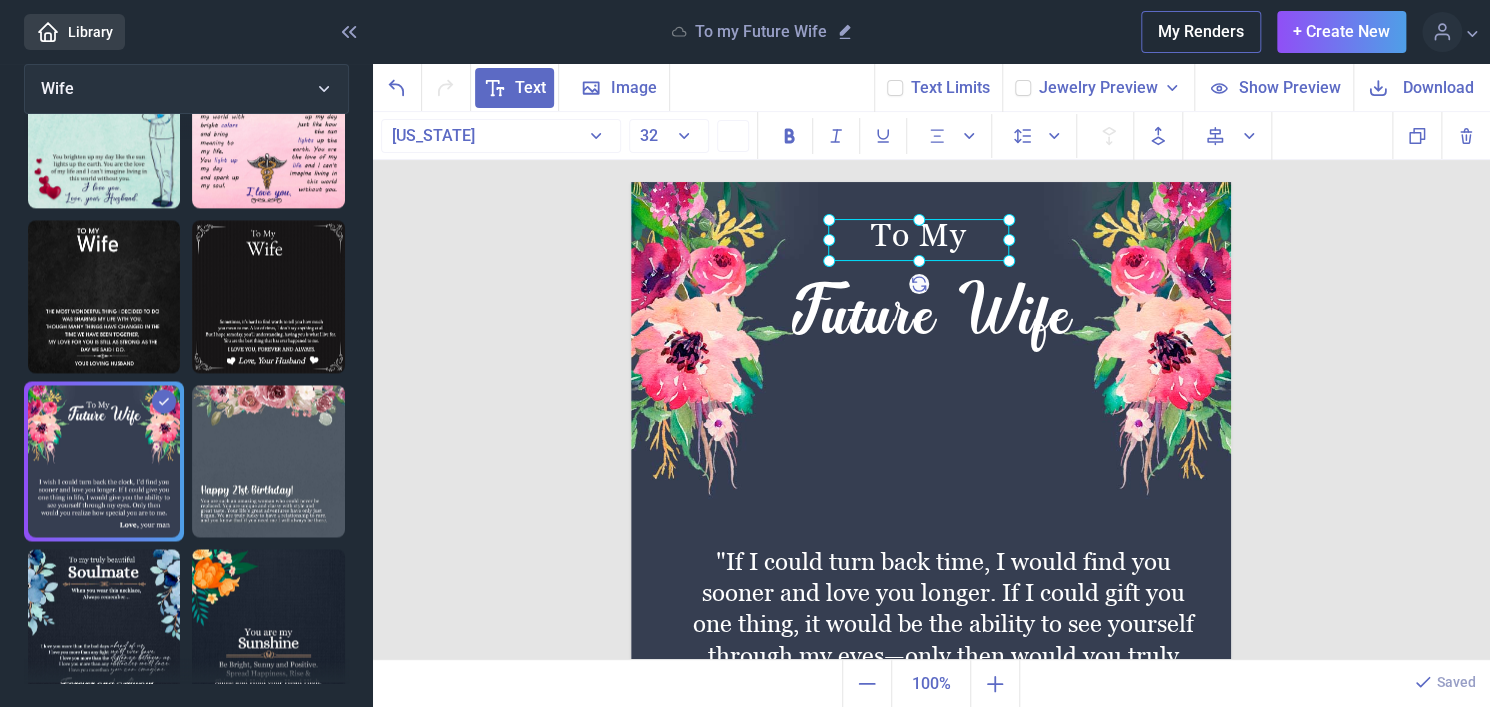 click on "To My" at bounding box center (631, 182) 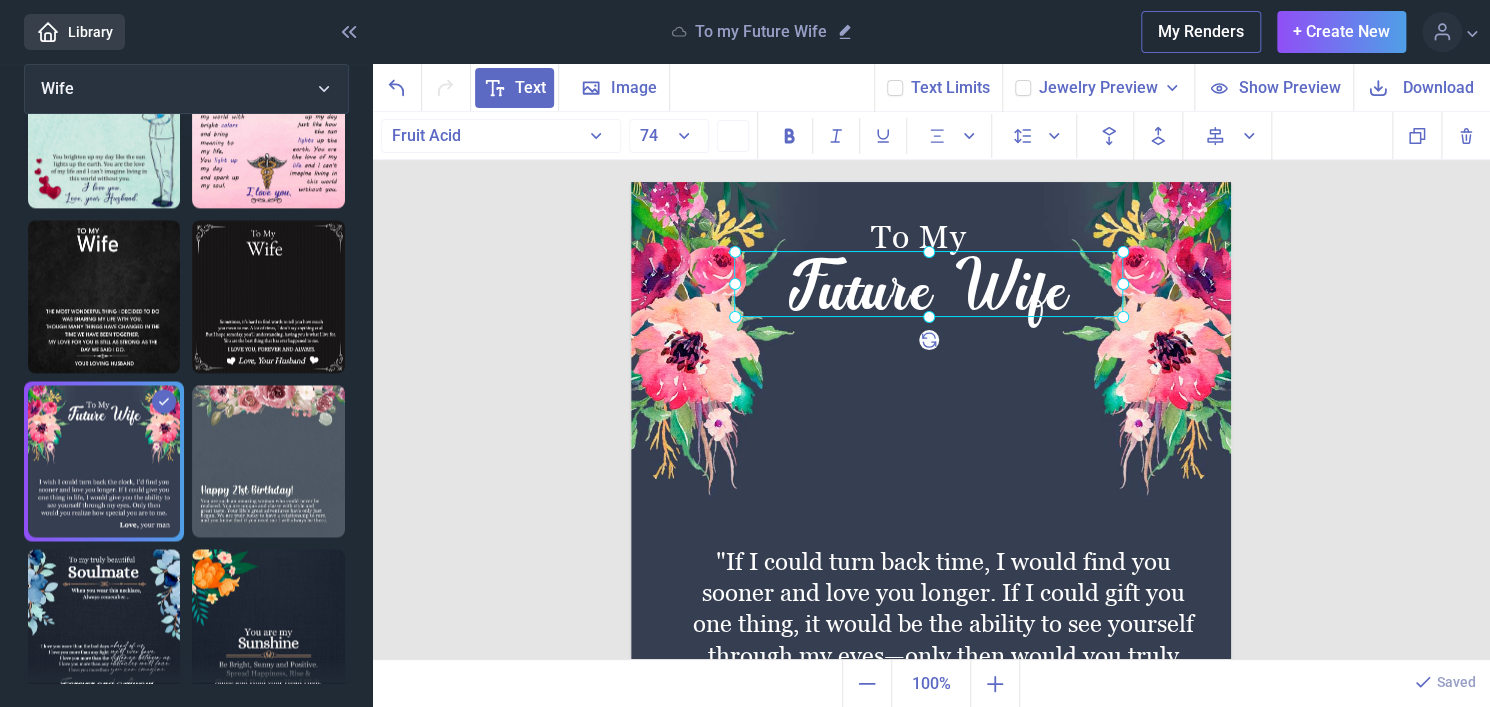drag, startPoint x: 892, startPoint y: 291, endPoint x: 889, endPoint y: 267, distance: 24.186773 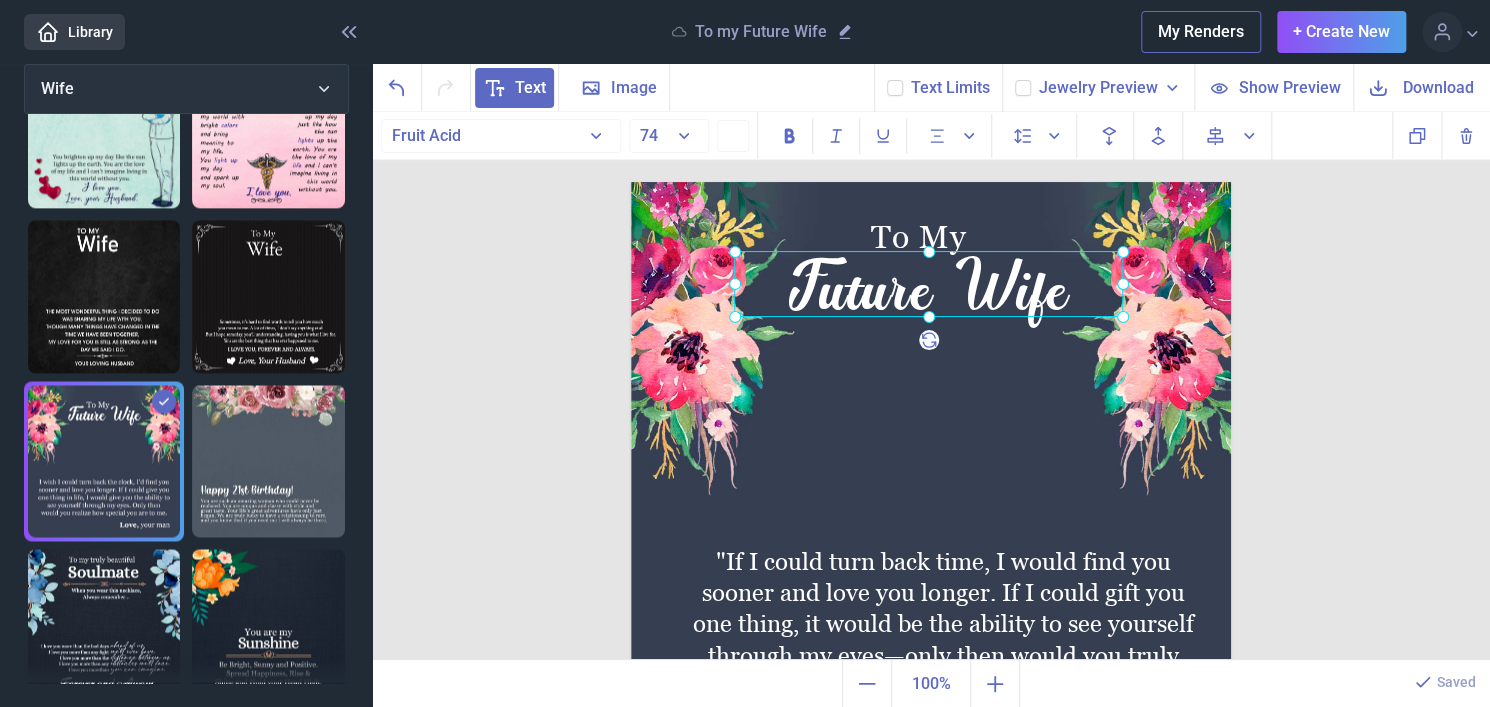 click on "Future Wife" at bounding box center [631, 182] 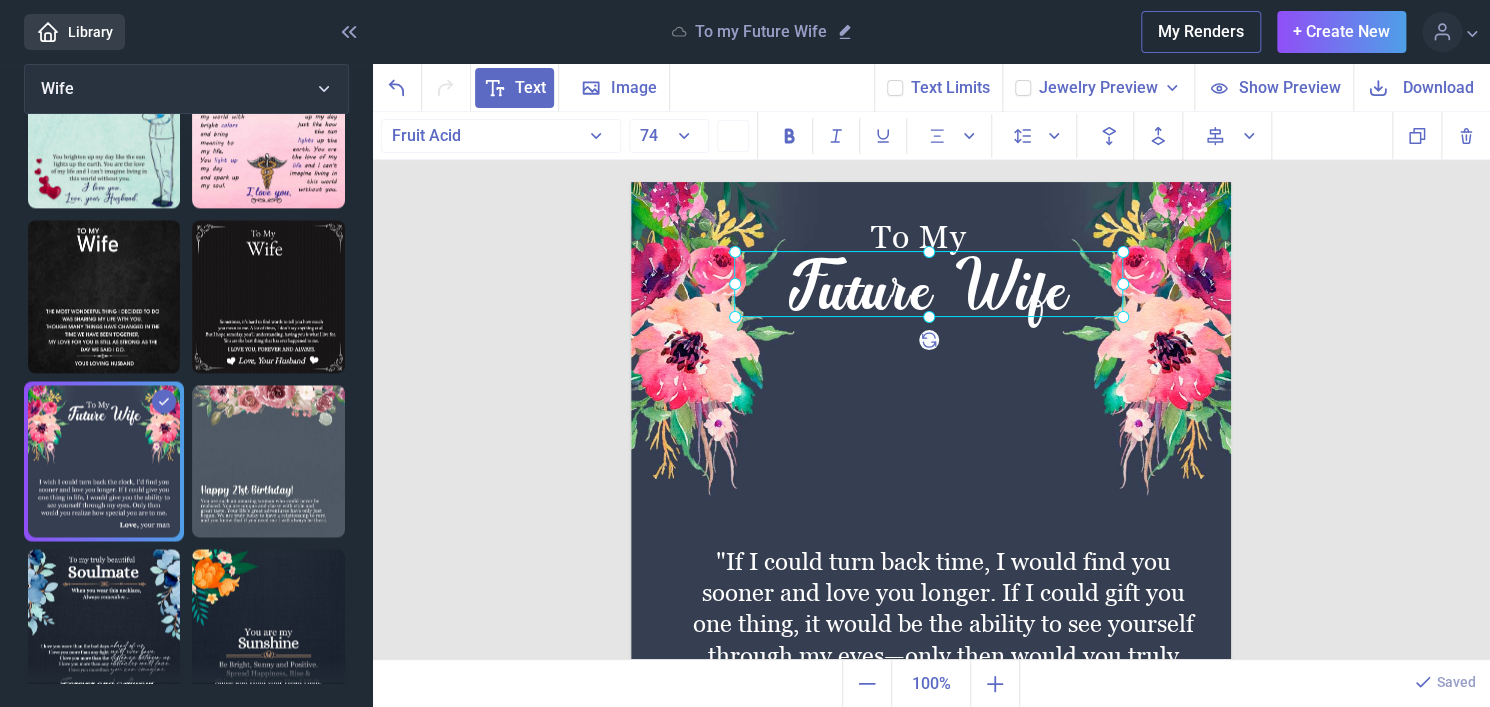 click on "To My       Future Wife                       "If I could turn back time, I would find you sooner and love you longer. If I could gift you one thing, it would be the ability to see yourself through my eyes—only then would you truly understand just how incredibly special you are to me."       Love, your man           Duplicate     Delete       Backwards   >   Forward" at bounding box center [932, 386] 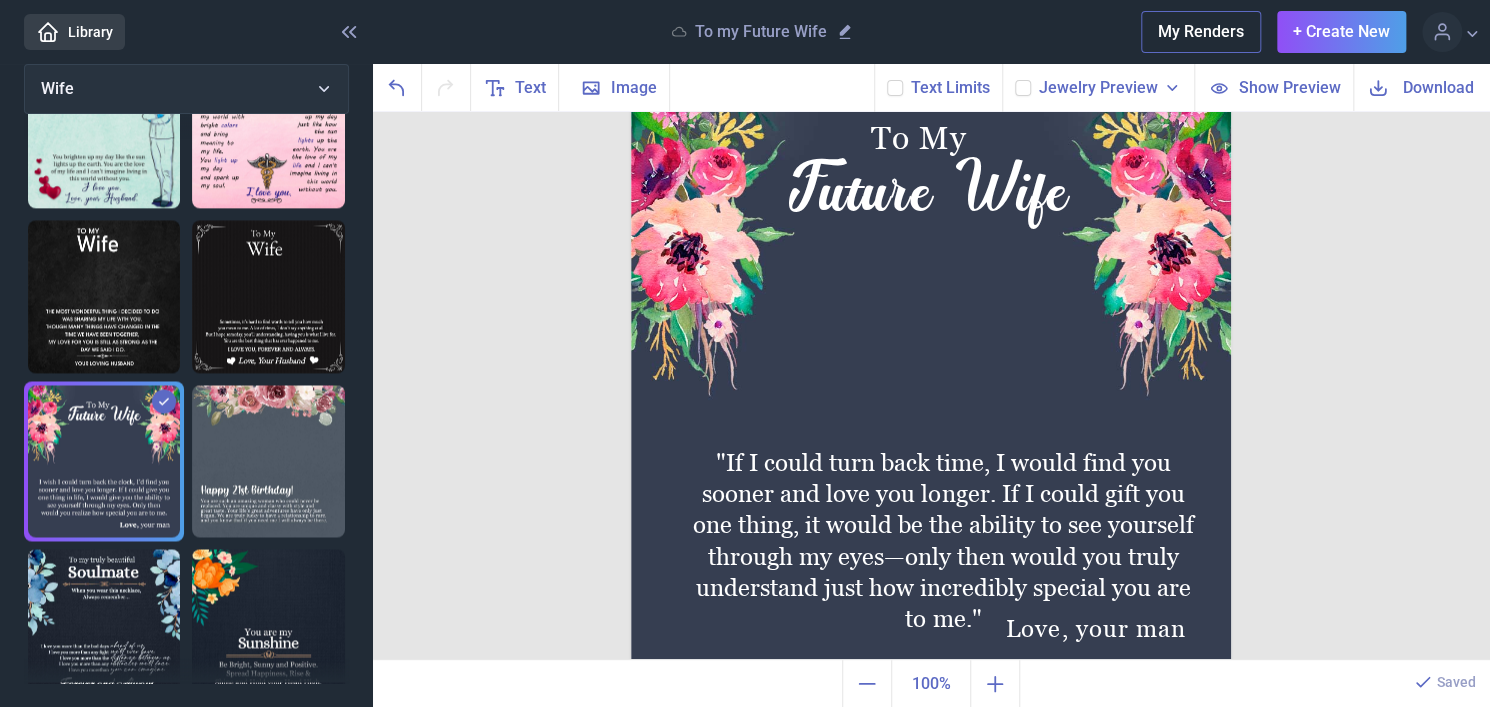 scroll, scrollTop: 120, scrollLeft: 0, axis: vertical 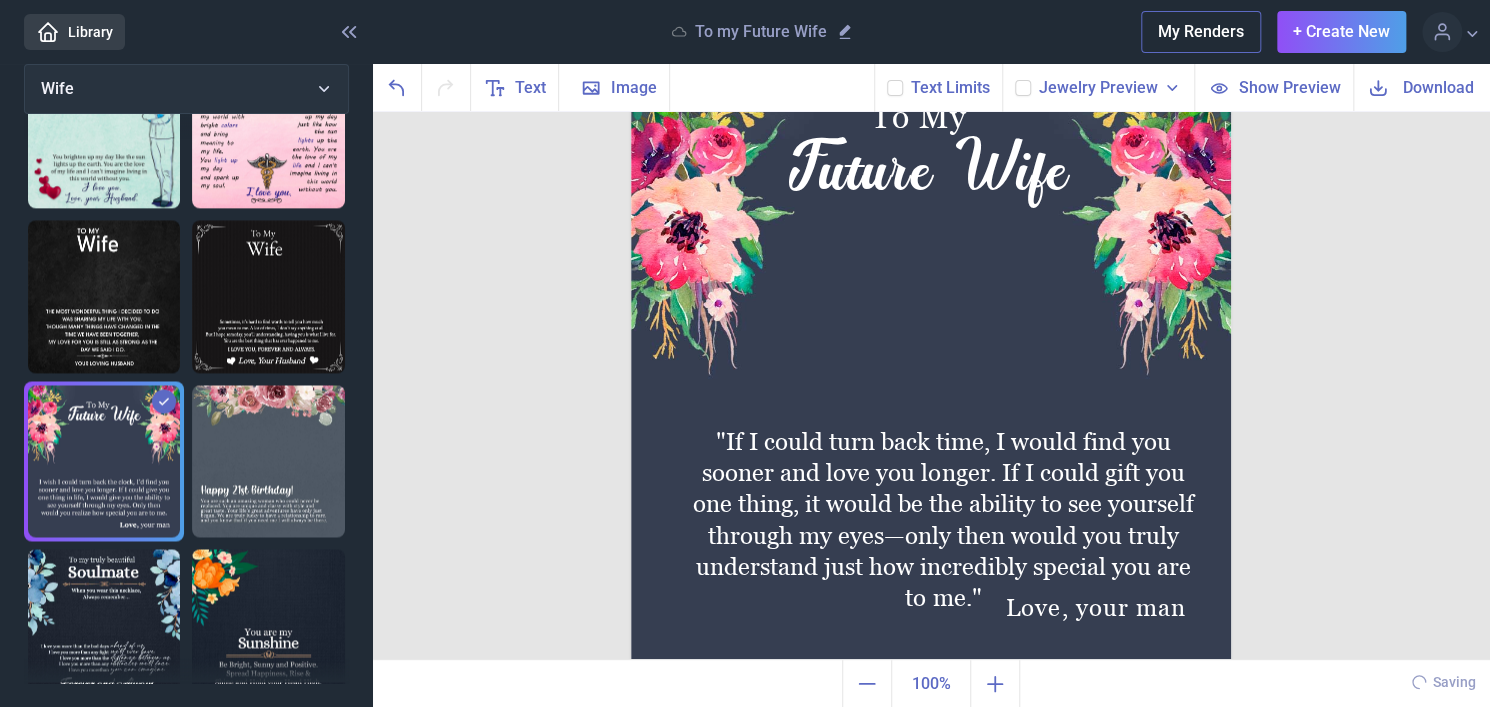 click on "Download" at bounding box center (1438, 87) 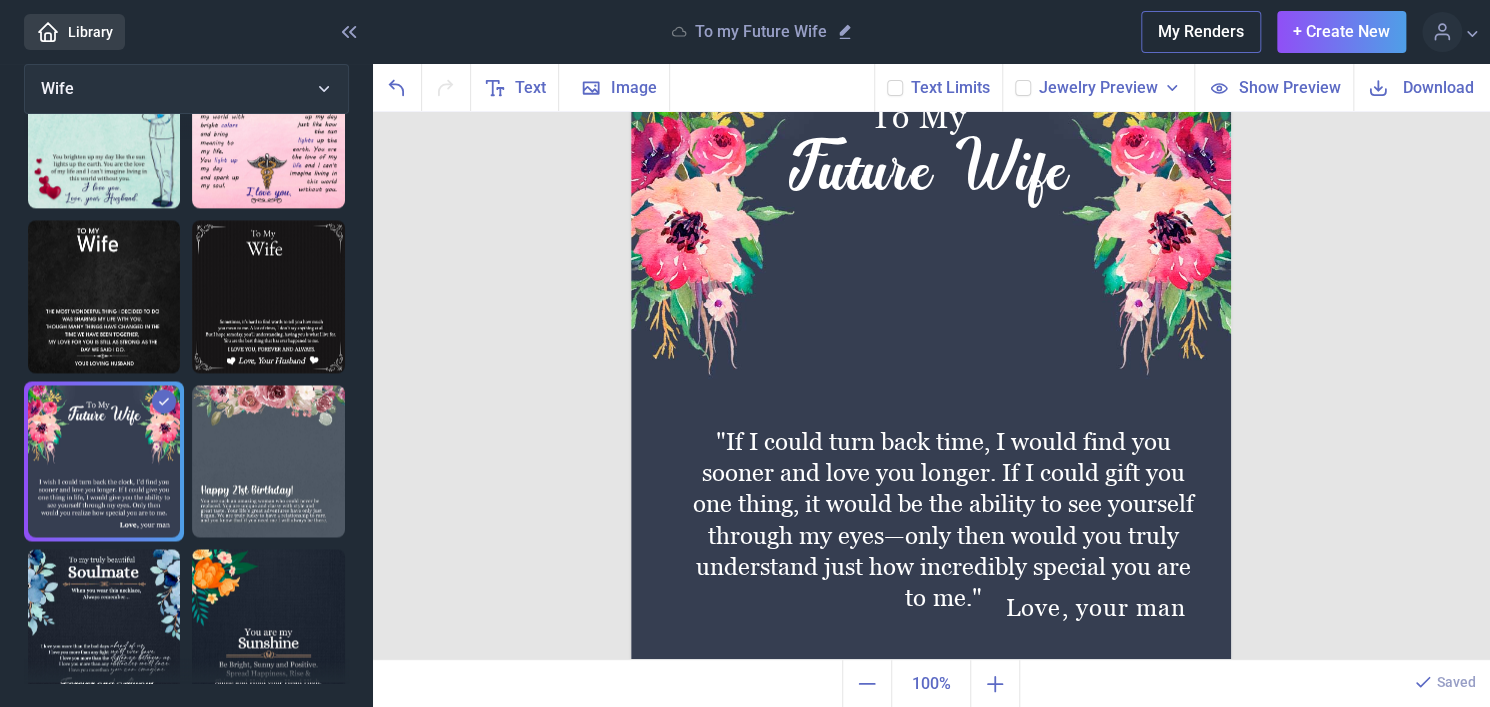 click at bounding box center (268, 461) 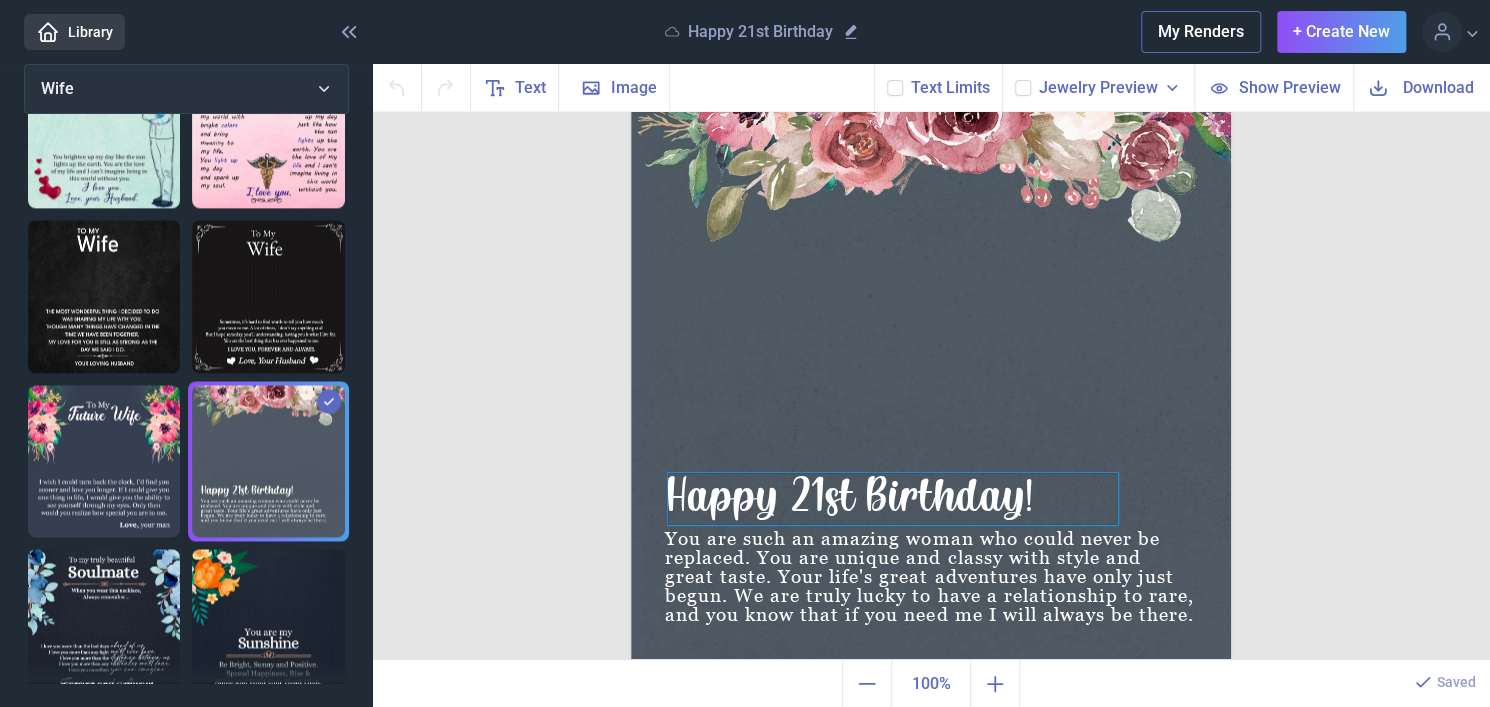 scroll, scrollTop: 100, scrollLeft: 0, axis: vertical 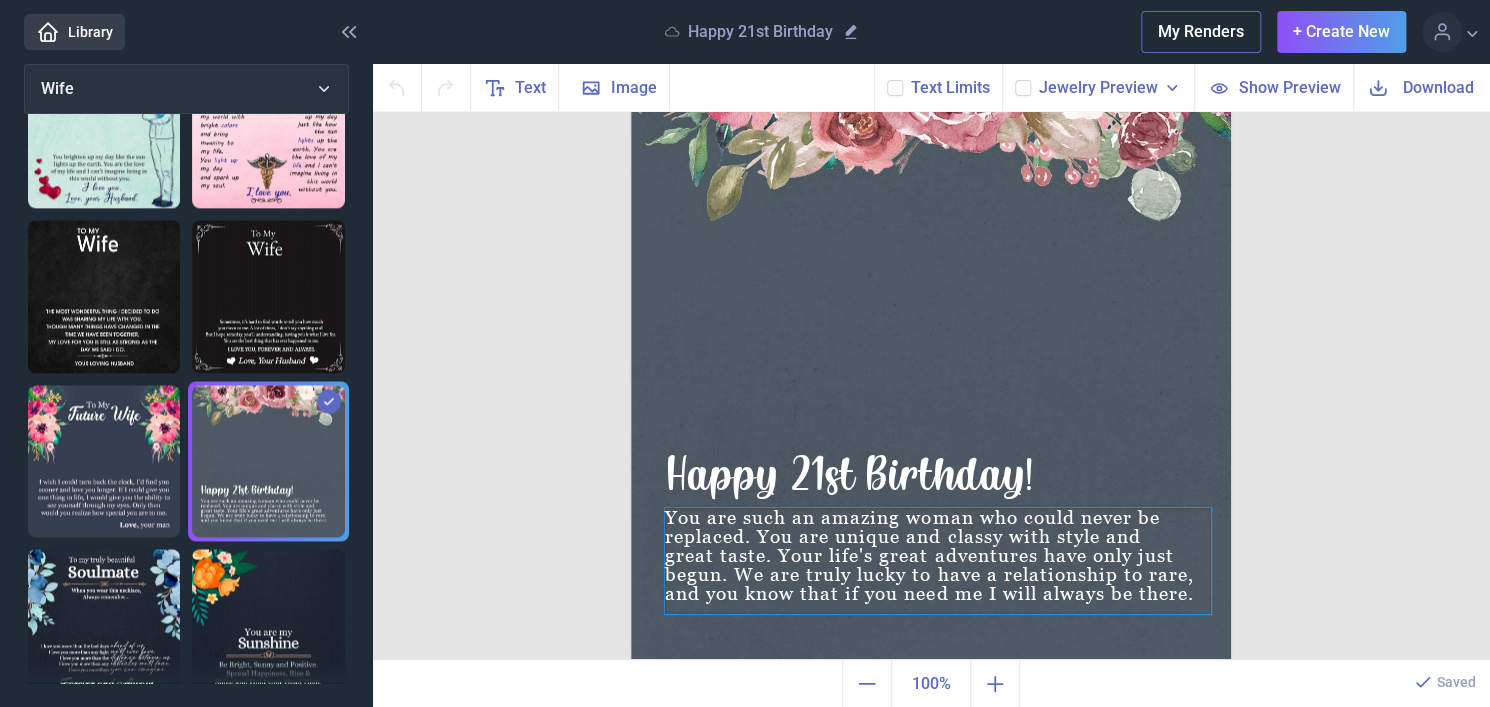 click on "You are such an amazing woman who could never be replaced. You are unique and classy with style and great taste. Your life's great adventures have only just begun. We are truly lucky to have a relationship to rare, and you know that if you need me I will always be there." at bounding box center [931, 62] 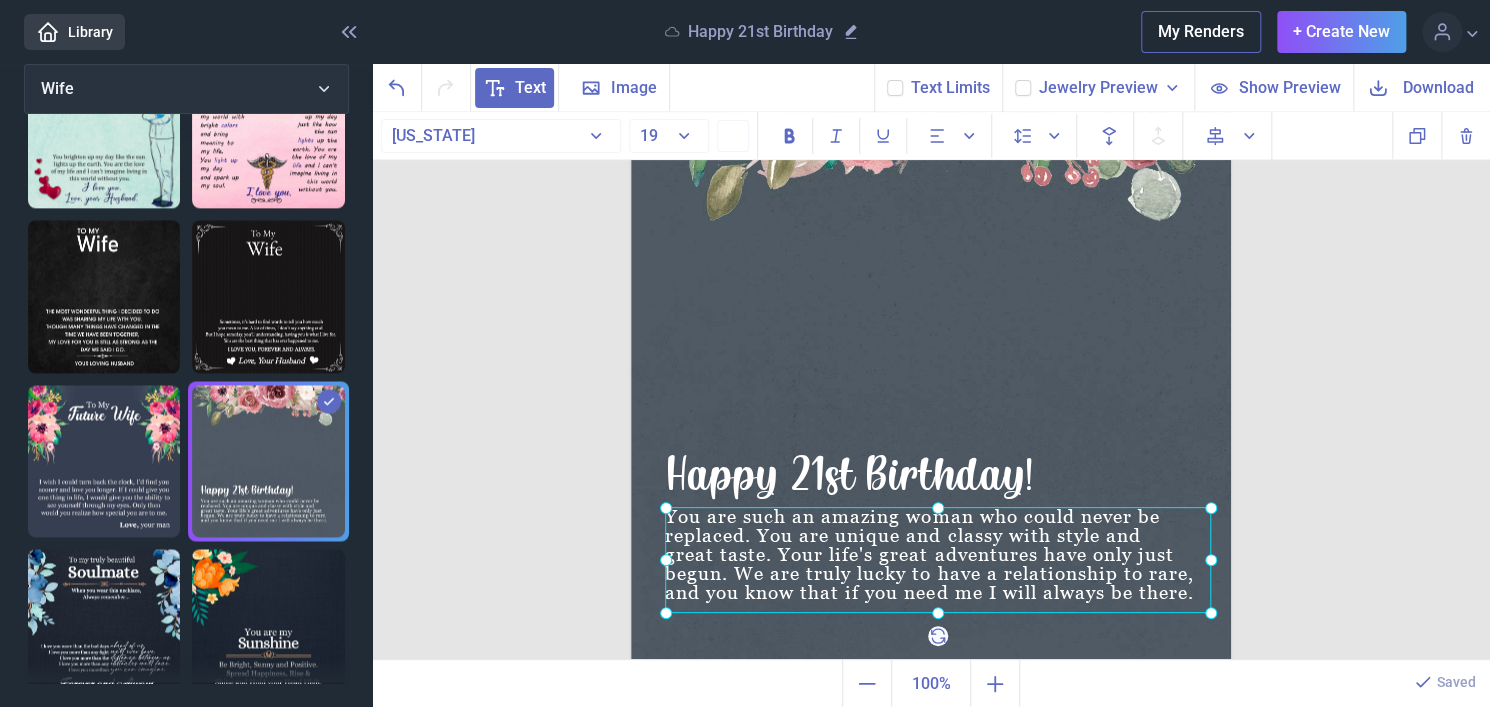click at bounding box center [938, 560] 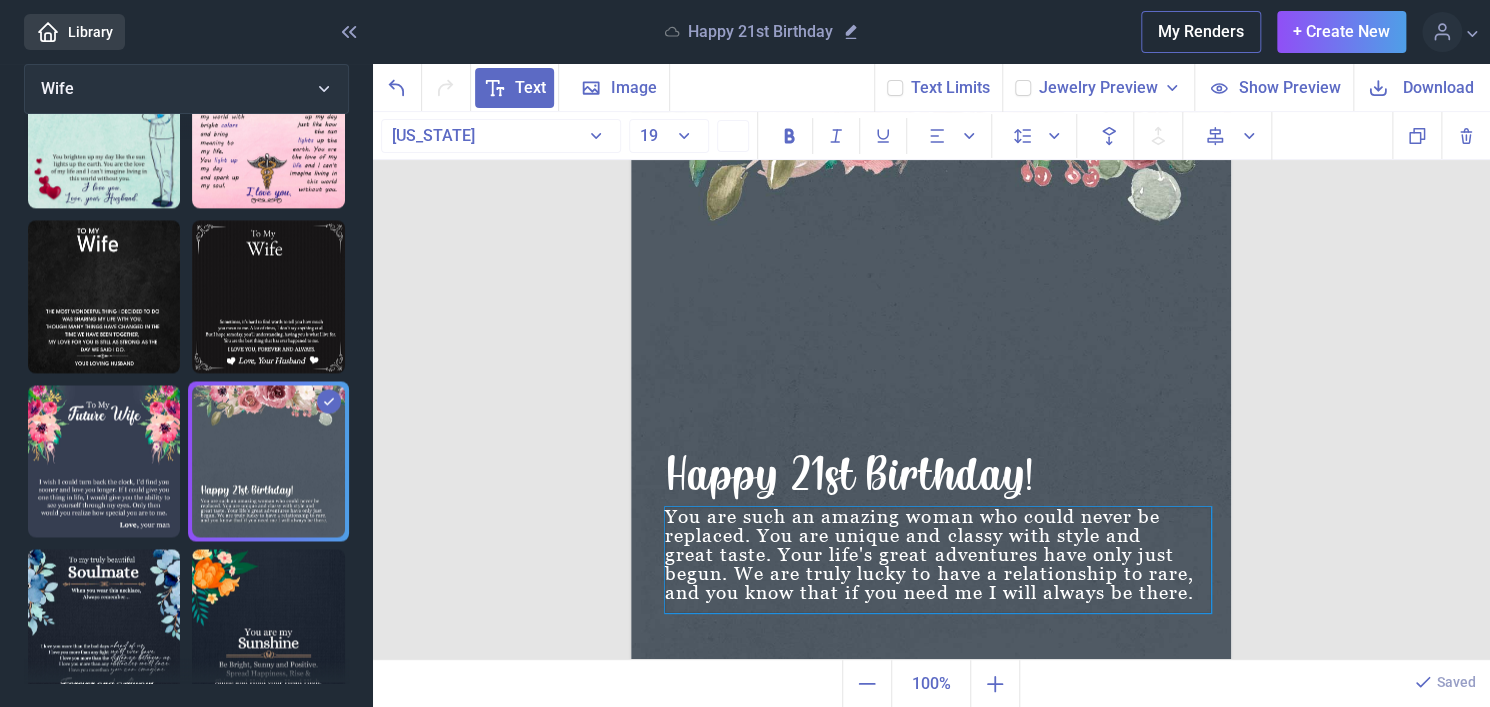 click on "You are such an amazing woman who could never be replaced. You are unique and classy with style and great taste. Your life's great adventures have only just begun. We are truly lucky to have a relationship to rare, and you know that if you need me I will always be there." at bounding box center [938, 560] 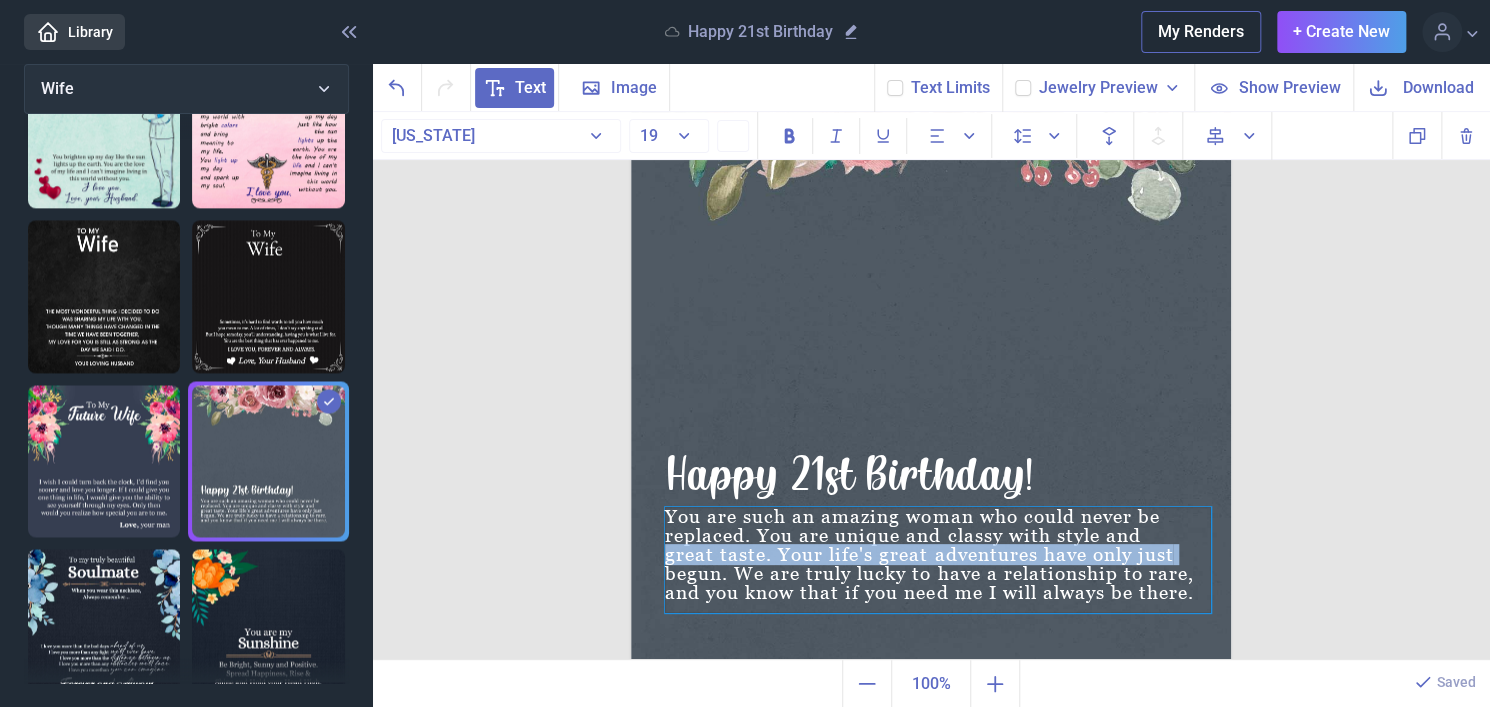 click on "You are such an amazing woman who could never be replaced. You are unique and classy with style and great taste. Your life's great adventures have only just begun. We are truly lucky to have a relationship to rare, and you know that if you need me I will always be there." at bounding box center (938, 560) 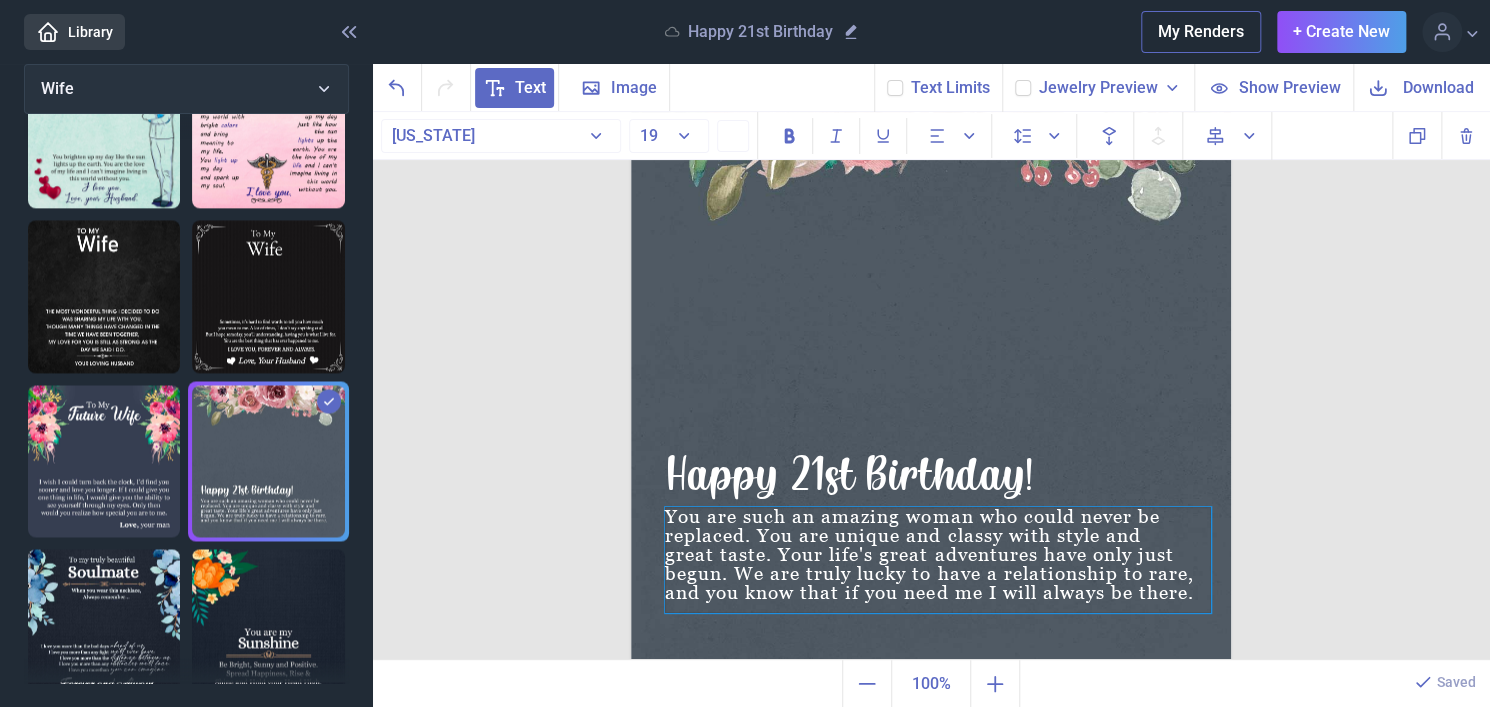 click on "You are such an amazing woman who could never be replaced. You are unique and classy with style and great taste. Your life's great adventures have only just begun. We are truly lucky to have a relationship to rare, and you know that if you need me I will always be there." at bounding box center (938, 560) 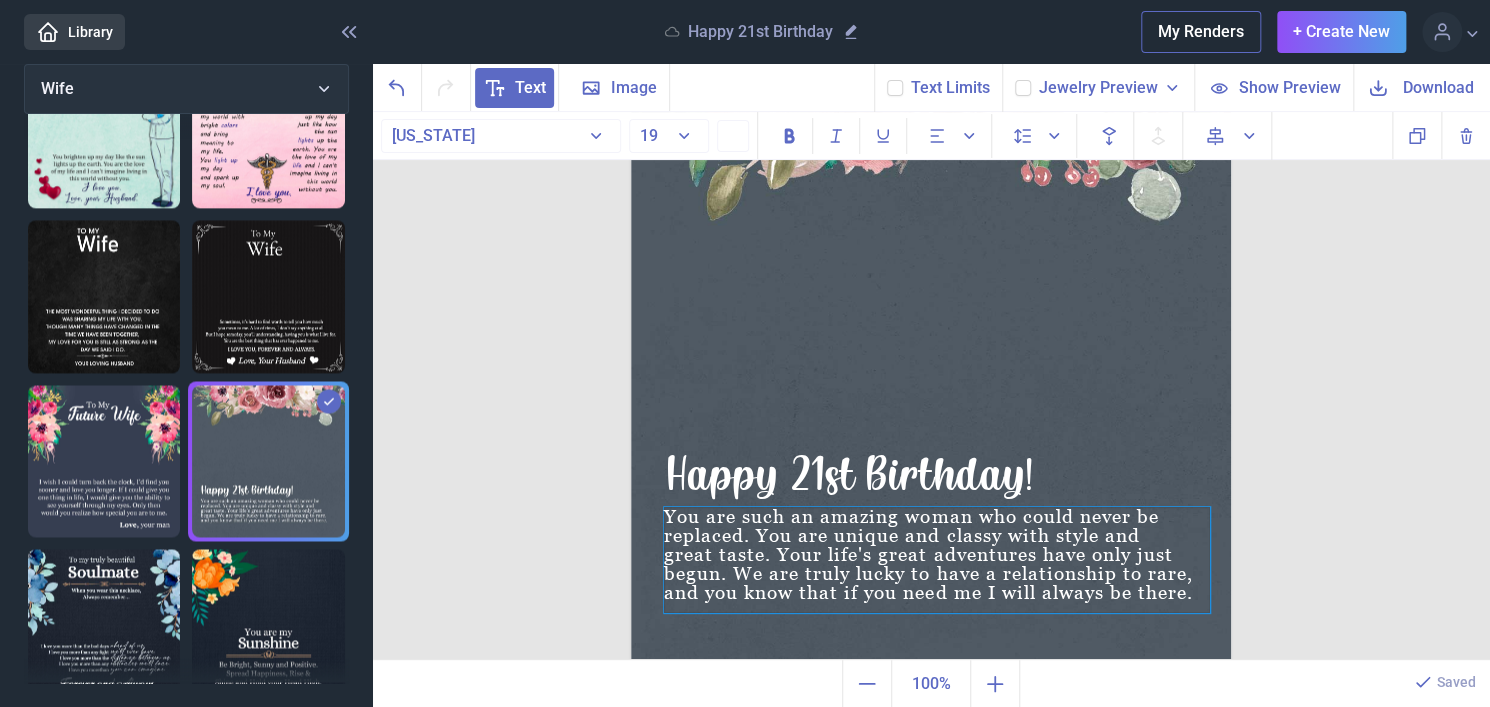click on "You are such an amazing woman who could never be replaced. You are unique and classy with style and great taste. Your life's great adventures have only just begun. We are truly lucky to have a relationship to rare, and you know that if you need me I will always be there." at bounding box center (937, 560) 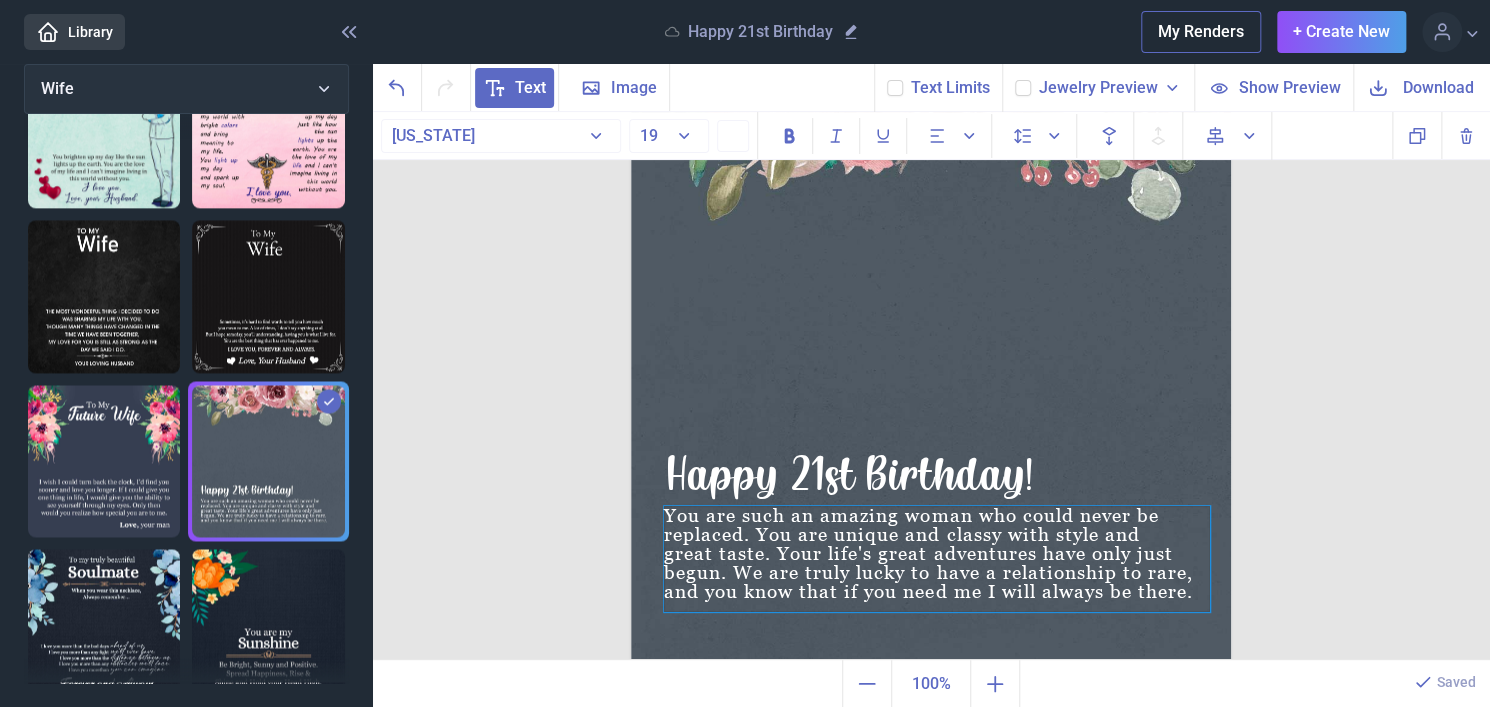 click on "You are such an amazing woman who could never be replaced. You are unique and classy with style and great taste. Your life's great adventures have only just begun. We are truly lucky to have a relationship to rare, and you know that if you need me I will always be there." at bounding box center (937, 559) 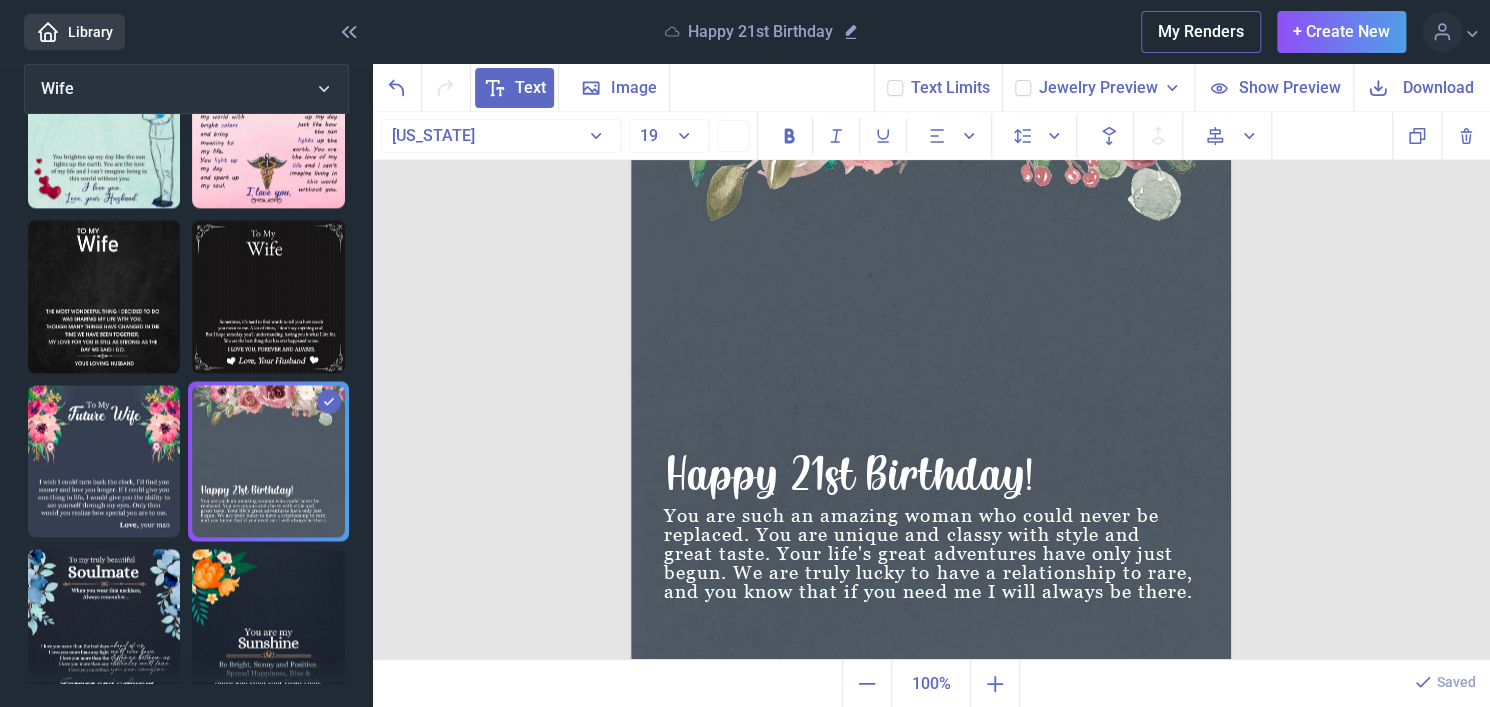 click at bounding box center [931, 362] 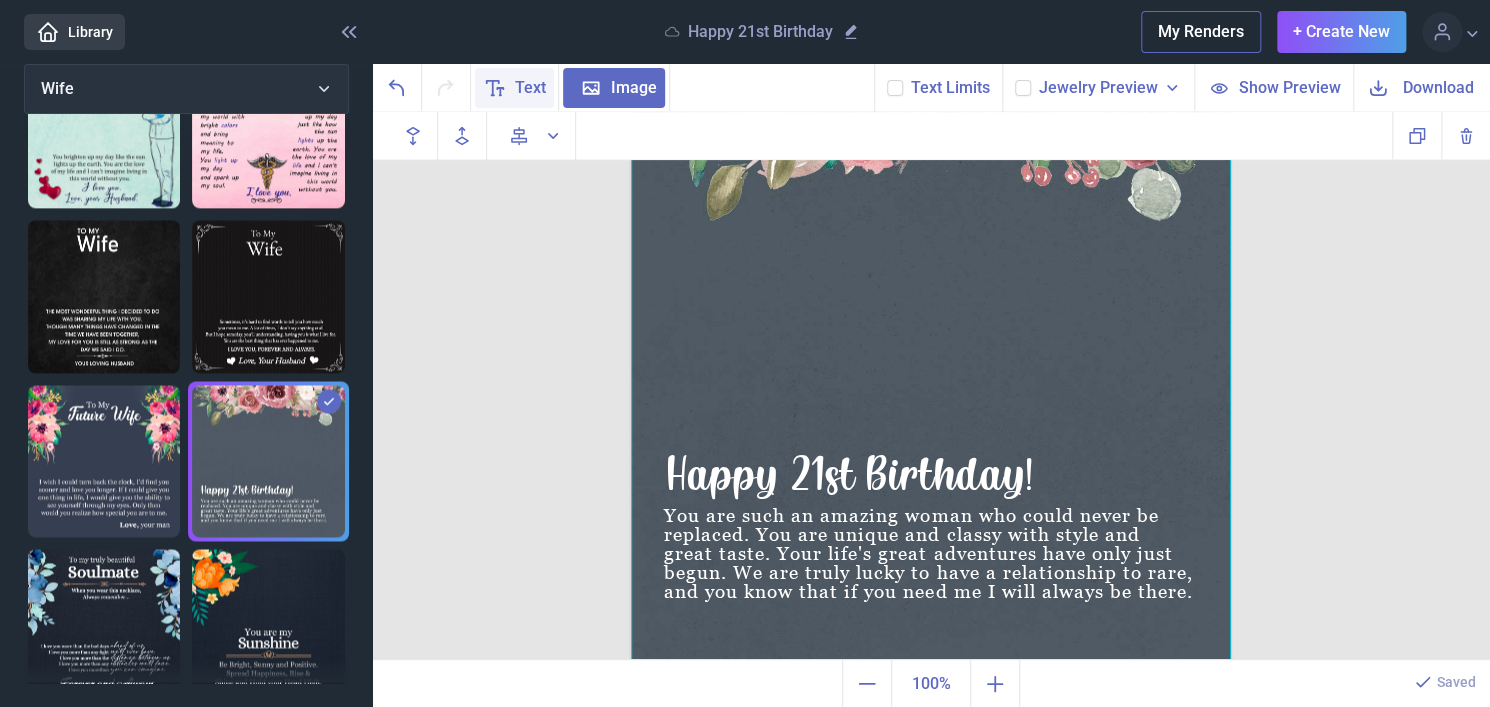 click on "Text" at bounding box center [530, 88] 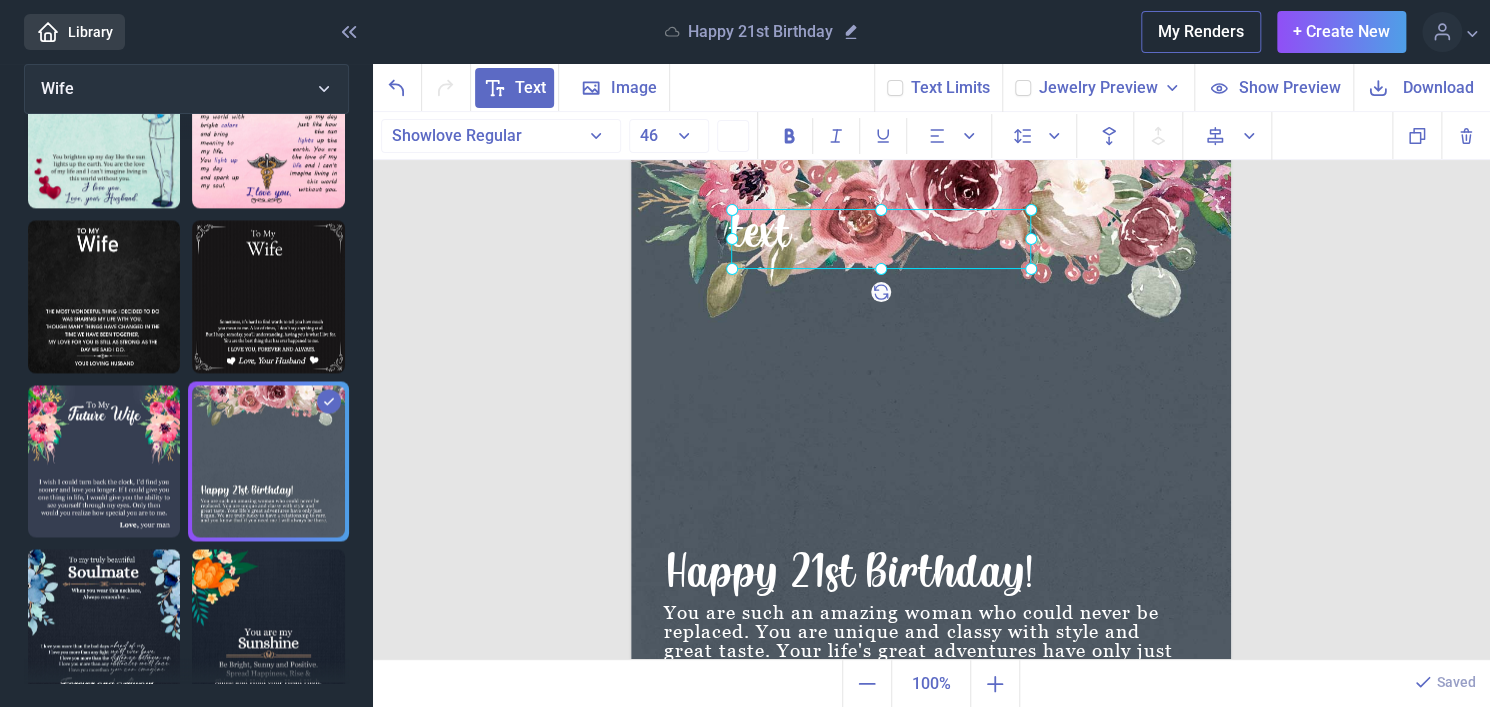scroll, scrollTop: 0, scrollLeft: 0, axis: both 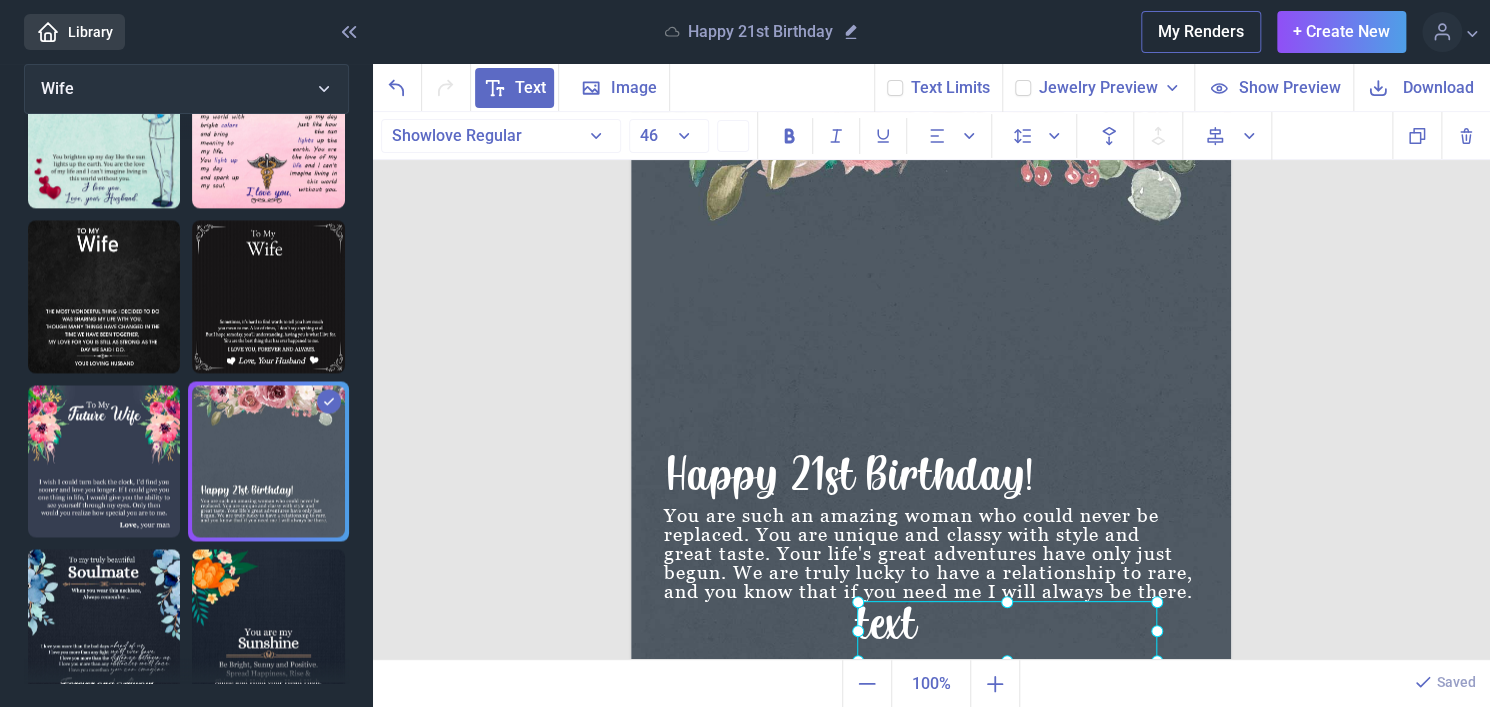 drag, startPoint x: 902, startPoint y: 259, endPoint x: 1020, endPoint y: 744, distance: 499.1483 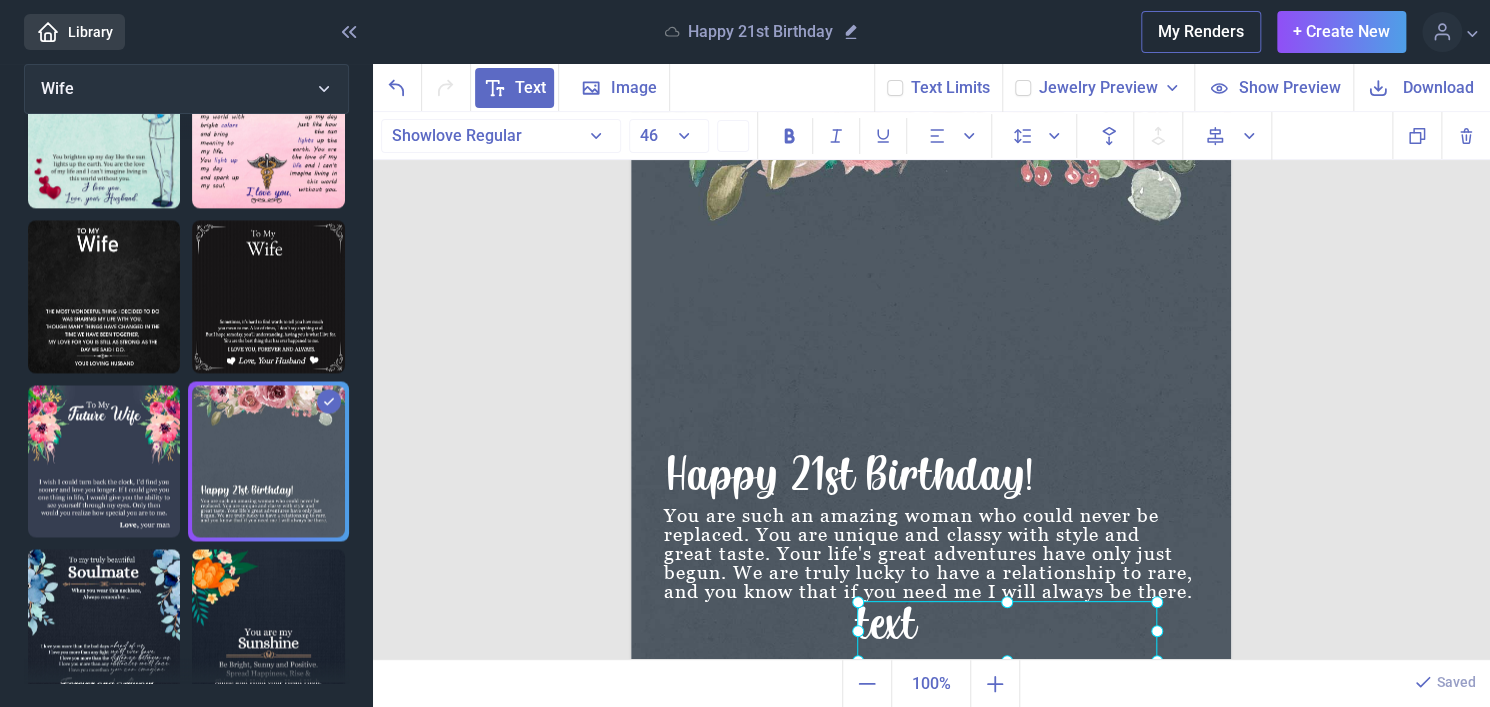 click on ">
Library
Happy 21st Birthday     My Renders
+ Create New
Profile   Design Library
Log out
Wife       Mother   Wife   Daughter   Friend   Mother In Law   Nurse/Doctor   Religious   Granddaughter   Birthday   Daughter In Law   Sister   Dad   Son   Grandson   Cuban Chain   Husband   Others                                                                 Text       Image       Background       Text Limits       Jewelry Preview         Necklet - Dragonfly     Necklet - Double Hearts     Necklet - Forever Love     Cross - Artisan Crafted     Necklace - Crown Pendant     Necklace - Love Dancing Crystal     Necklace - Heart Knot Silver     Earrings - Opal Turtle     Necklace - Rising Phoenix     Bracelet - Sunflower     Earrings - Sunflower     Necklace - Sunflower     Necklace - Turtle     Necklace - Wishbone Dancing     Necklace - Heart Knot Gold     Show Preview       Download     Showlove Regular" at bounding box center (745, 353) 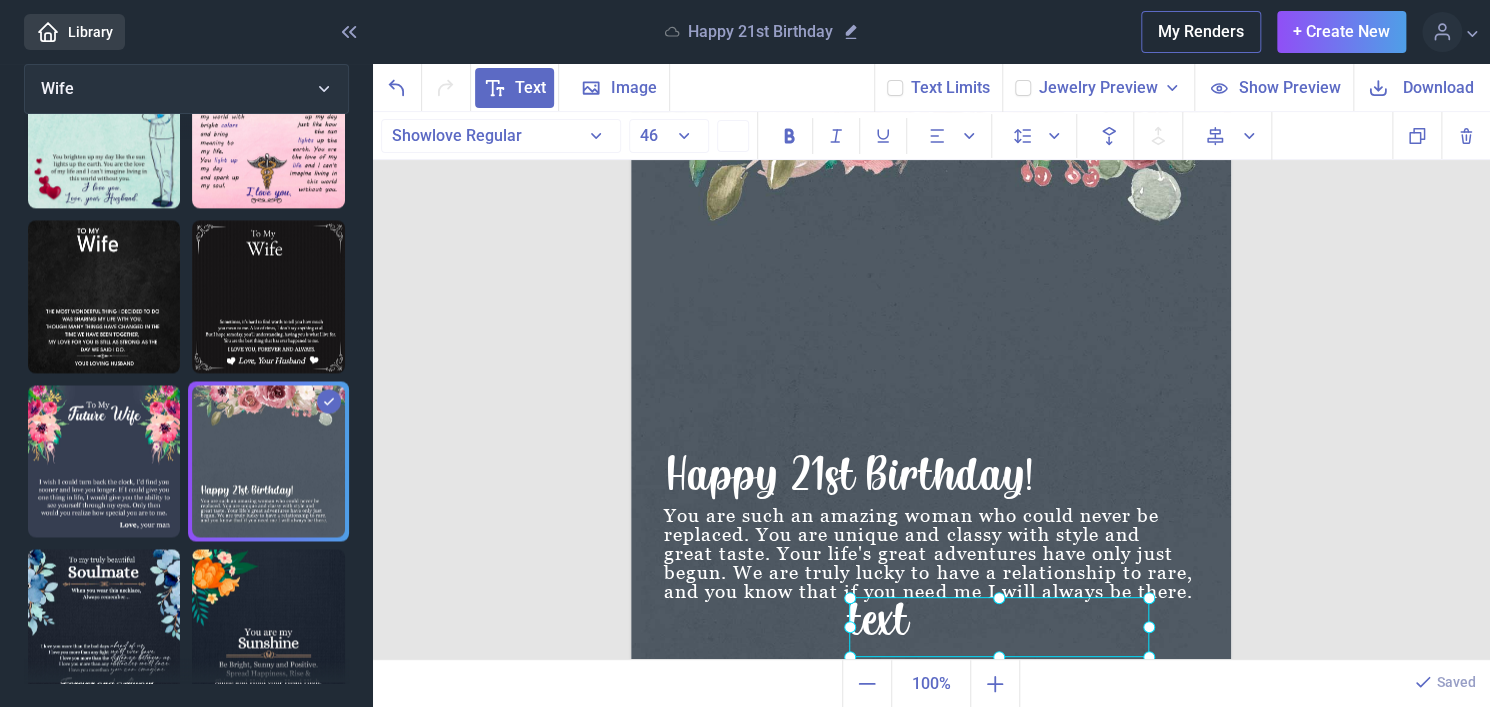 click at bounding box center [999, 627] 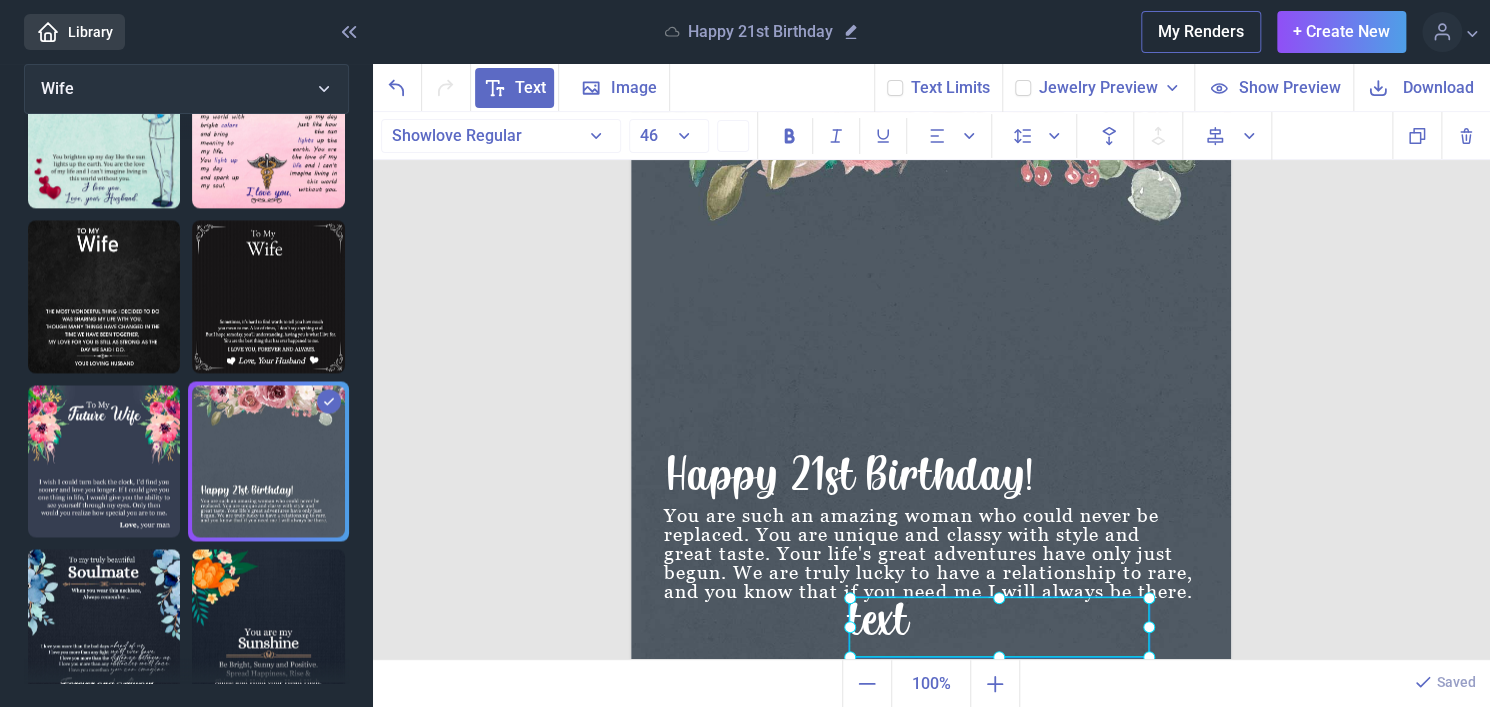 click at bounding box center [999, 627] 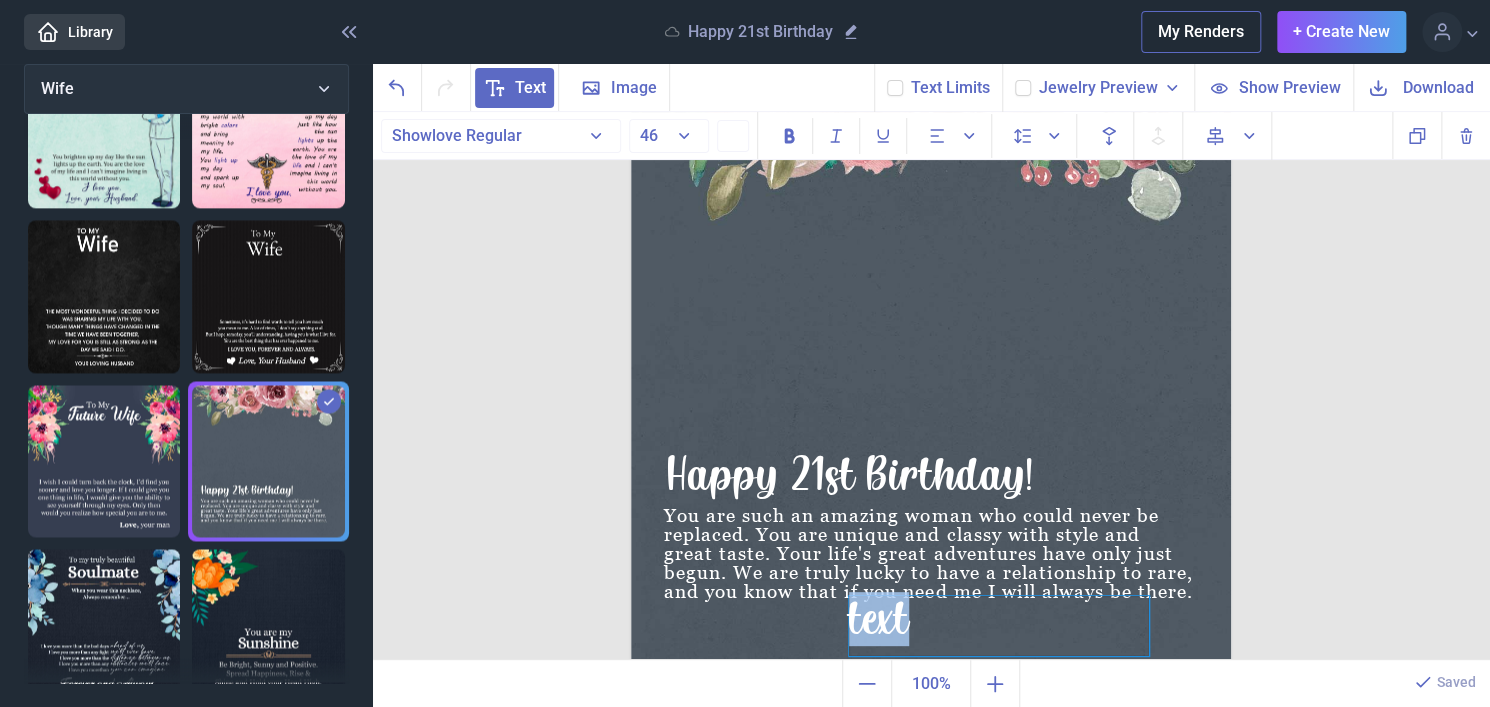 click on "text" at bounding box center [999, 626] 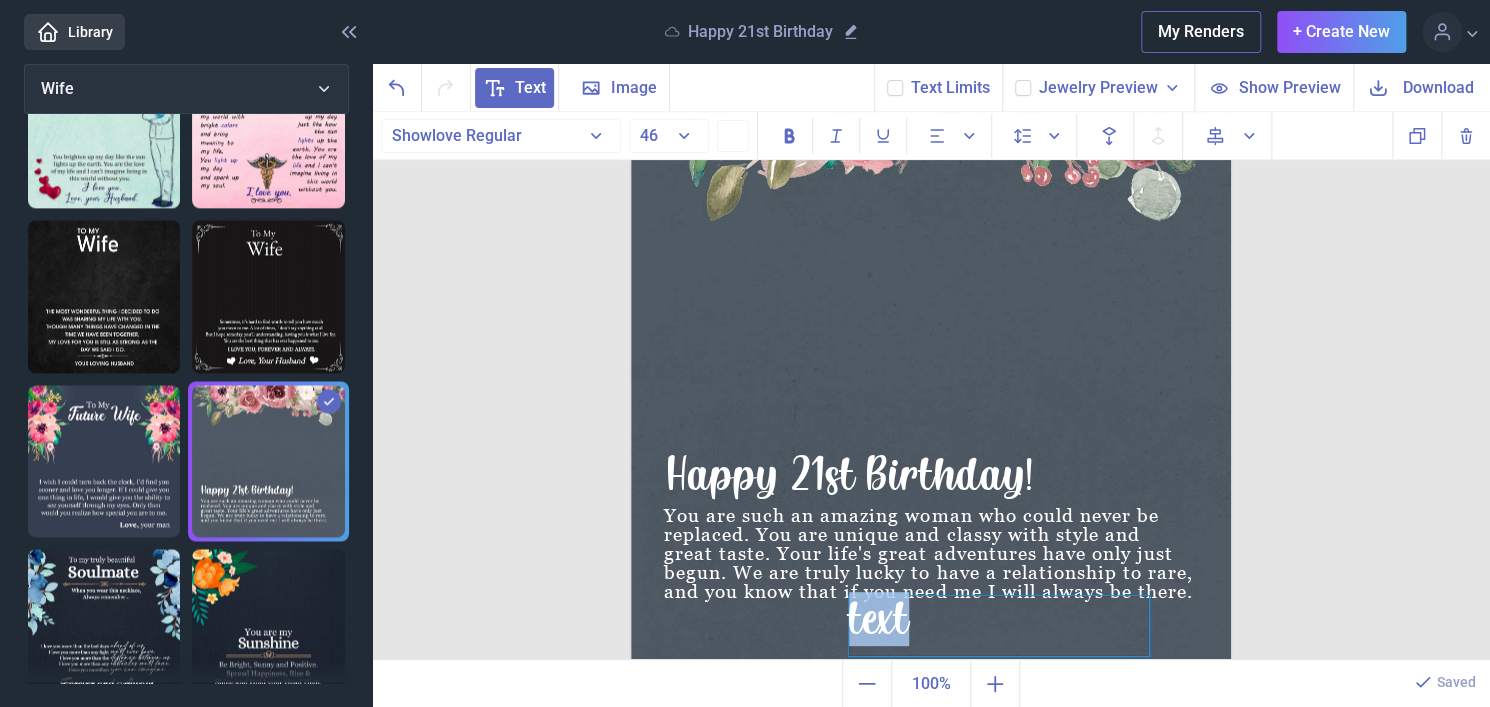 type 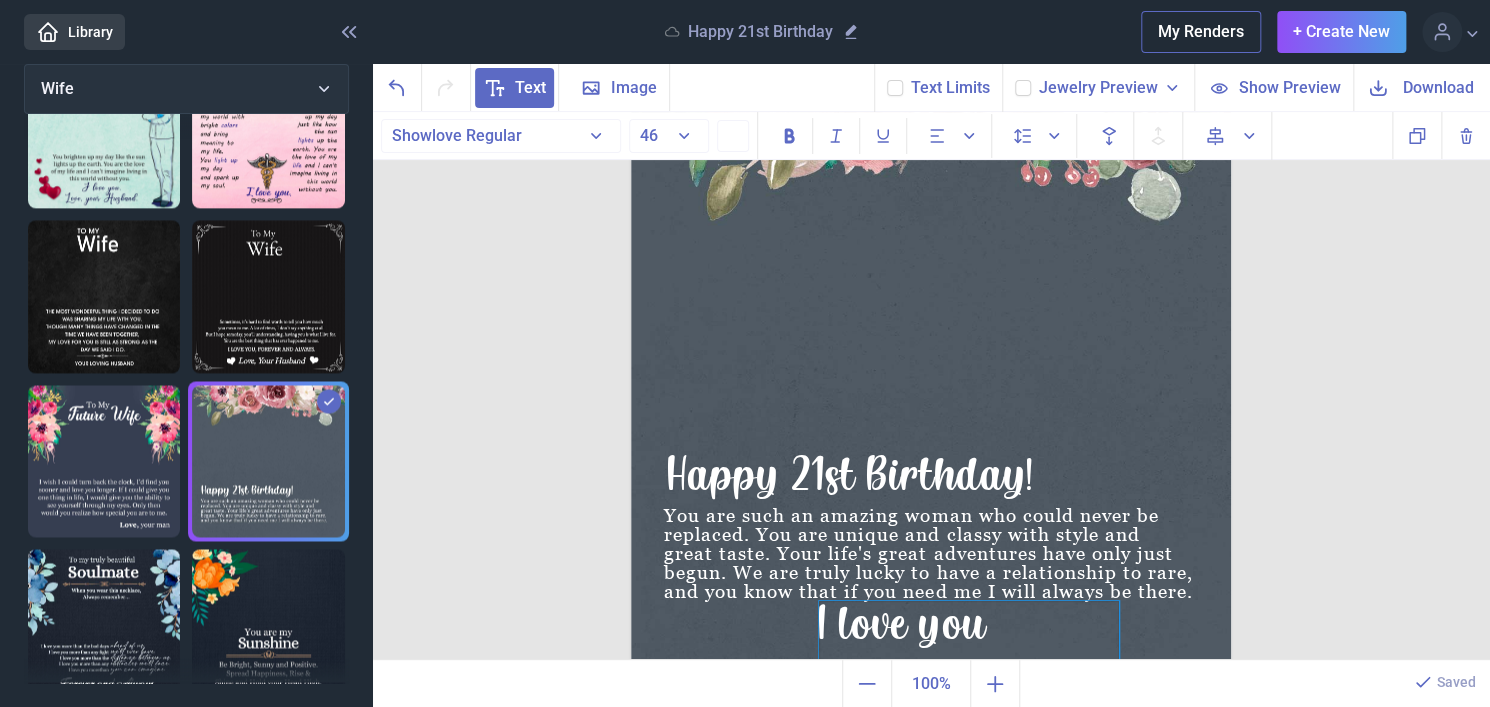 drag, startPoint x: 948, startPoint y: 622, endPoint x: 918, endPoint y: 627, distance: 30.413813 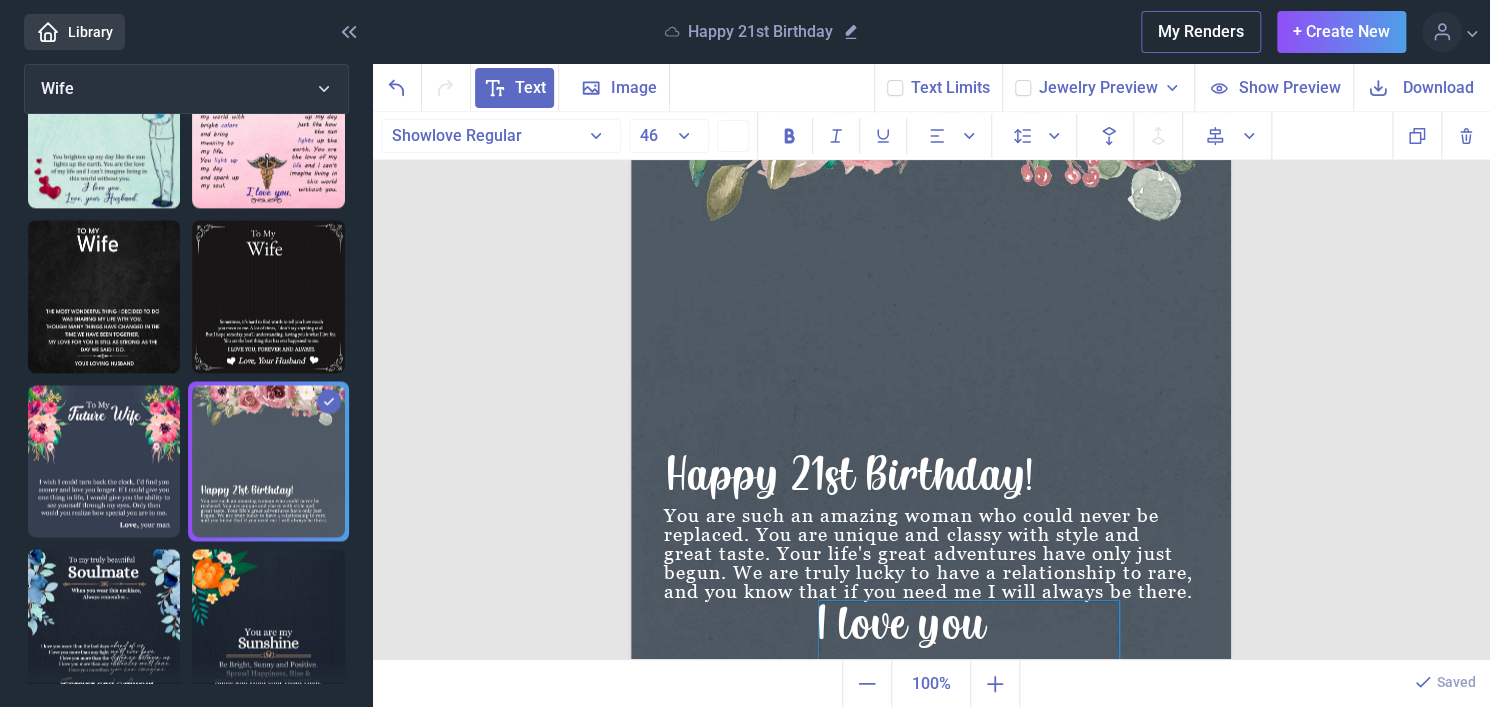 click on "I love you" at bounding box center [969, 631] 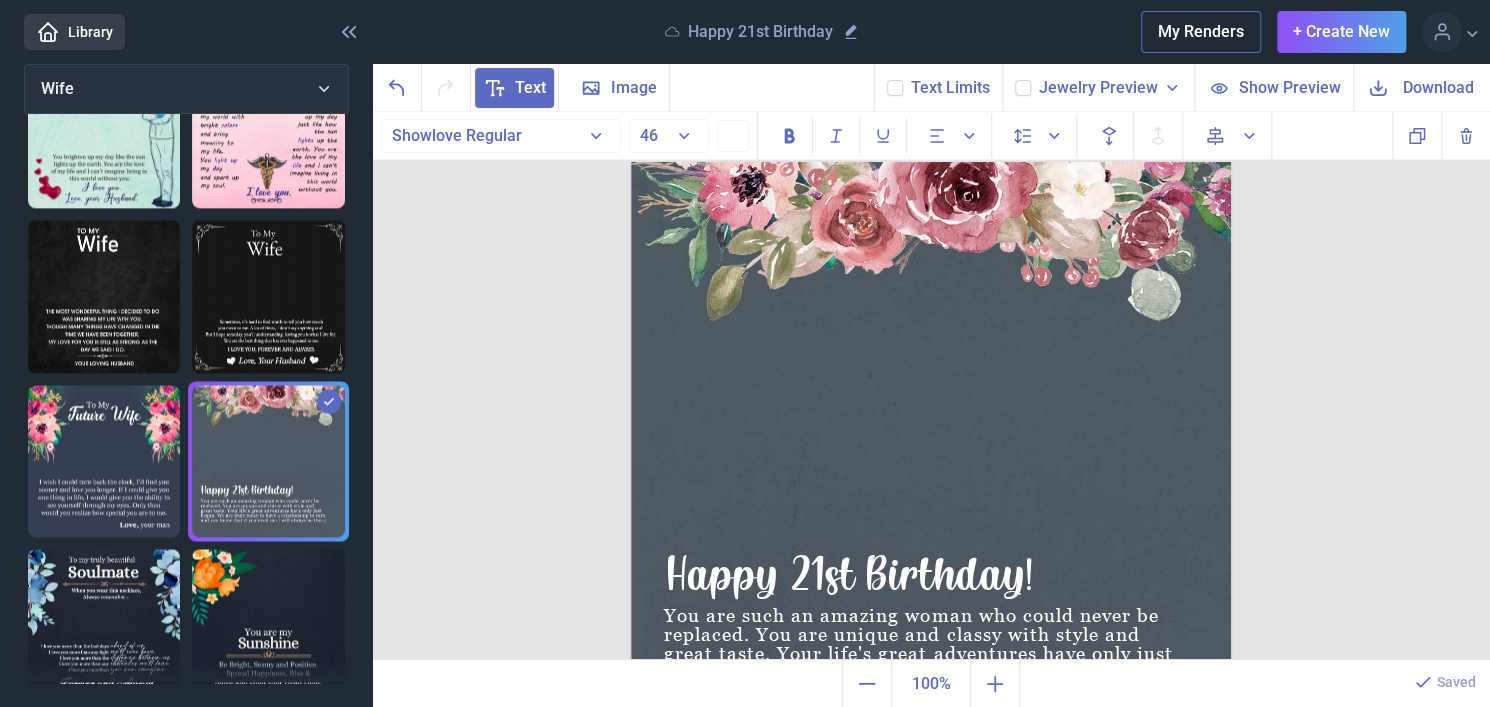 scroll, scrollTop: 0, scrollLeft: 0, axis: both 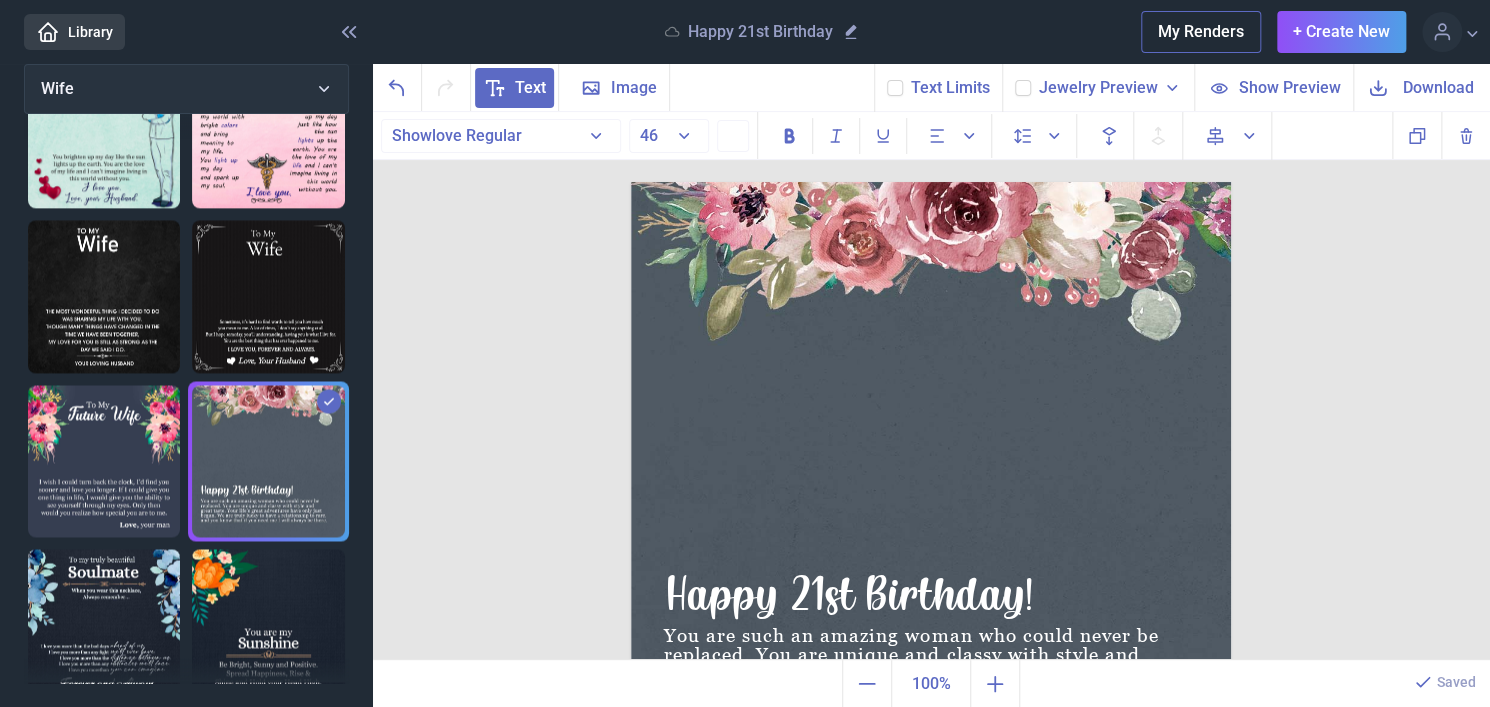 click on "Text" at bounding box center [514, 88] 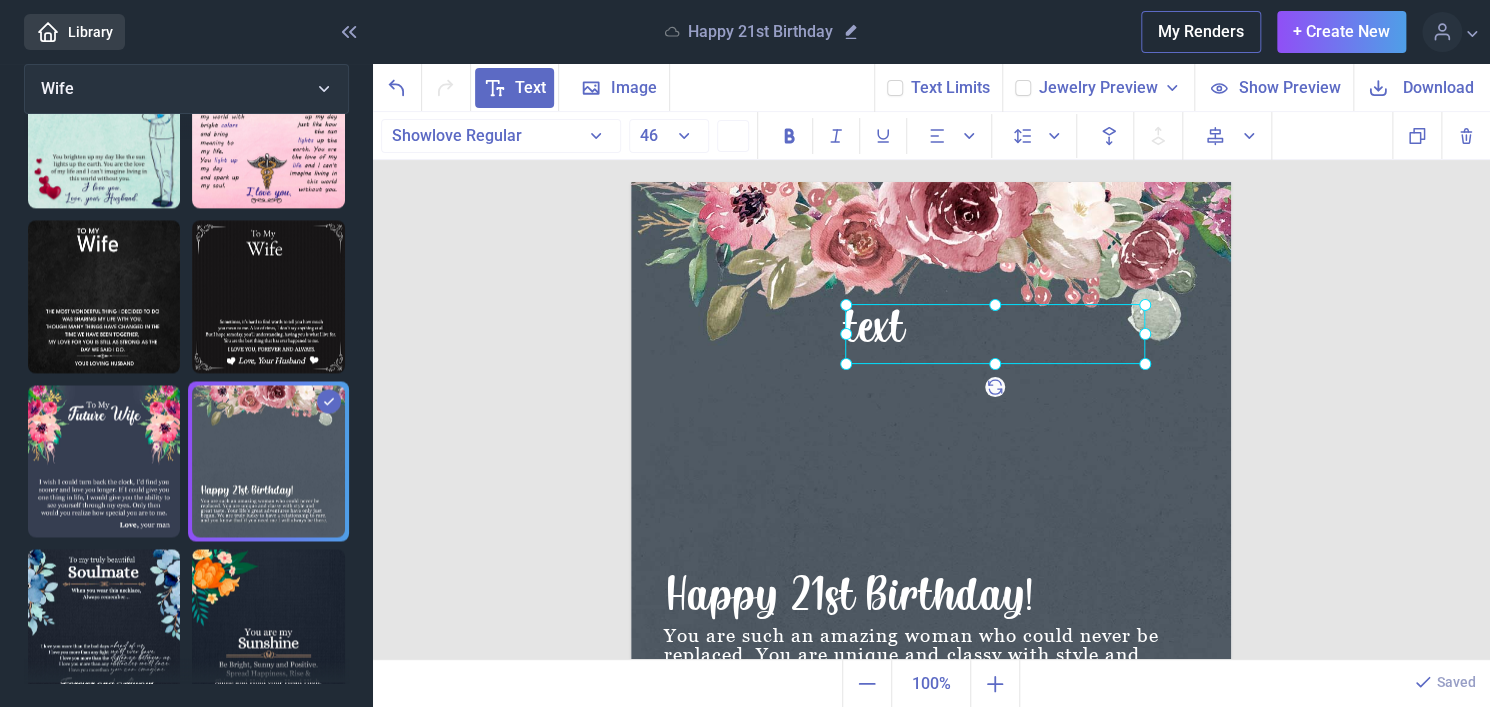 drag, startPoint x: 901, startPoint y: 281, endPoint x: 1000, endPoint y: 345, distance: 117.88554 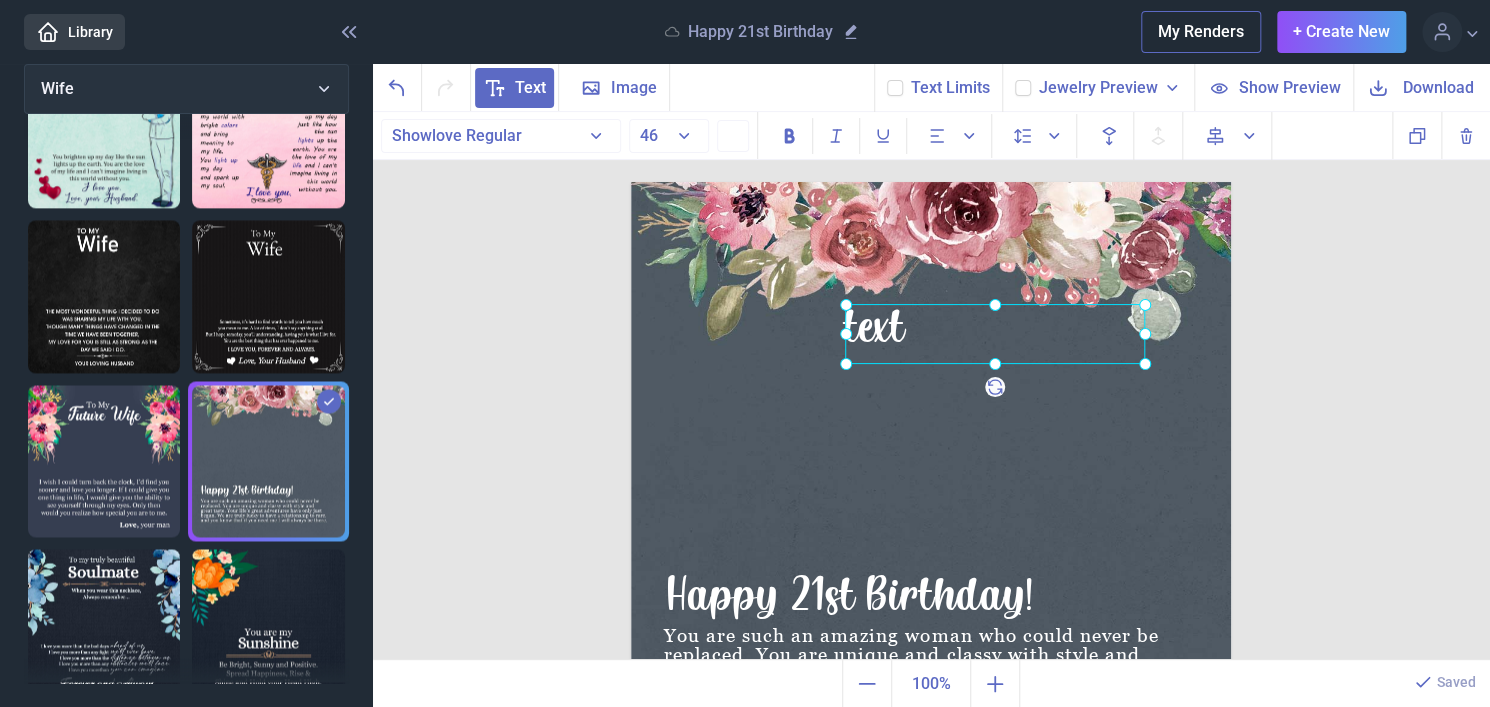 click at bounding box center (995, 334) 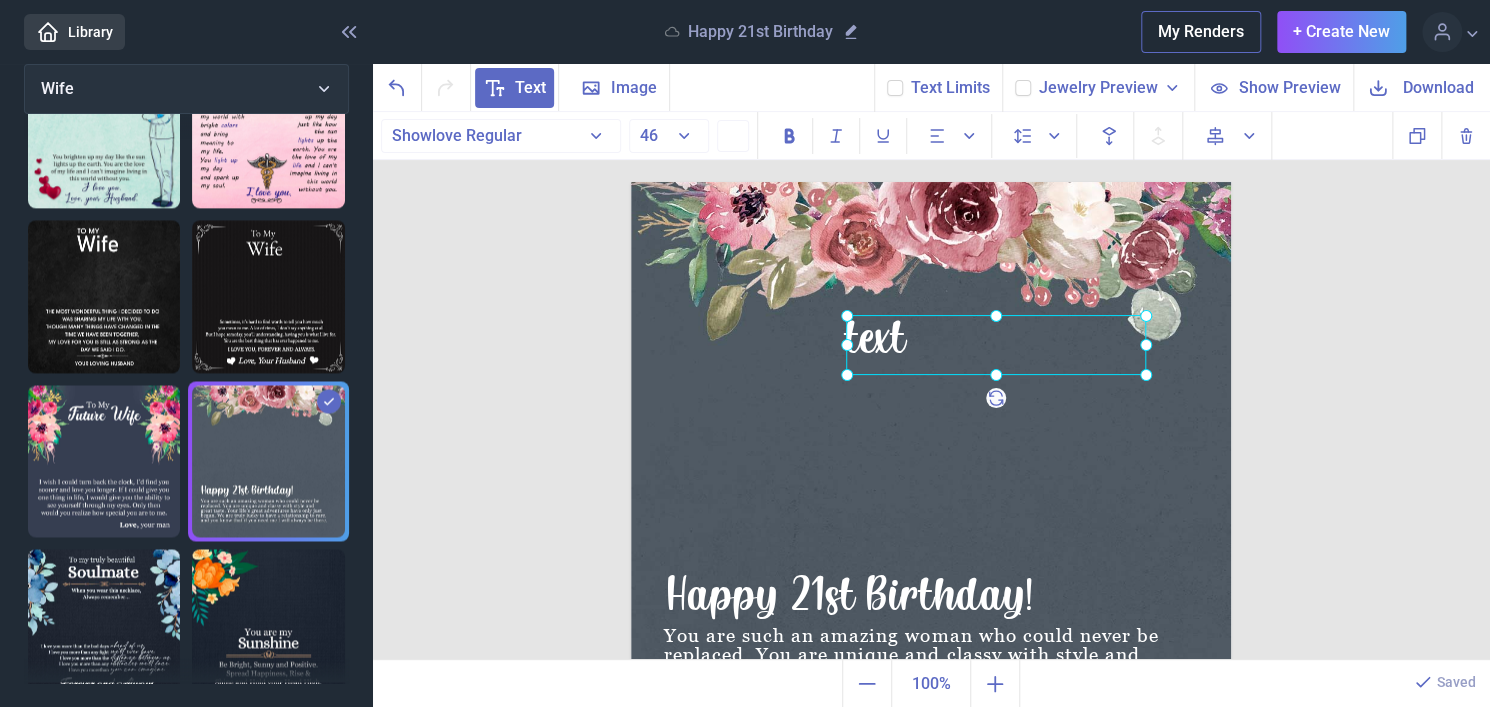 click at bounding box center [996, 345] 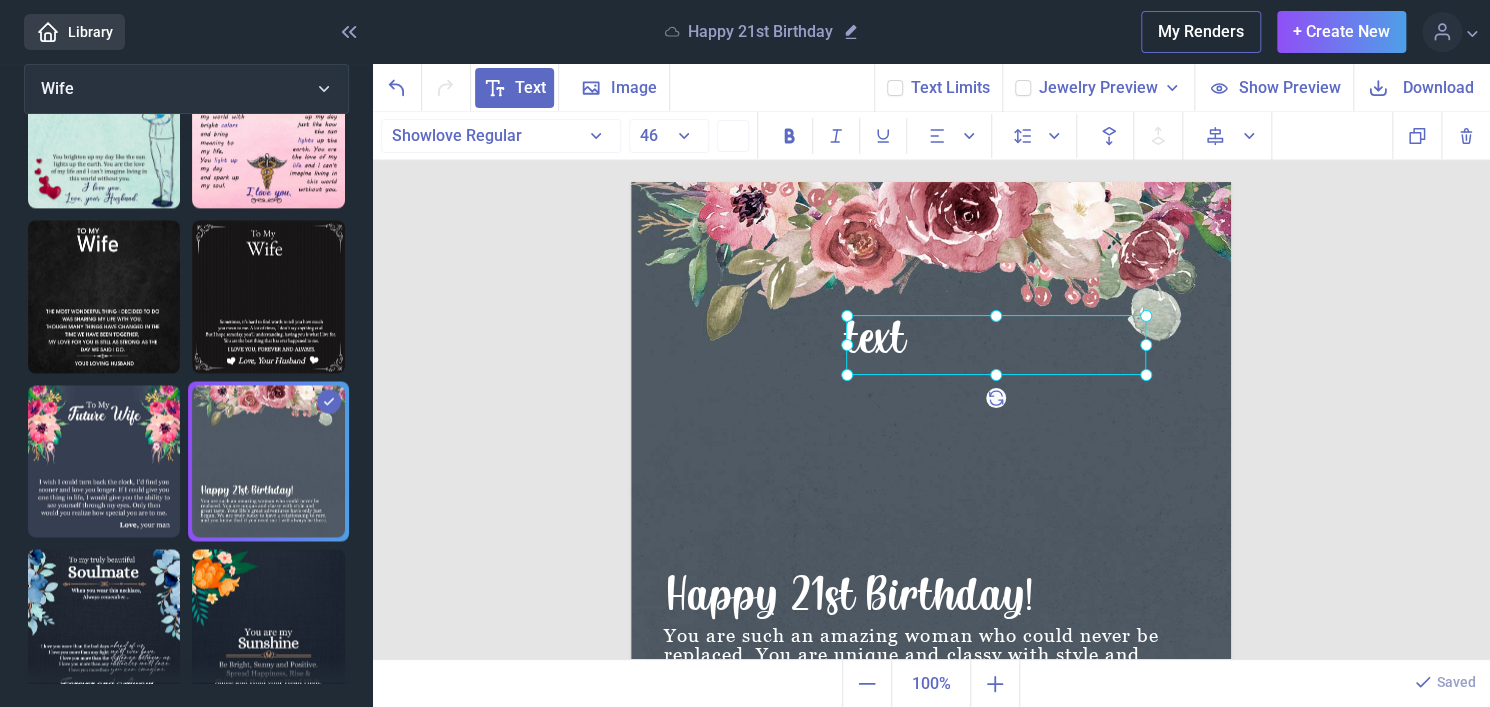 click at bounding box center [996, 345] 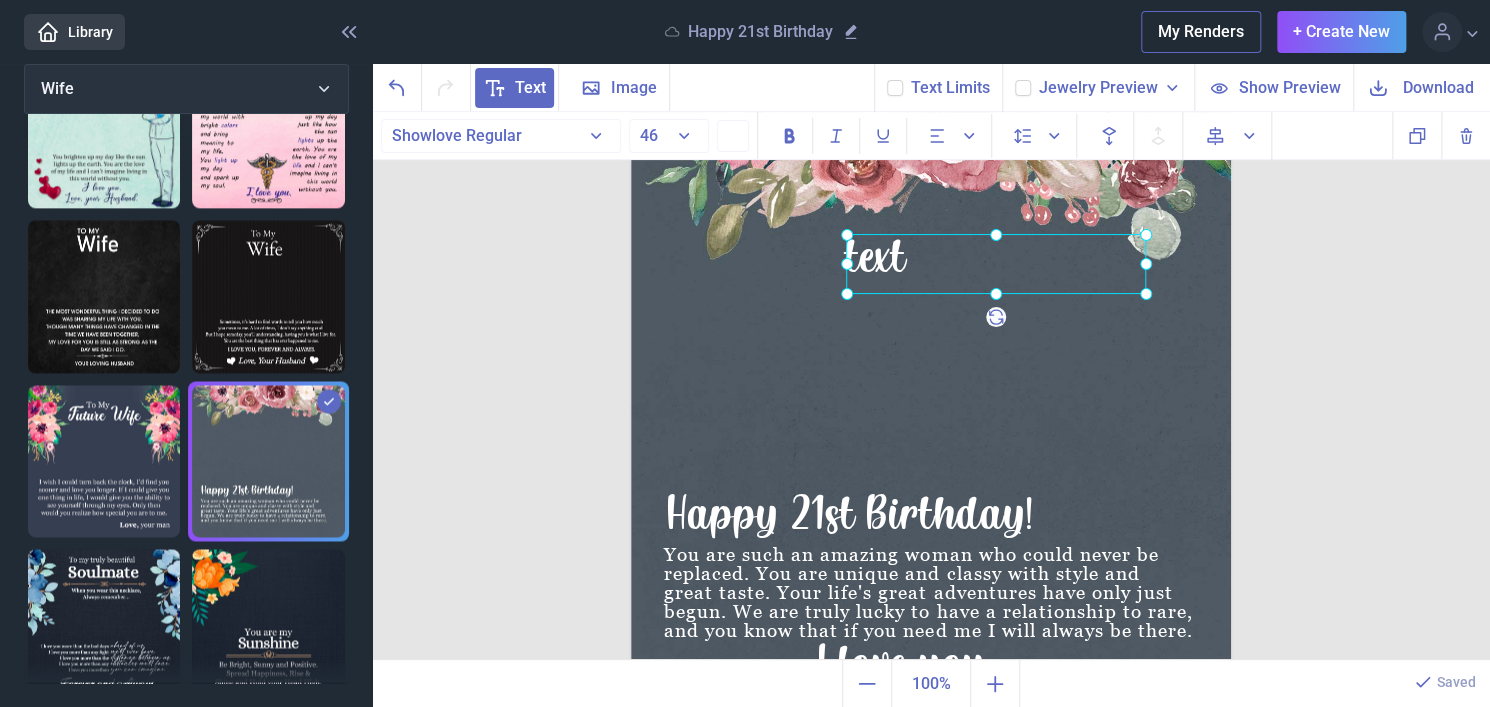 scroll, scrollTop: 0, scrollLeft: 0, axis: both 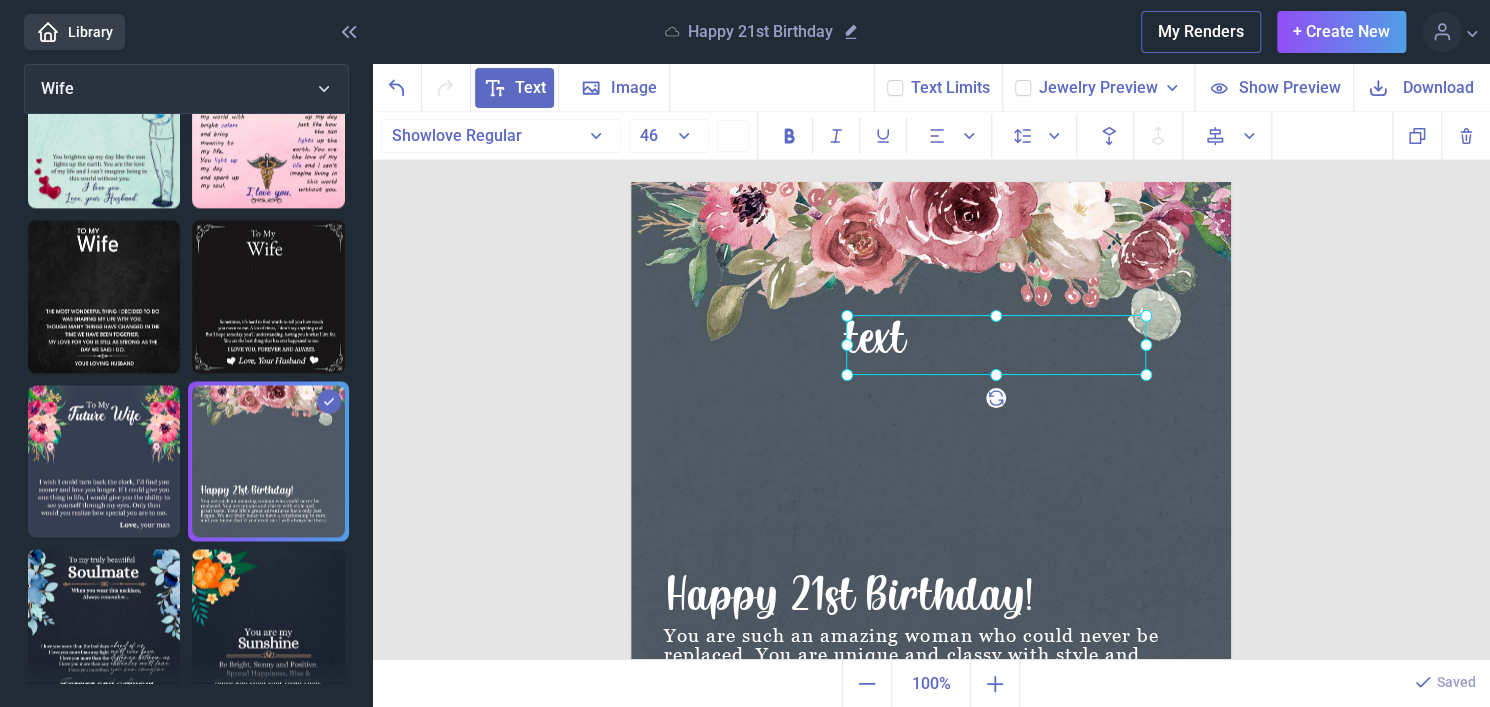 click at bounding box center [996, 345] 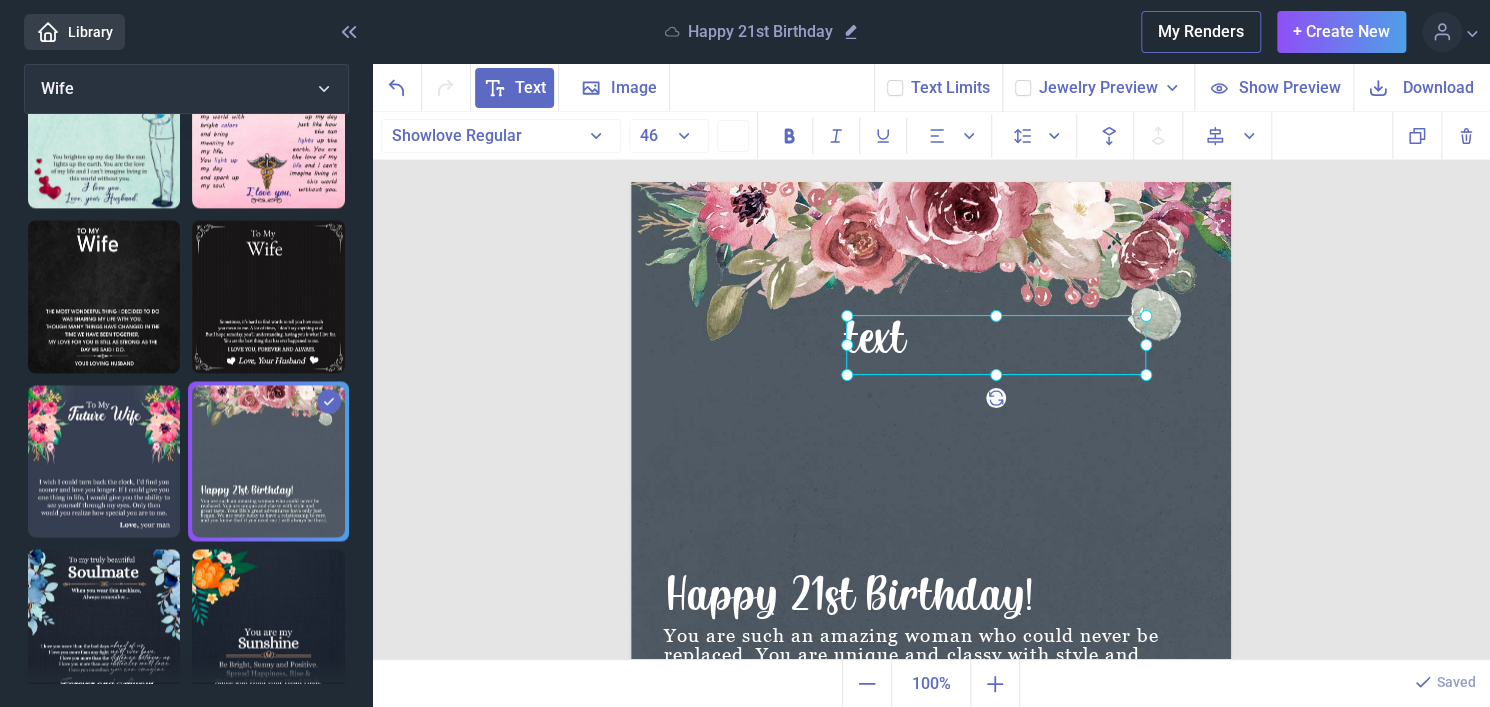 click at bounding box center [996, 345] 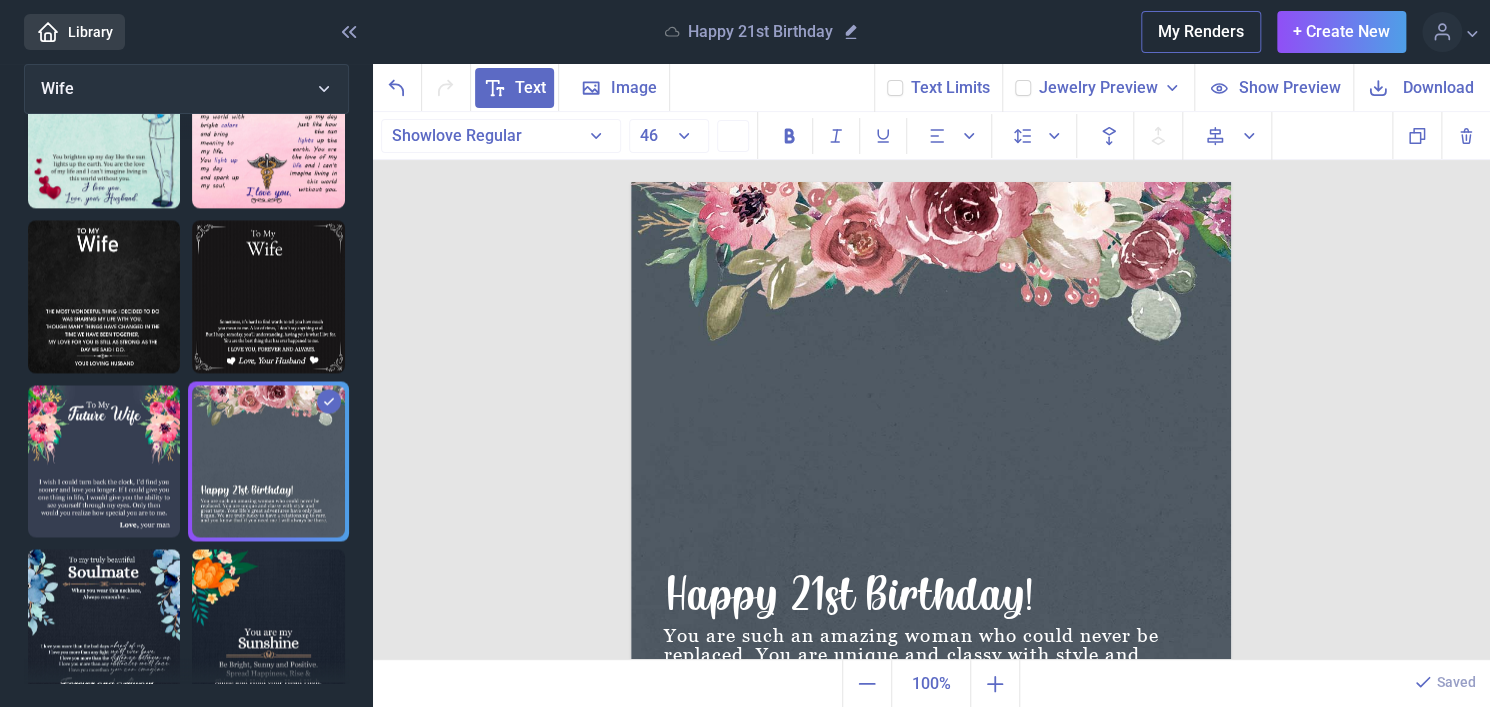 drag, startPoint x: 1029, startPoint y: 391, endPoint x: 1491, endPoint y: 436, distance: 464.18637 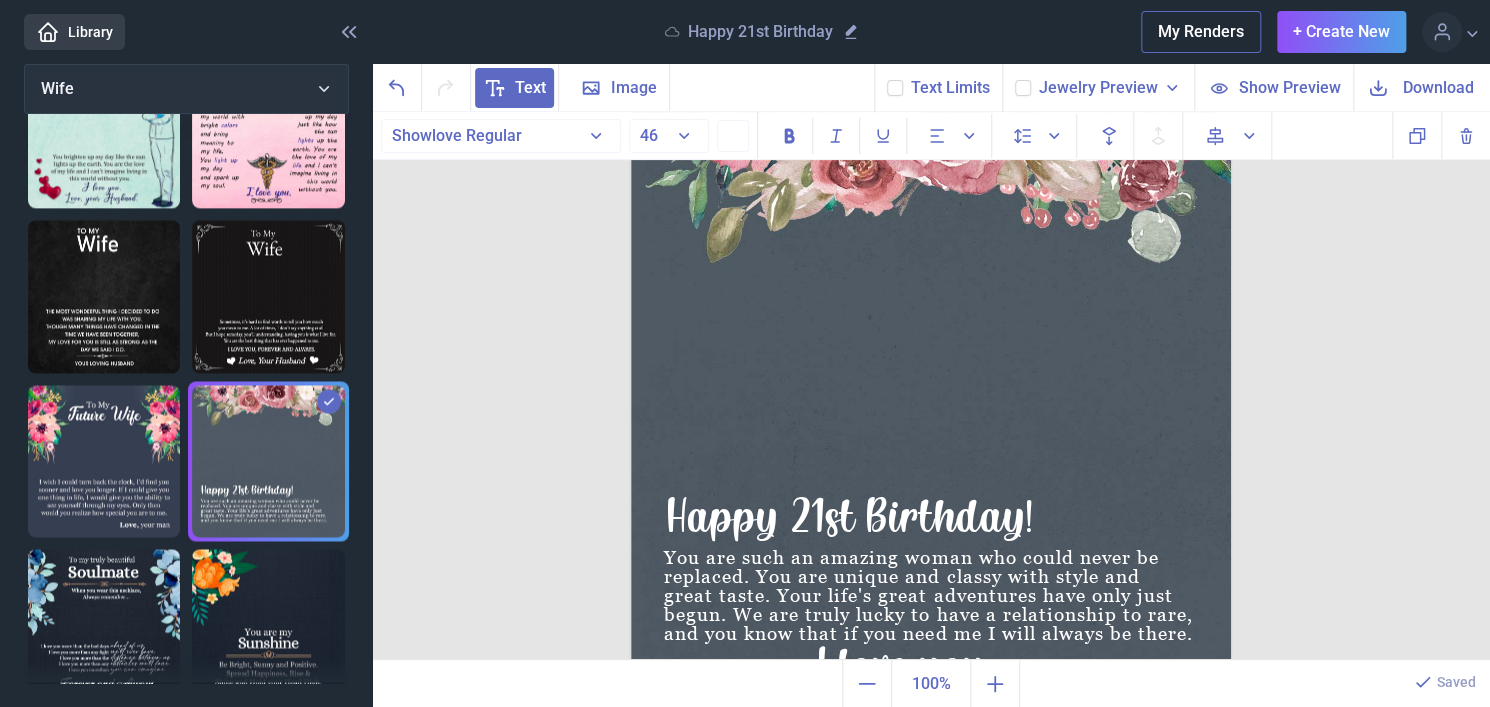 scroll, scrollTop: 0, scrollLeft: 0, axis: both 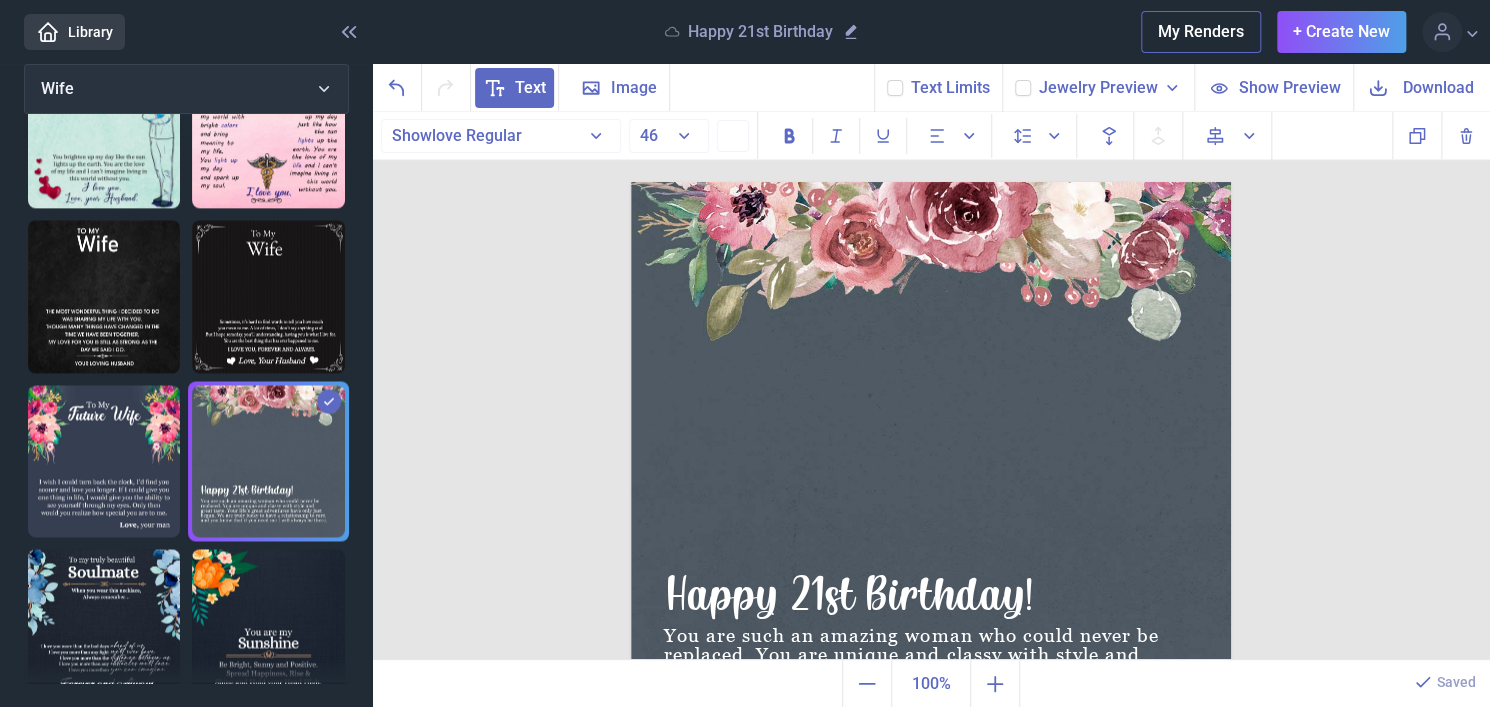 click at bounding box center [931, 482] 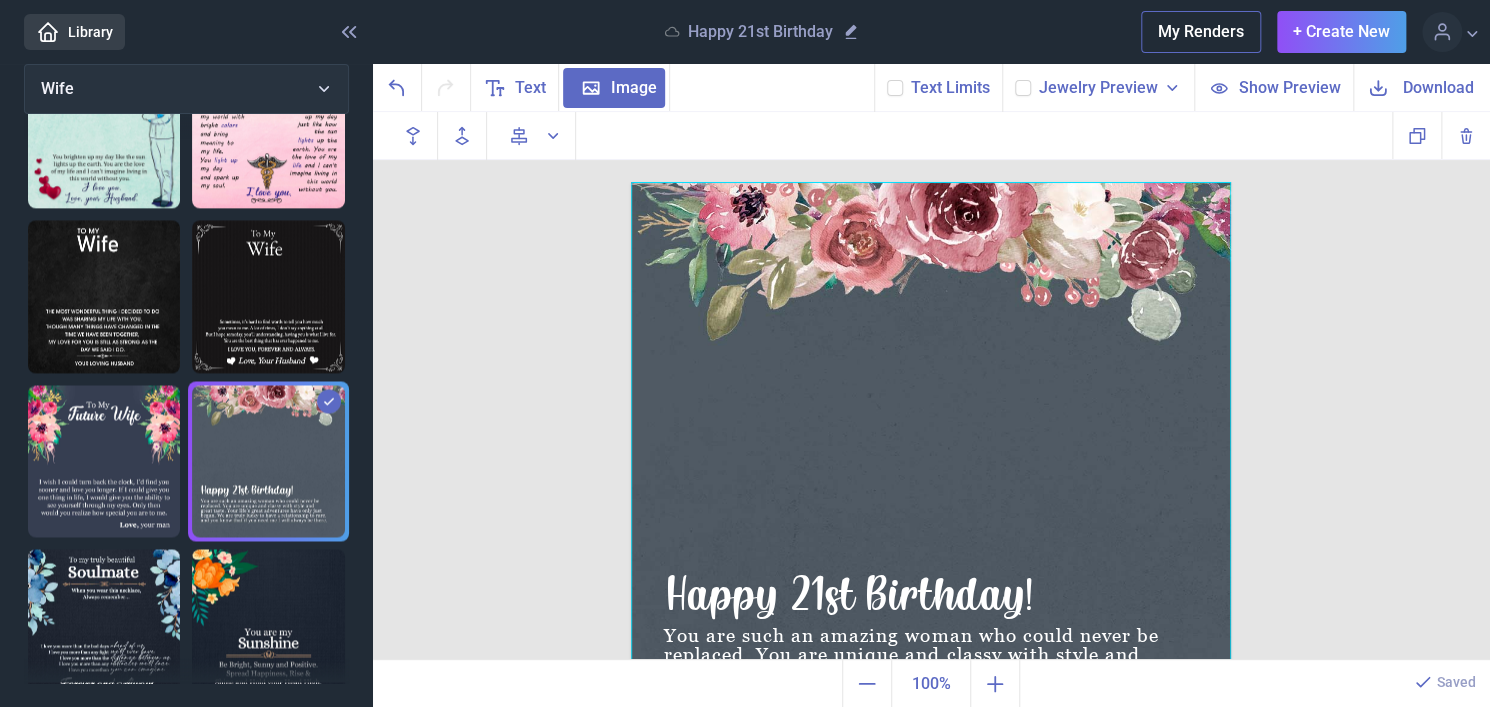 click on "Jewelry Preview" at bounding box center (1098, 88) 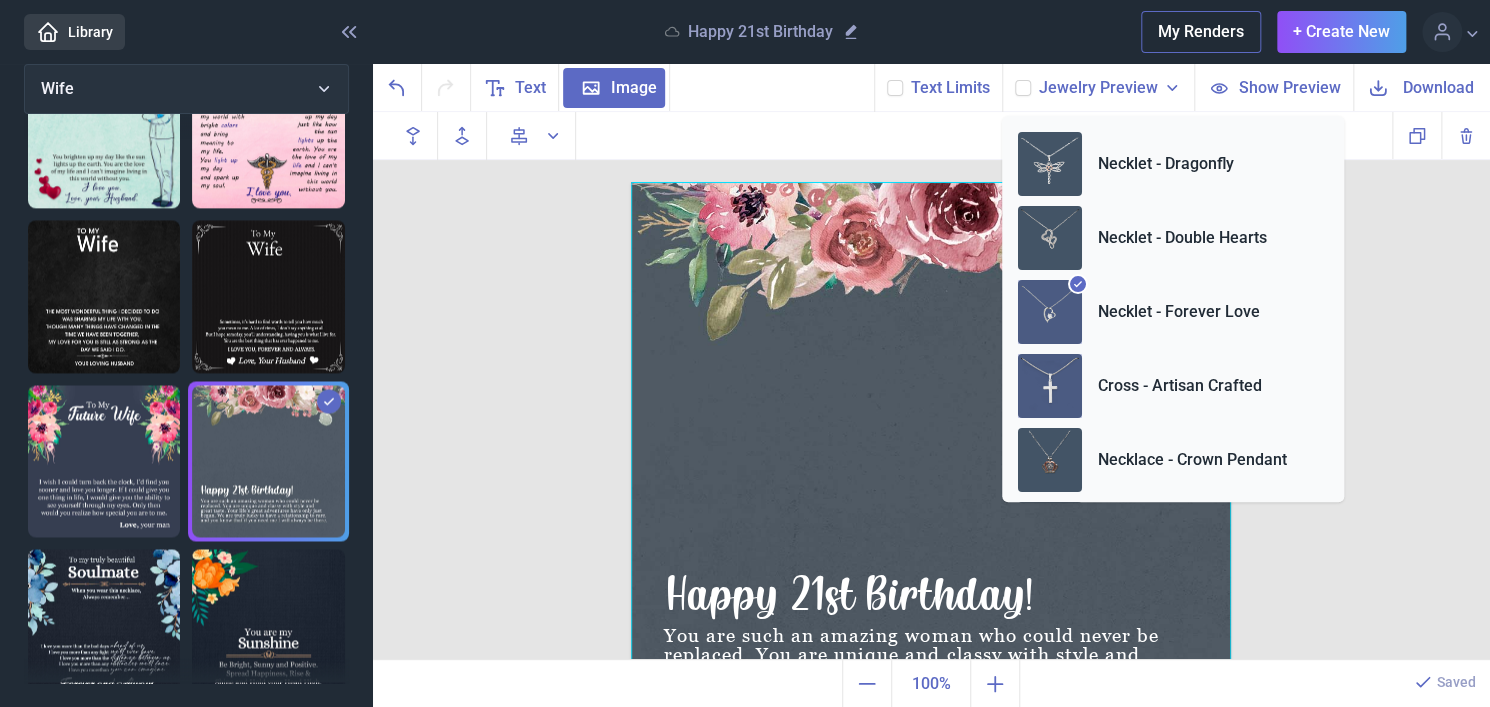 click on "Cross - Artisan Crafted" at bounding box center [1180, 386] 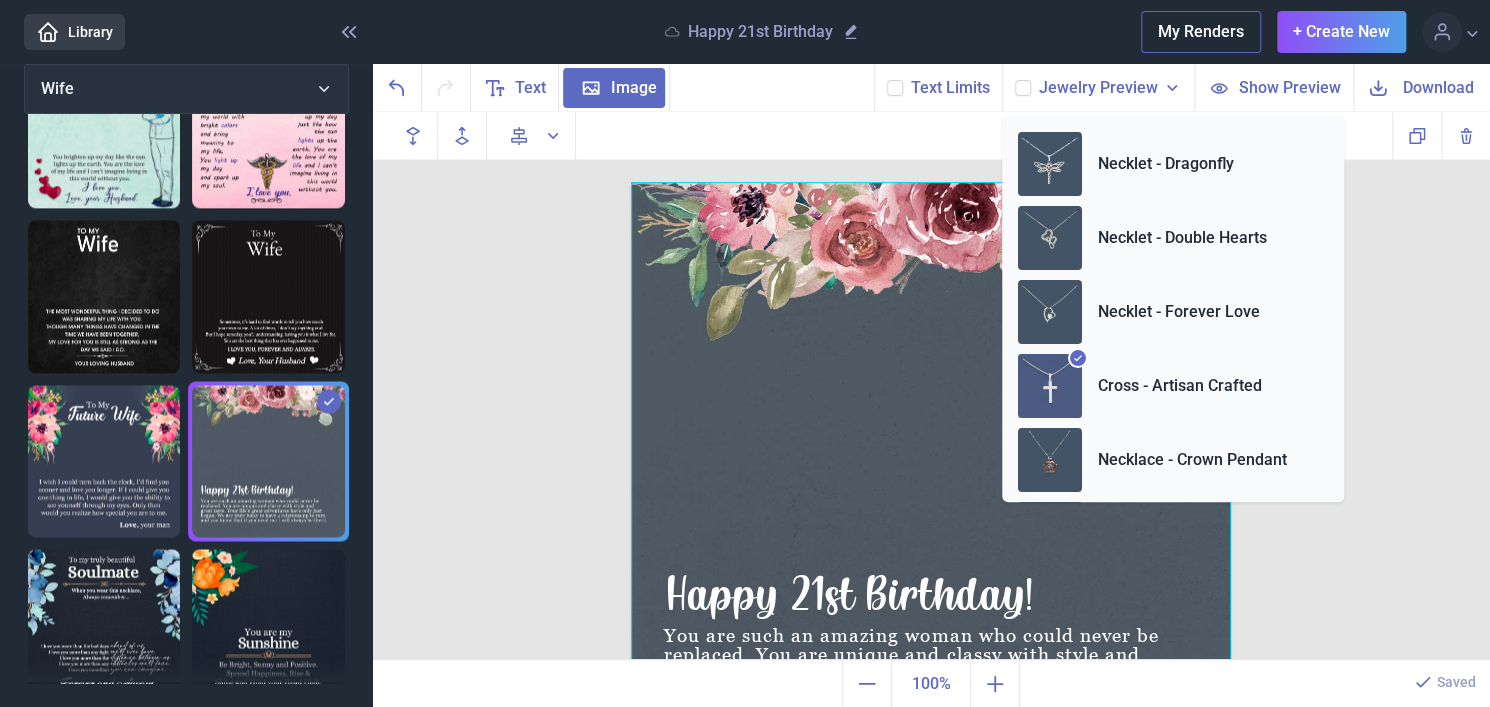 click on "Happy 21st Birthday!       You are such an amazing woman who could never be replaced. You are unique and classy with style and great taste. Your life's great adventures have only just begun. We are truly lucky to have a relationship to rare, and you know that if you need me I will always be there.       I love you        text                 Duplicate     Delete       Backwards   >   Forward" at bounding box center [932, 386] 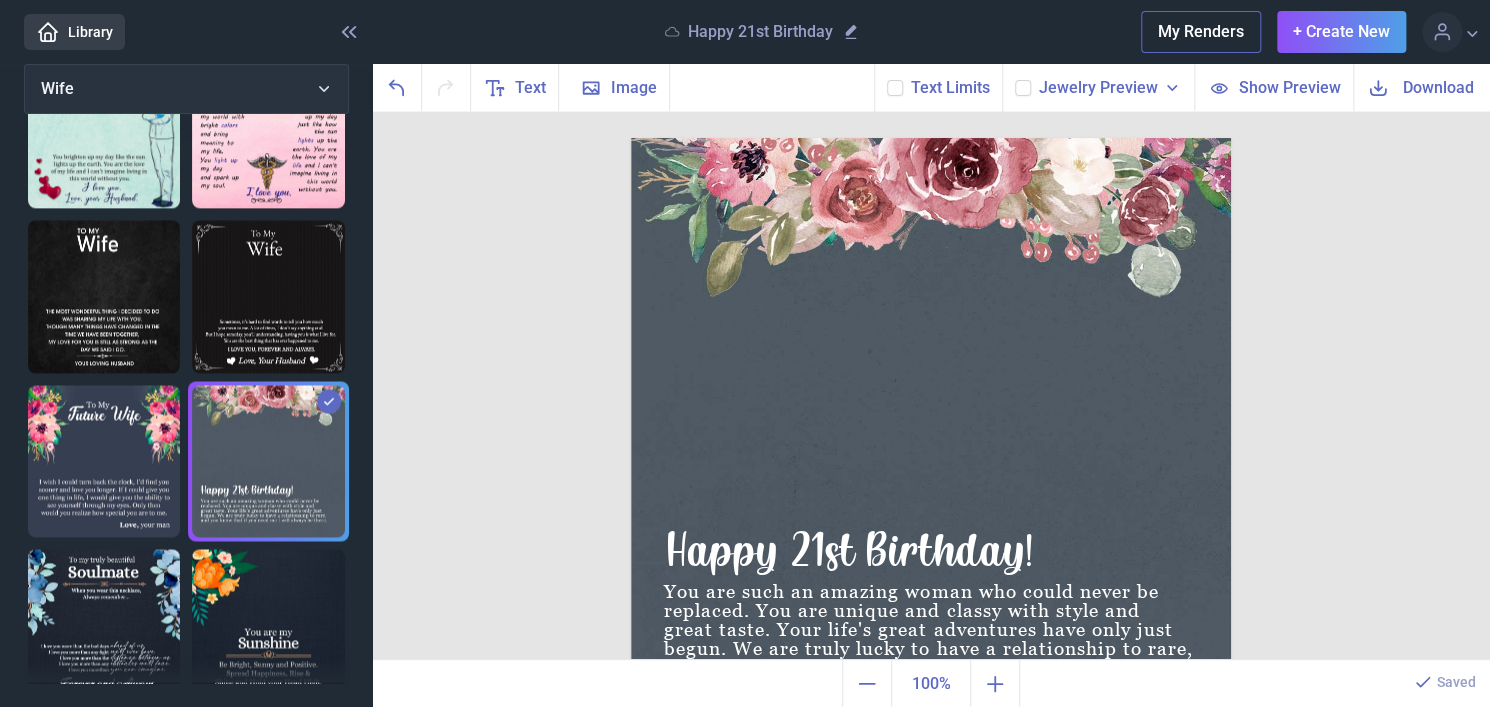scroll, scrollTop: 100, scrollLeft: 0, axis: vertical 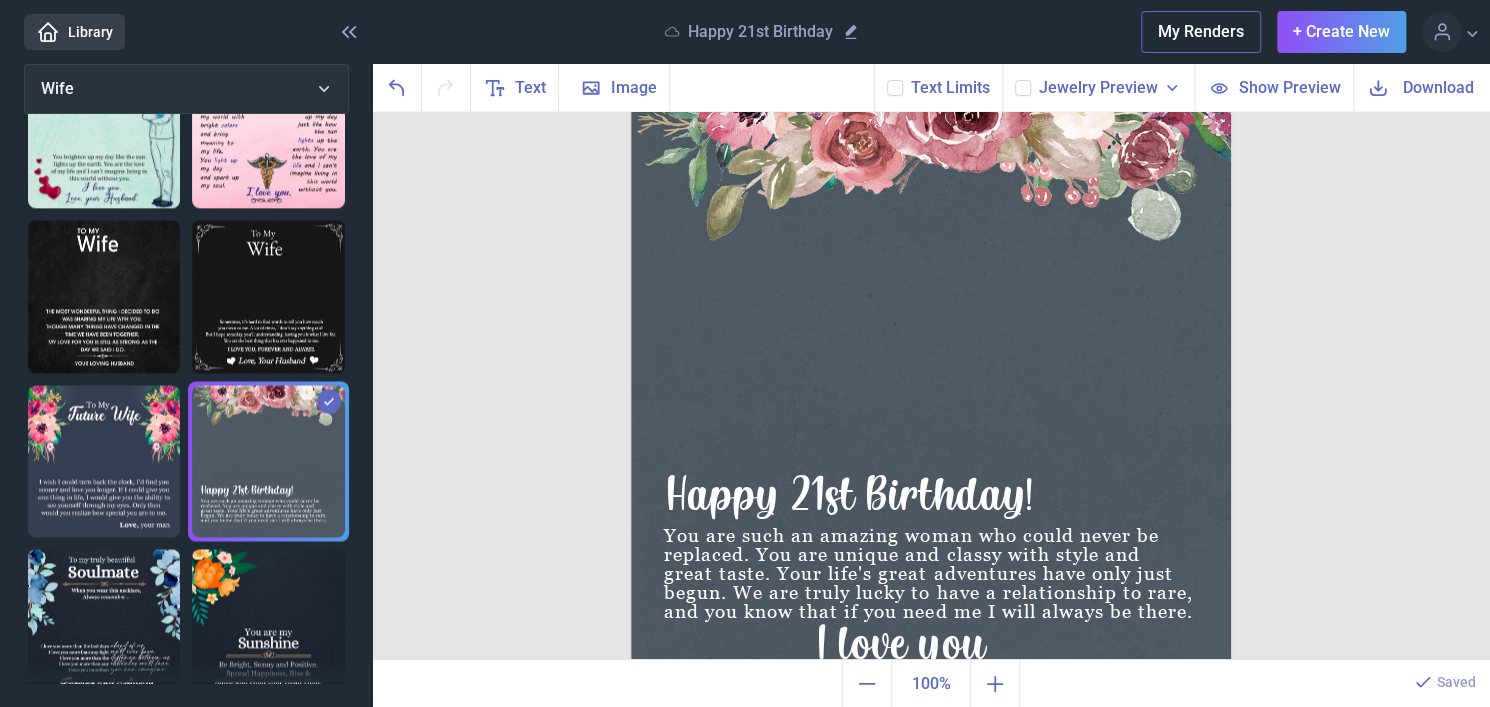 click on "Download" at bounding box center (1438, 87) 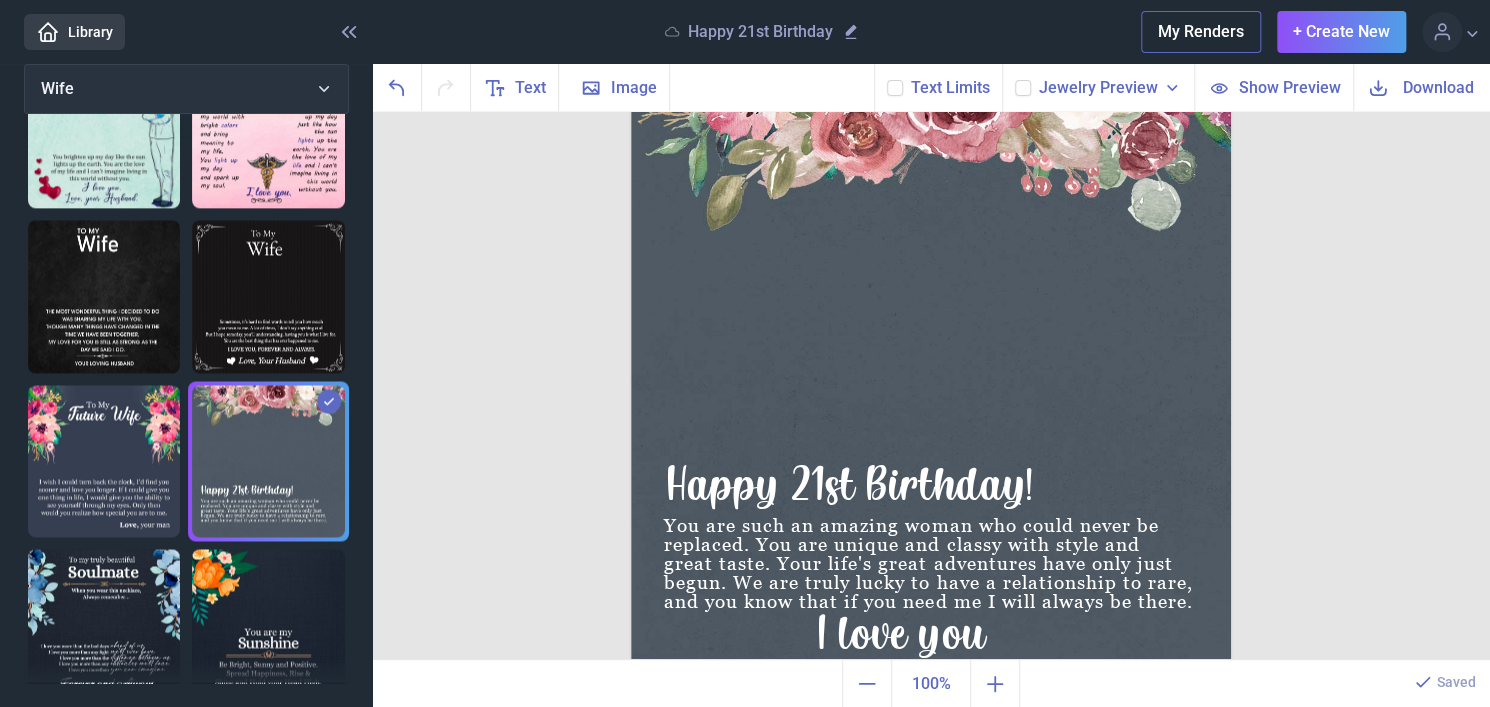 scroll, scrollTop: 120, scrollLeft: 0, axis: vertical 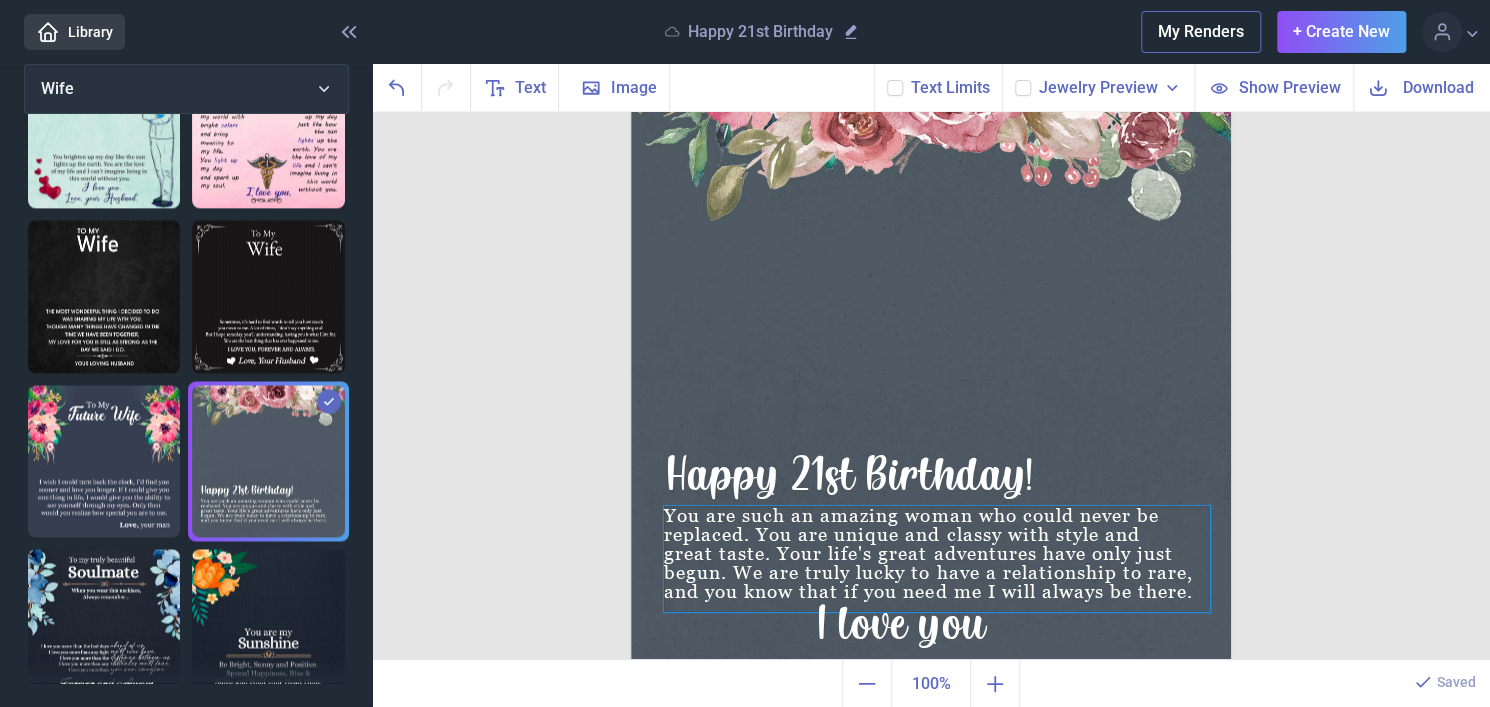click on "You are such an amazing woman who could never be replaced. You are unique and classy with style and great taste. Your life's great adventures have only just begun. We are truly lucky to have a relationship to rare, and you know that if you need me I will always be there." at bounding box center (931, 62) 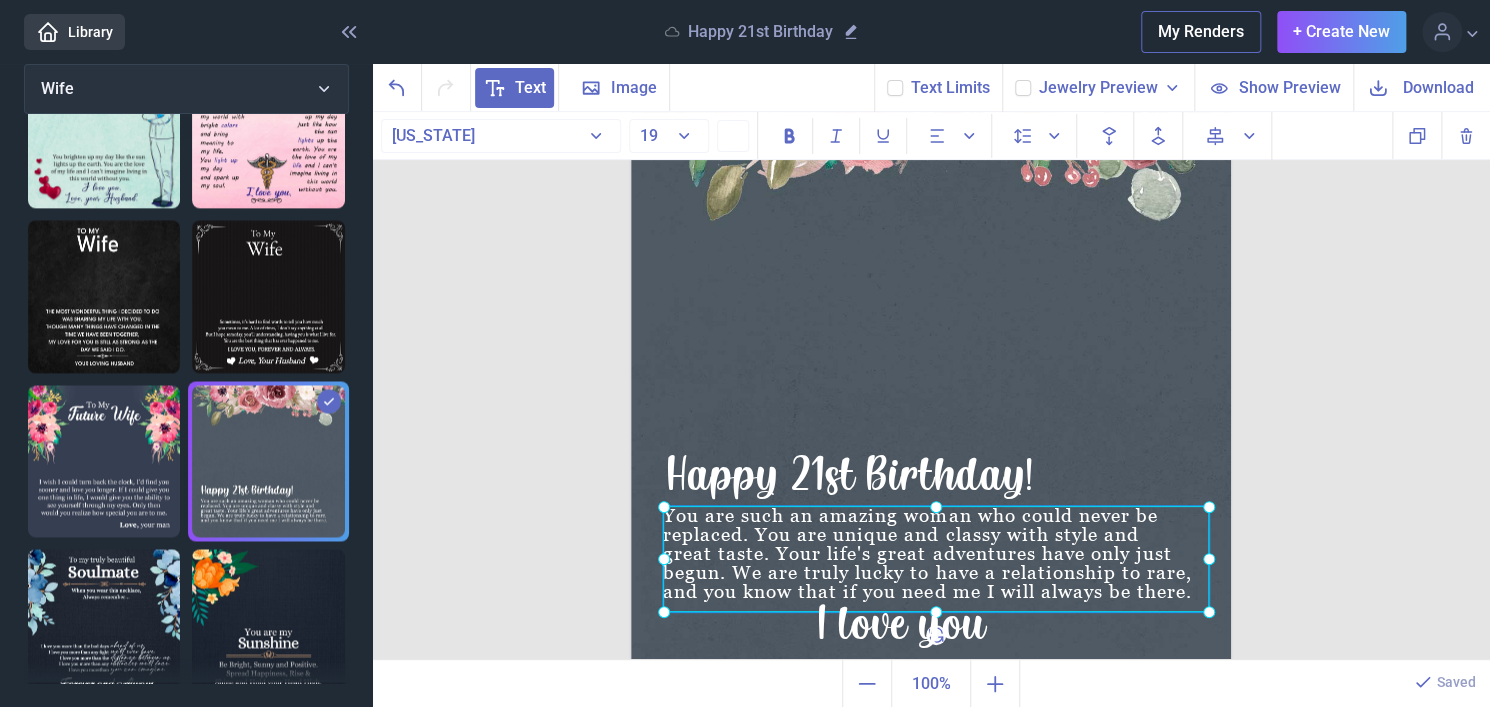 click at bounding box center [936, 559] 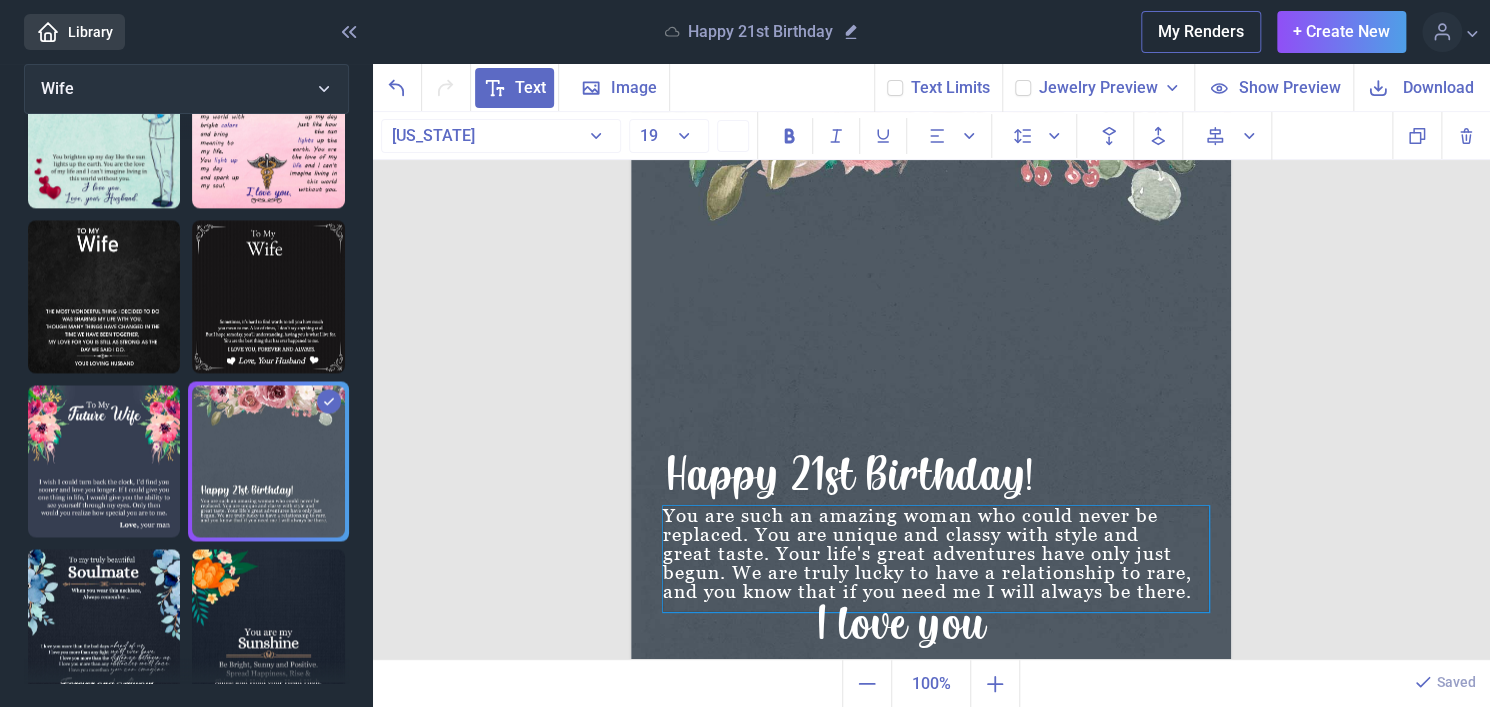 click on "You are such an amazing woman who could never be replaced. You are unique and classy with style and great taste. Your life's great adventures have only just begun. We are truly lucky to have a relationship to rare, and you know that if you need me I will always be there." at bounding box center (936, 559) 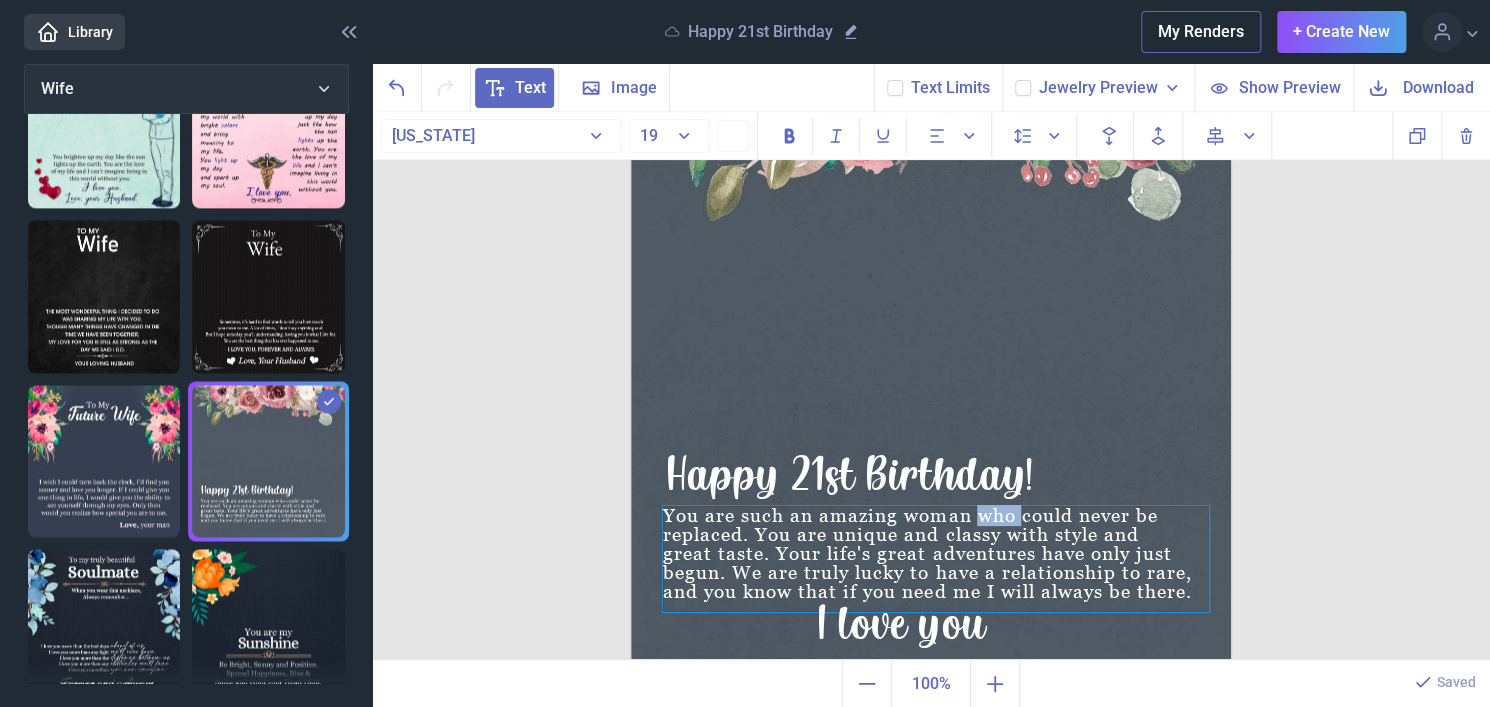 click on "You are such an amazing woman who could never be replaced. You are unique and classy with style and great taste. Your life's great adventures have only just begun. We are truly lucky to have a relationship to rare, and you know that if you need me I will always be there." at bounding box center (936, 559) 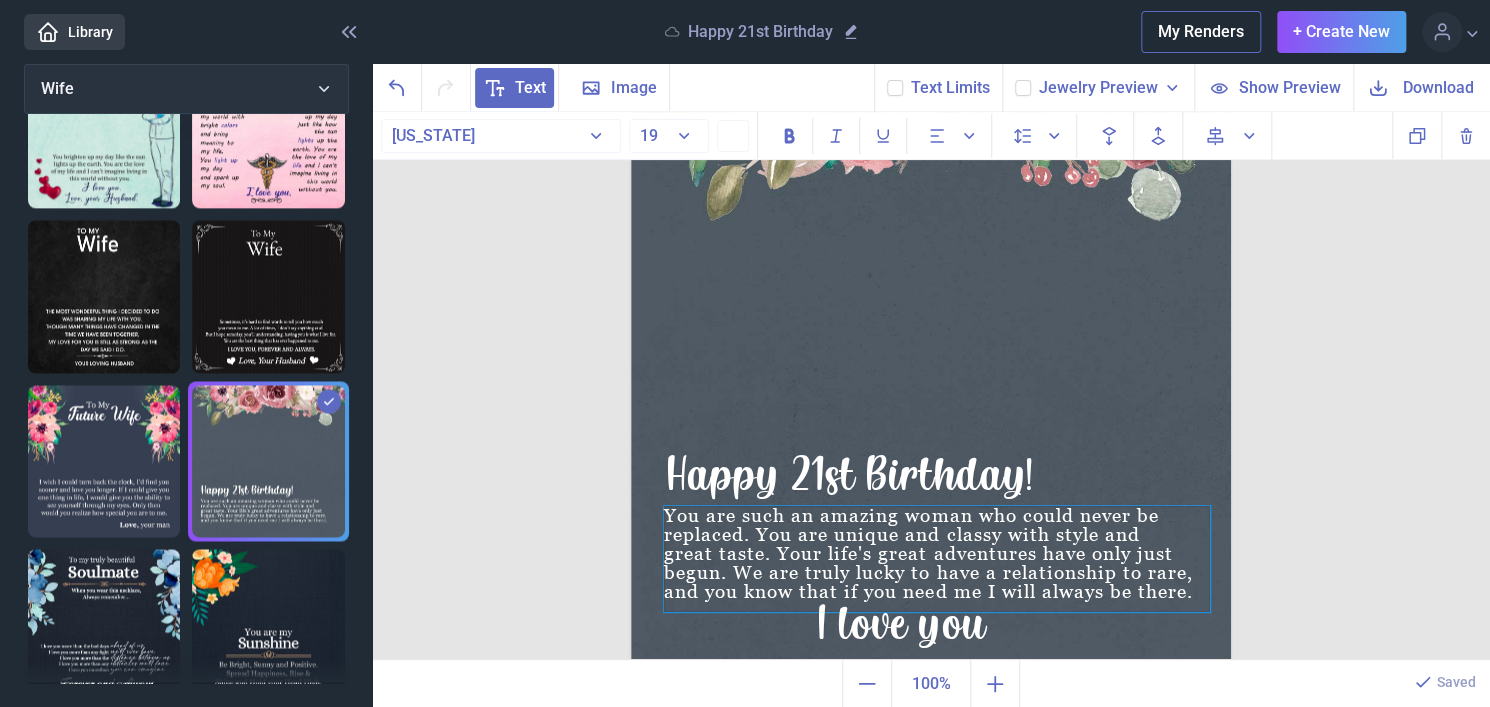 click on "You are such an amazing woman who could never be replaced. You are unique and classy with style and great taste. Your life's great adventures have only just begun. We are truly lucky to have a relationship to rare, and you know that if you need me I will always be there." at bounding box center [937, 559] 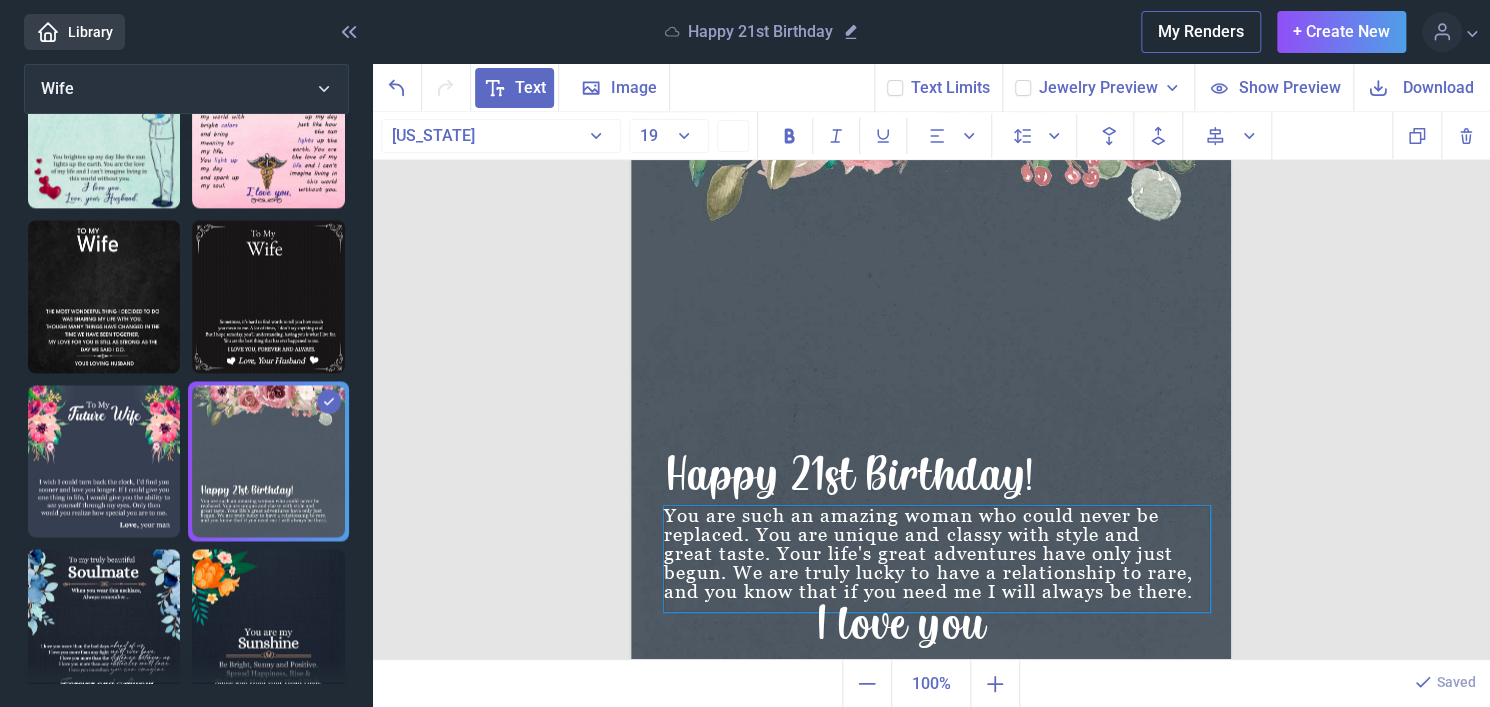 type 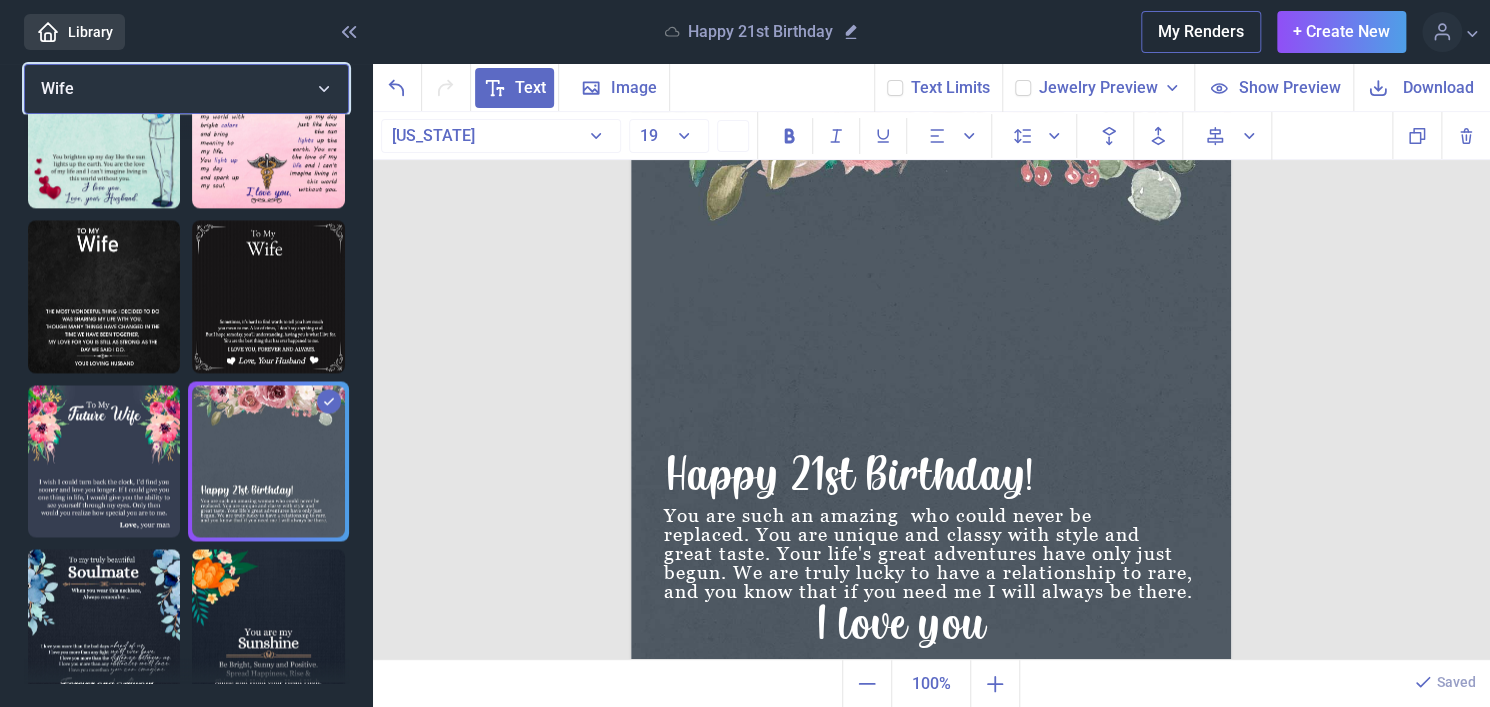 click on "Wife" at bounding box center [186, 89] 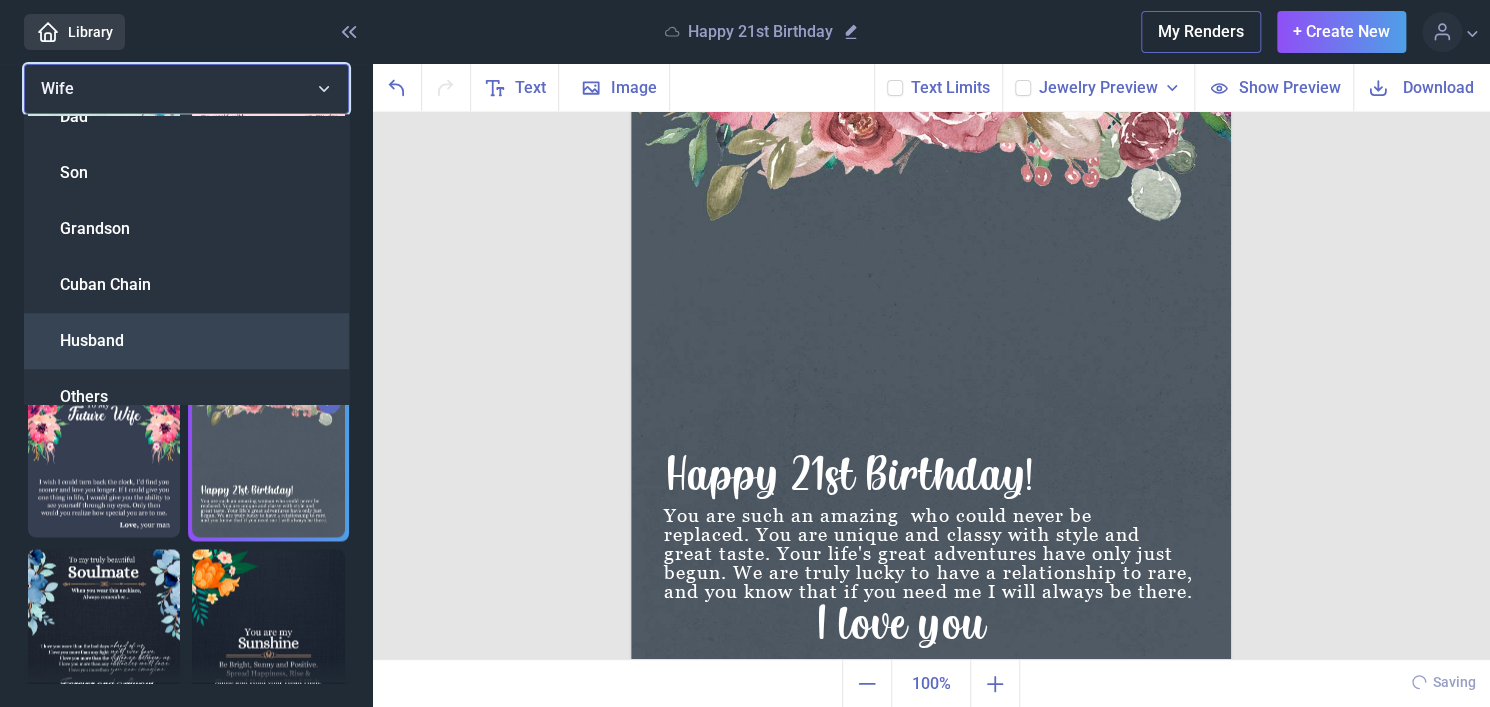 scroll, scrollTop: 664, scrollLeft: 0, axis: vertical 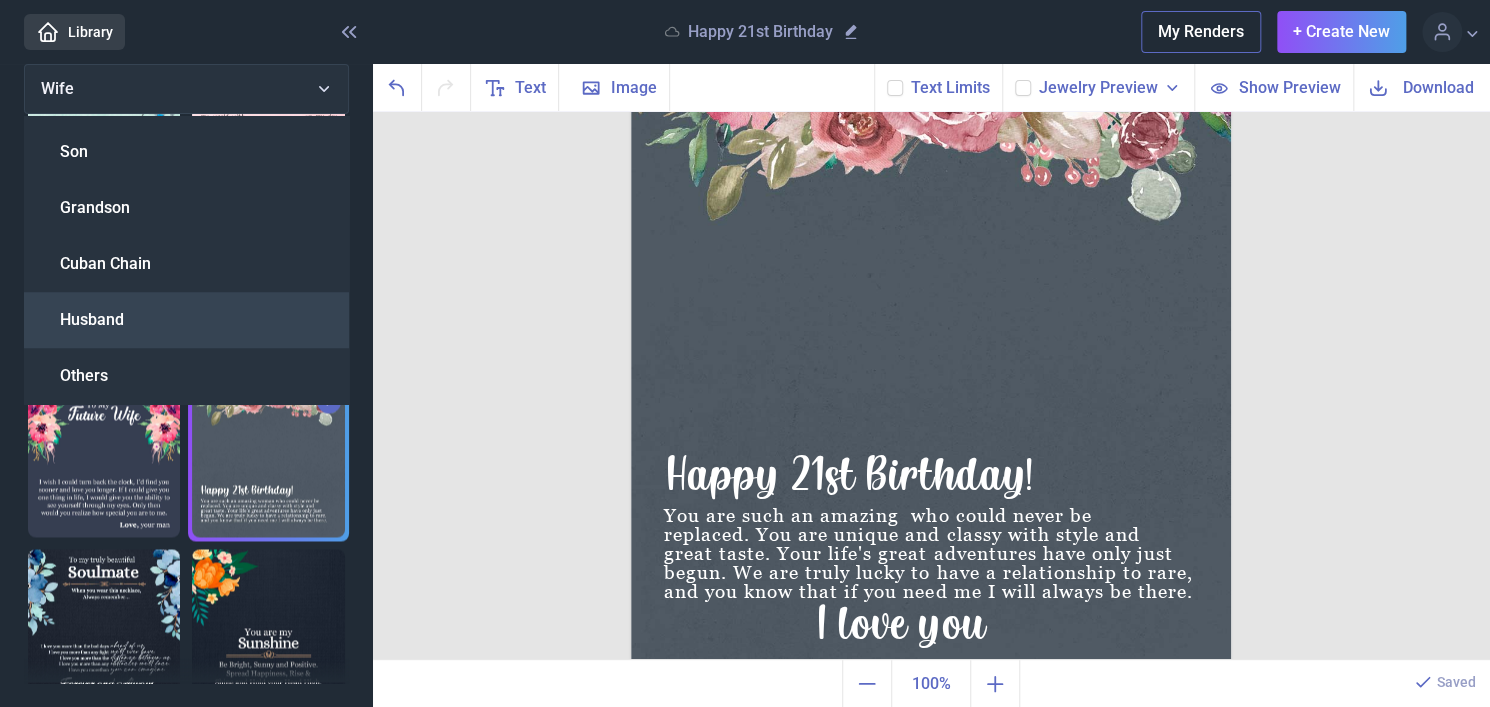 click on "Husband" at bounding box center (186, 320) 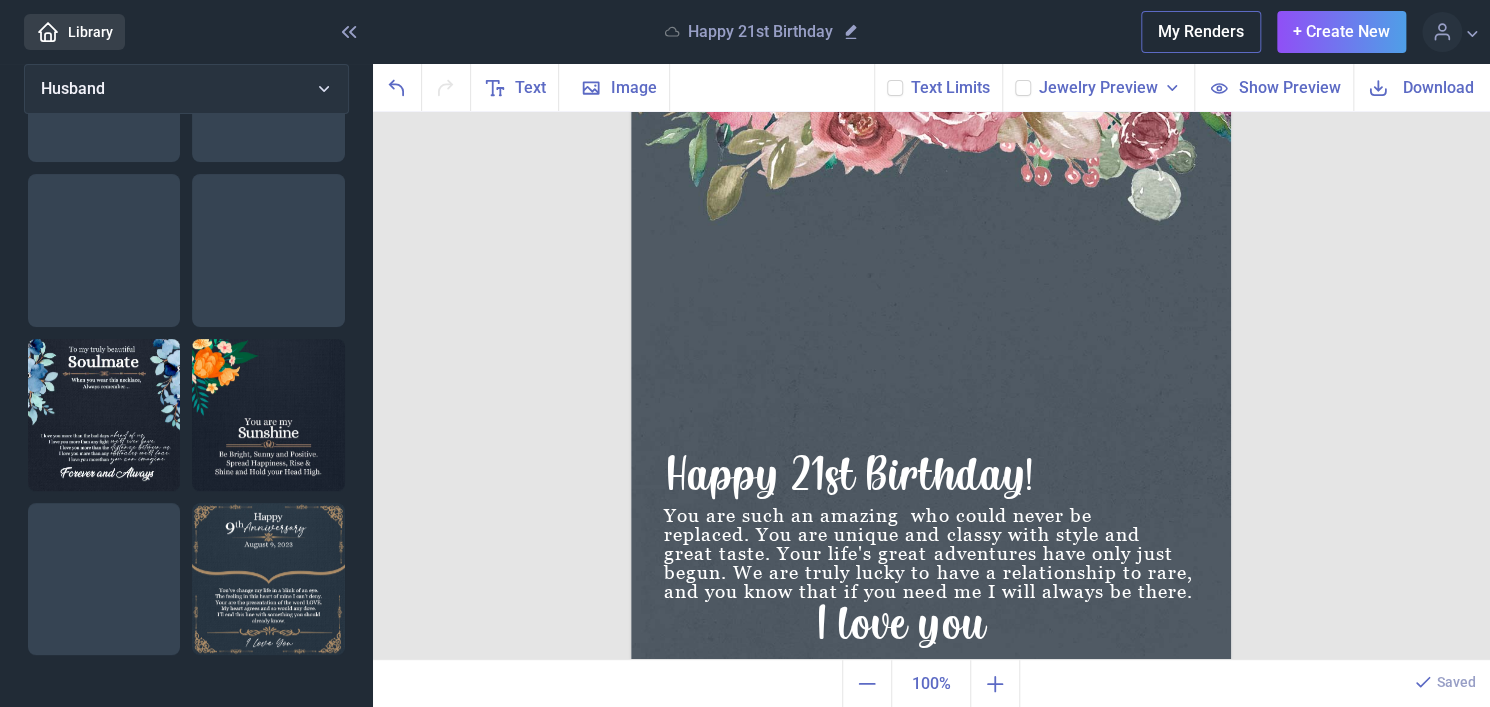 scroll, scrollTop: 0, scrollLeft: 0, axis: both 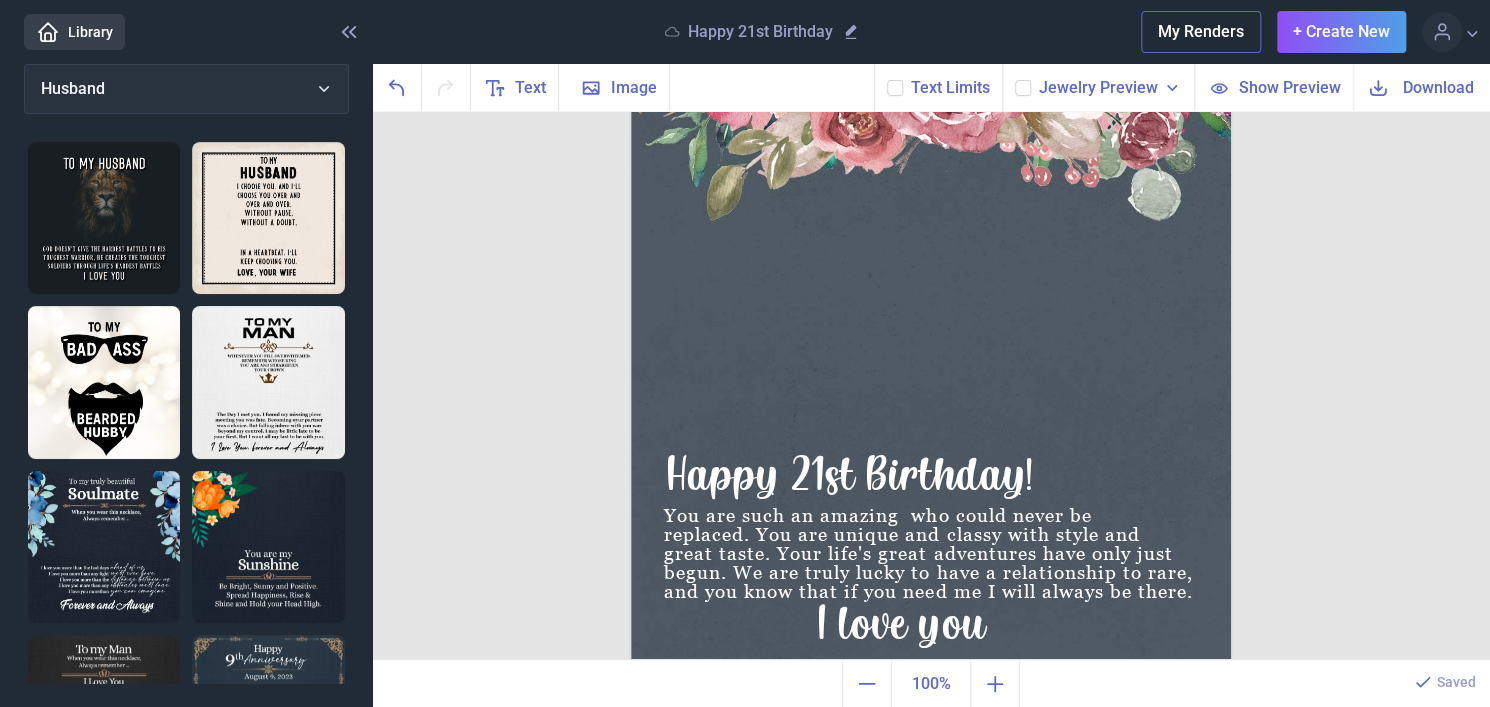 click at bounding box center [104, 218] 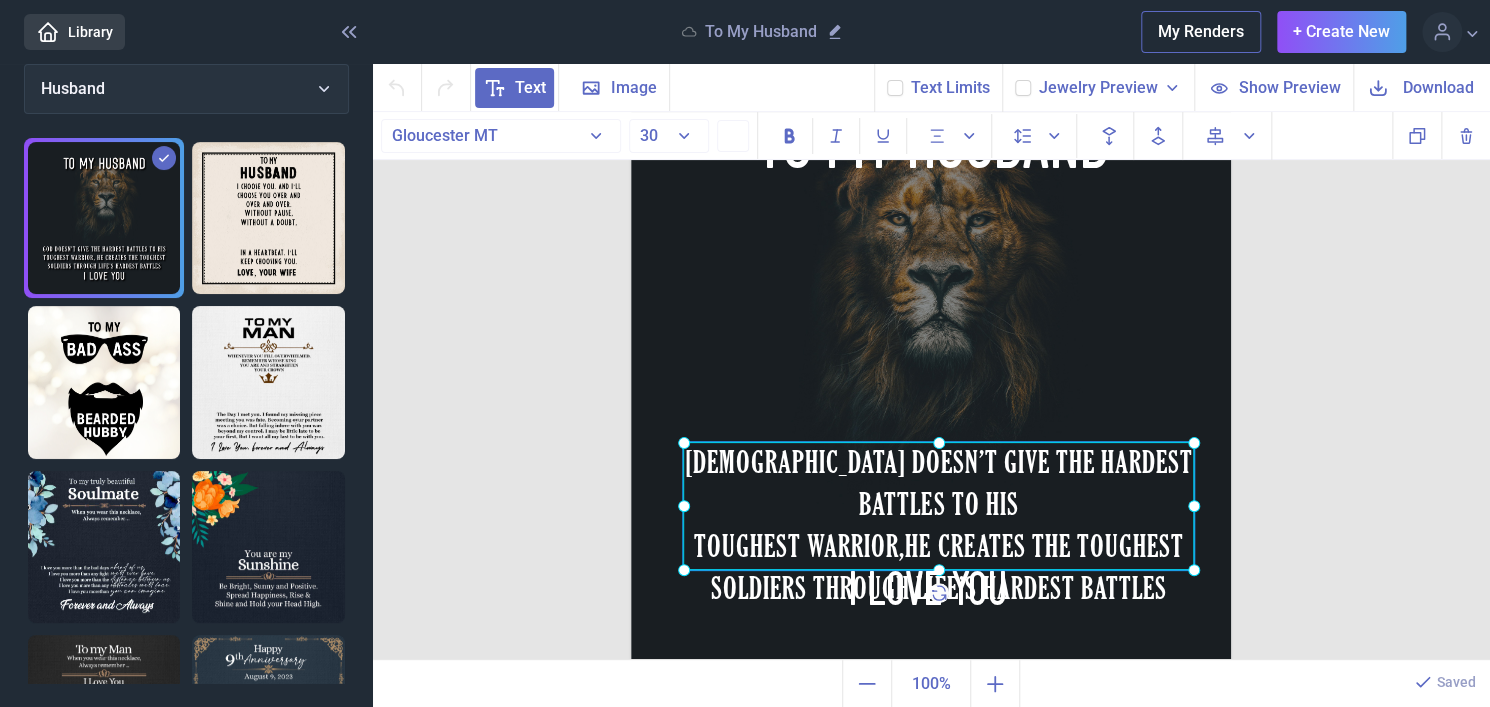 click on "GOD DOESN’T GIVE THE HARDEST BATTLES TO HIS TOUGHEST WARRIOR,HE CREATES THE TOUGHEST SOLDIERS THROUGH LIFE’S HARDEST BATTLES" at bounding box center [631, 62] 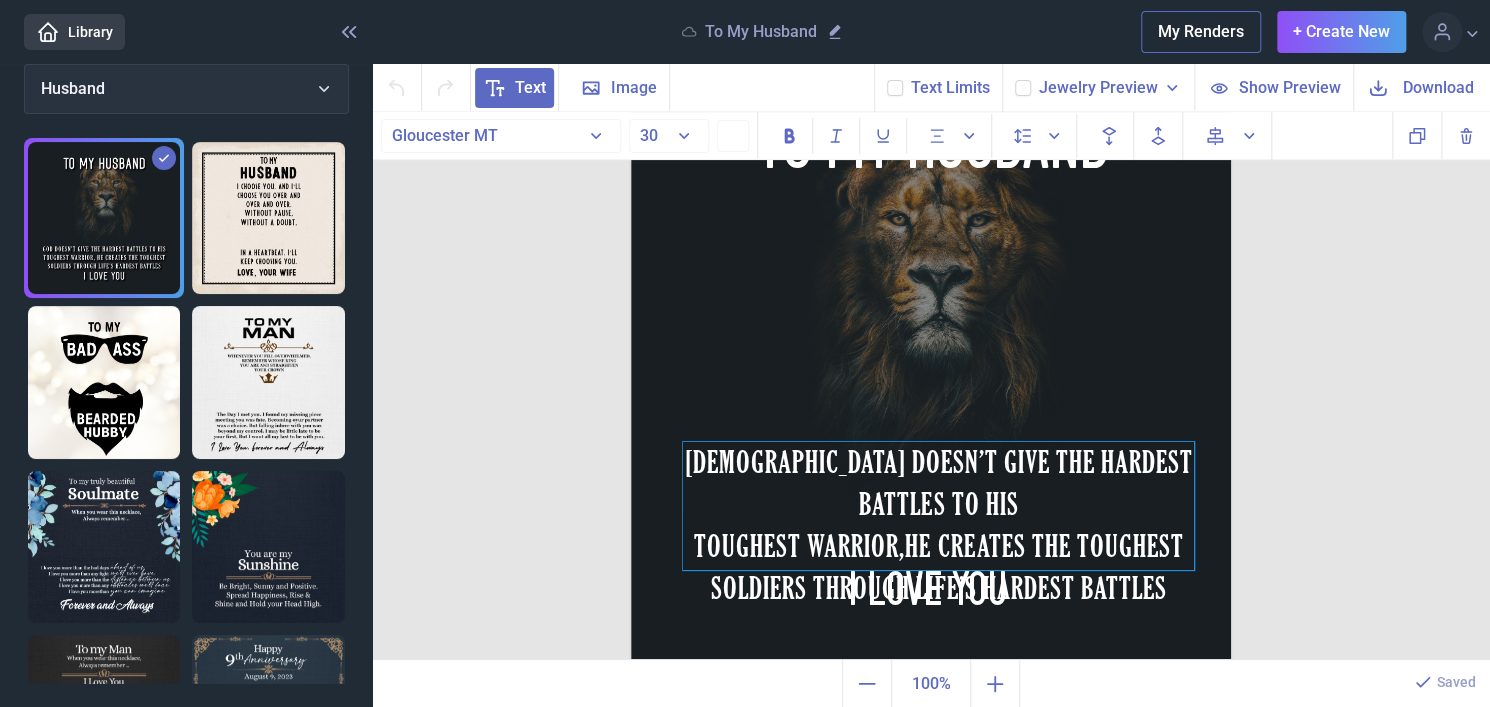 click on "GOD DOESN’T GIVE THE HARDEST BATTLES TO HIS TOUGHEST WARRIOR,HE CREATES THE TOUGHEST SOLDIERS THROUGH LIFE’S HARDEST BATTLES" at bounding box center [938, 506] 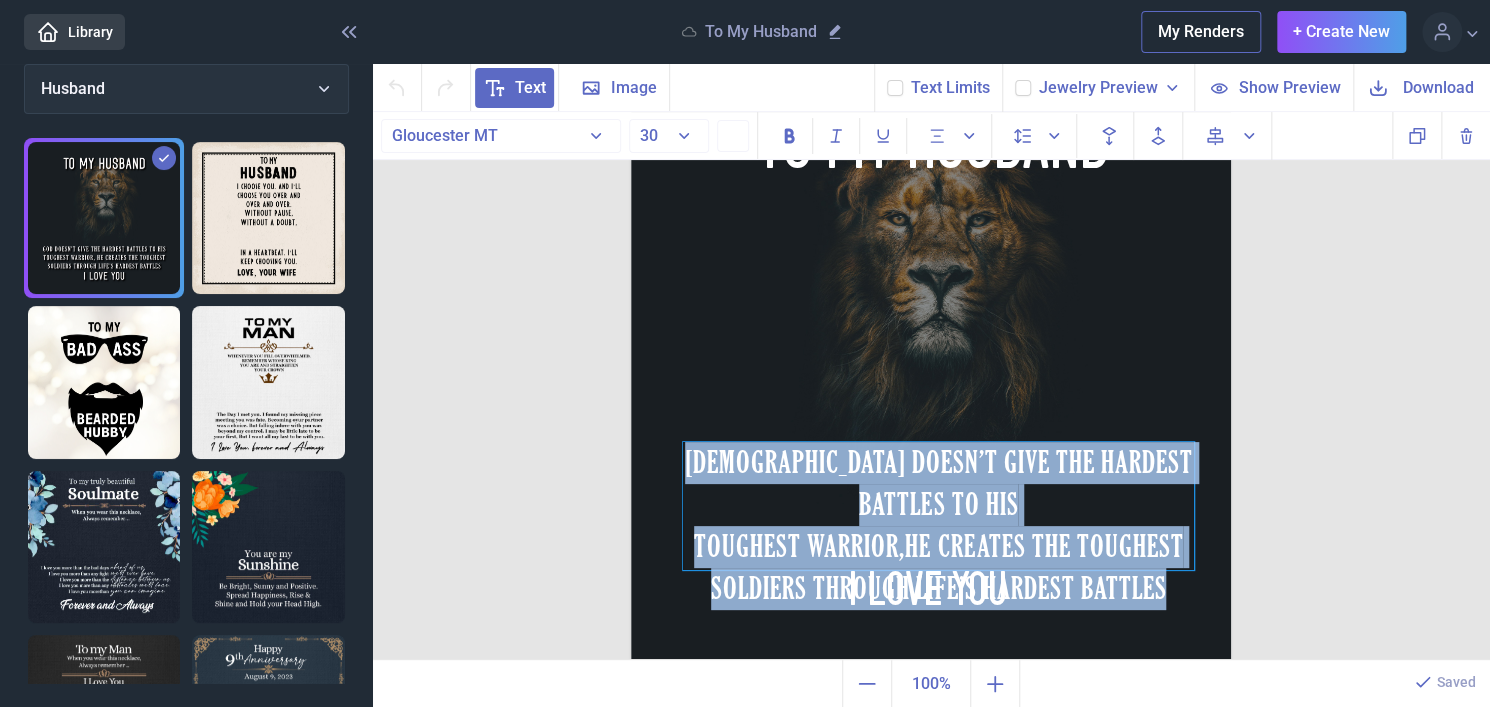 copy on "GOD DOESN’T GIVE THE HARDEST BATTLES TO HIS TOUGHEST WARRIOR,HE CREATES THE TOUGHEST SOLDIERS THROUGH LIFE’S HARDEST BATTLES" 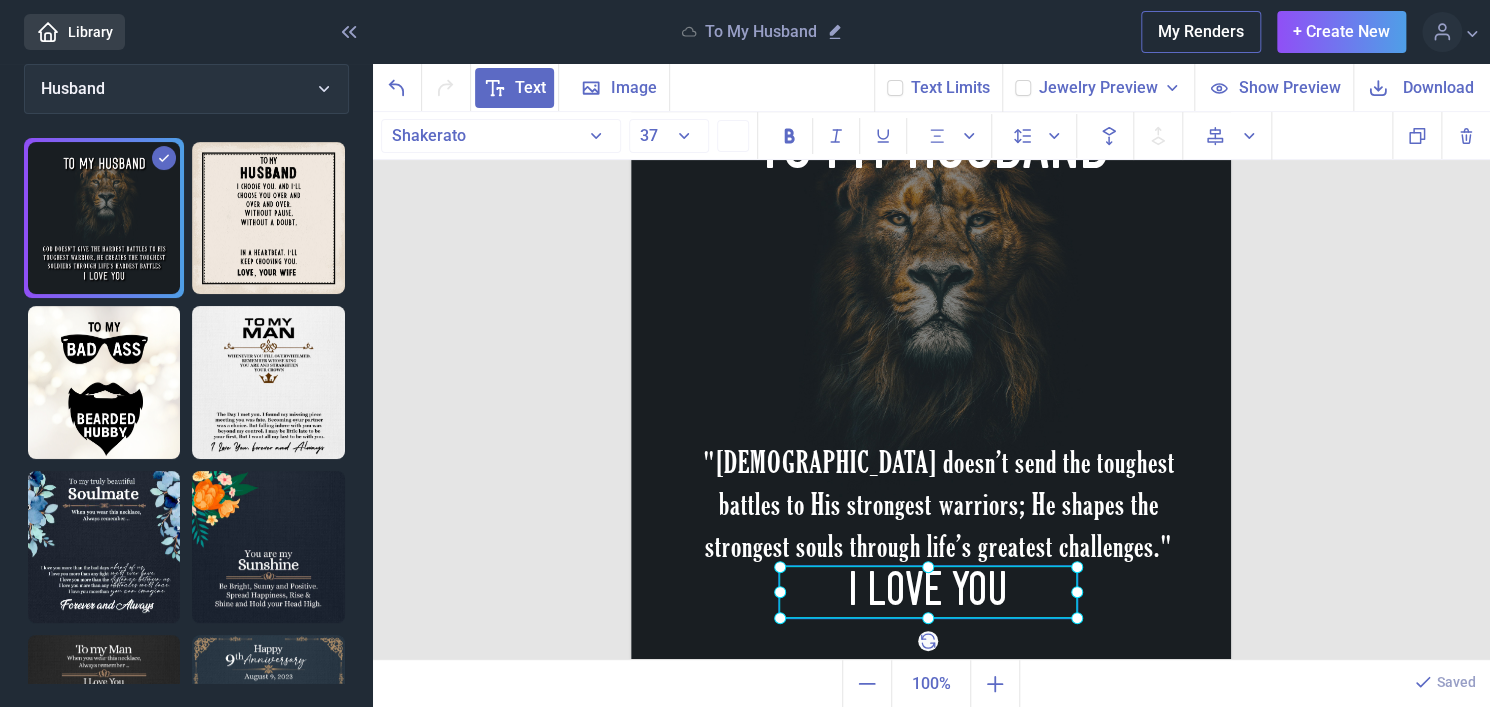 click on "I LOVE YOU" at bounding box center [631, 62] 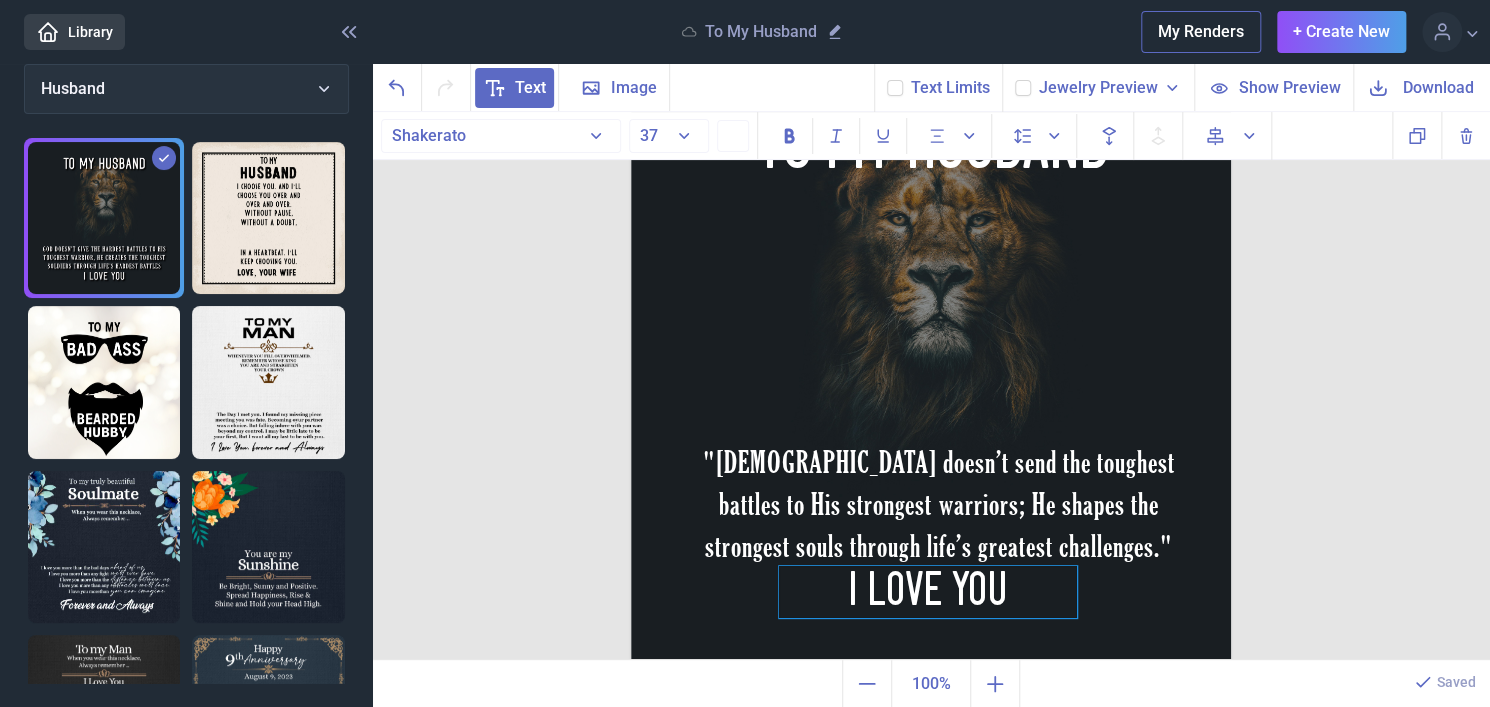 click on "I LOVE YOU" at bounding box center [928, 592] 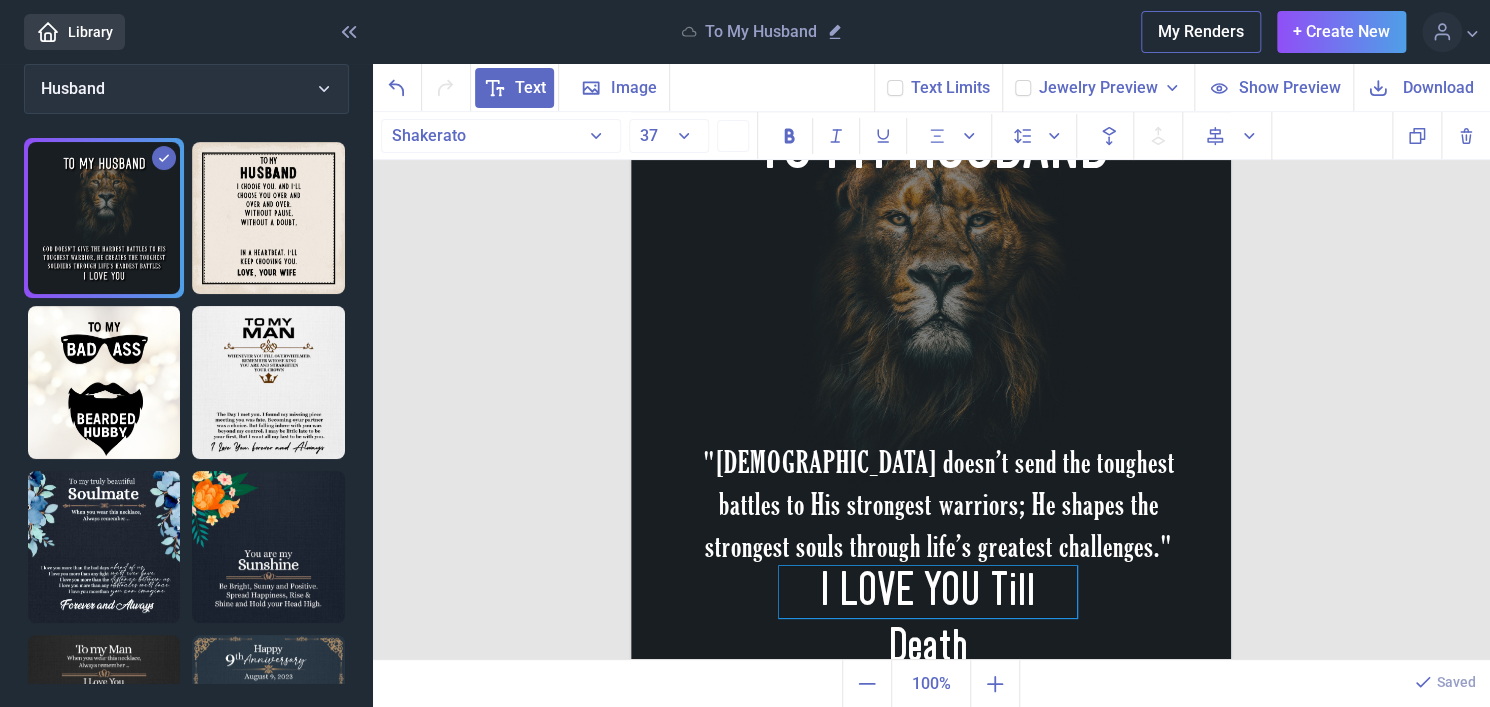 scroll, scrollTop: 12, scrollLeft: 0, axis: vertical 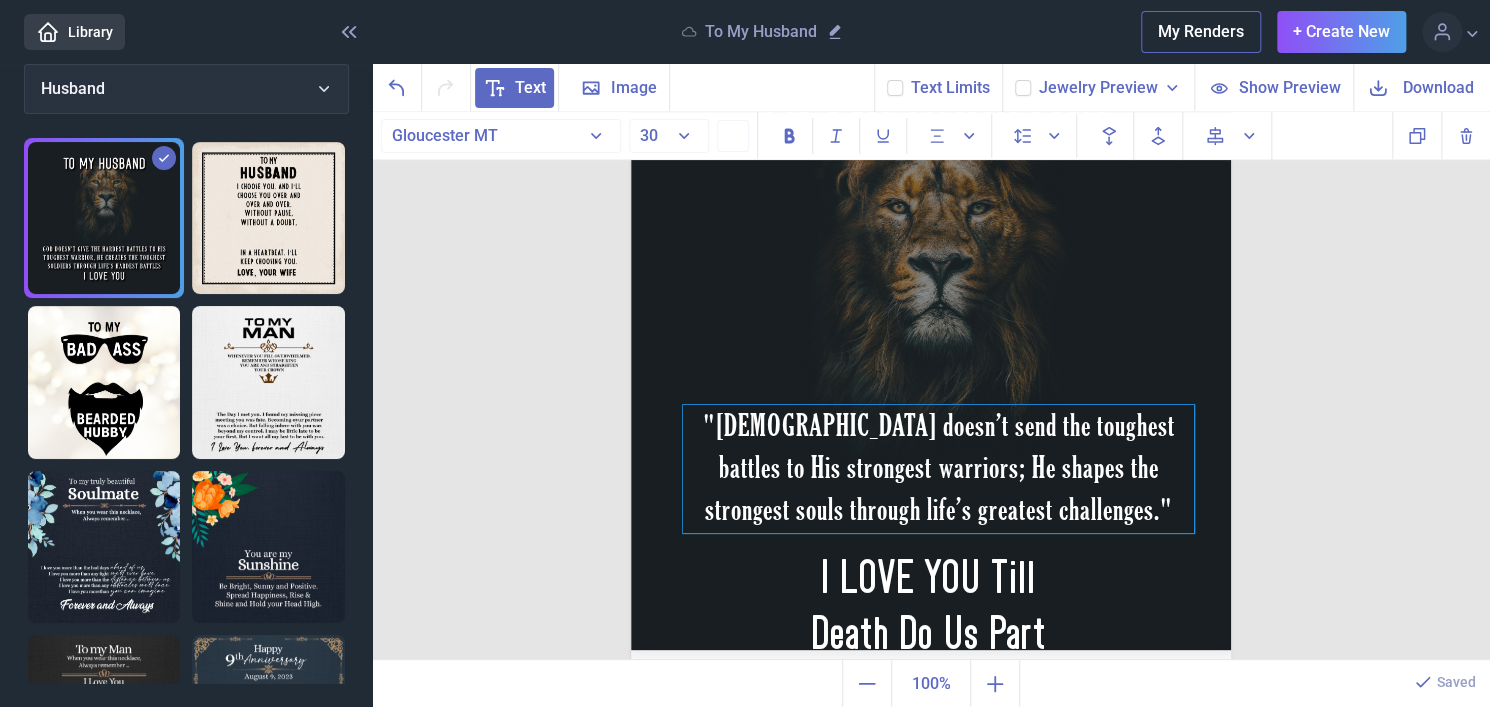 drag, startPoint x: 944, startPoint y: 489, endPoint x: 938, endPoint y: 478, distance: 12.529964 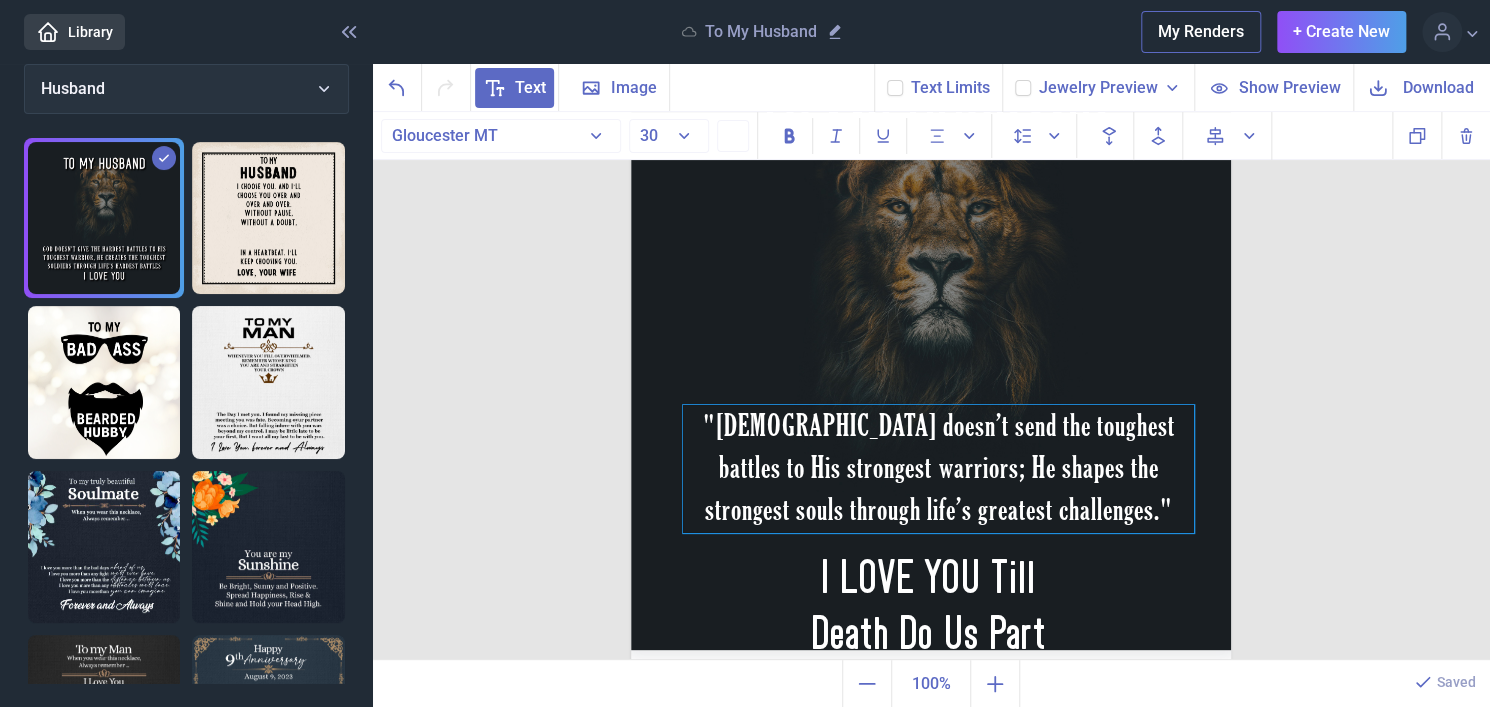 click on ""God doesn’t send the toughest battles to His strongest warriors; He shapes the strongest souls through life’s greatest challenges." Ask ChatGPT" at bounding box center (938, 469) 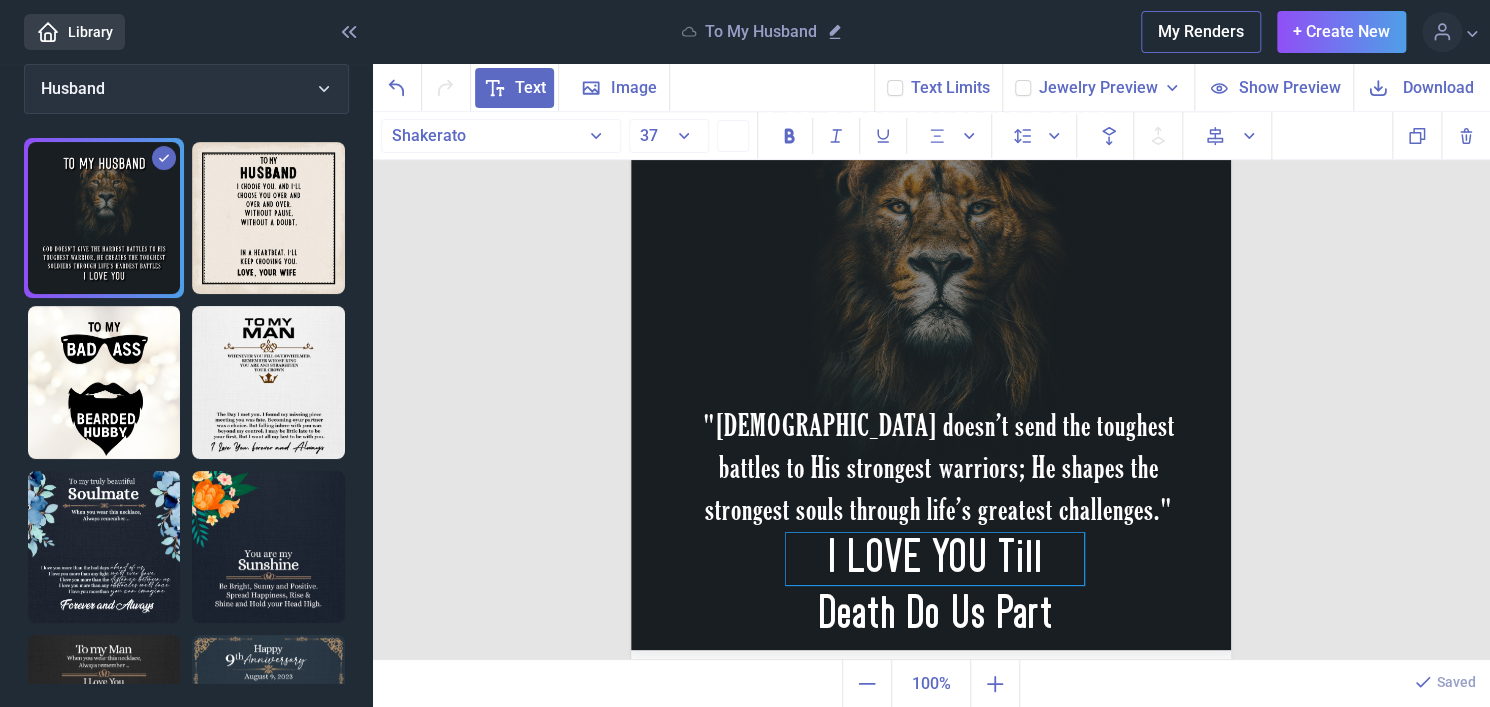 click on "I LOVE YOU Till Death Do Us Part" at bounding box center [935, 559] 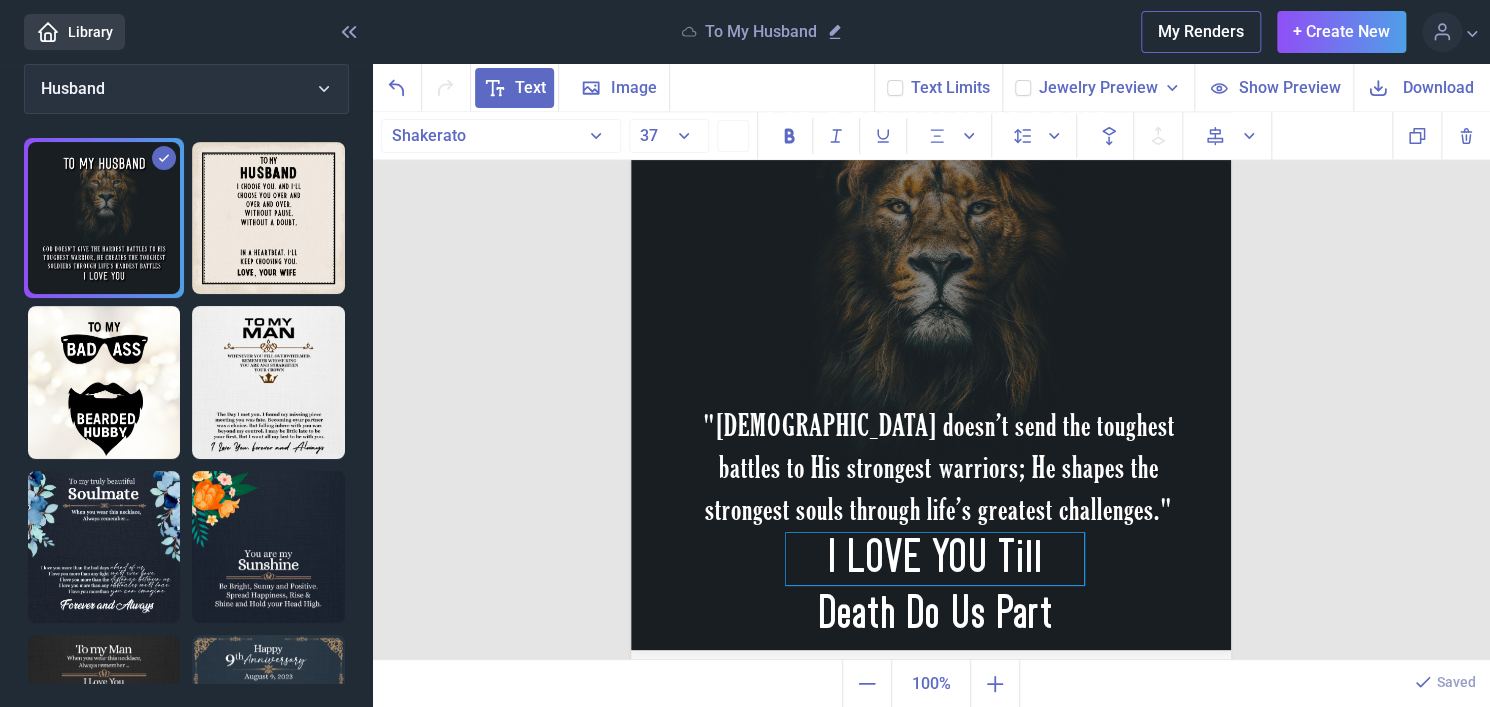 click on "I LOVE YOU Till Death Do Us Part" at bounding box center [935, 559] 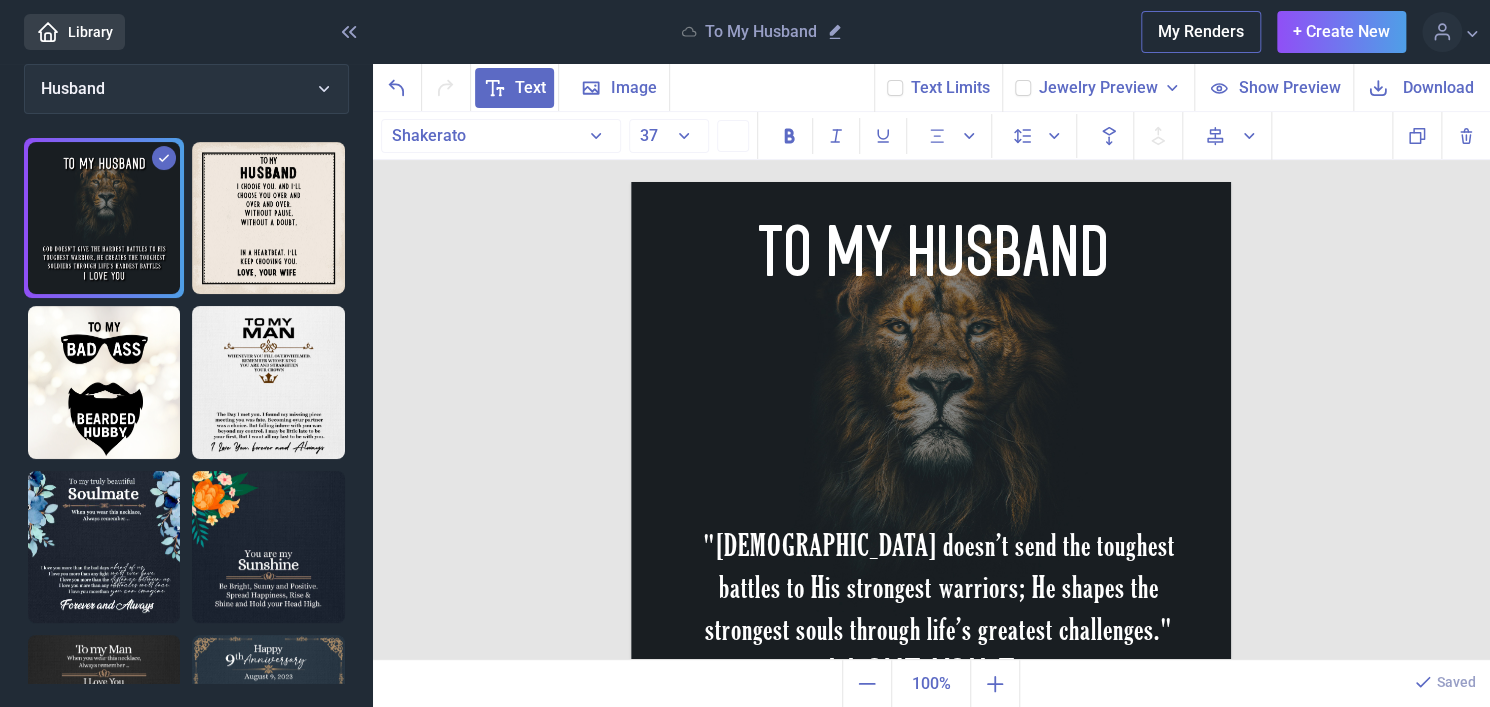 scroll, scrollTop: 0, scrollLeft: 0, axis: both 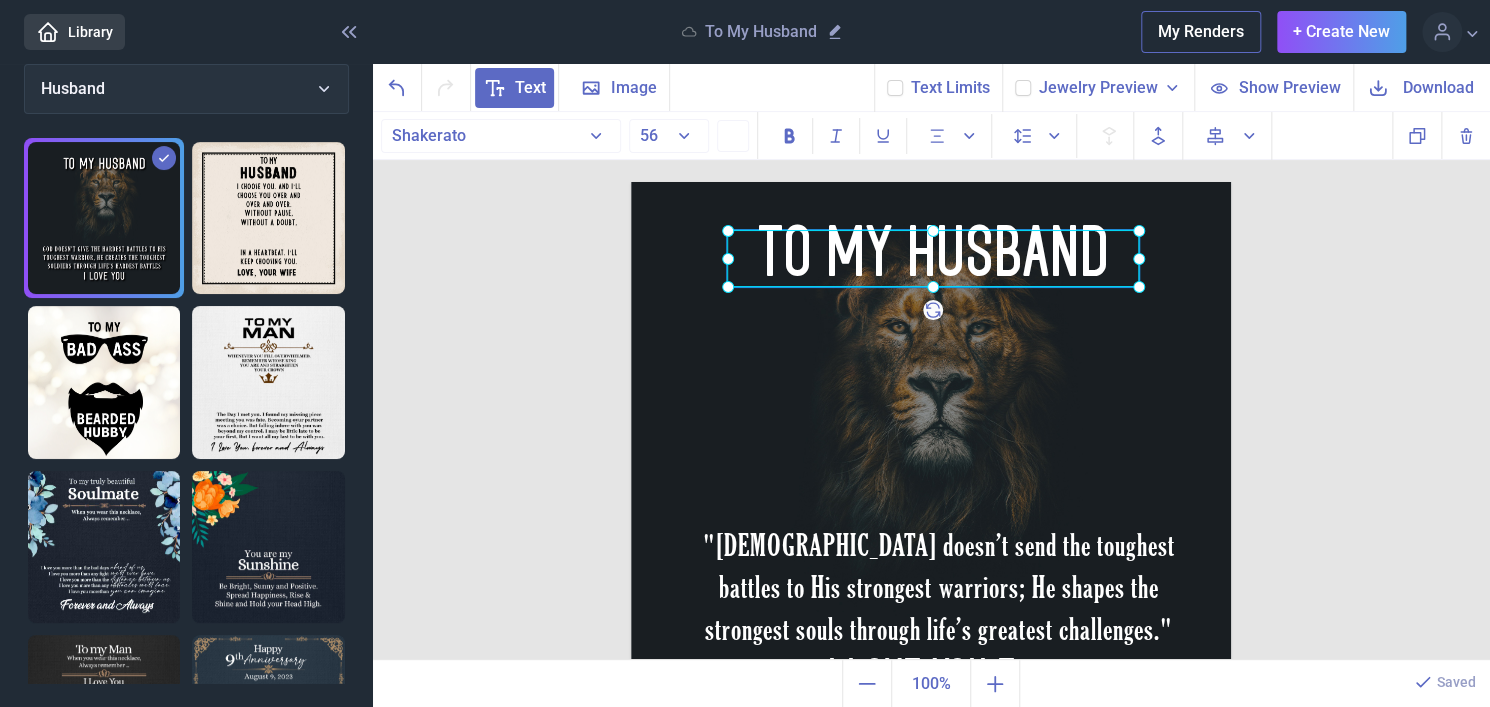 click on "TO MY HUSBAND" at bounding box center (631, 170) 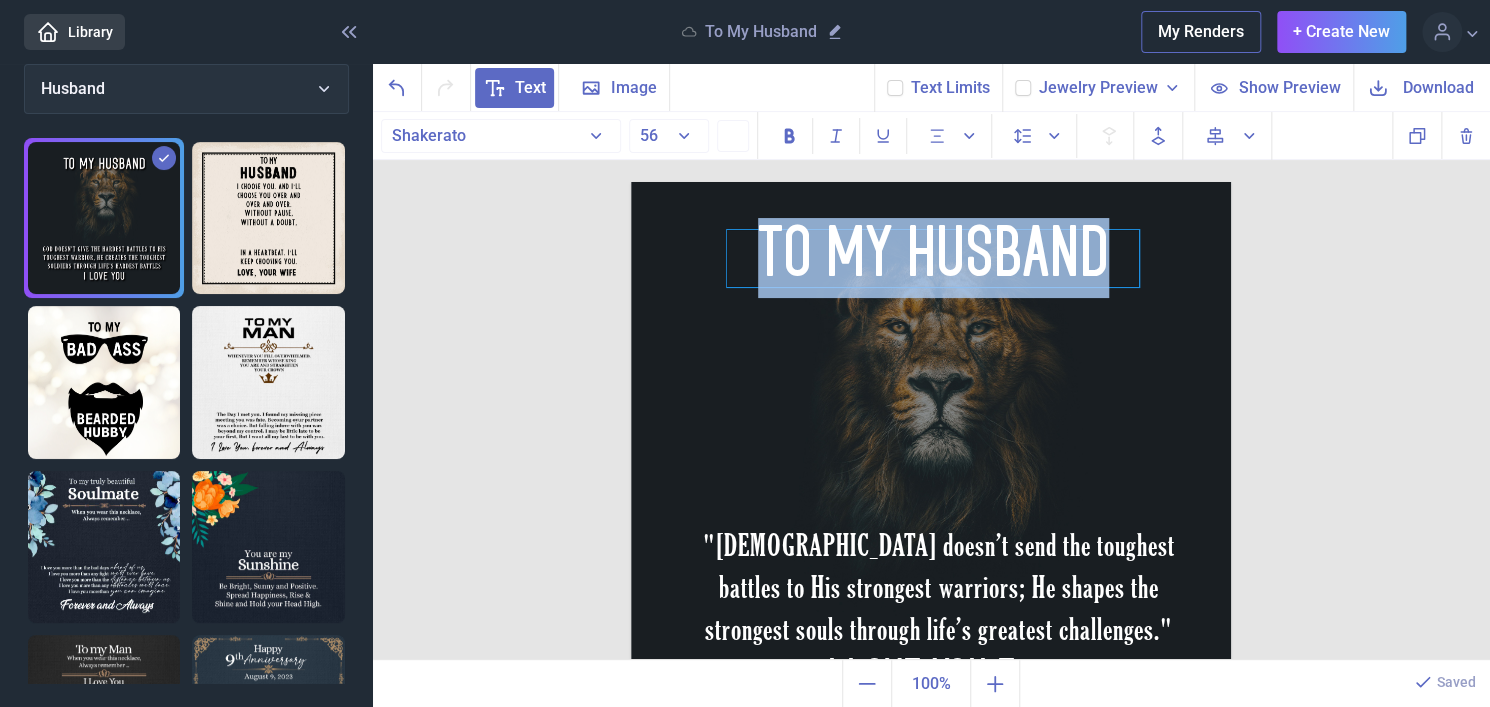 click on "TO MY HUSBAND" at bounding box center [933, 258] 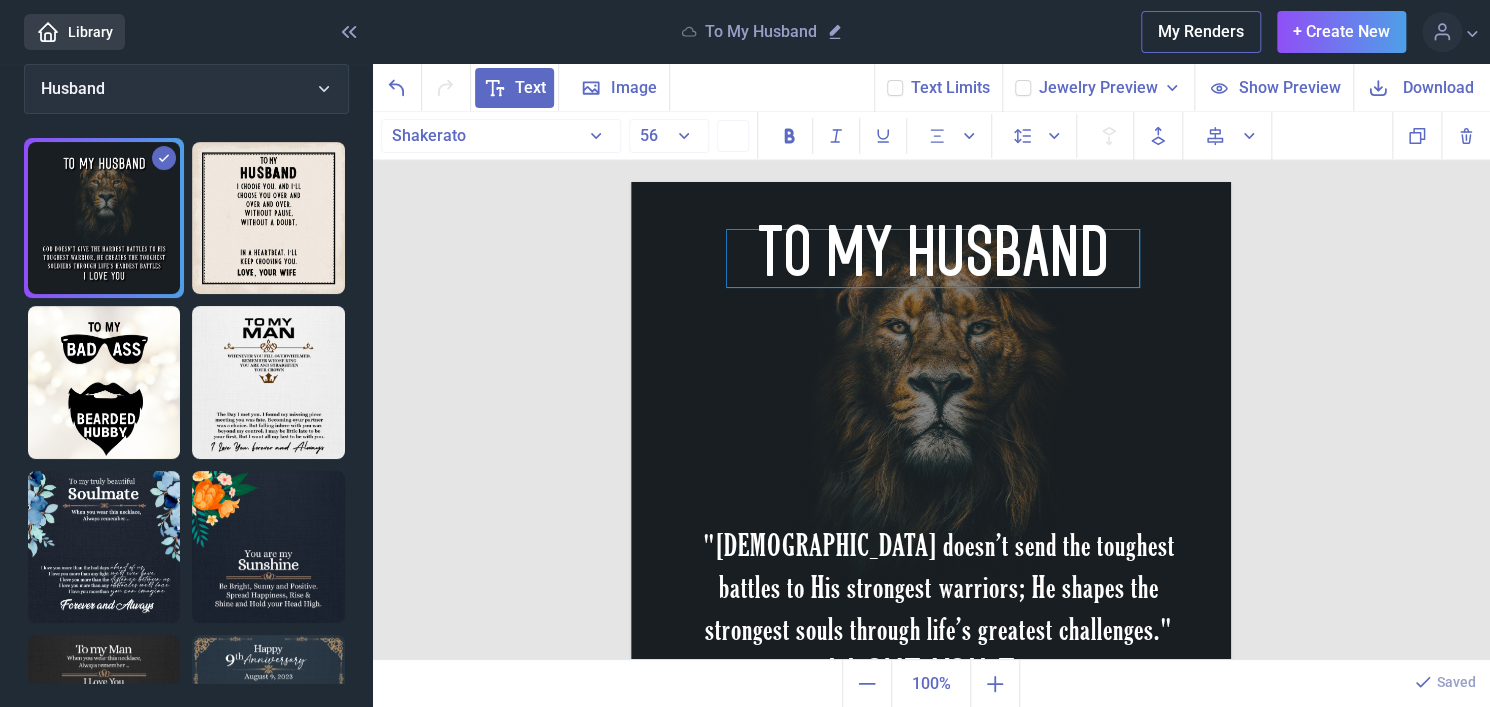 click on "TO MY HUSBAND" at bounding box center (933, 258) 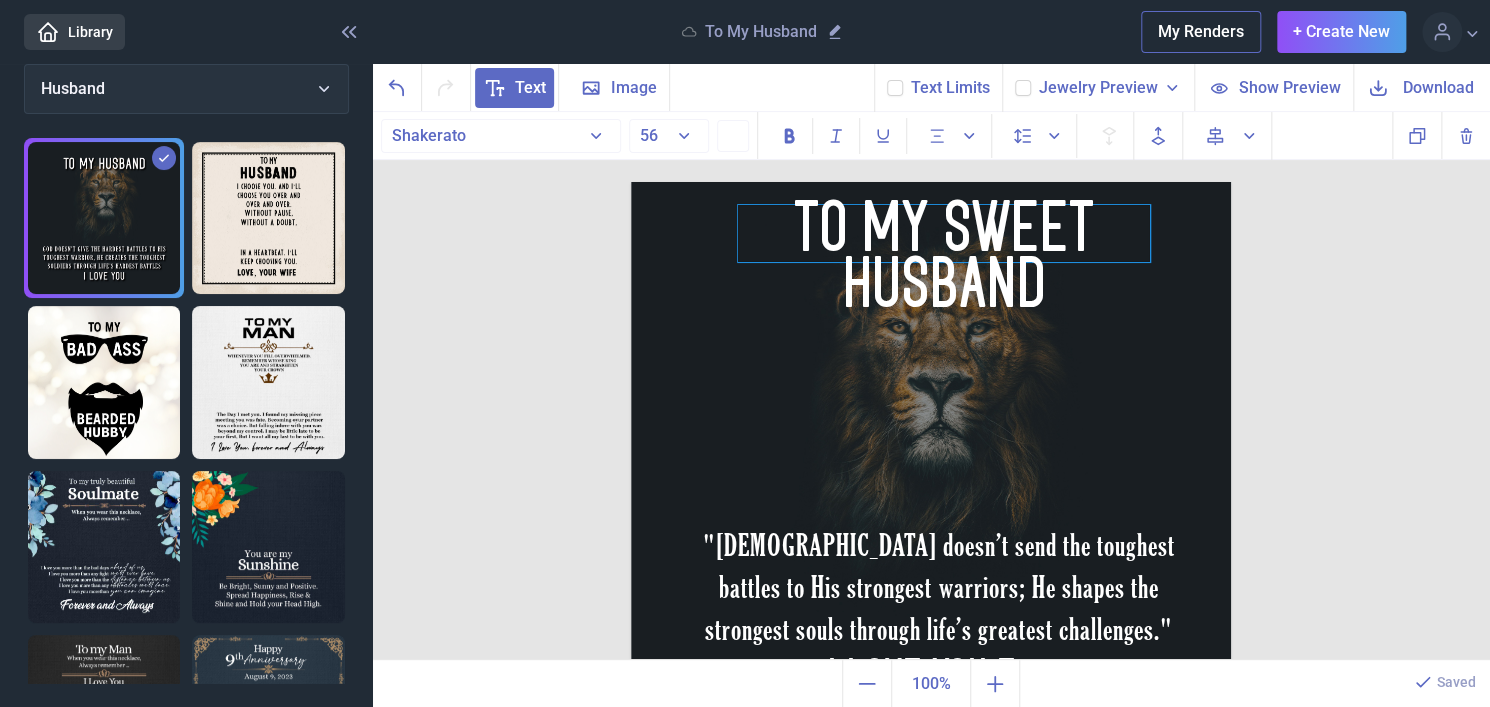 drag, startPoint x: 1058, startPoint y: 266, endPoint x: 1069, endPoint y: 241, distance: 27.313 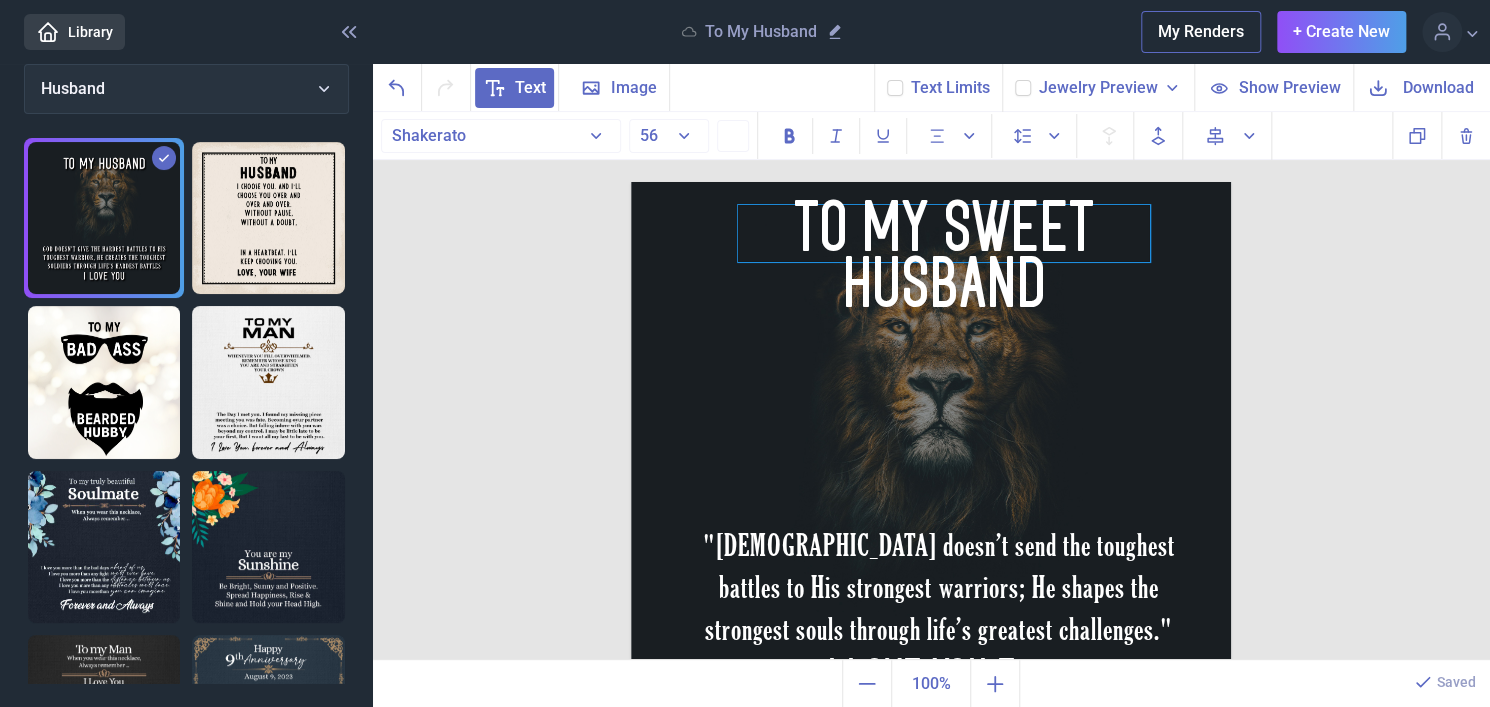 click on "TO MY SWEET HUSBAND" at bounding box center [944, 233] 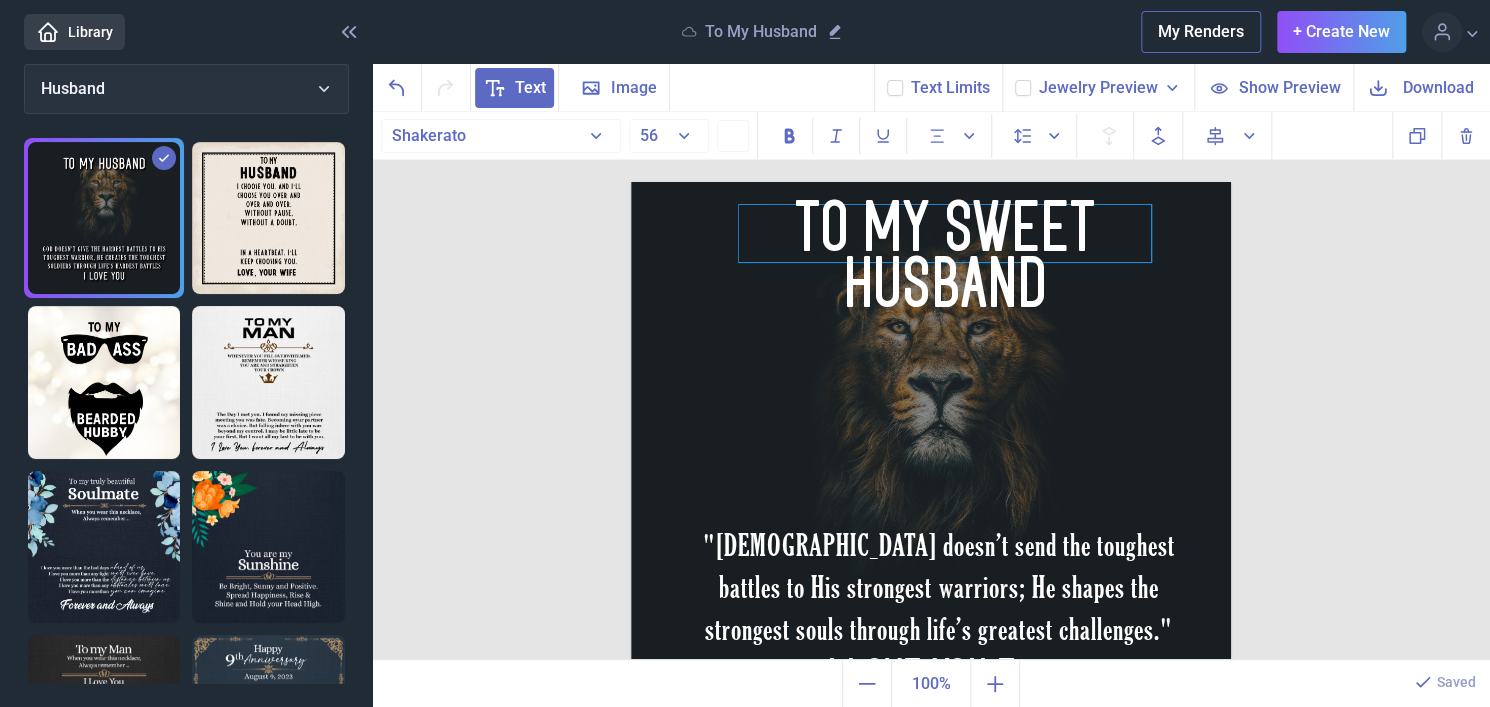 click on "TO MY SWEET HUSBAND" at bounding box center [945, 233] 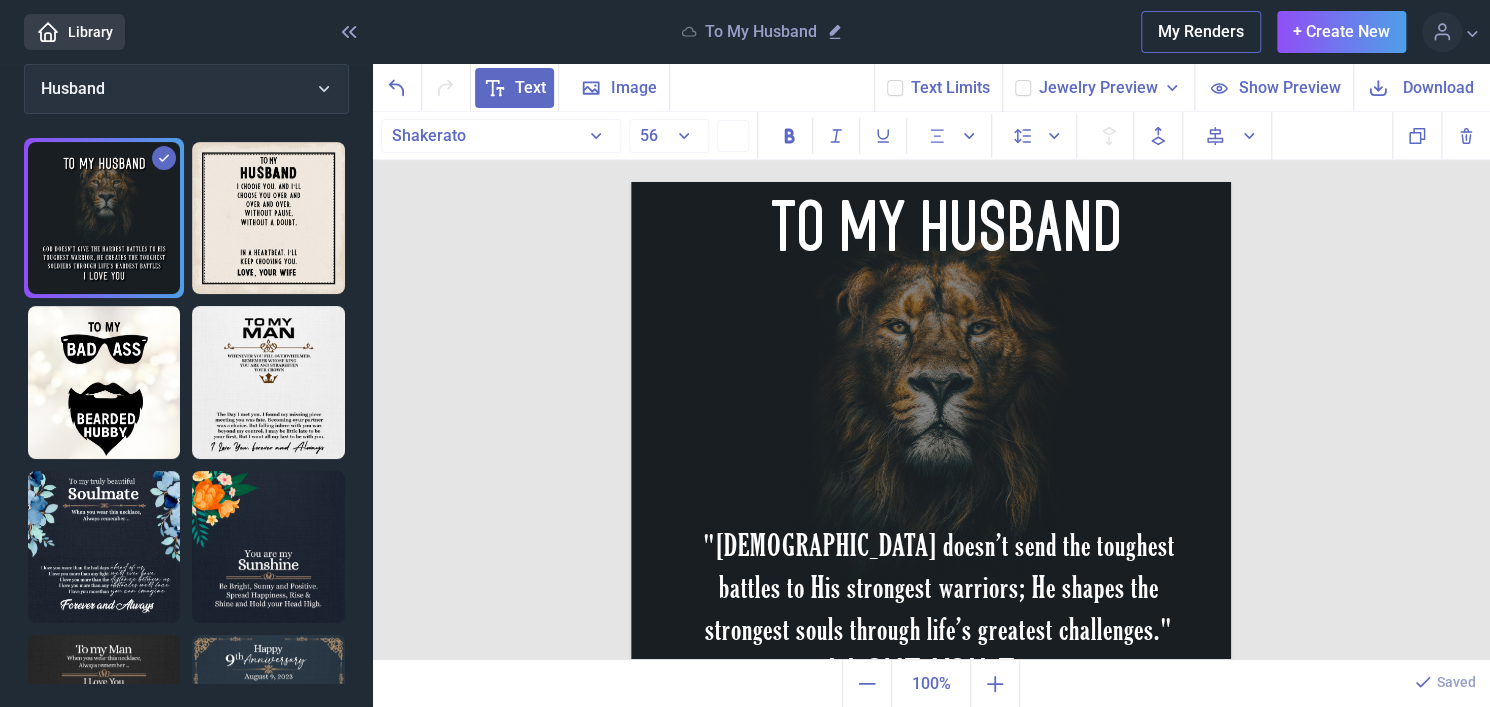 click on "TO MY HUSBAND       "God doesn’t send the toughest battles to His strongest warriors; He shapes the strongest souls through life’s greatest challenges." Ask ChatGPT       I LOVE YOU Till Death Do Us Part.           Duplicate     Delete       Backwards   >   Forward" at bounding box center (932, 386) 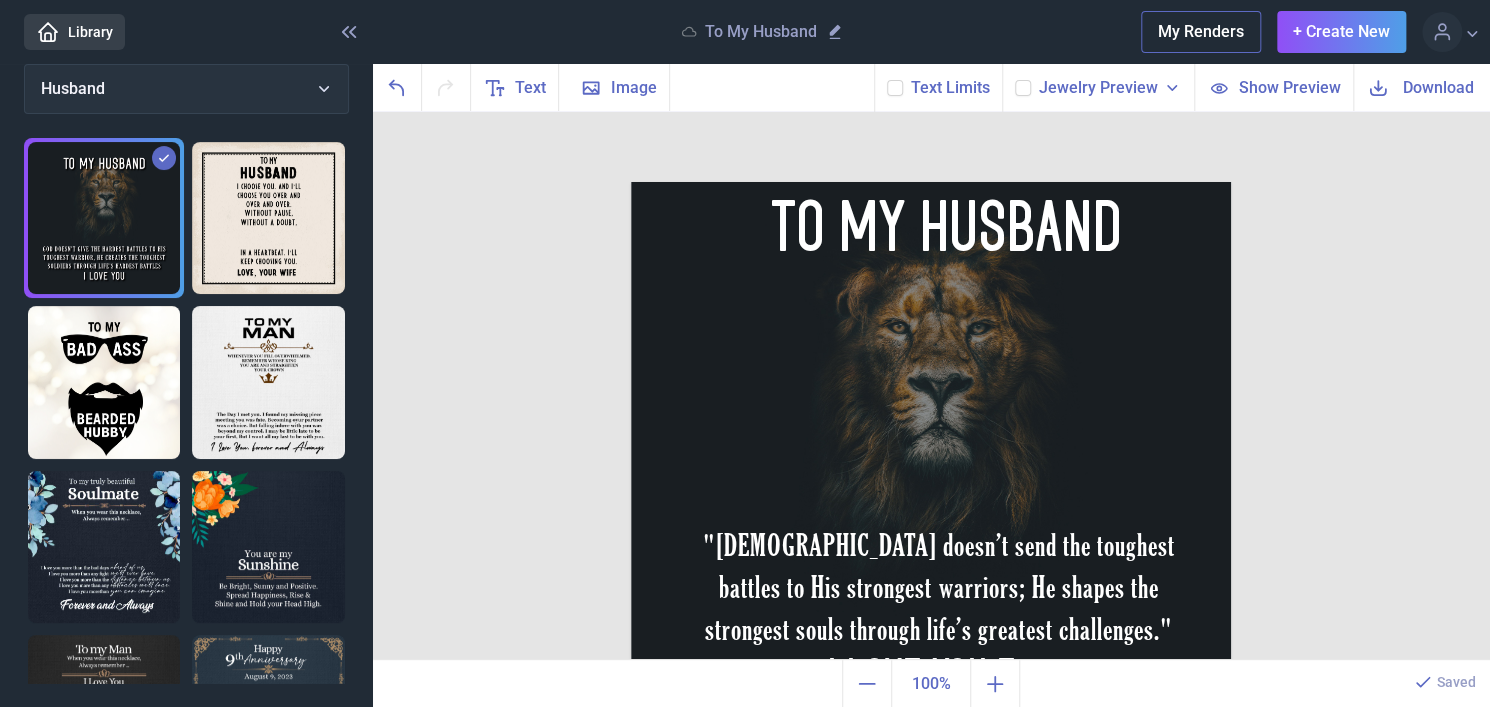 click on "Download" at bounding box center (1438, 87) 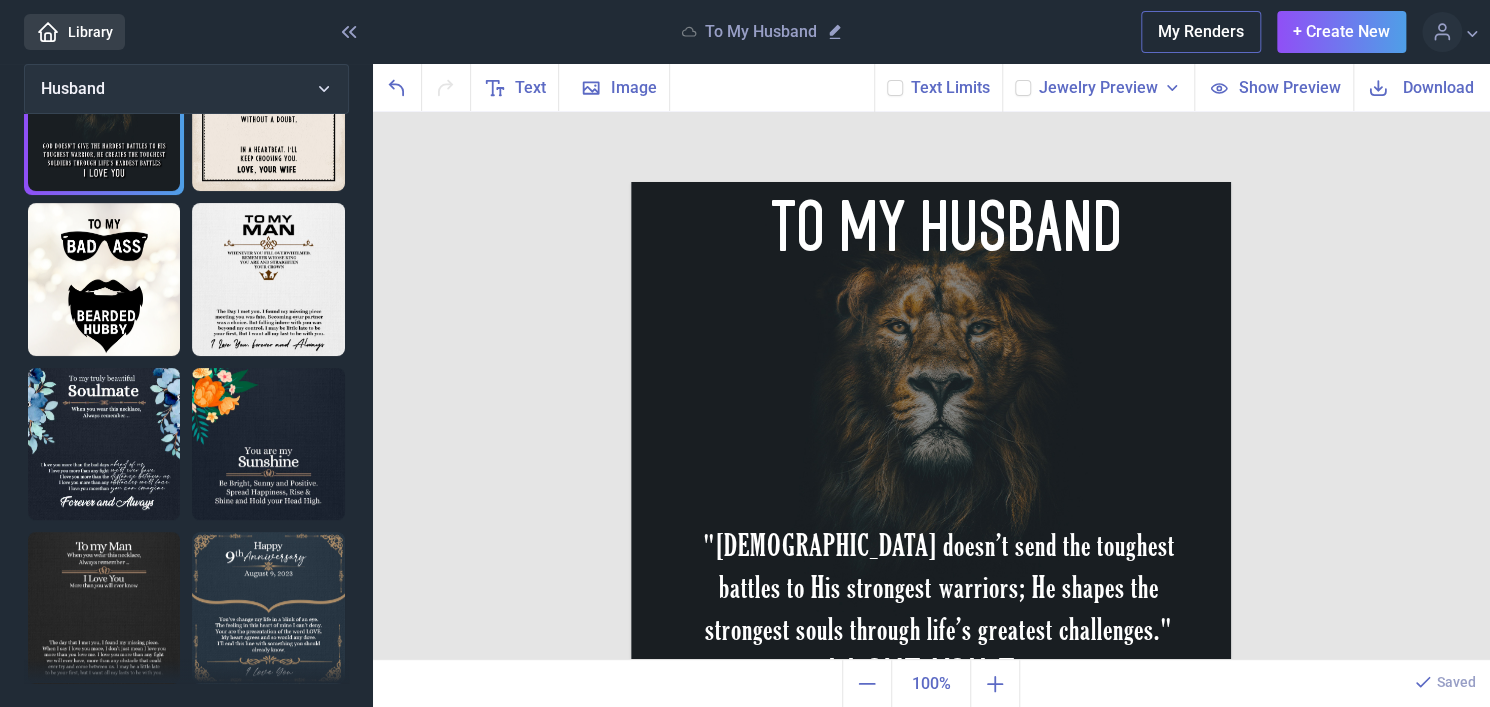 scroll, scrollTop: 112, scrollLeft: 0, axis: vertical 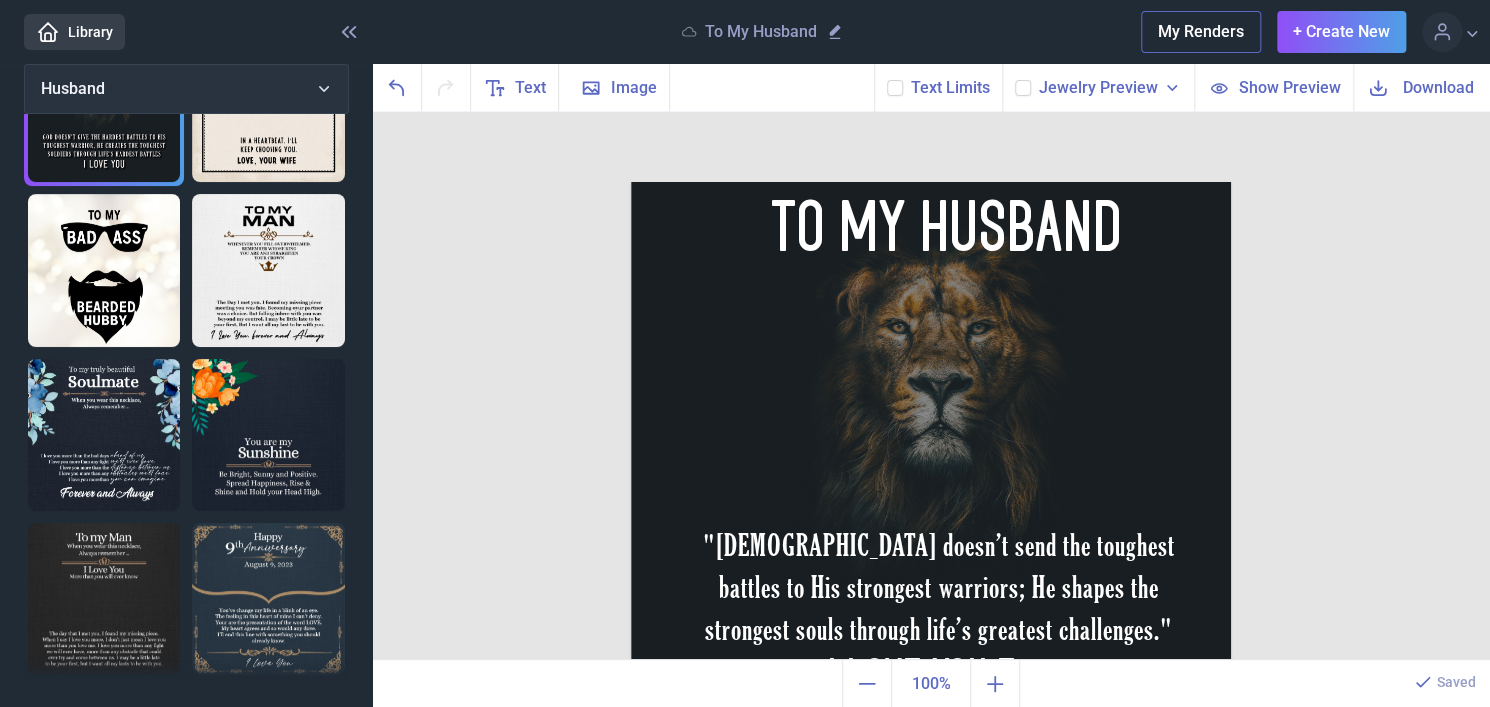 click at bounding box center [268, 599] 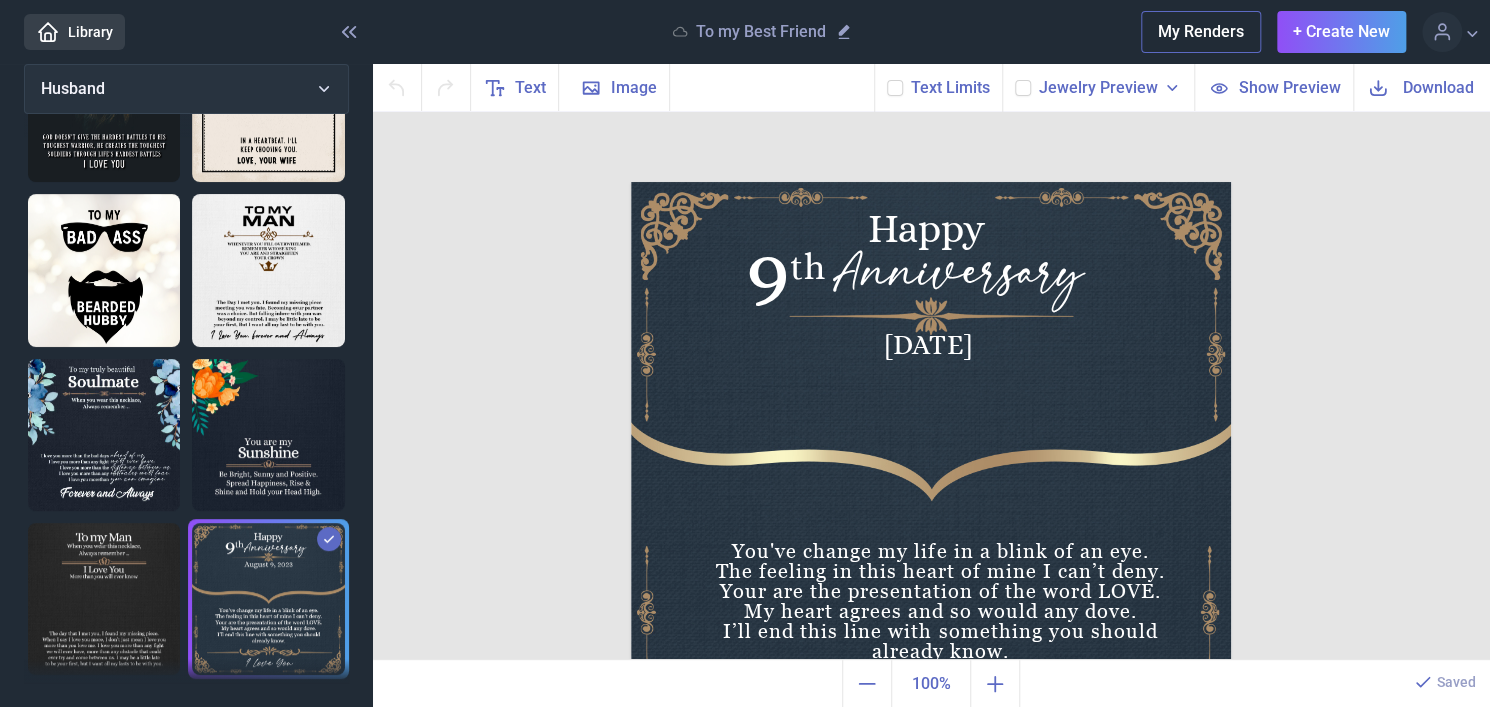 scroll, scrollTop: 0, scrollLeft: 0, axis: both 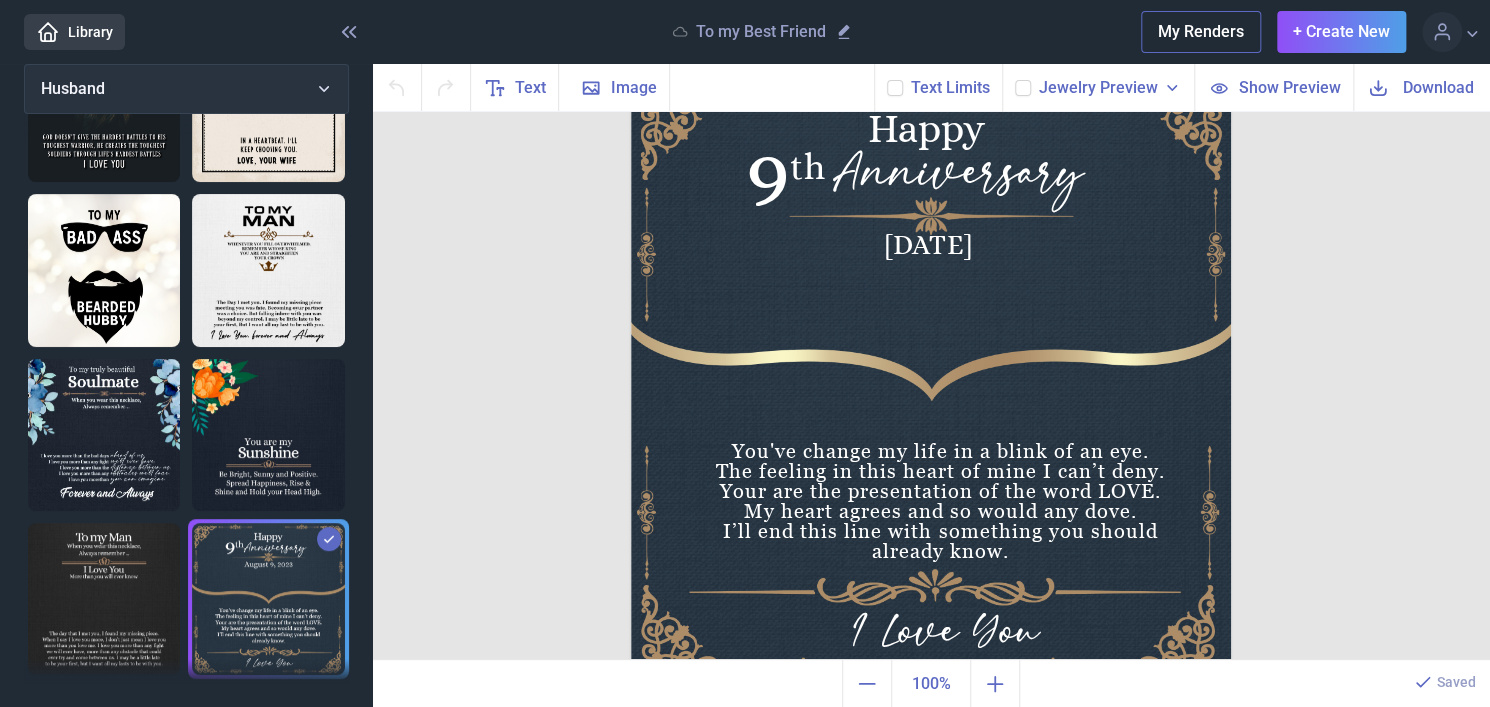 click at bounding box center [104, 599] 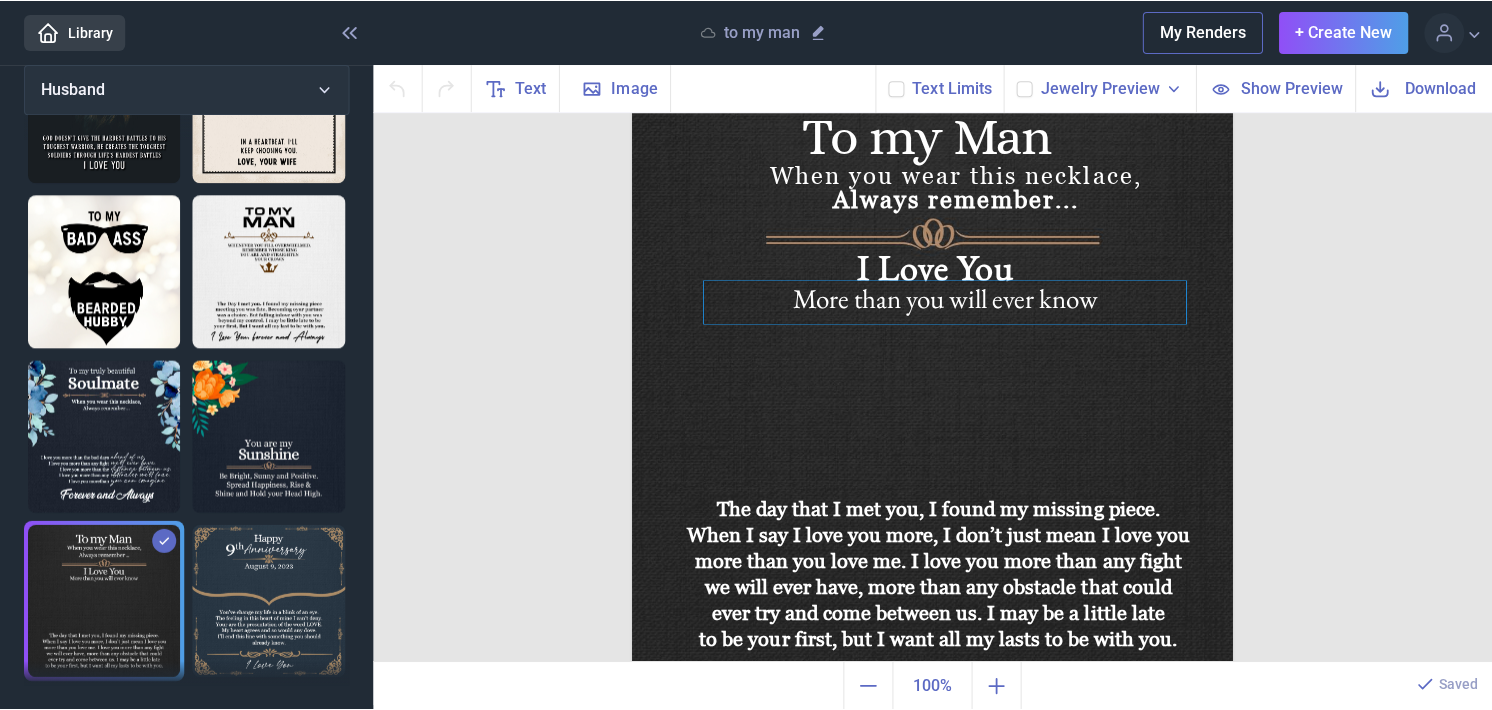 scroll, scrollTop: 120, scrollLeft: 0, axis: vertical 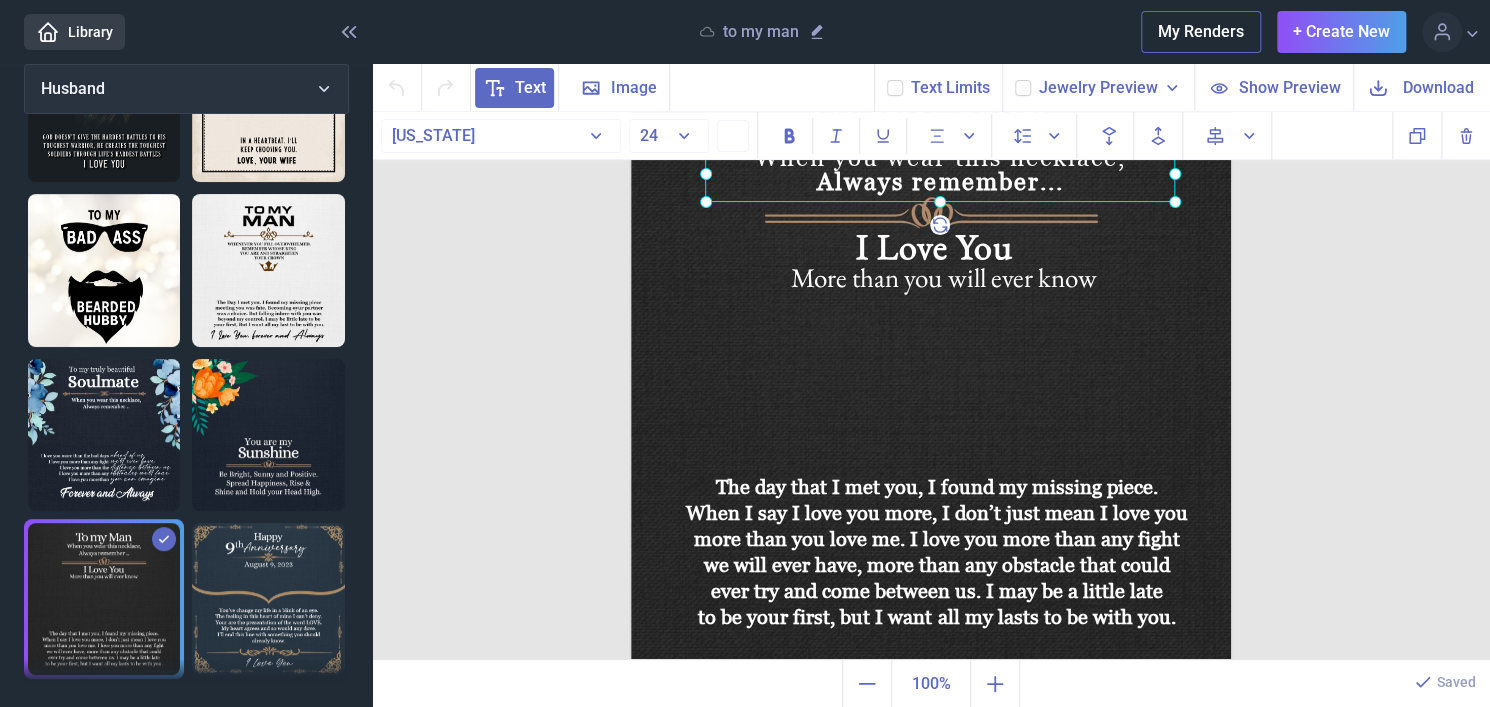 drag, startPoint x: 888, startPoint y: 166, endPoint x: 874, endPoint y: 169, distance: 14.3178215 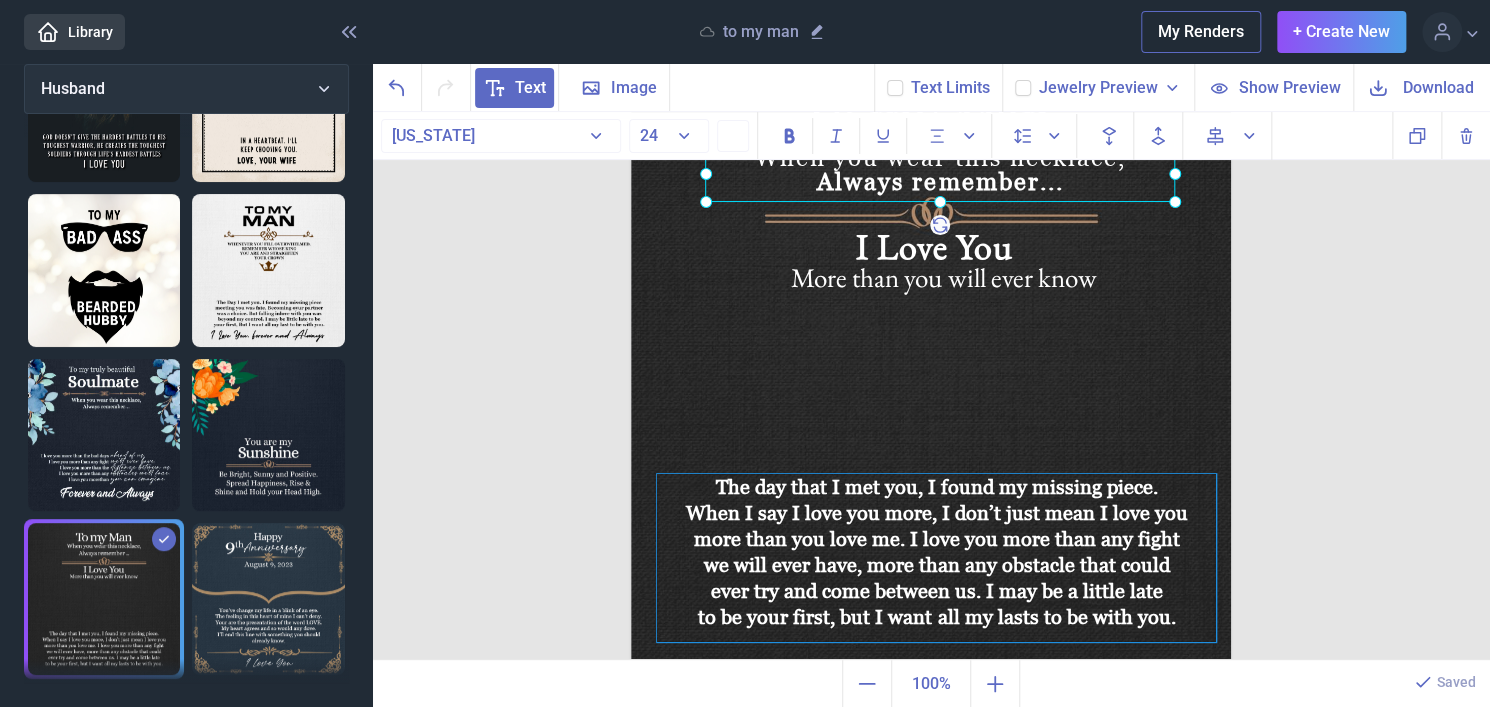 click on "The day that I met you, I found my missing piece. When I say I love you more, I don’t just mean I love you more than you love me. I love you more than any fight we will ever have, more than any obstacle that could ever try and come between us. I may be a little late  to be your first, but I want all my lasts to be with you." at bounding box center (931, 62) 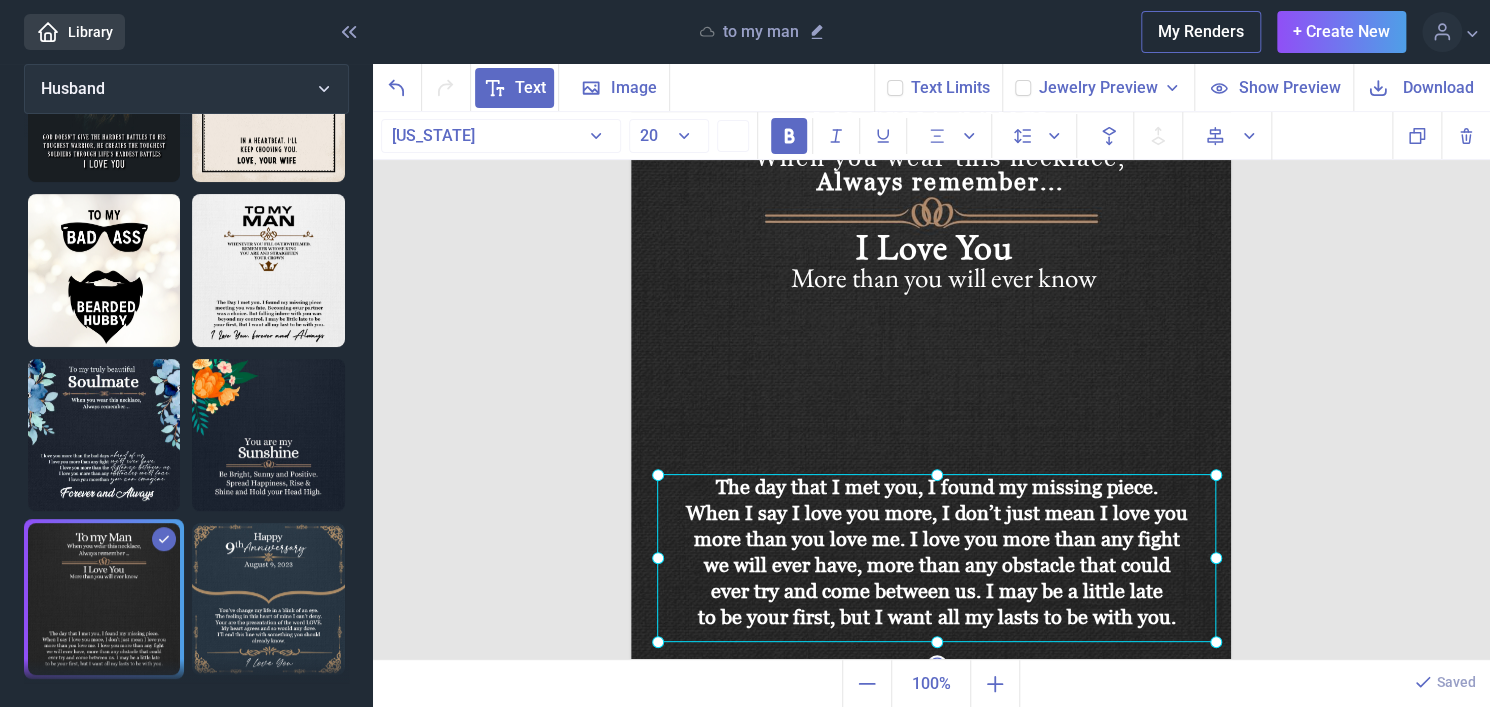 click at bounding box center [936, 558] 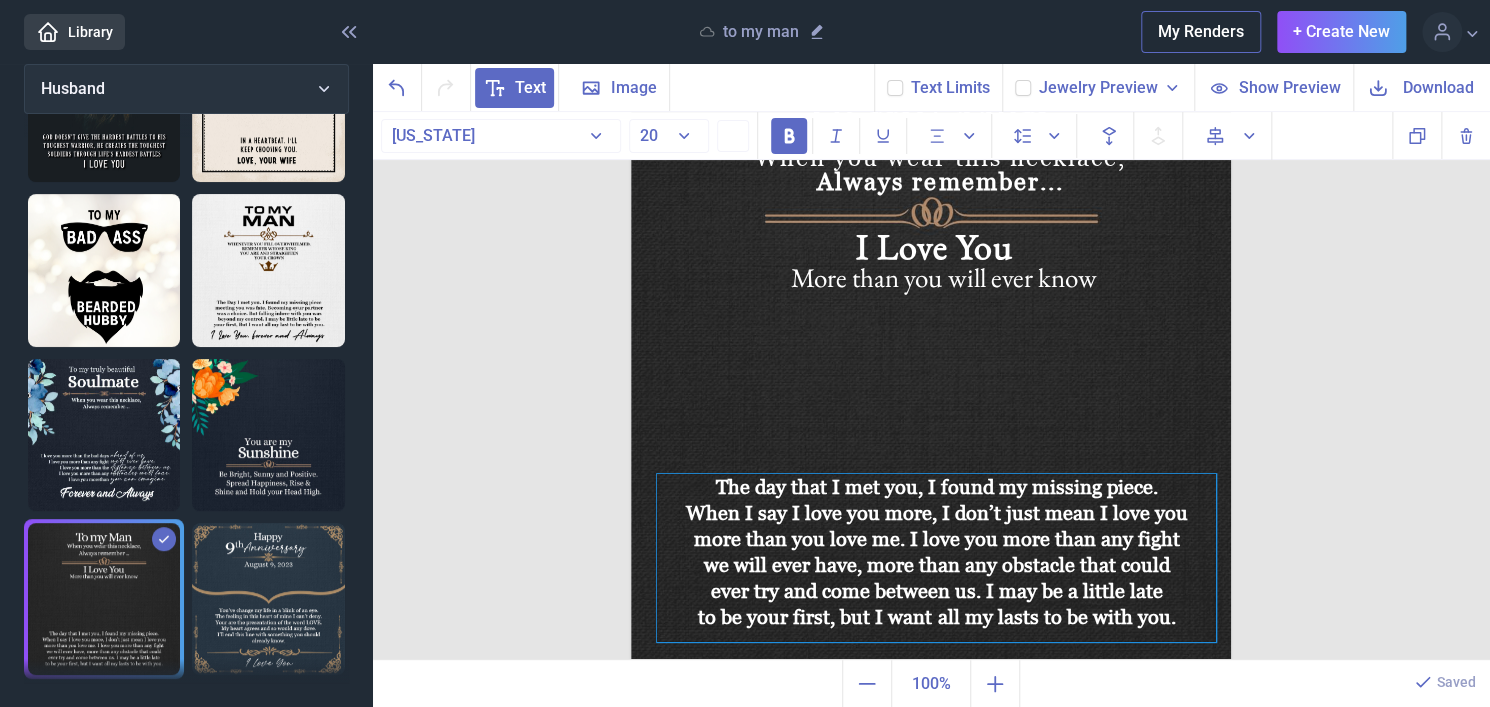 click on "The day that I met you, I found my missing piece. When I say I love you more, I don’t just mean I love you more than you love me. I love you more than any fight we will ever have, more than any obstacle that could ever try and come between us. I may be a little late  to be your first, but I want all my lasts to be with you." at bounding box center [936, 558] 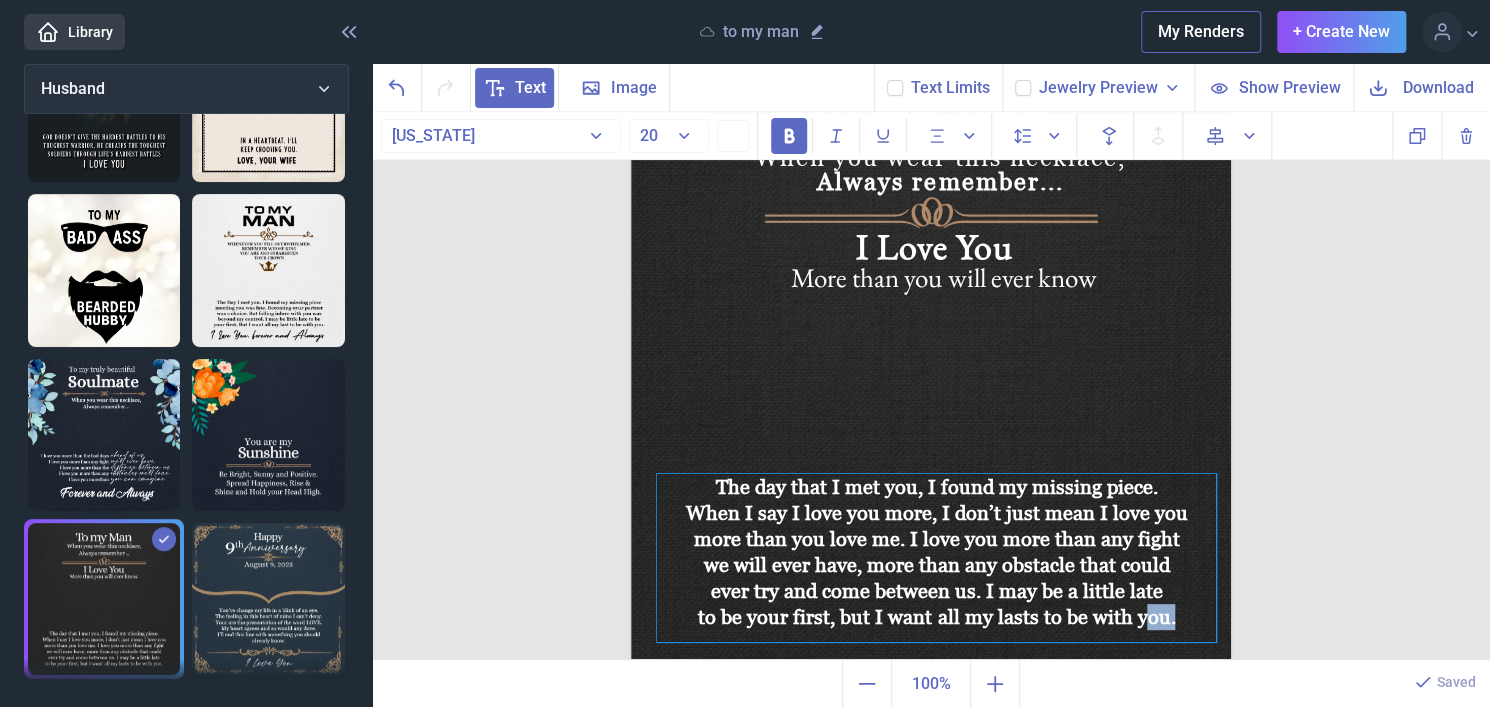 click on "The day that I met you, I found my missing piece. When I say I love you more, I don’t just mean I love you more than you love me. I love you more than any fight we will ever have, more than any obstacle that could ever try and come between us. I may be a little late  to be your first, but I want all my lasts to be with you." at bounding box center (936, 558) 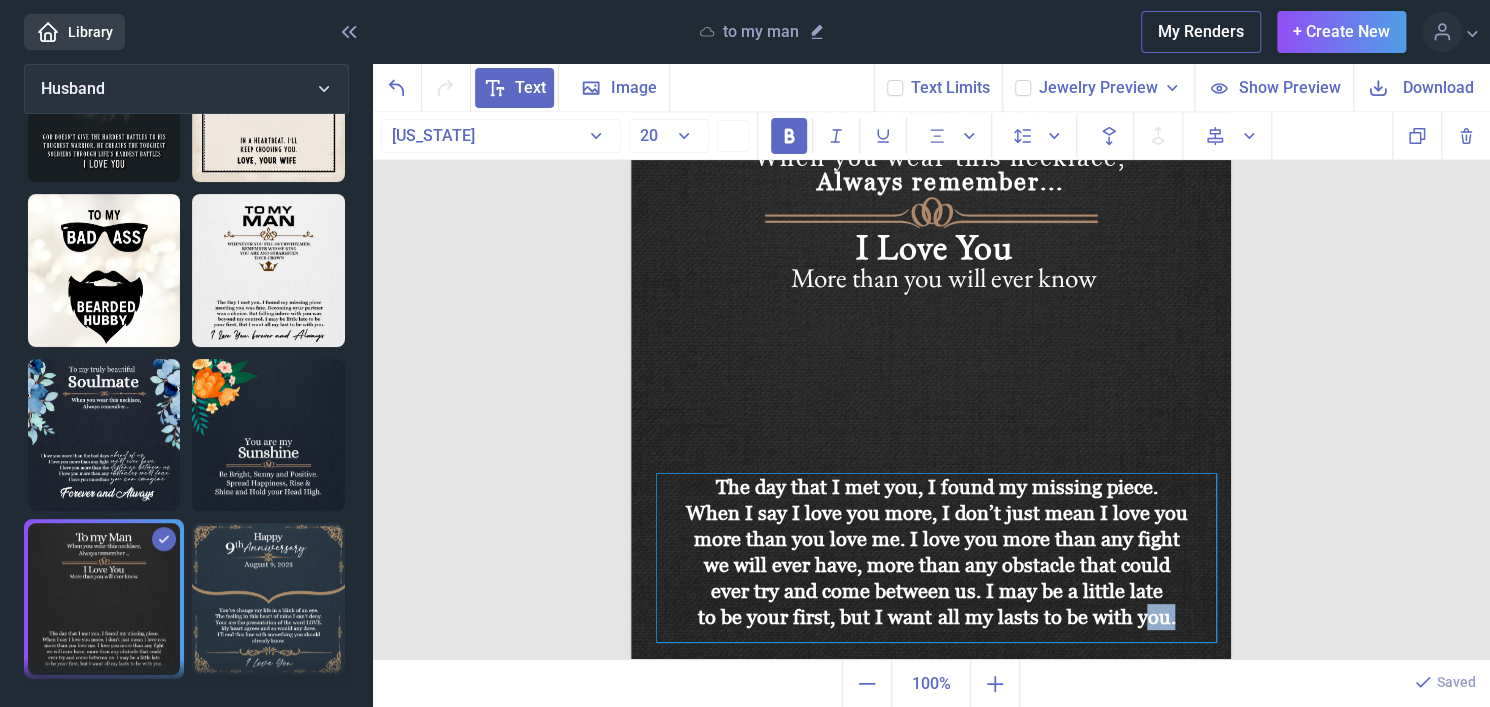 copy on "The day that I met you, I found my missing piece. When I say I love you more, I don’t just mean I love you more than you love me. I love you more than any fight we will ever have, more than any obstacle that could ever try and come between us. I may be a little late  to be your first, but I want all my lasts to be with you." 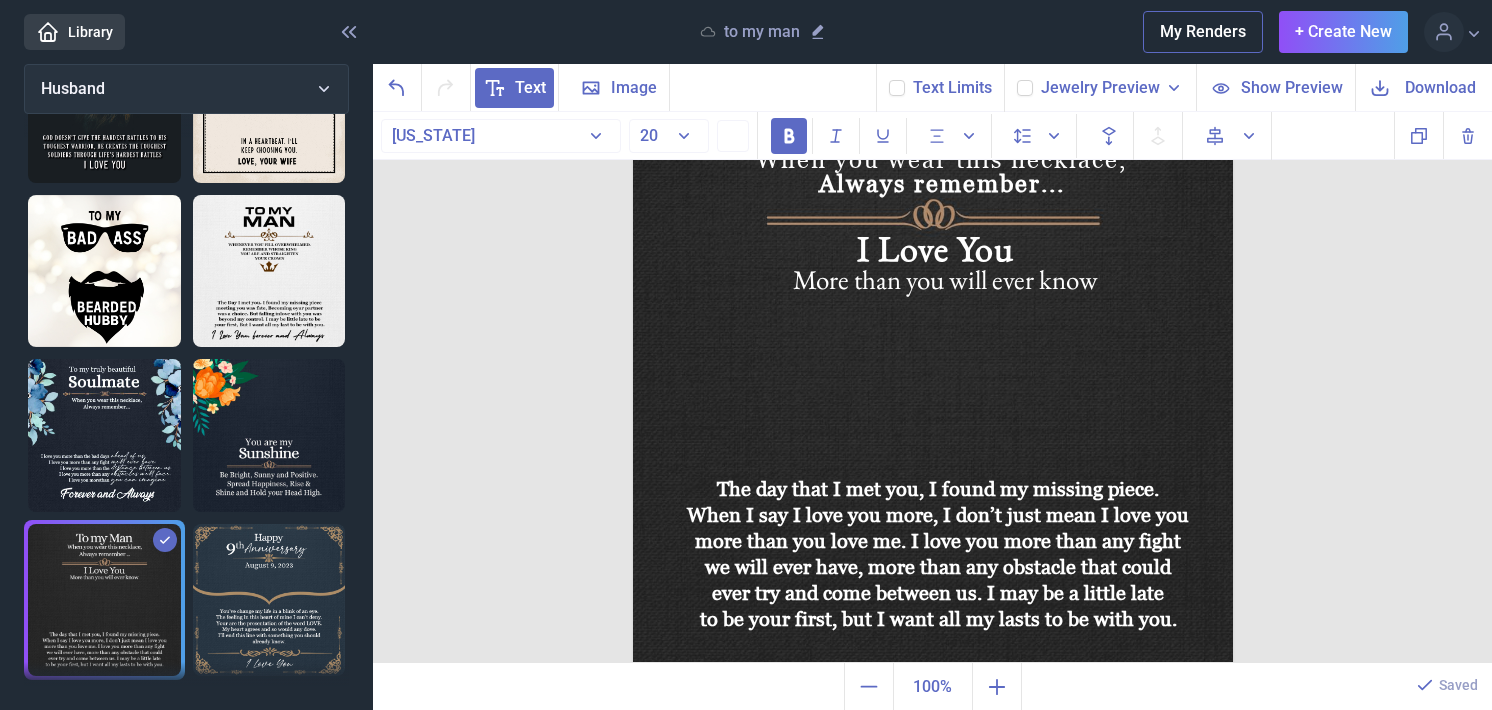 scroll, scrollTop: 110, scrollLeft: 0, axis: vertical 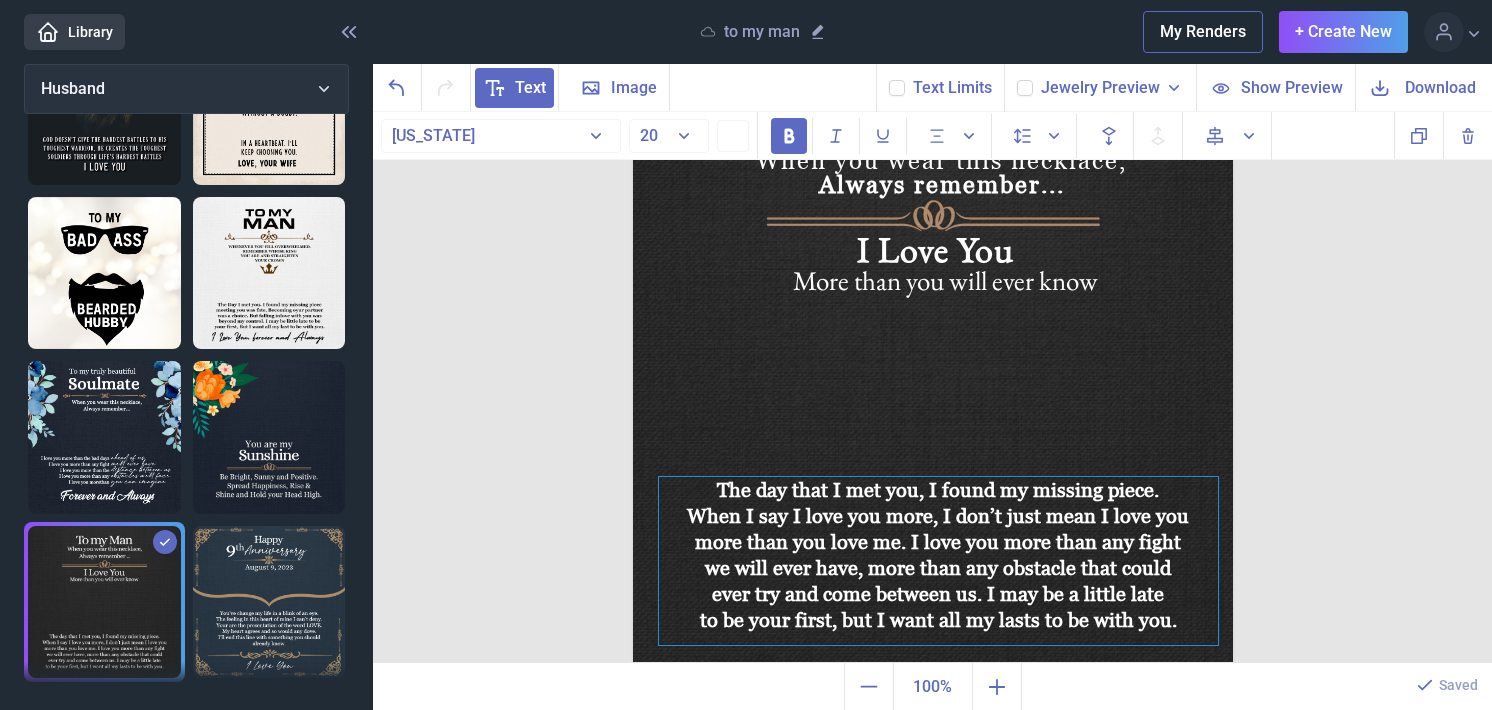 click on "The day that I met you, I found my missing piece. When I say I love you more, I don’t just mean I love you more than you love me. I love you more than any fight we will ever have, more than any obstacle that could ever try and come between us. I may be a little late  to be your first, but I want all my lasts to be with you." at bounding box center (938, 561) 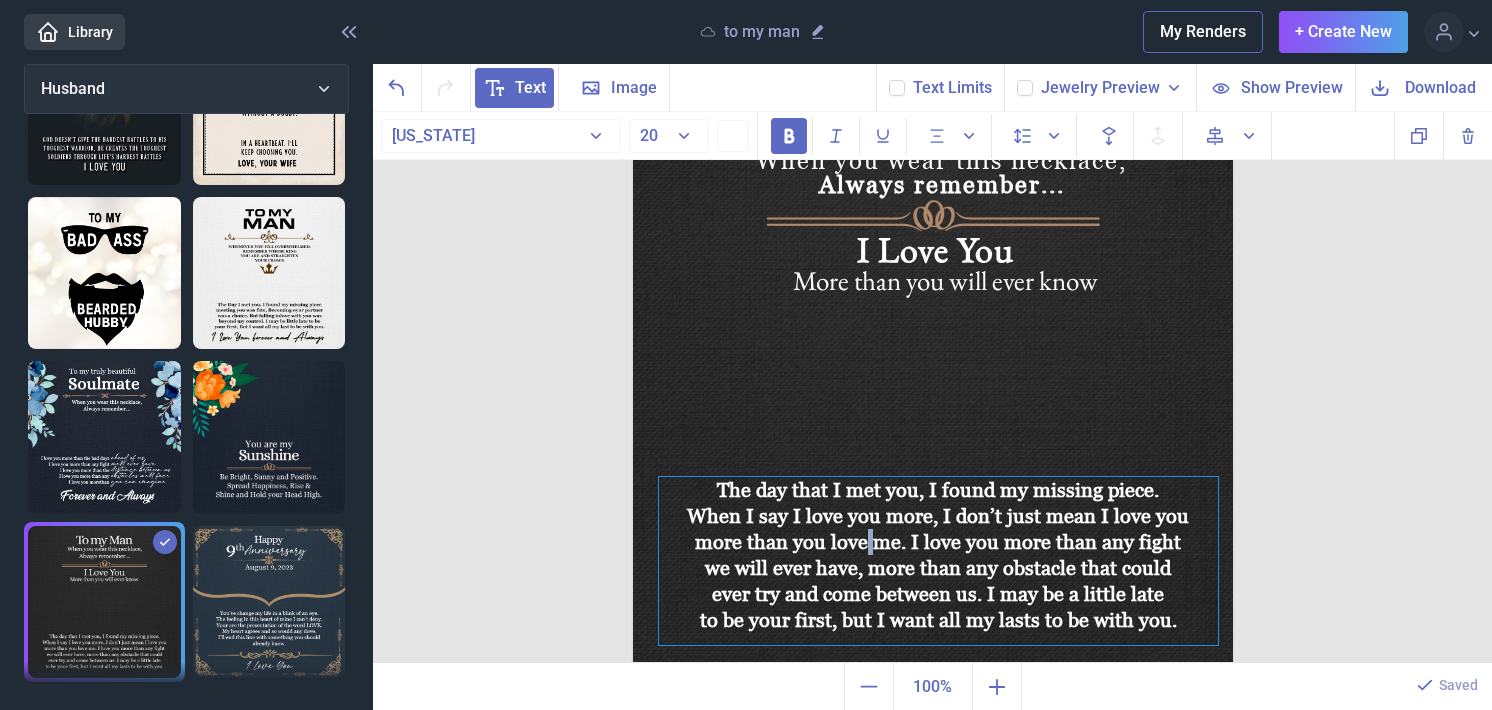 click on "The day that I met you, I found my missing piece. When I say I love you more, I don’t just mean I love you more than you love me. I love you more than any fight we will ever have, more than any obstacle that could ever try and come between us. I may be a little late  to be your first, but I want all my lasts to be with you." at bounding box center [938, 561] 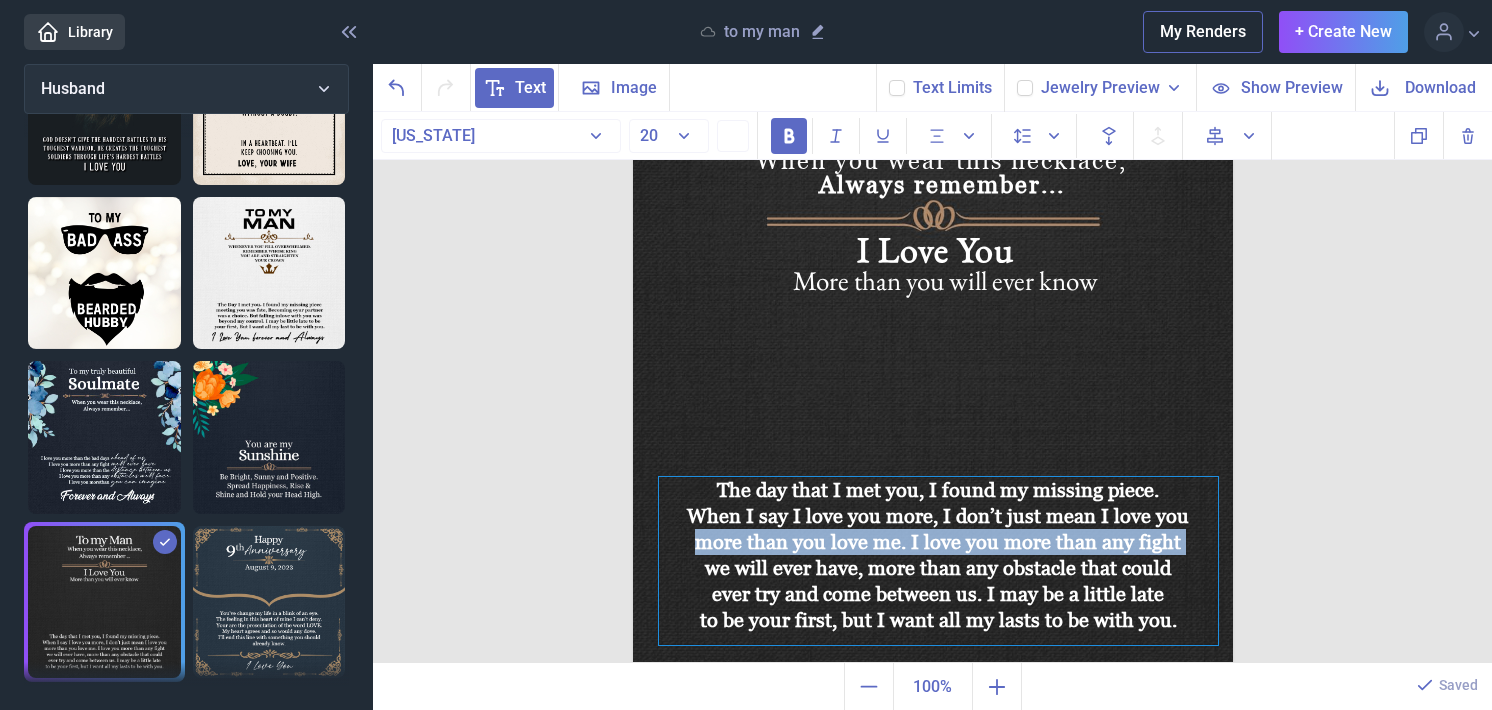 click on "The day that I met you, I found my missing piece. When I say I love you more, I don’t just mean I love you more than you love me. I love you more than any fight we will ever have, more than any obstacle that could ever try and come between us. I may be a little late  to be your first, but I want all my lasts to be with you." at bounding box center [938, 561] 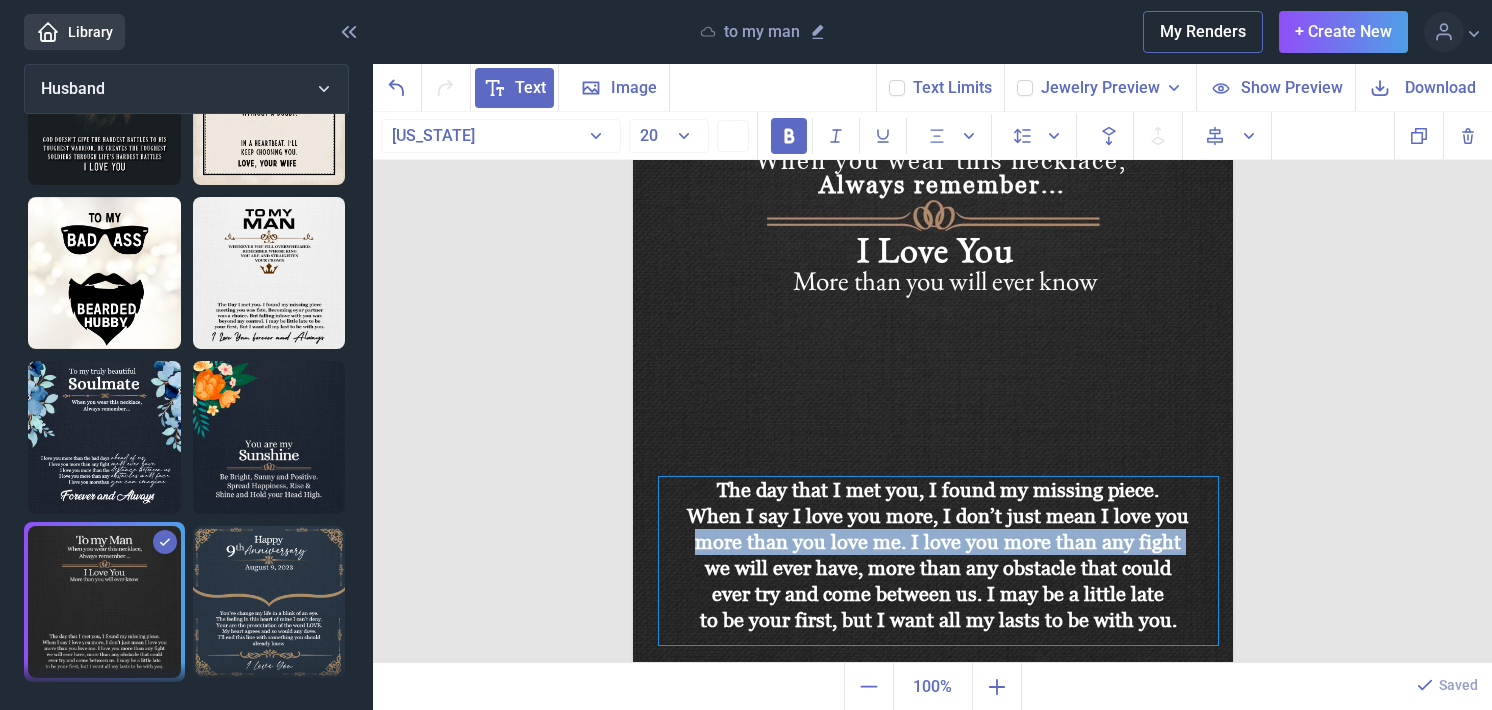 paste 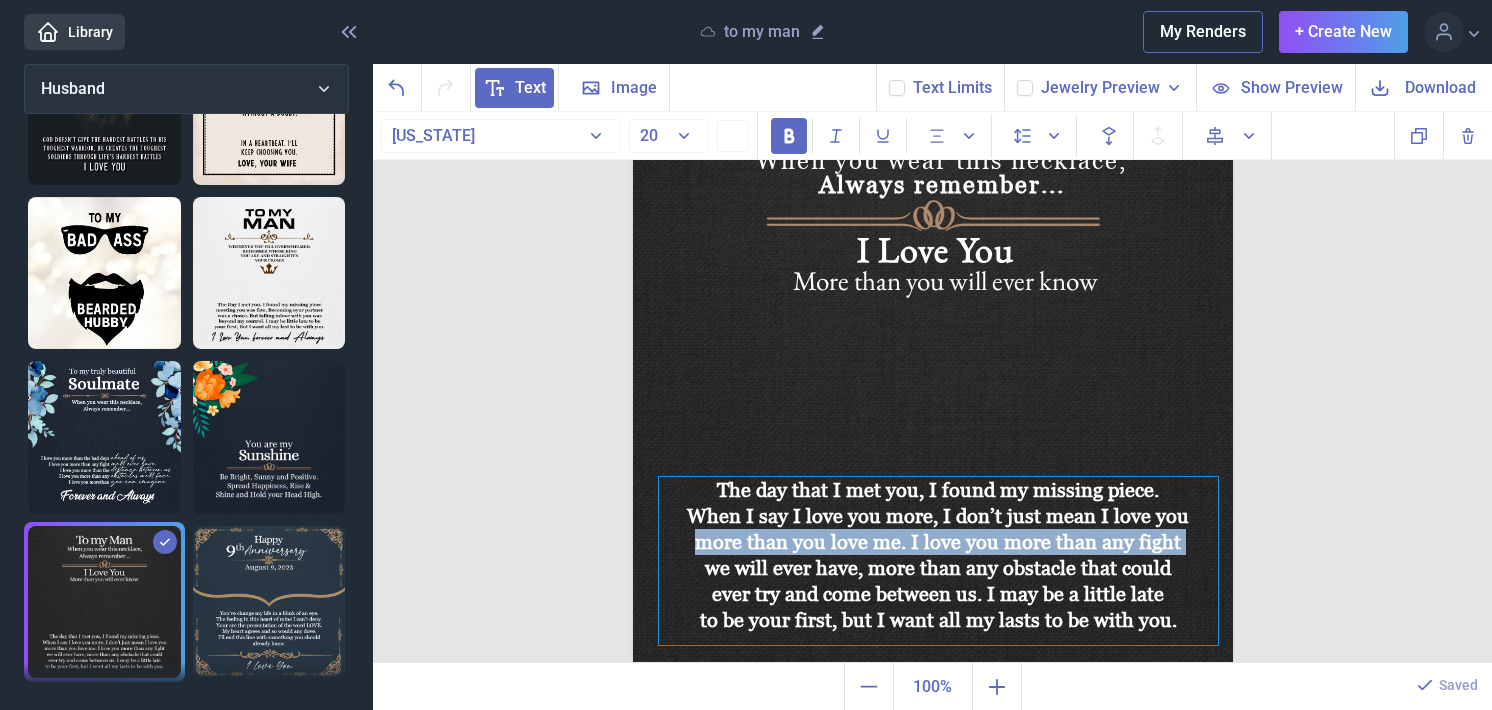 type 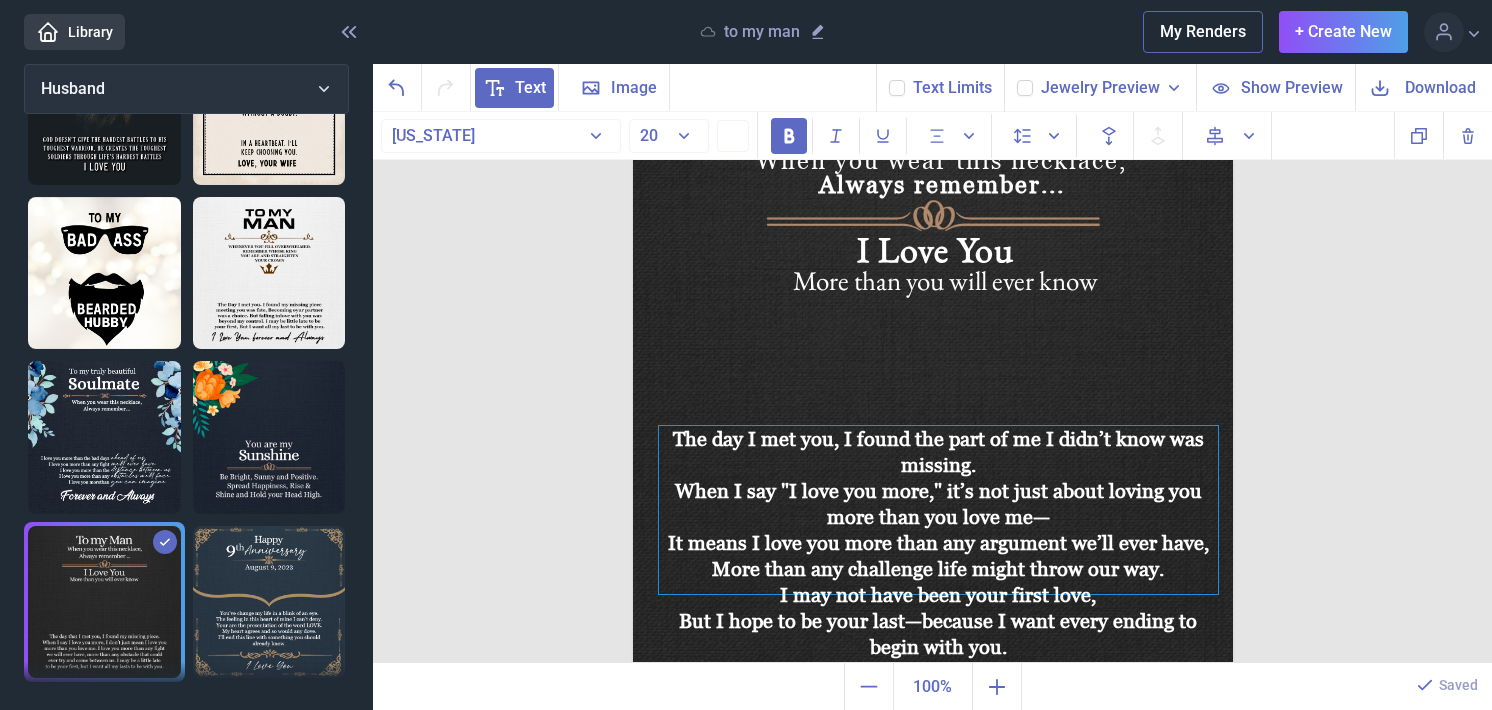 drag, startPoint x: 1004, startPoint y: 553, endPoint x: 1004, endPoint y: 502, distance: 51 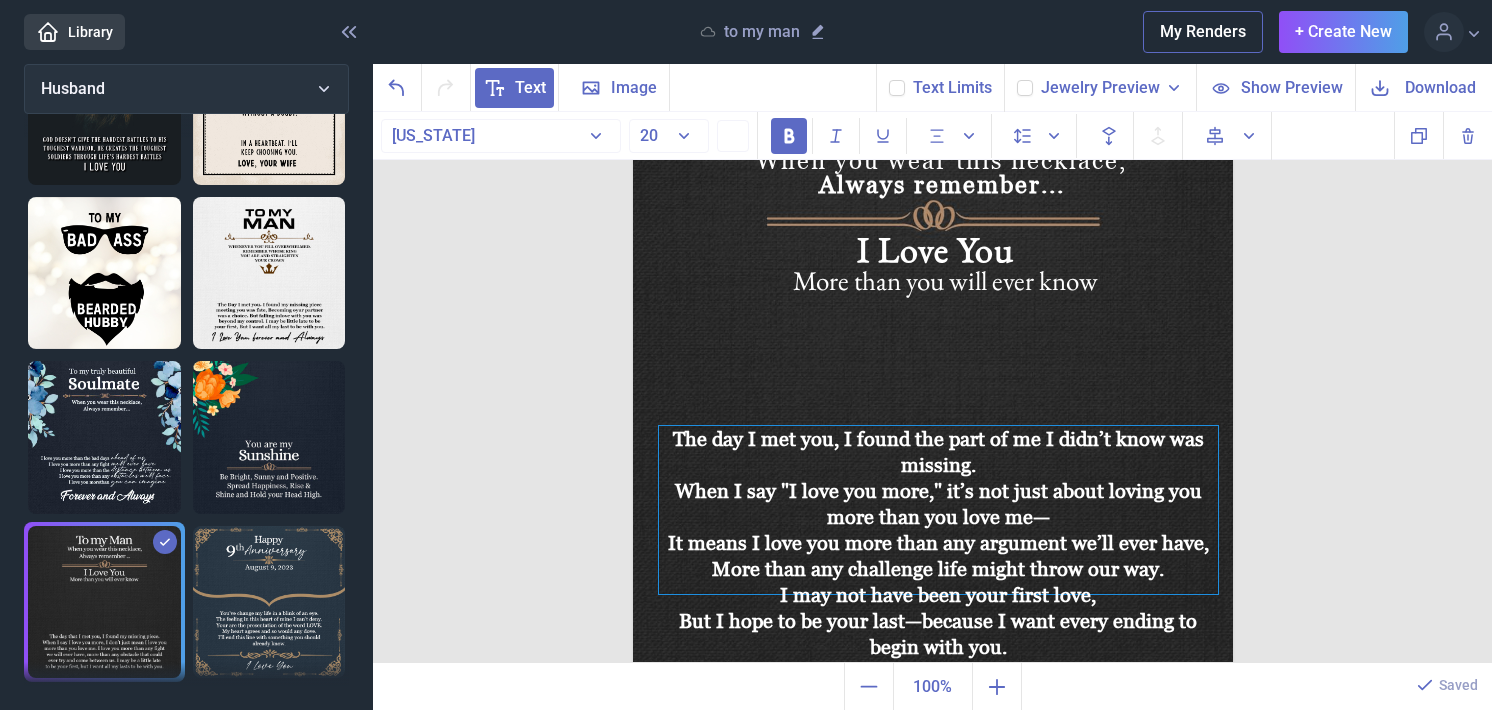 click on "When I say "I love you more," it’s not just about loving you more than you love me—" at bounding box center (938, 504) 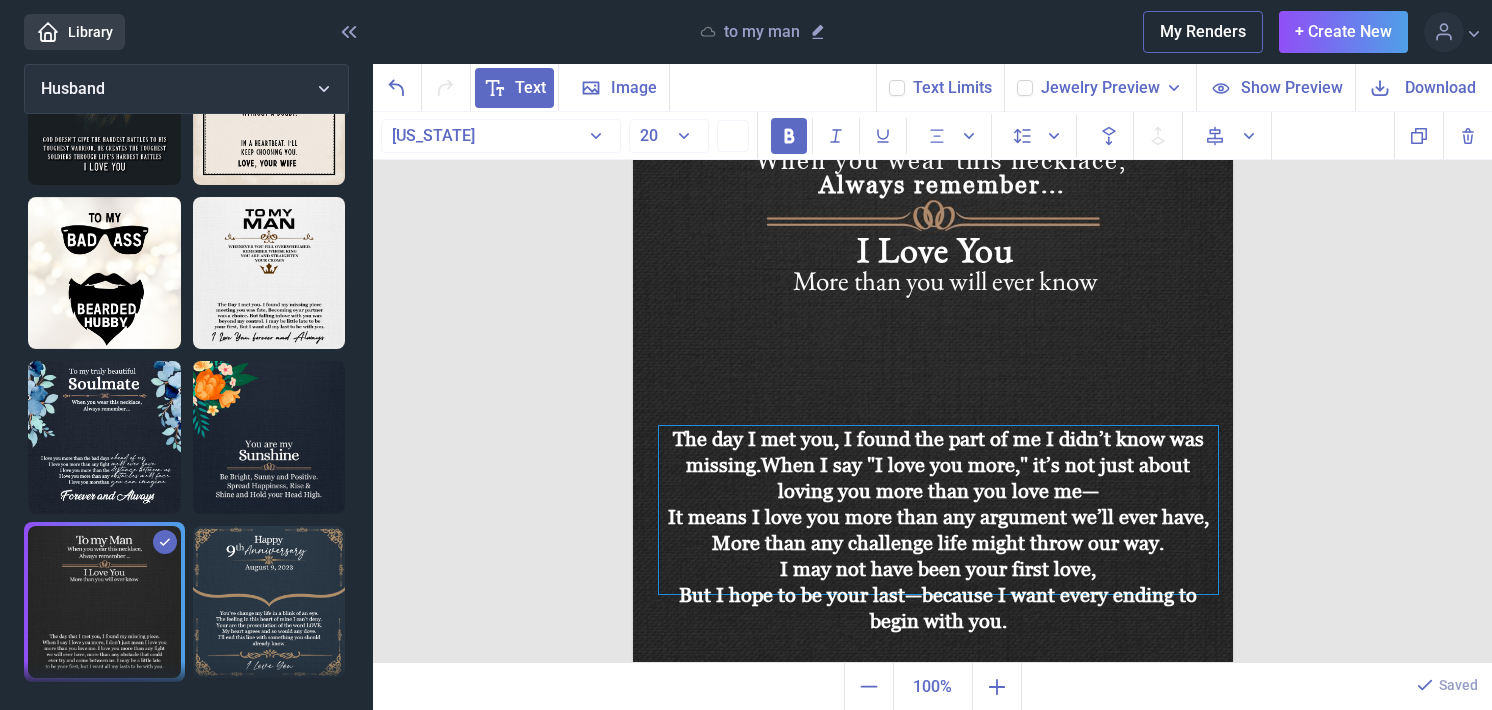 click on "The day I met you, I found the part of me I didn’t know was missing.  When I say "I love you more," it’s not just about loving you more than you love me— It means I love you more than any argument we’ll ever have, More than any challenge life might throw our way. I may not have been your first love, But I hope to be your last—because I want every ending to begin with you." at bounding box center (938, 510) 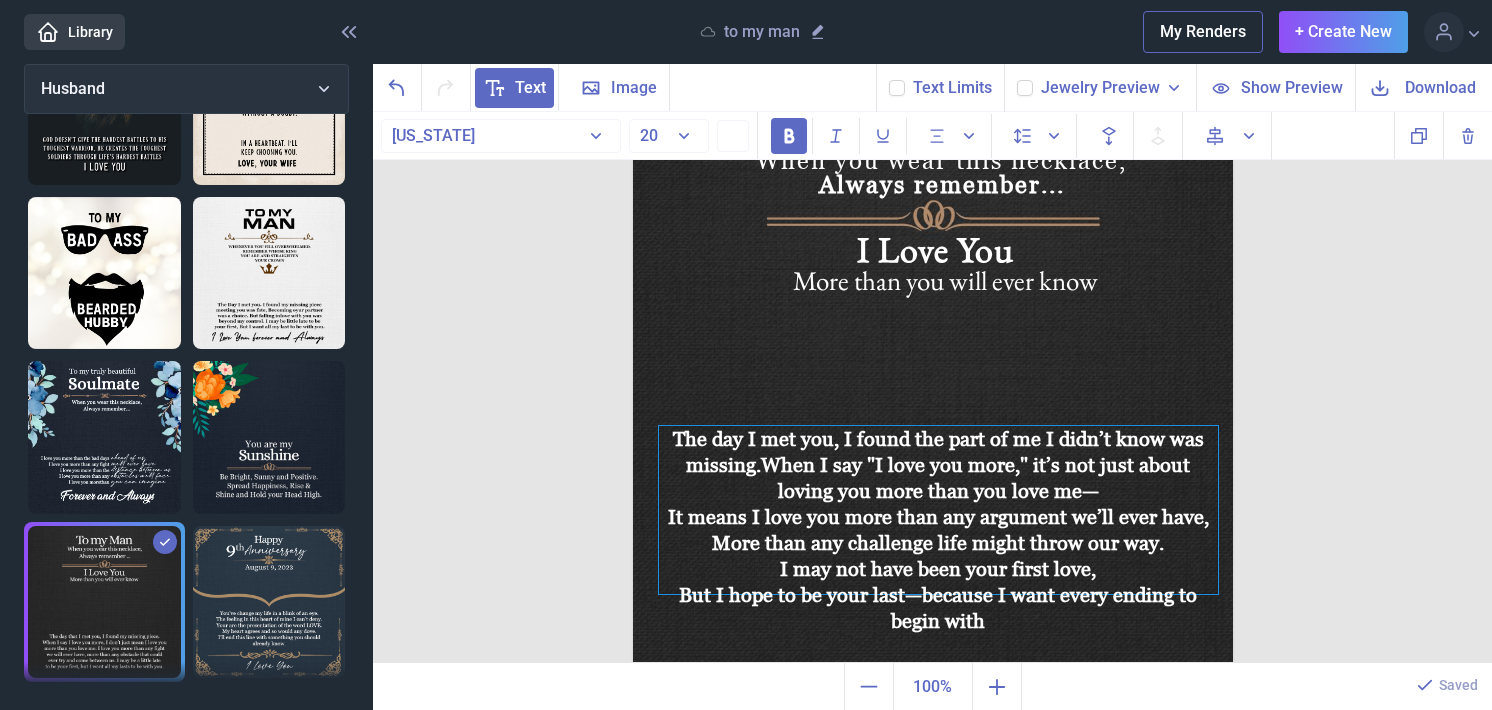 click on "But I hope to be your last—because I want every ending to begin with" at bounding box center [938, 608] 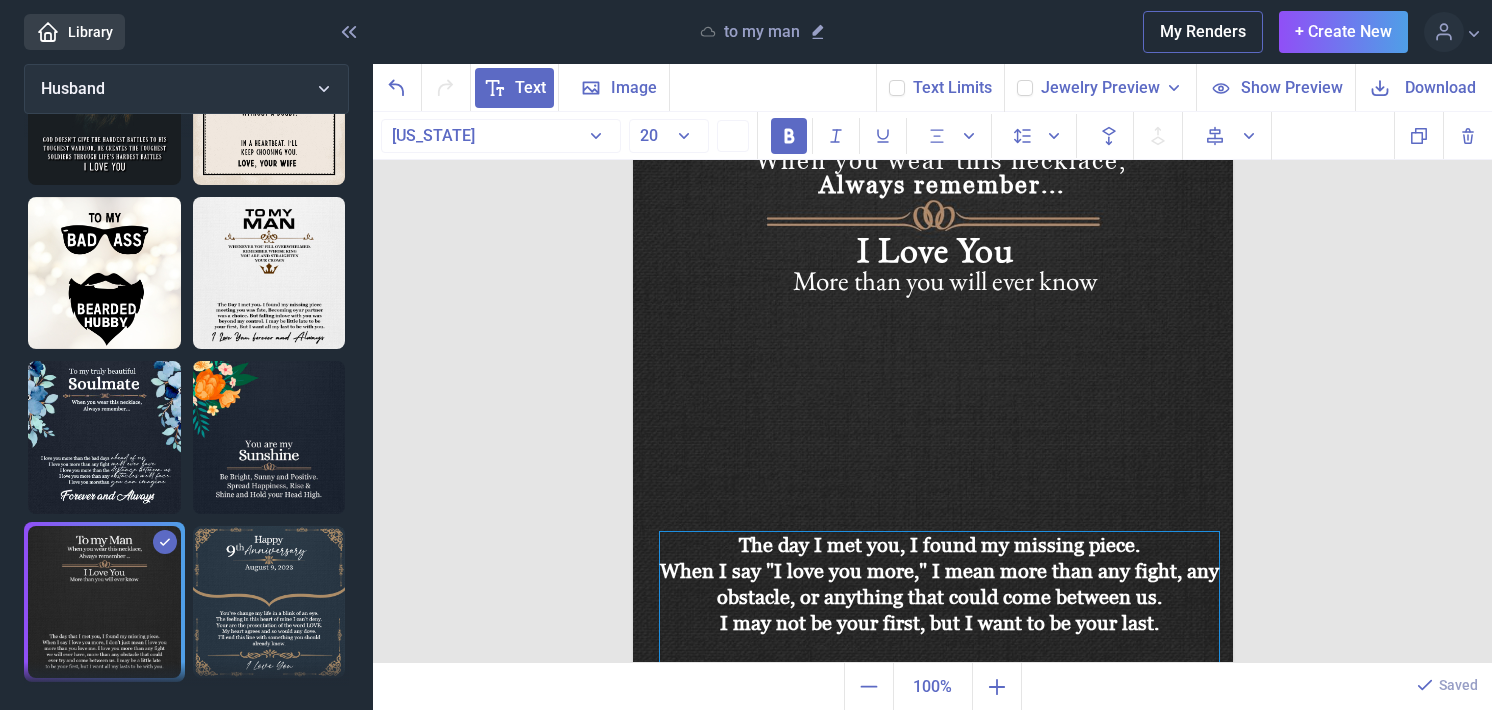 drag, startPoint x: 955, startPoint y: 504, endPoint x: 956, endPoint y: 584, distance: 80.00625 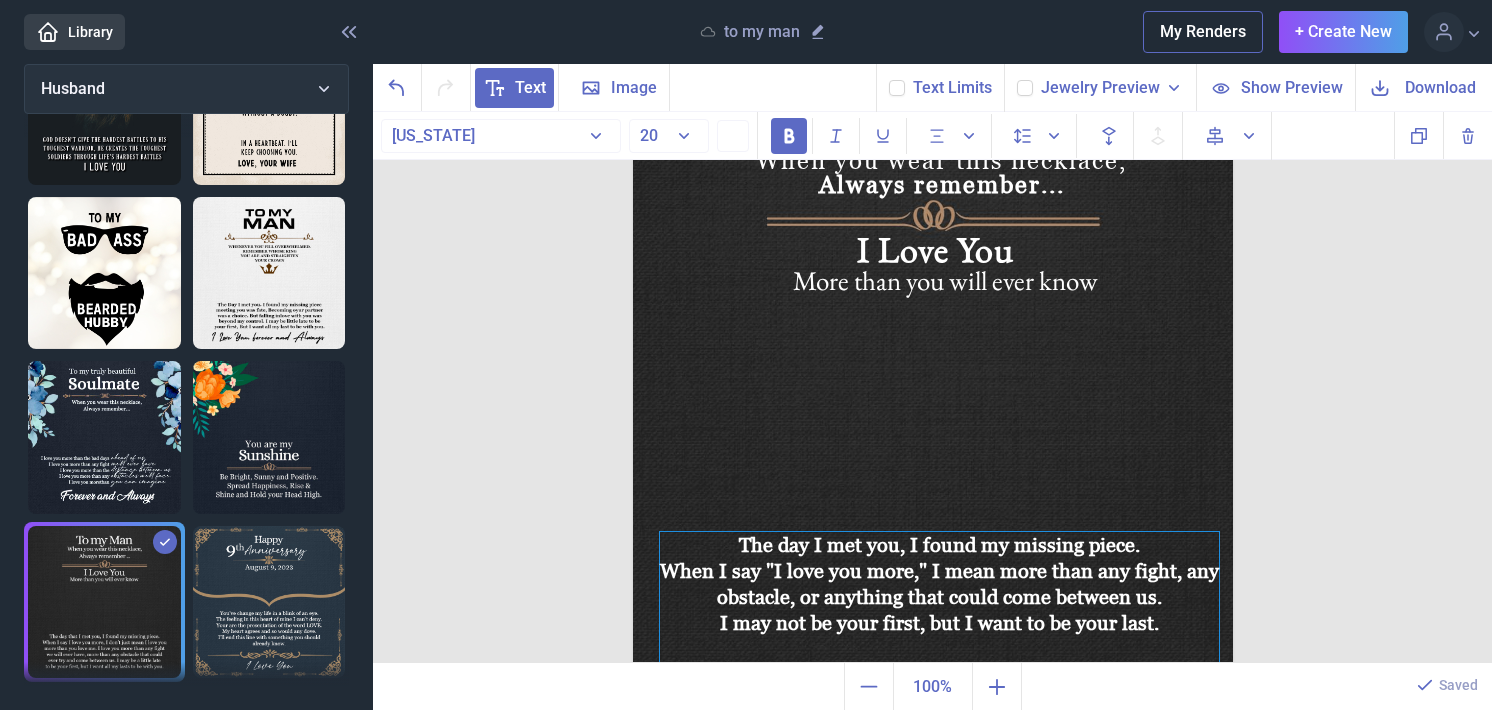 click on "When I say "I love you more," I mean more than any fight, any obstacle, or anything that could come between us." at bounding box center [939, 584] 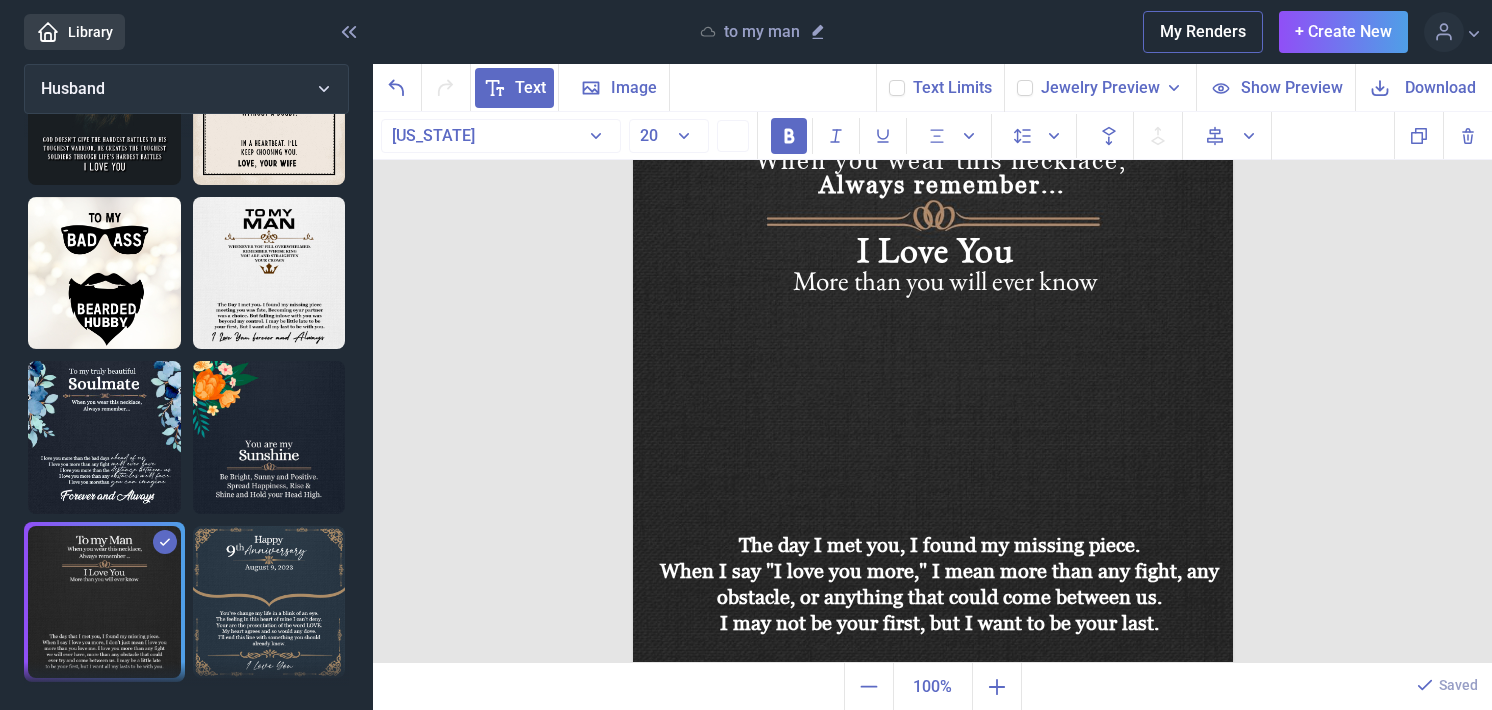 click on "Jewelry Preview" at bounding box center [1100, 88] 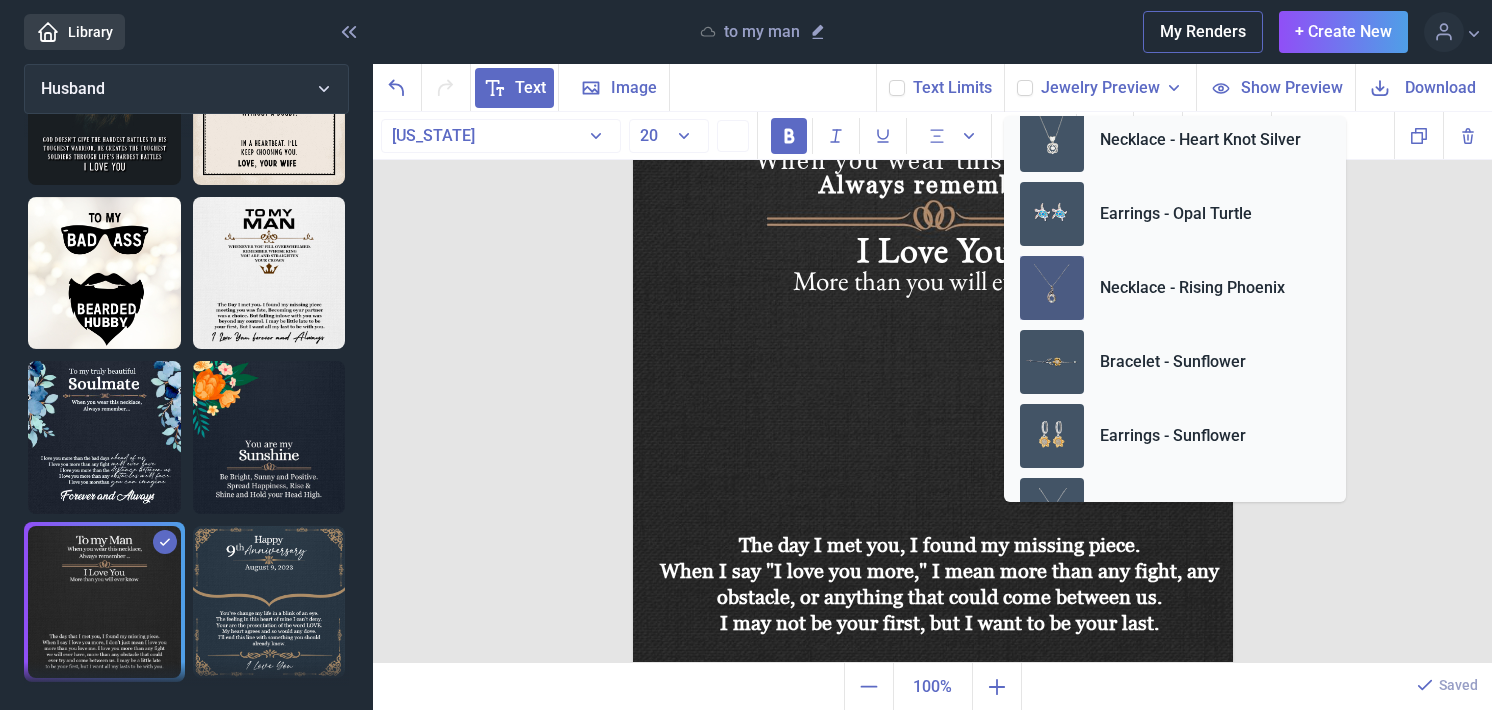 scroll, scrollTop: 500, scrollLeft: 0, axis: vertical 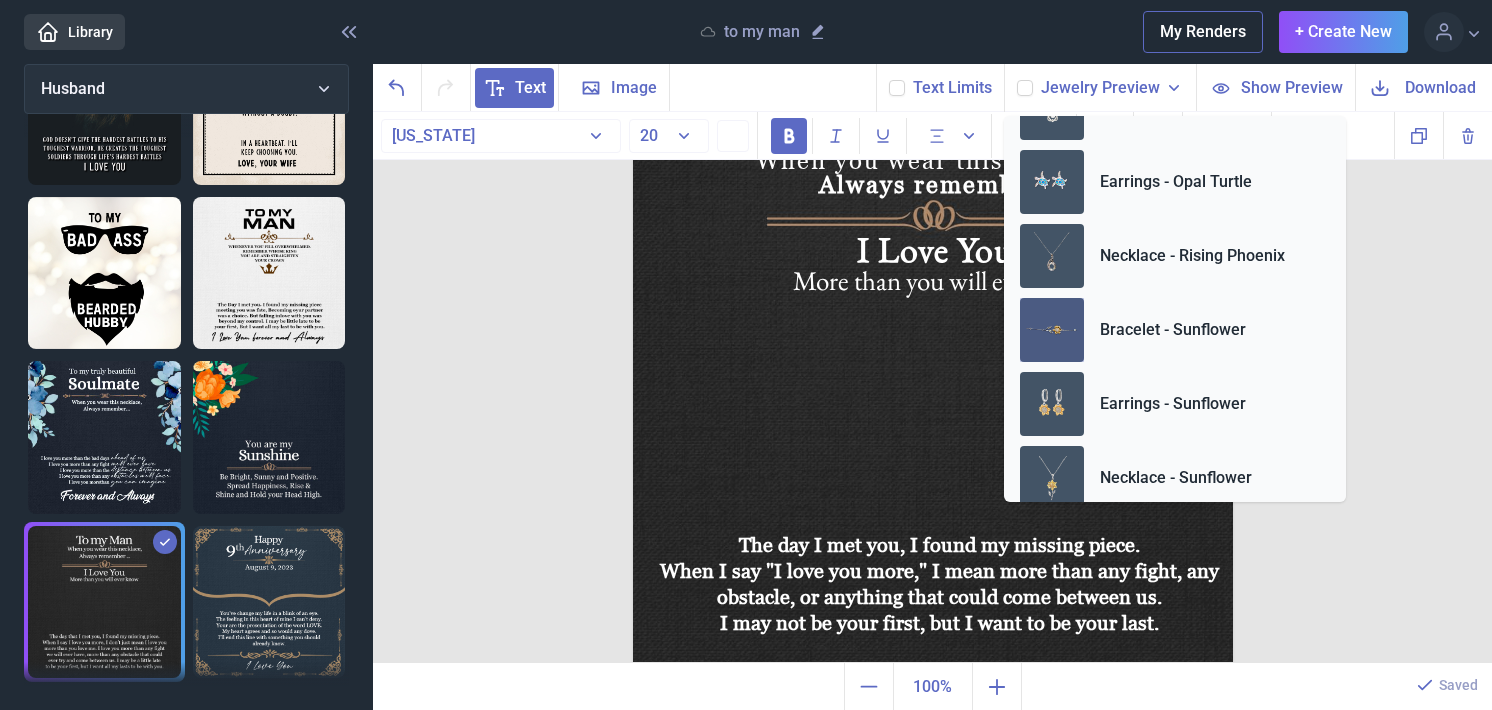 click on "Bracelet - Sunflower" at bounding box center (1173, 330) 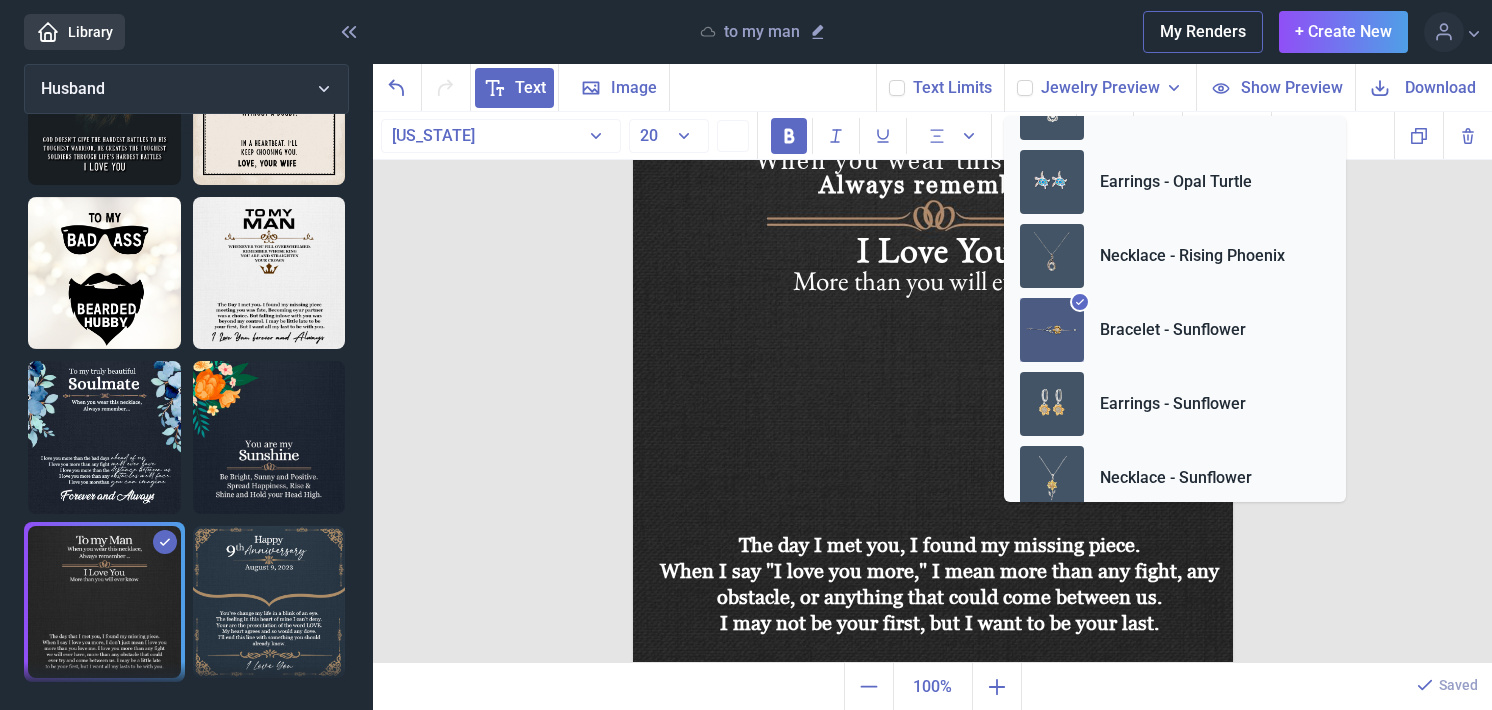 click on "Necklet - Dragonfly     Necklet - Double Hearts     Necklet - Forever Love     Cross - Artisan Crafted     Necklace - Crown Pendant     Necklace - Love Dancing Crystal     Necklace - Heart Knot Silver     Earrings - Opal Turtle     Necklace - Rising Phoenix     Bracelet - Sunflower     Earrings - Sunflower     Necklace - Sunflower     Necklace - Turtle     Necklace - Wishbone Dancing     Necklace - Heart Knot Gold" at bounding box center (1175, 309) 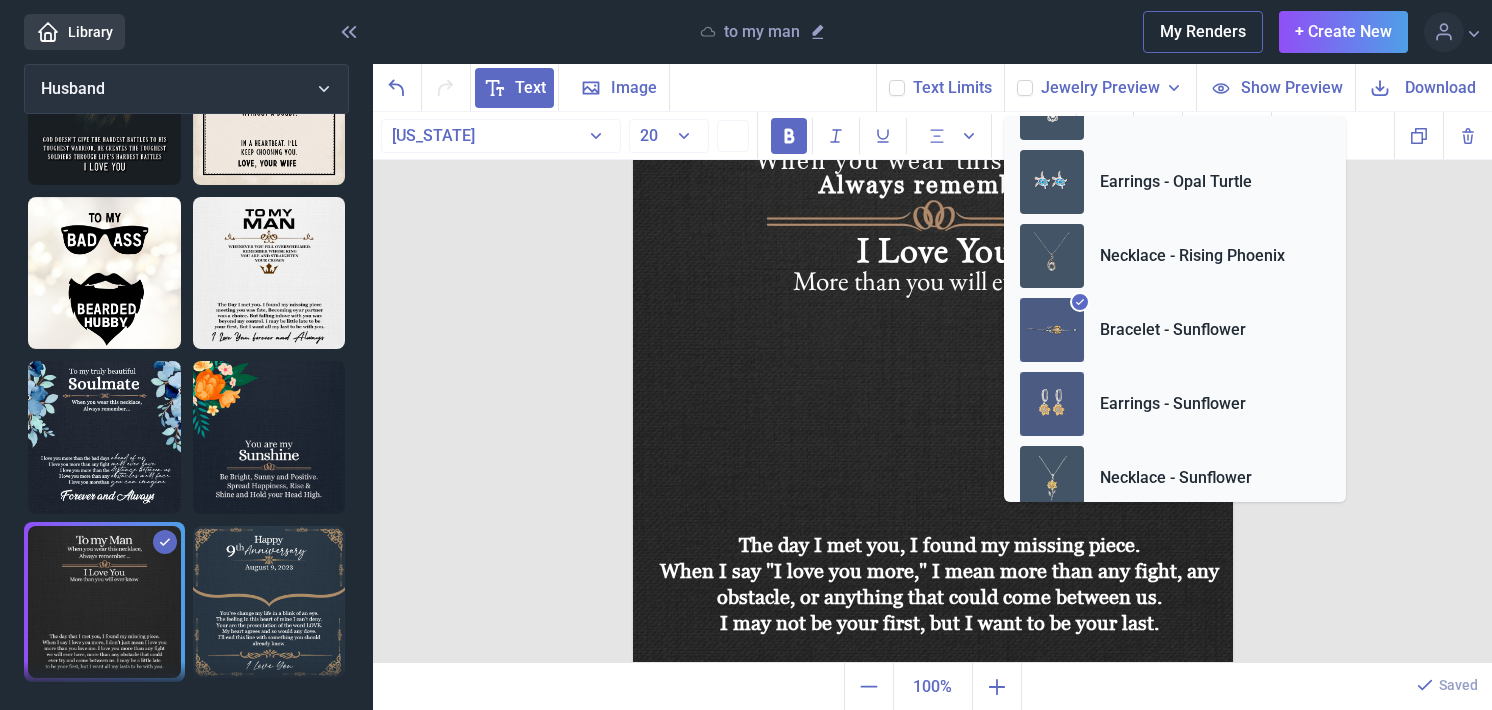 click on "Earrings - Sunflower" at bounding box center (1173, 404) 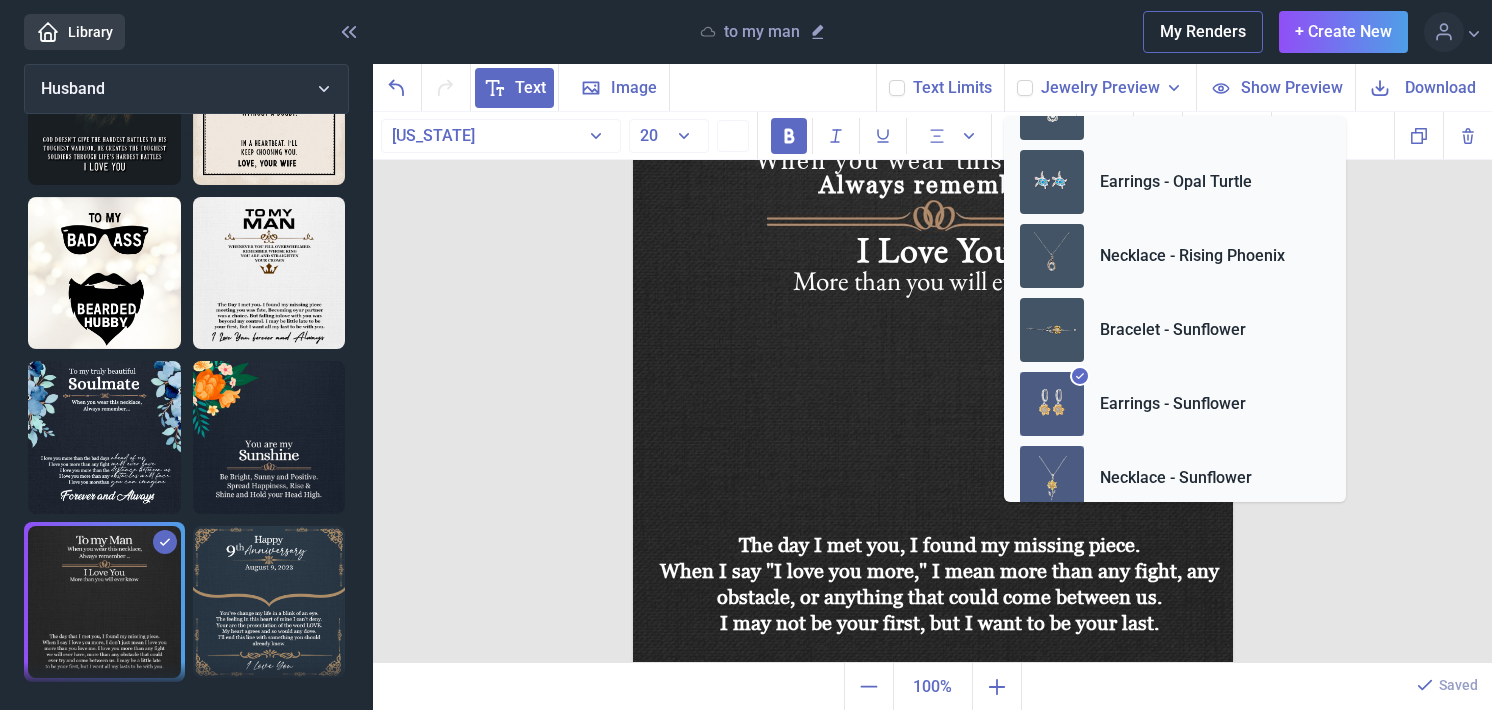 click on "Necklace - Sunflower" at bounding box center (1175, 478) 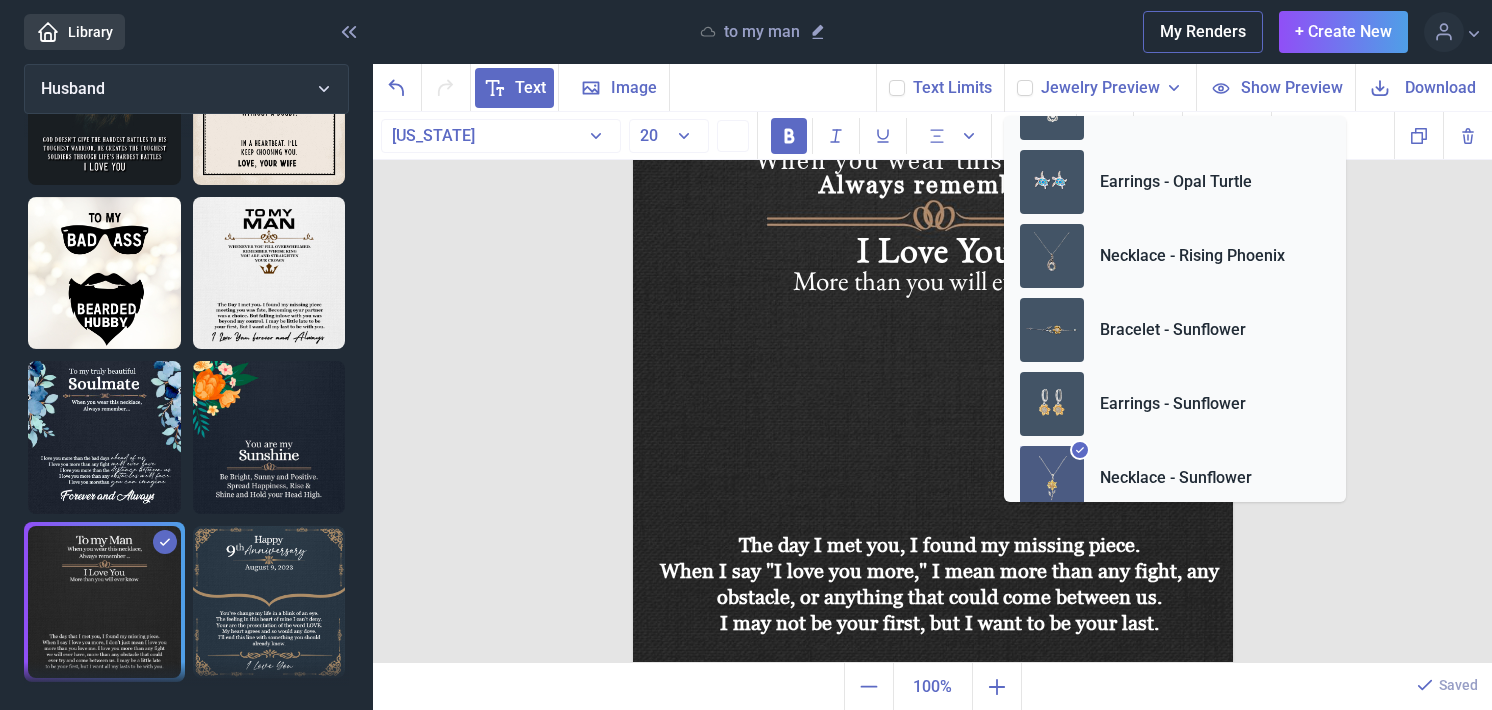 click on "To my Man       When you wear this necklace, Always remember...       I Love You       More than you will ever know       The day I met you, I found my missing piece. When I say "I love you more," I mean more than any fight, any obstacle, or anything that could come between us. I may not be your first, but I want to be your last.                  Duplicate     Delete       Backwards   >   Forward" at bounding box center [932, 388] 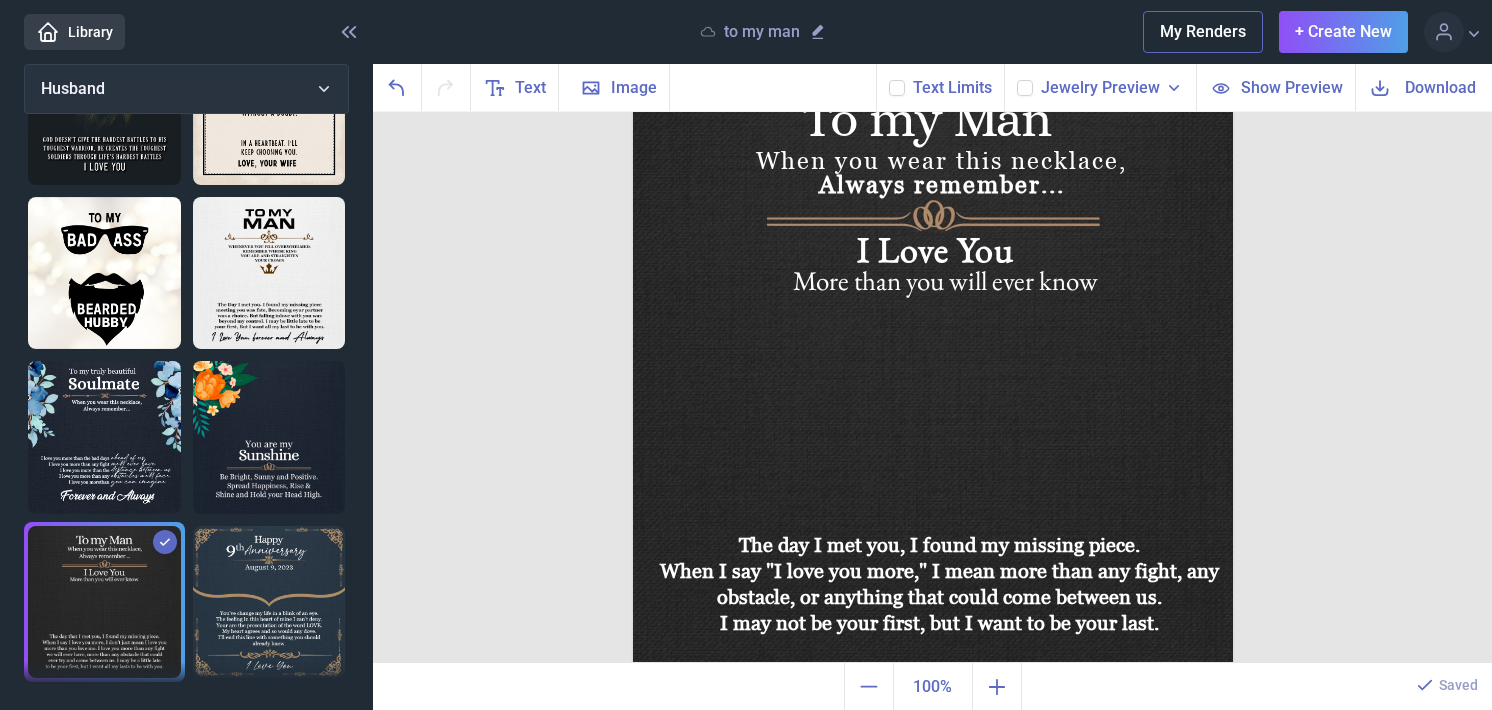 click on "Download" at bounding box center [1440, 87] 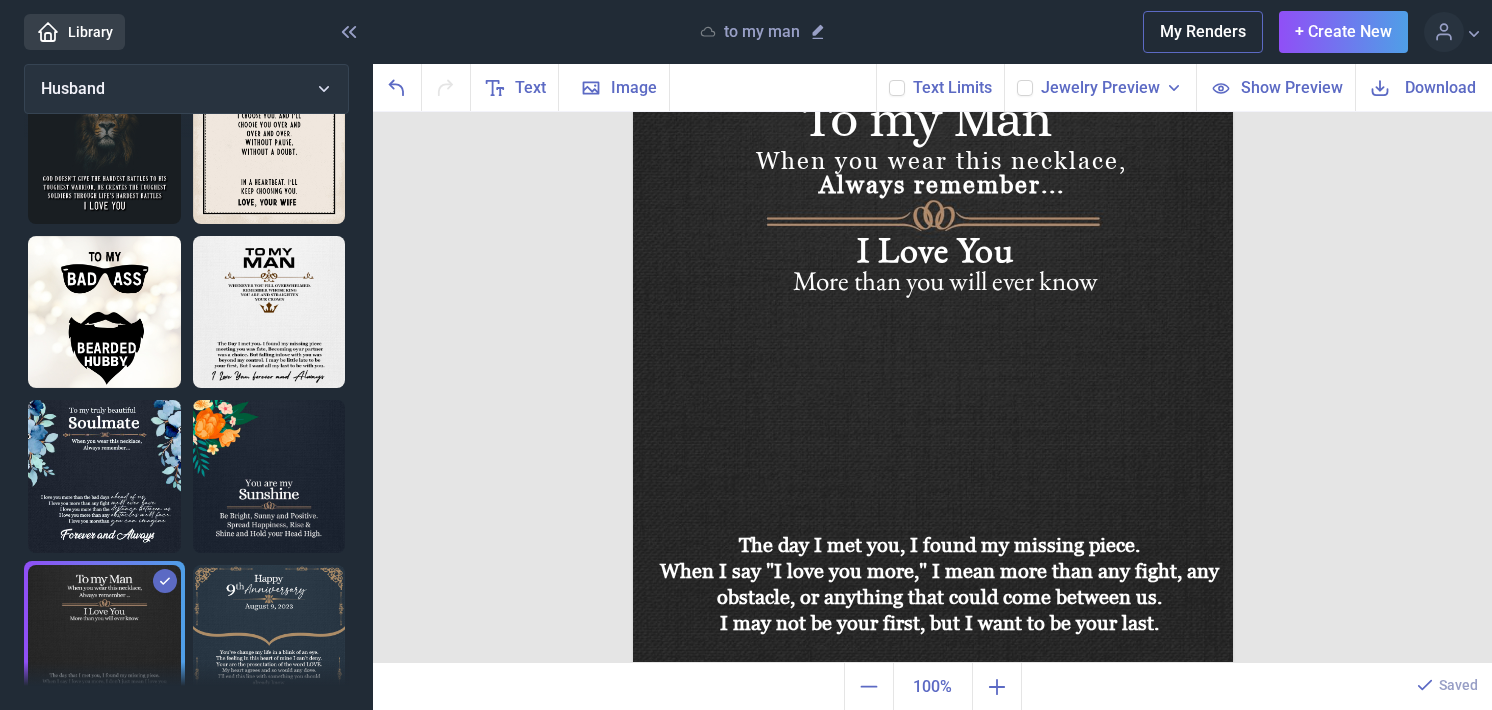 scroll, scrollTop: 0, scrollLeft: 0, axis: both 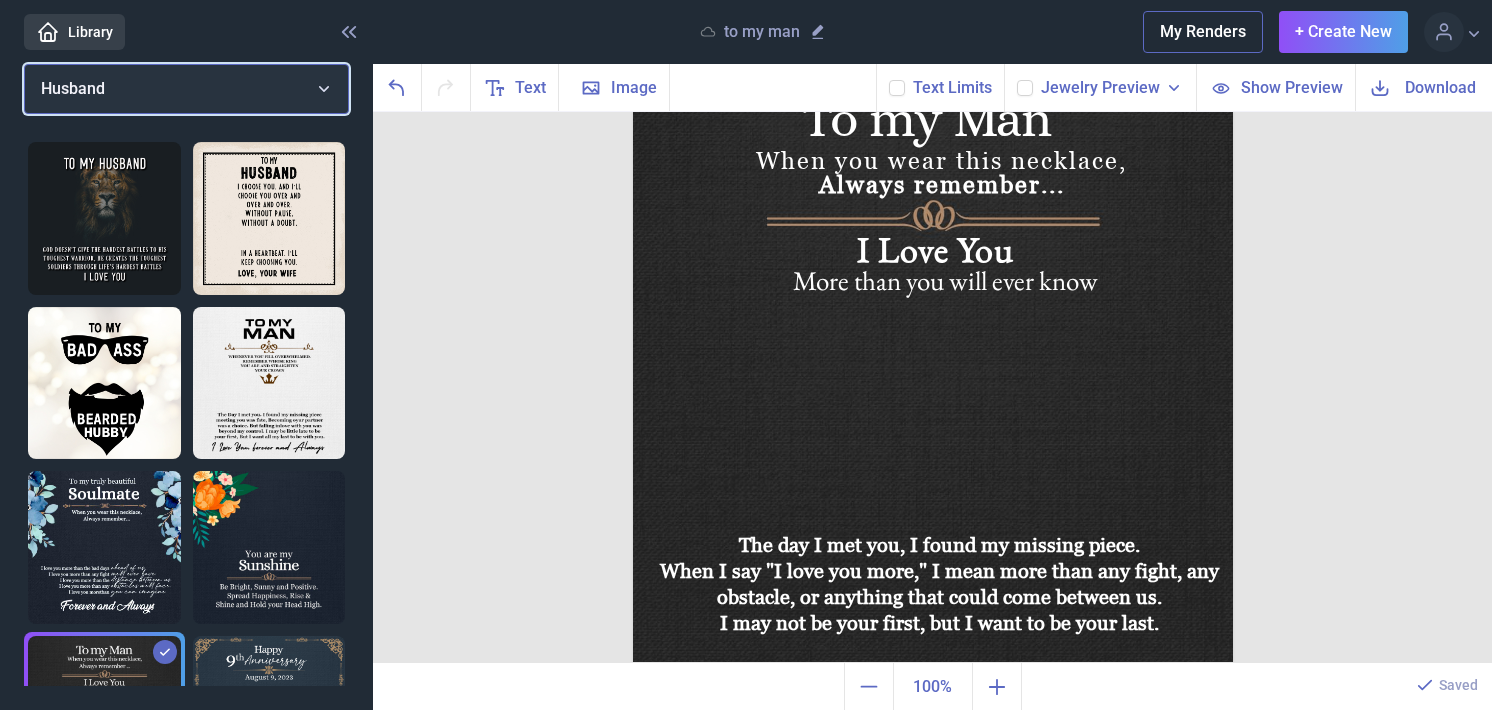 click on "Husband" at bounding box center [186, 89] 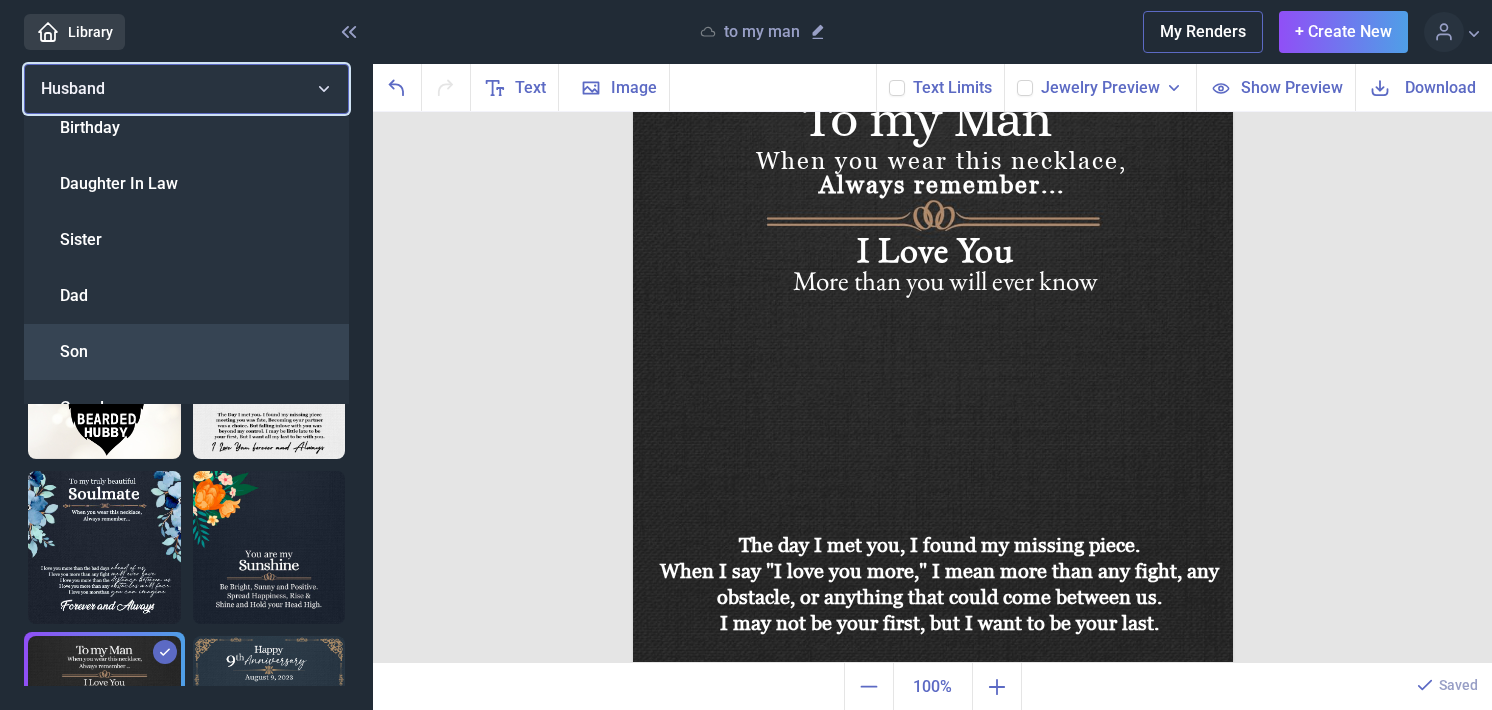 scroll, scrollTop: 0, scrollLeft: 0, axis: both 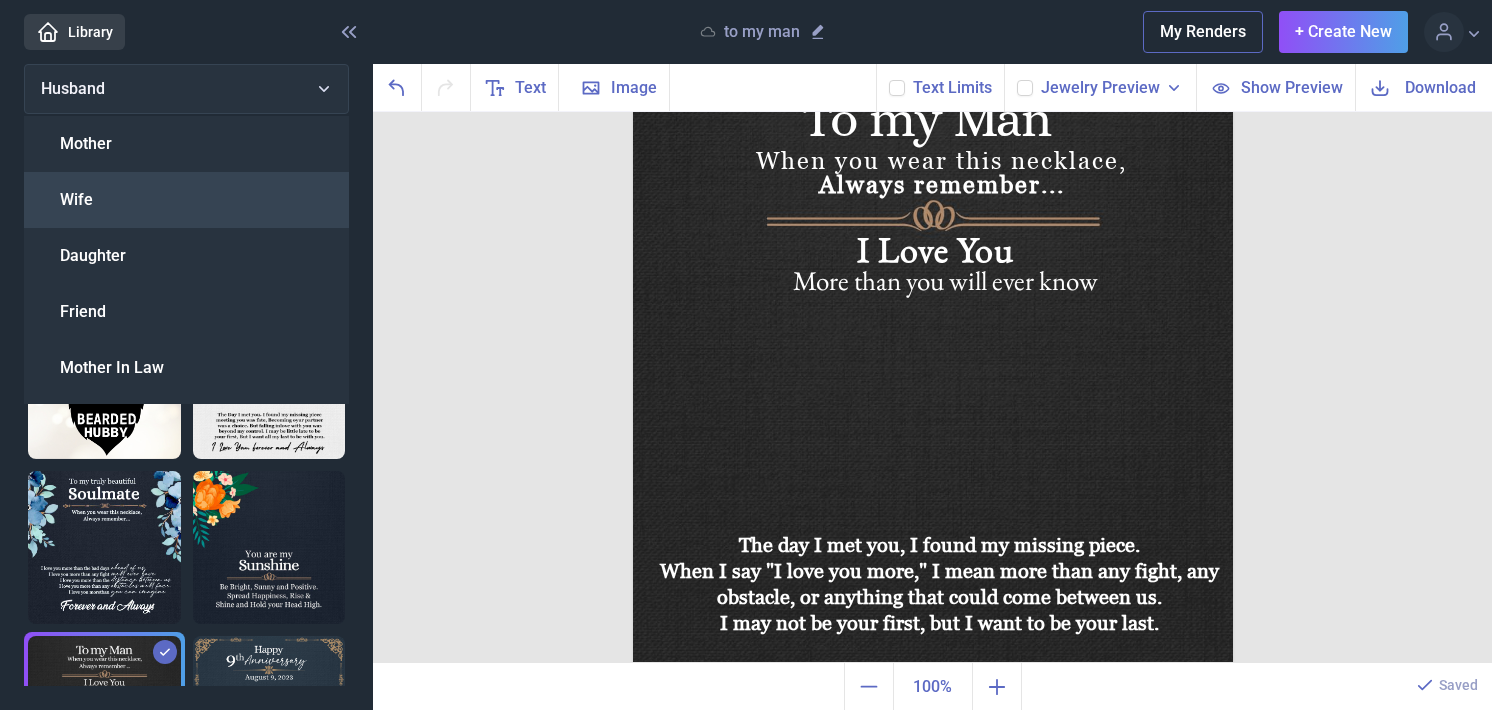 click on "Wife" at bounding box center (186, 200) 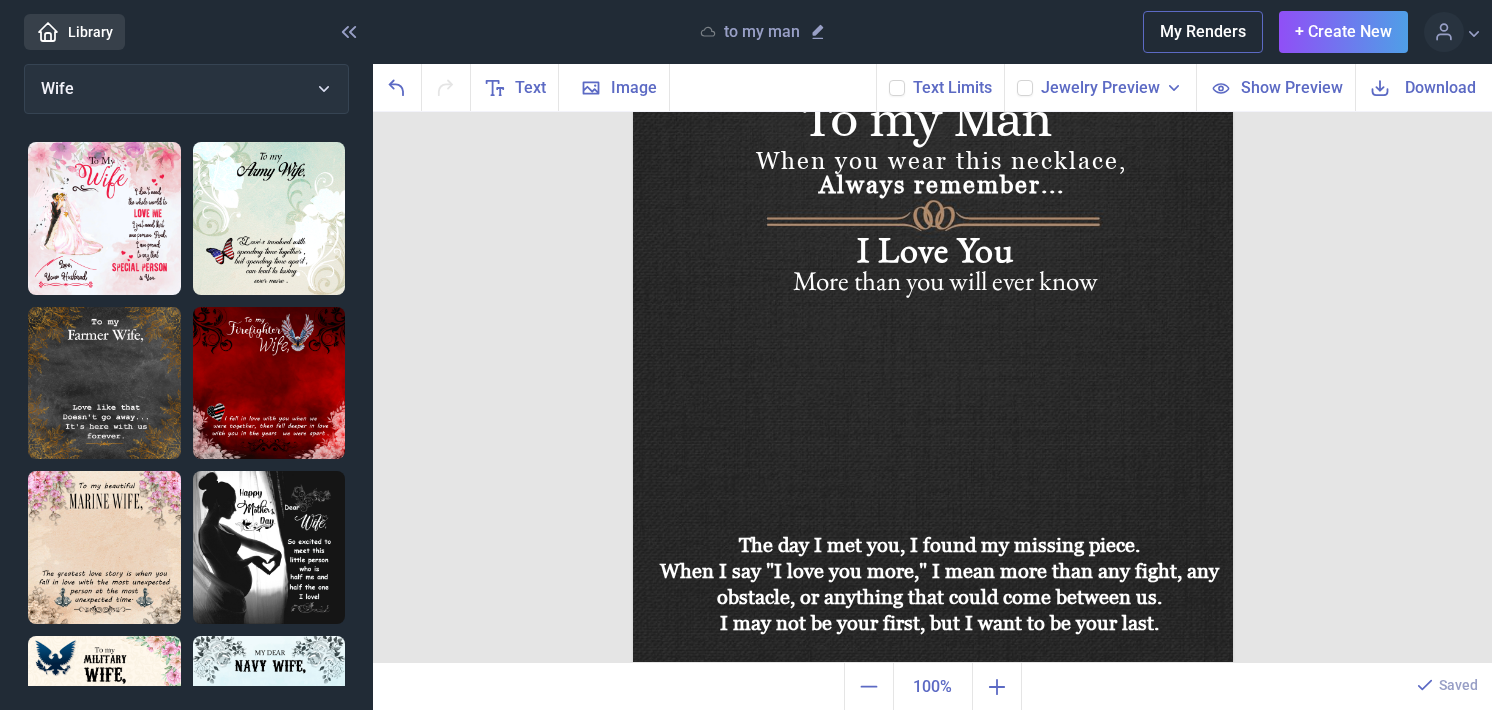 click at bounding box center (104, 218) 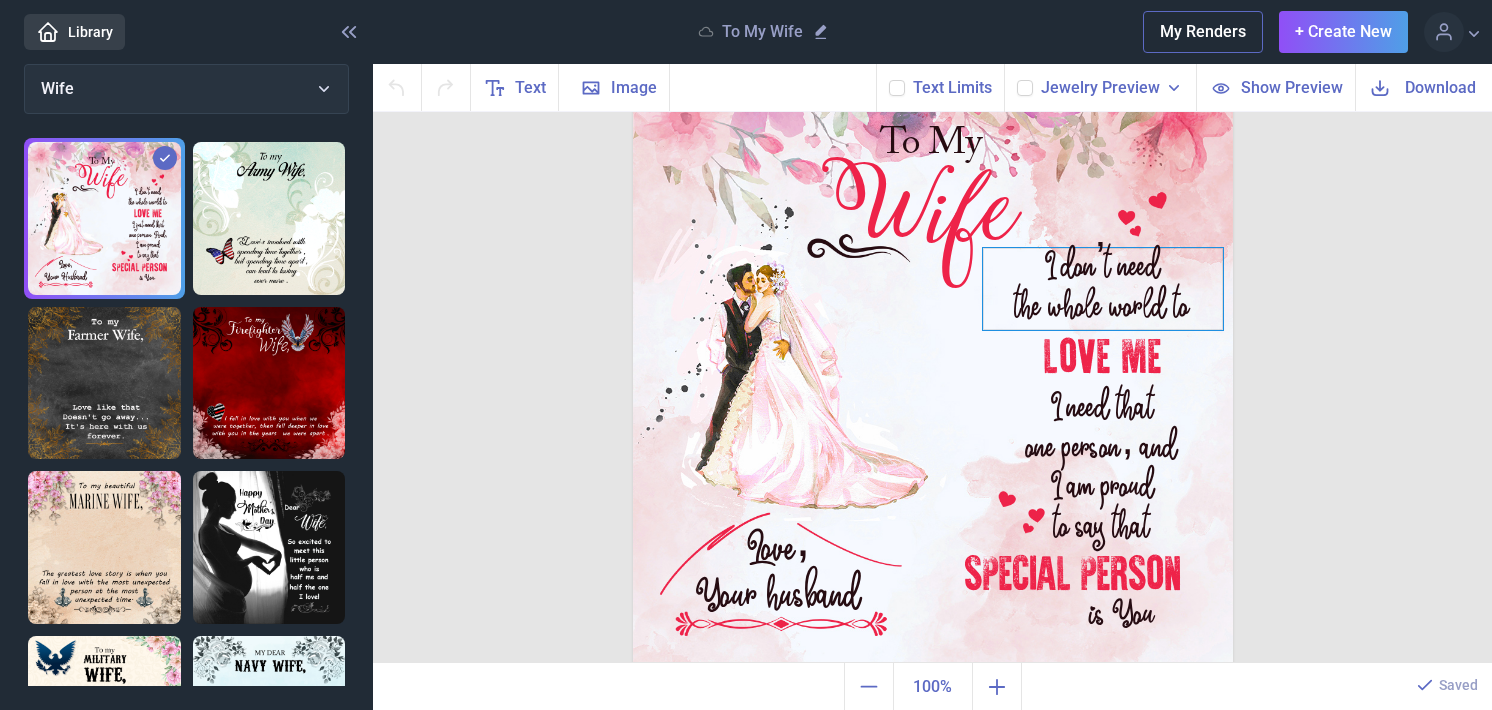 click on "I don’t need  the whole world to" at bounding box center (933, 65) 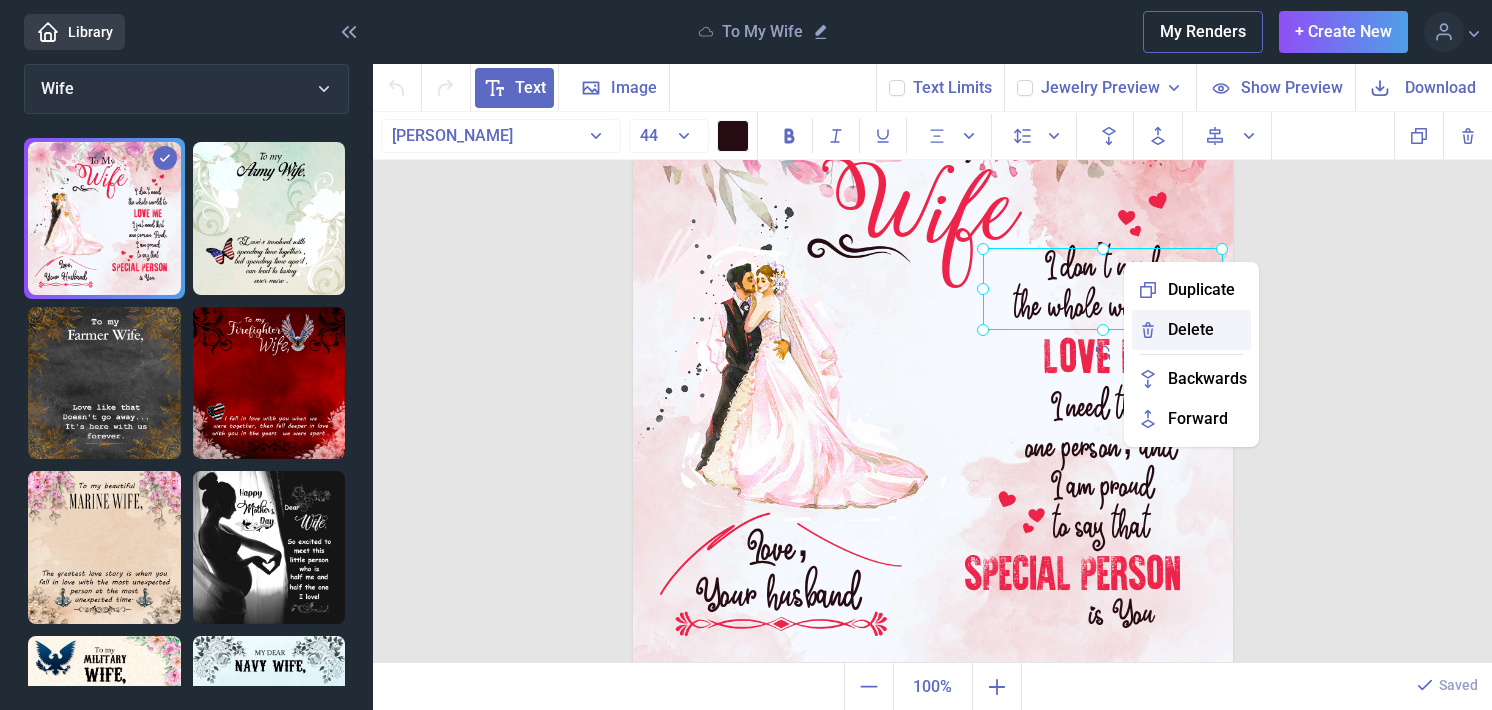 click on "Delete" at bounding box center (1191, 330) 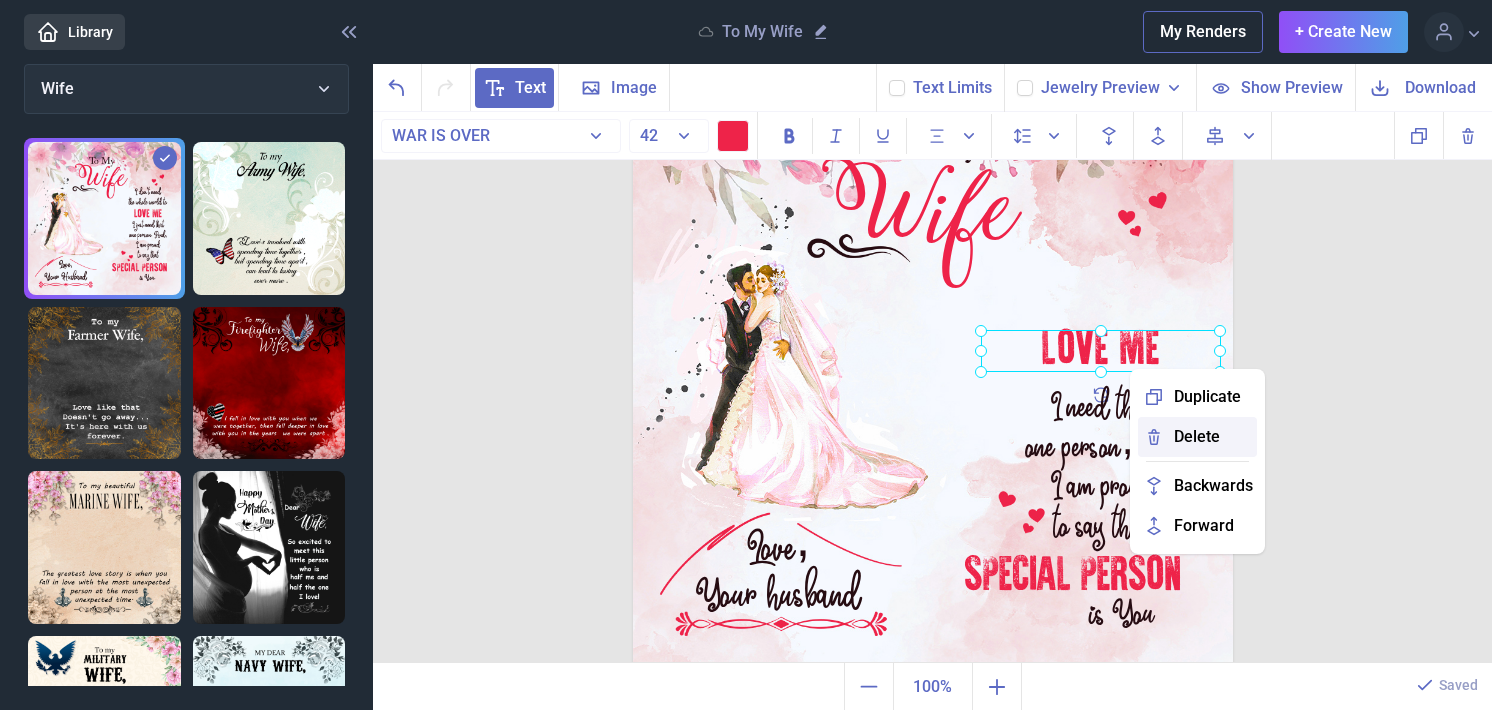 click on "Delete" at bounding box center [1197, 437] 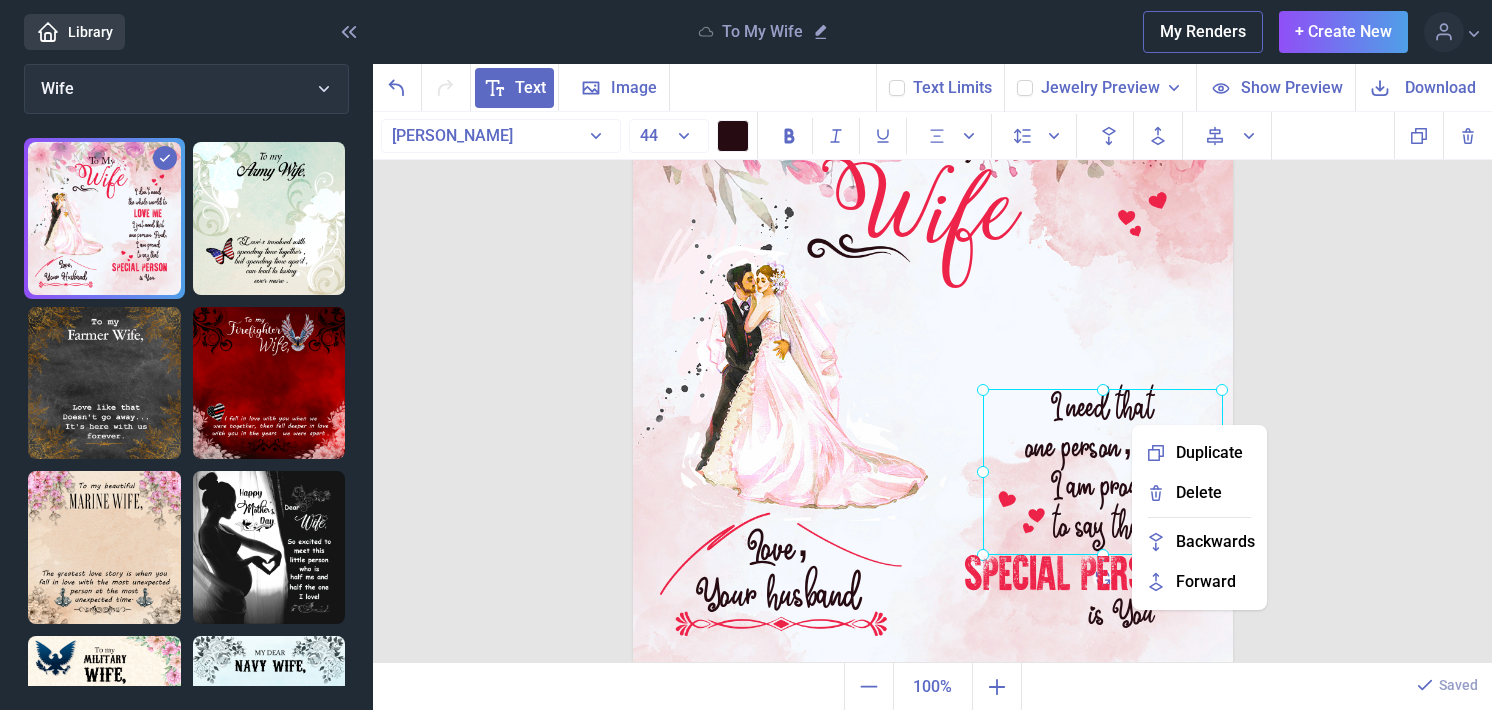click on "Delete" at bounding box center (1199, 493) 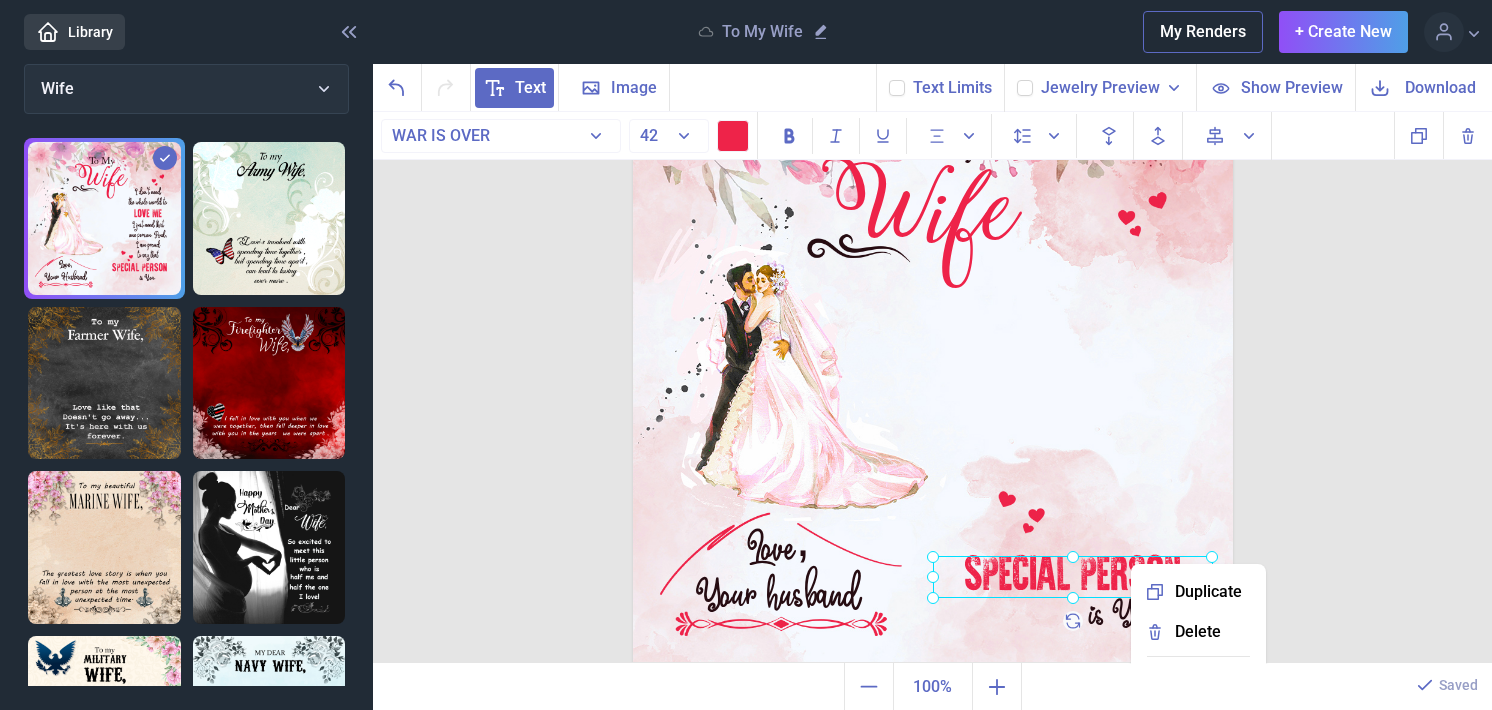 click at bounding box center (933, 365) 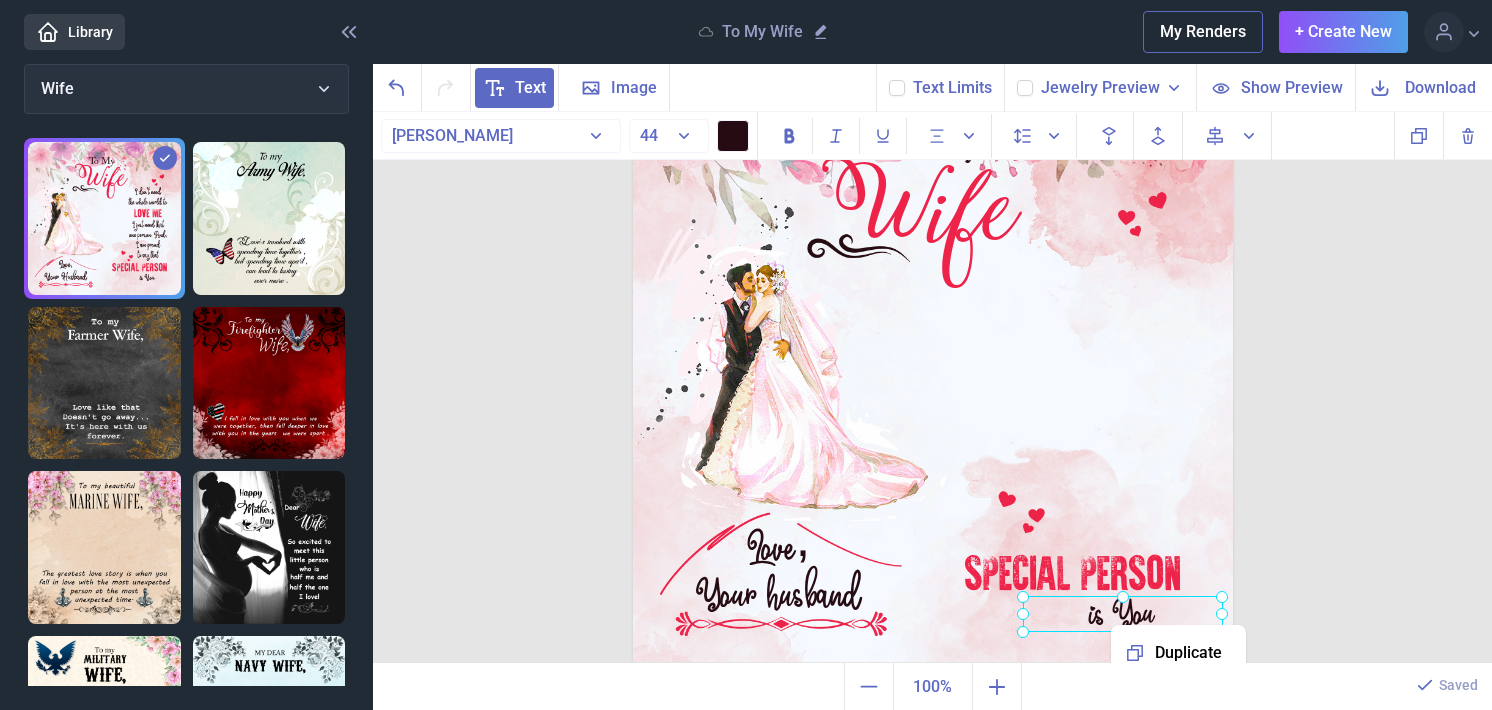 click at bounding box center (933, 365) 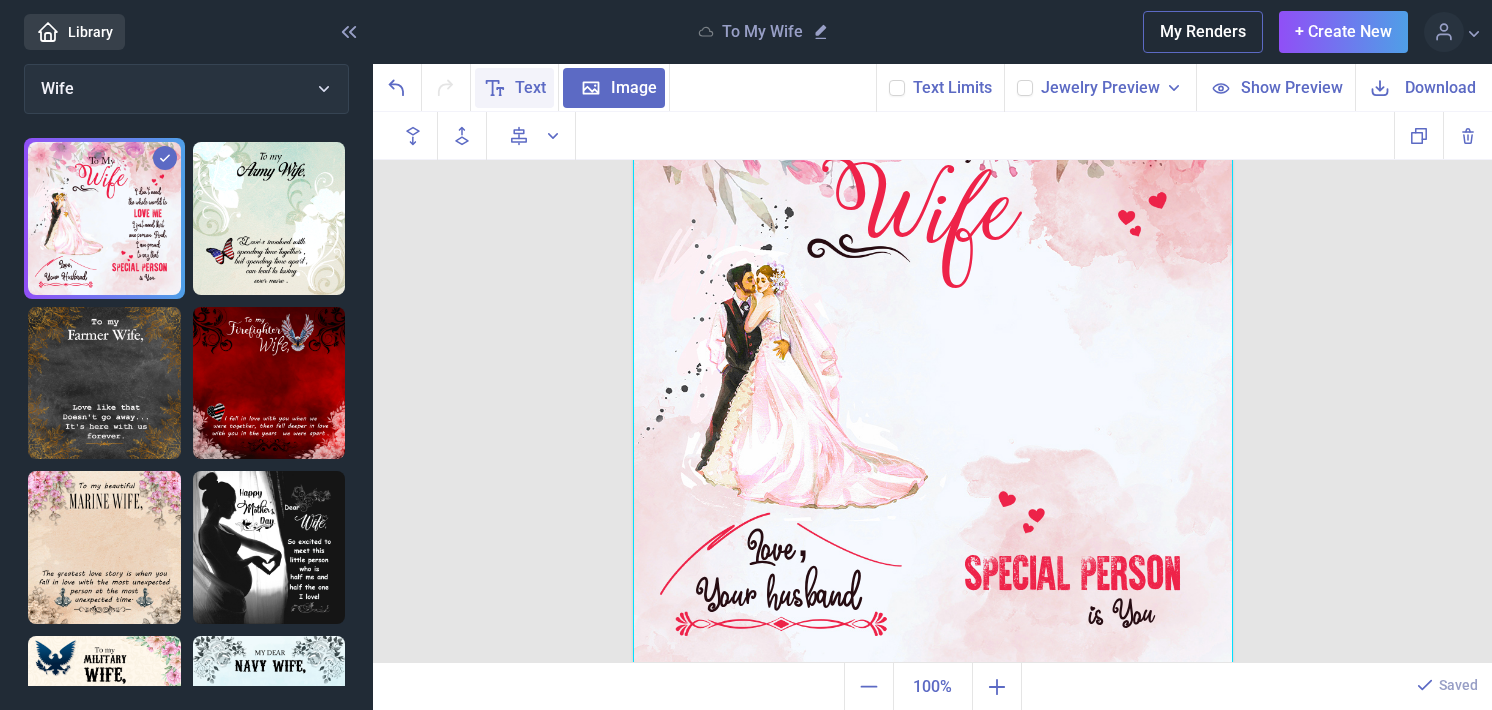 click on "Text" at bounding box center [530, 88] 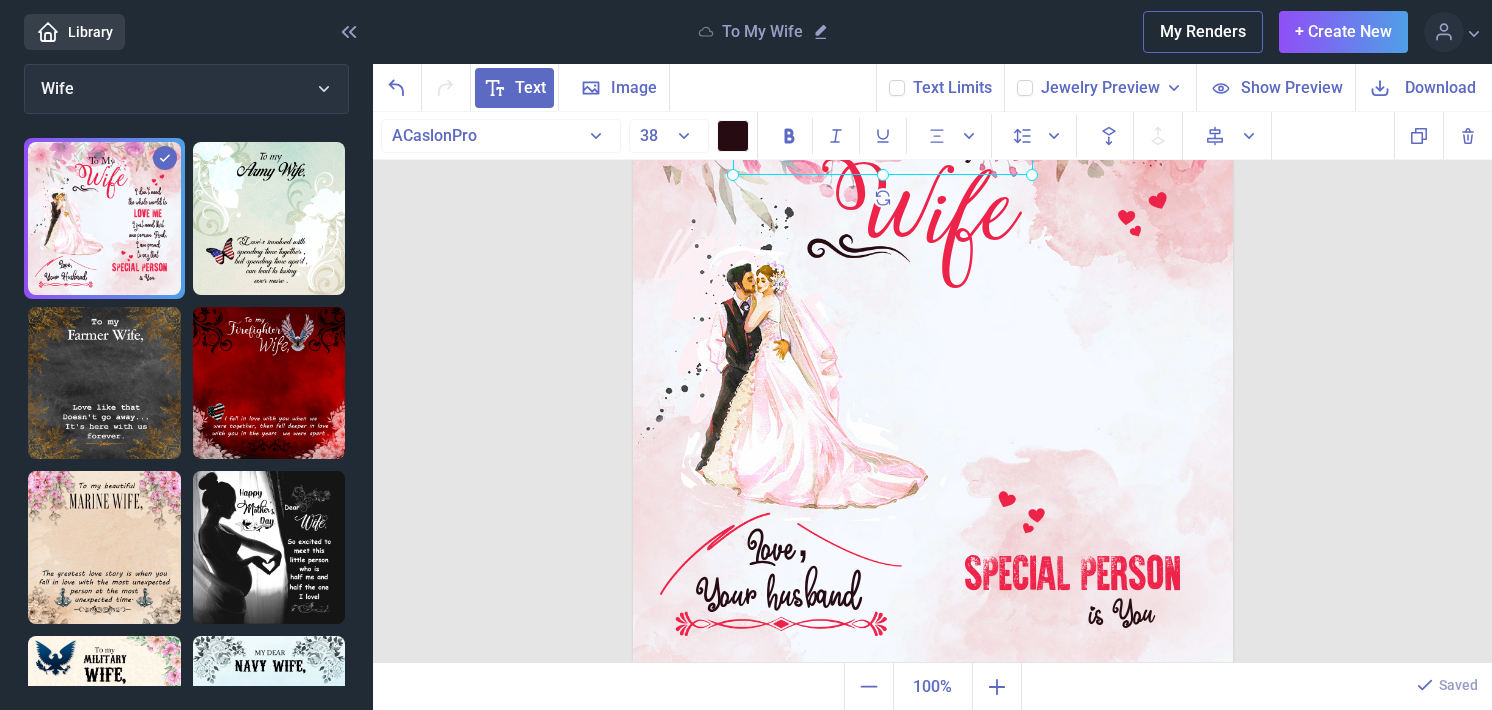 click at bounding box center [933, 365] 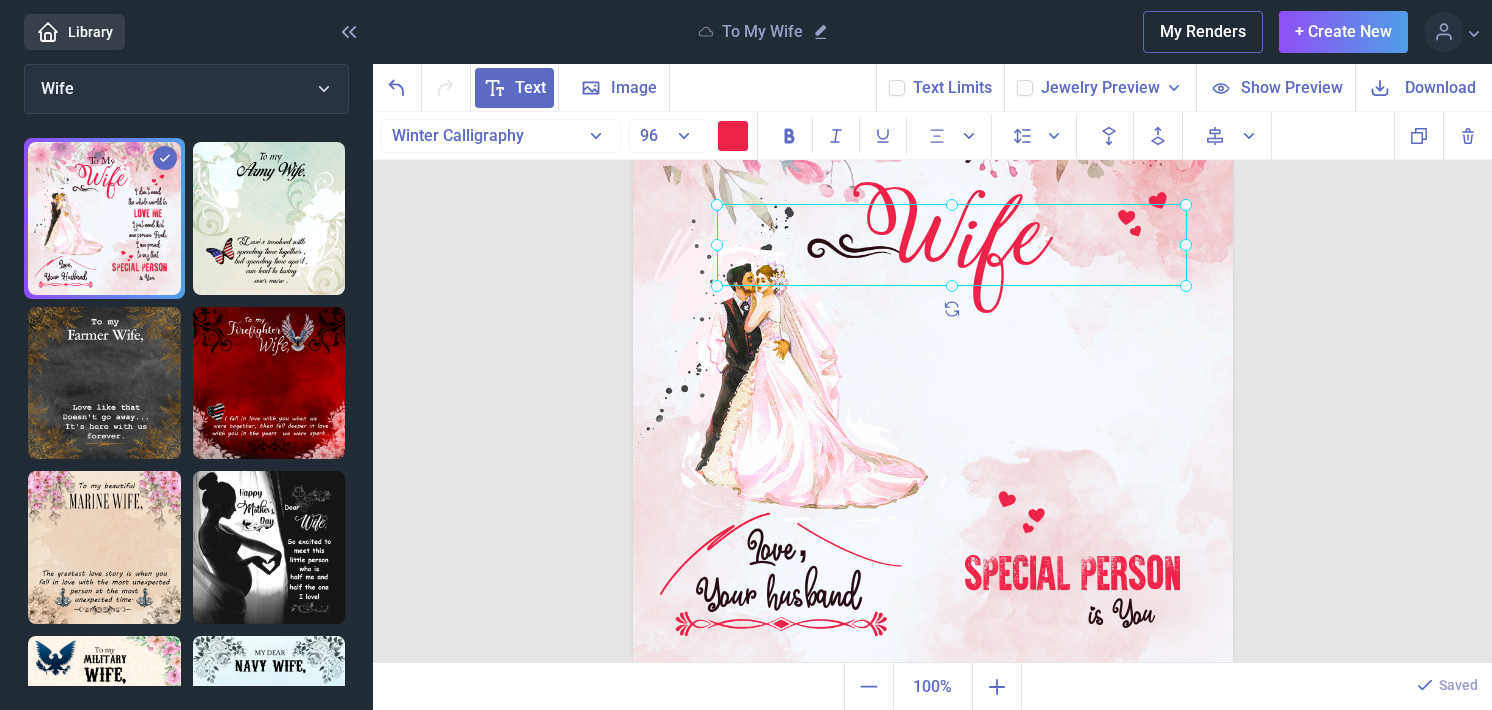 drag, startPoint x: 877, startPoint y: 206, endPoint x: 888, endPoint y: 218, distance: 16.27882 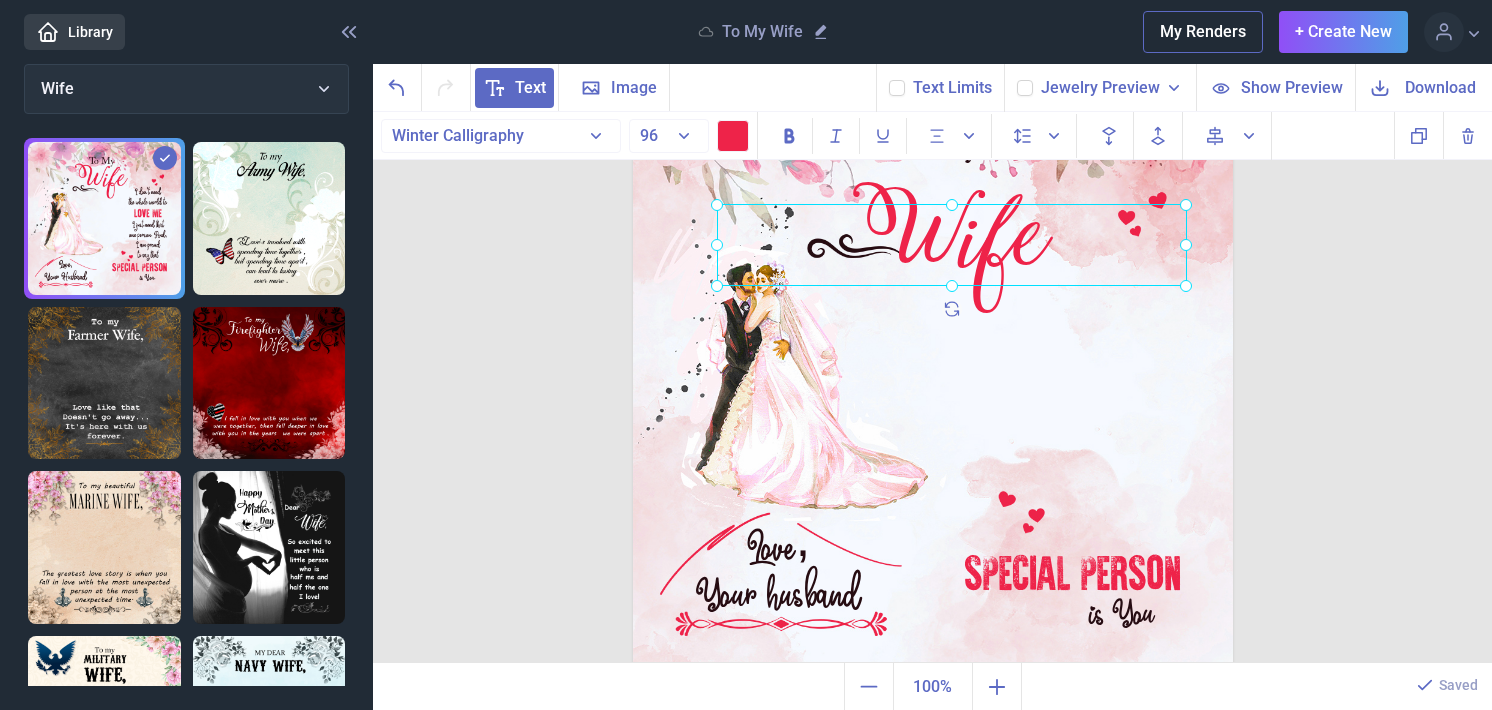click on "Wife" at bounding box center (633, 65) 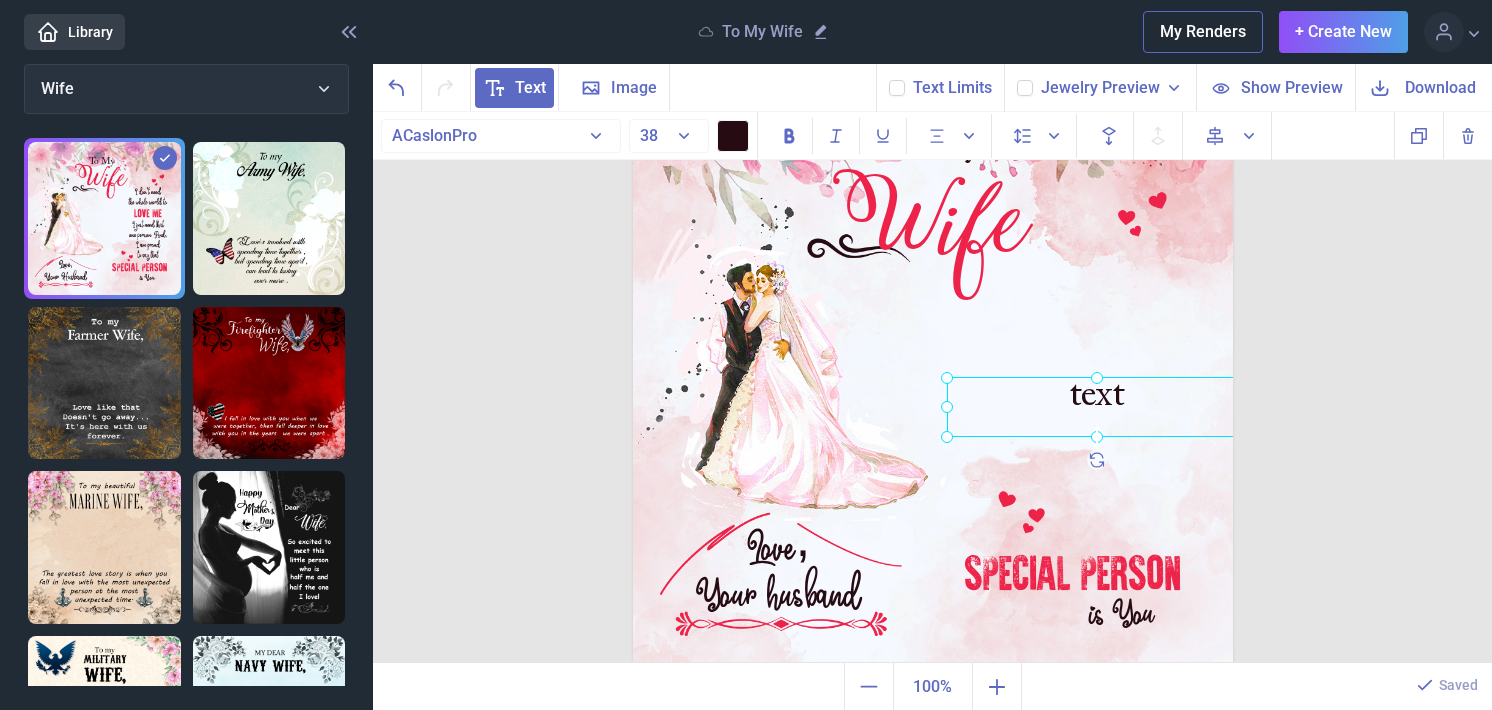 drag, startPoint x: 866, startPoint y: 168, endPoint x: 1080, endPoint y: 430, distance: 338.28983 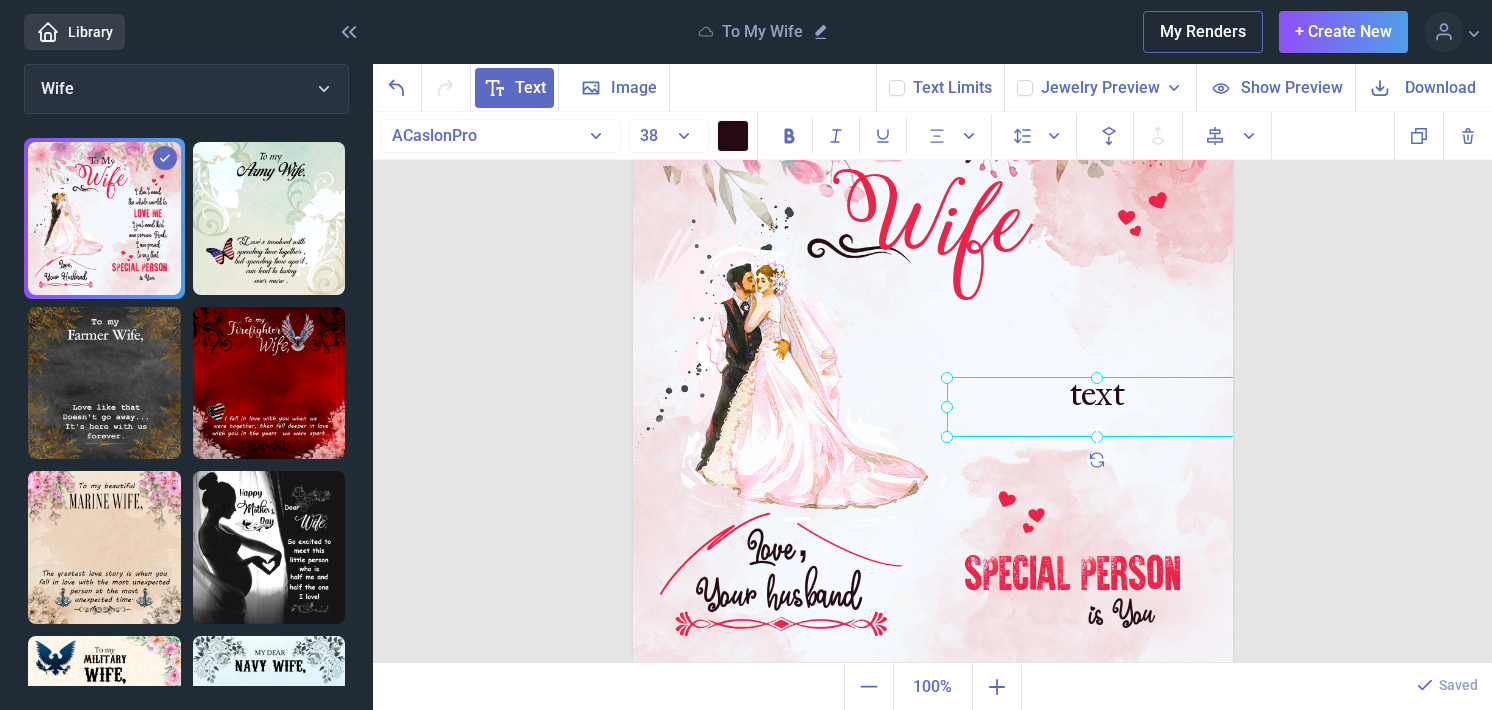 click on "text" at bounding box center [633, 65] 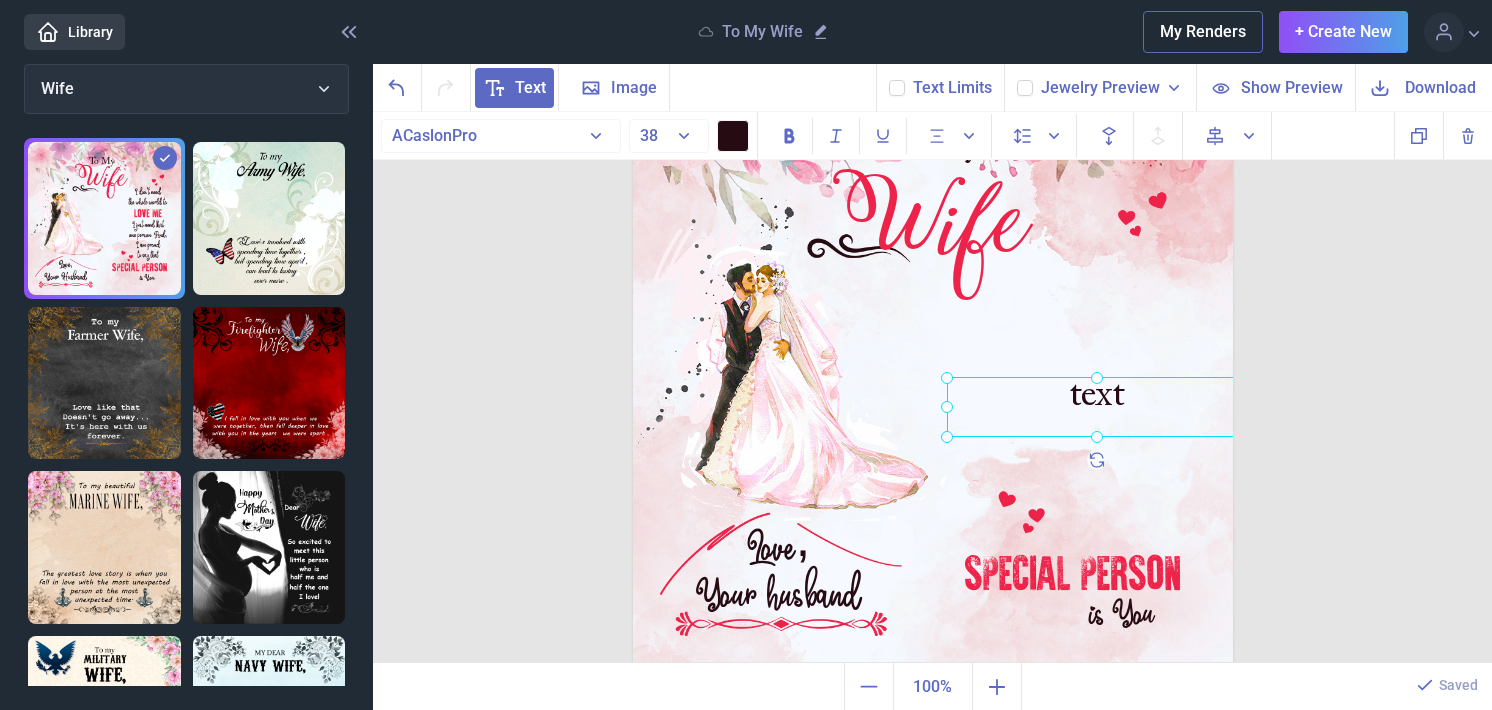 click at bounding box center (1097, 407) 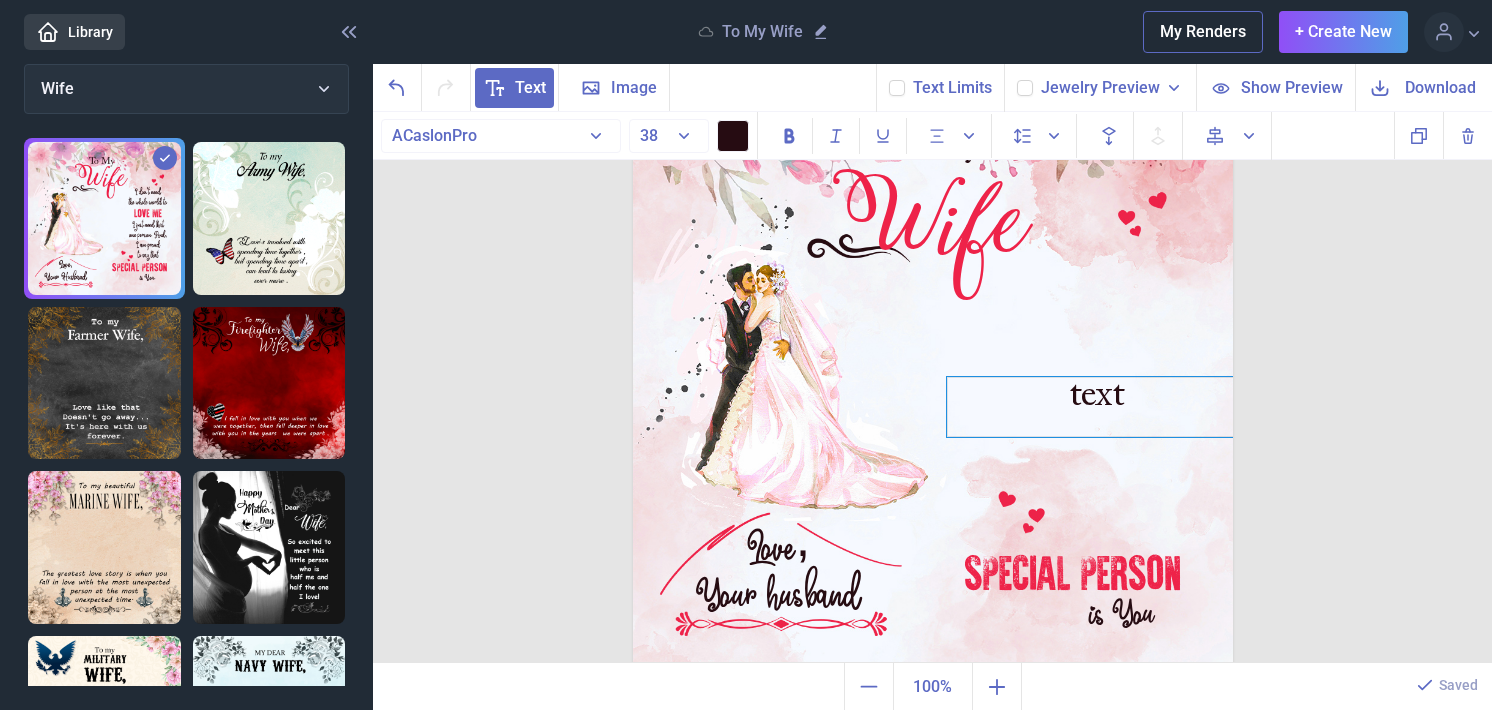 click on "text" at bounding box center (1097, 407) 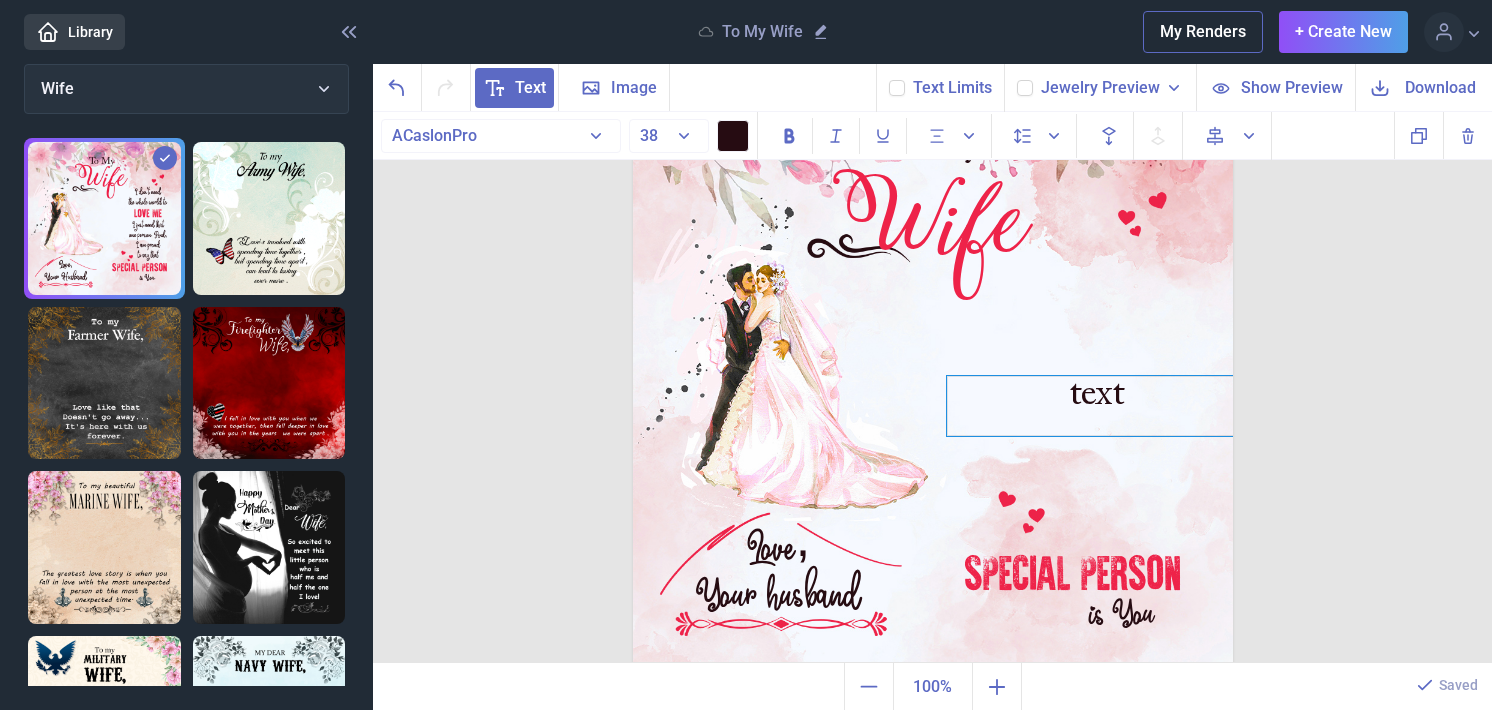 type 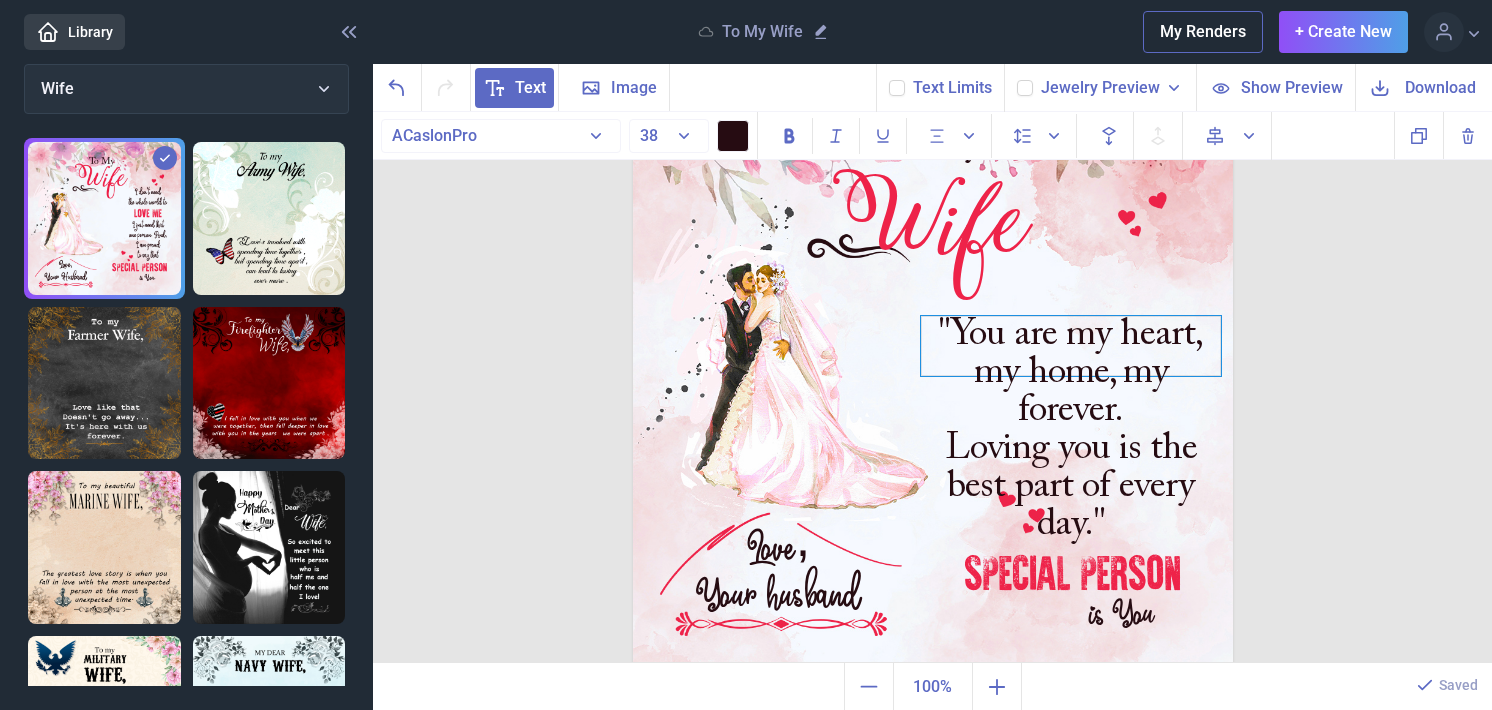 drag, startPoint x: 1118, startPoint y: 438, endPoint x: 1092, endPoint y: 378, distance: 65.39113 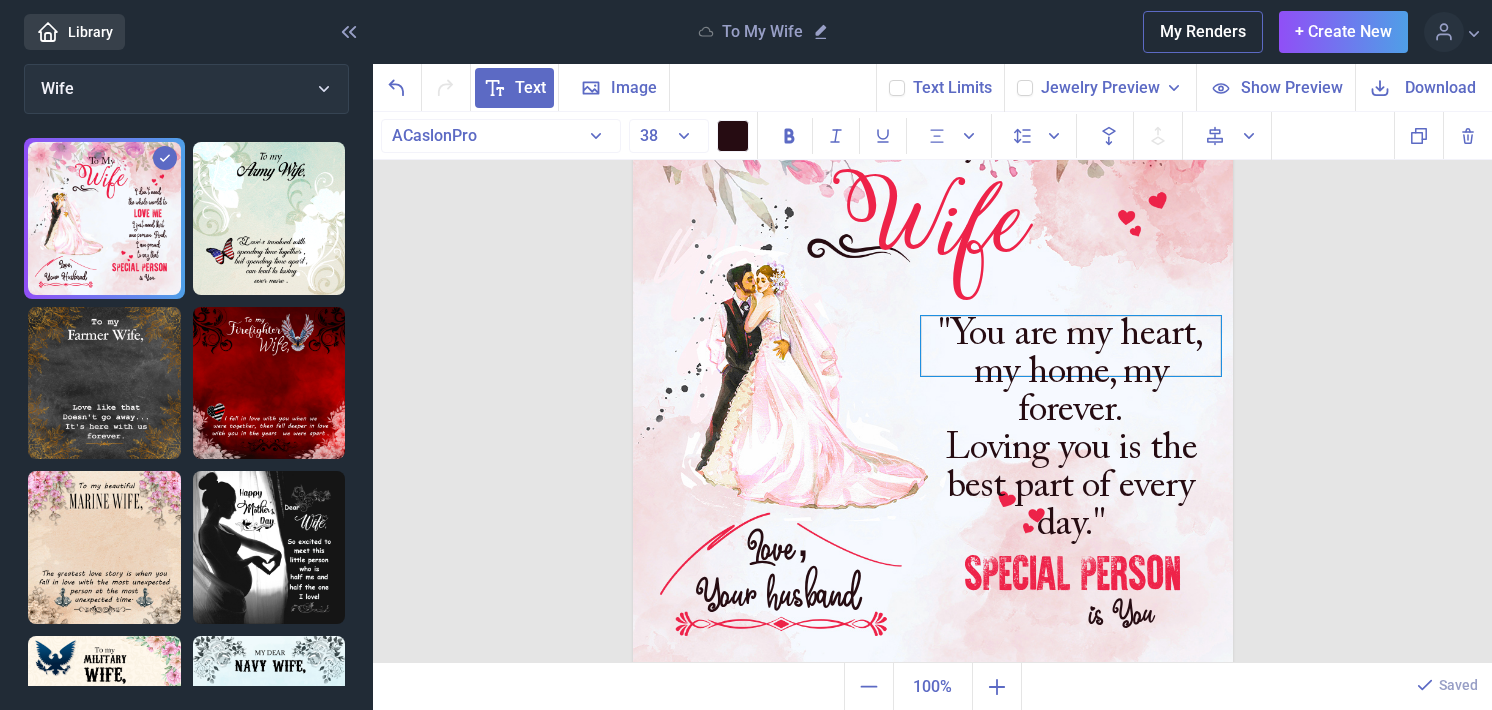 click on ""You are my heart, my home, my forever. Loving you is the best part of every day."" at bounding box center [1071, 346] 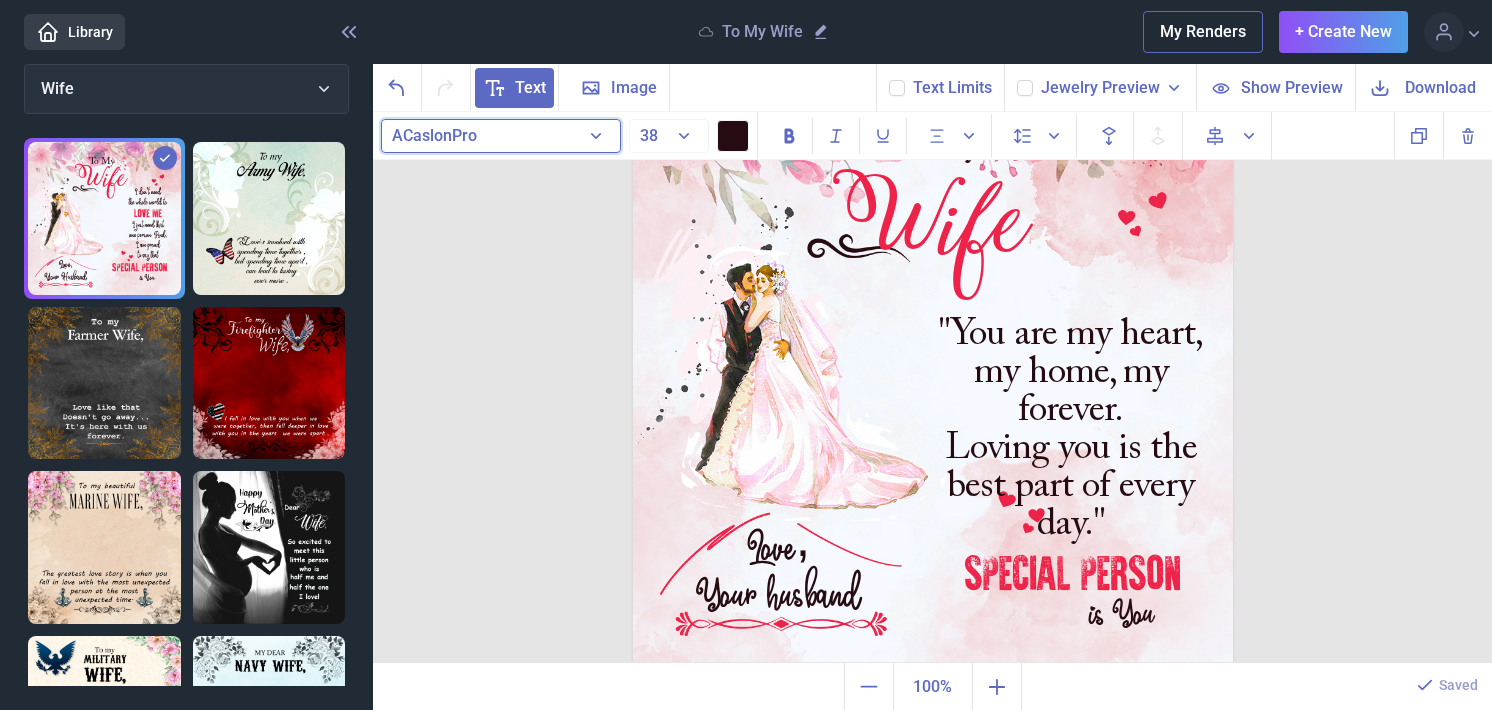 click on "ACaslonPro" at bounding box center [501, 136] 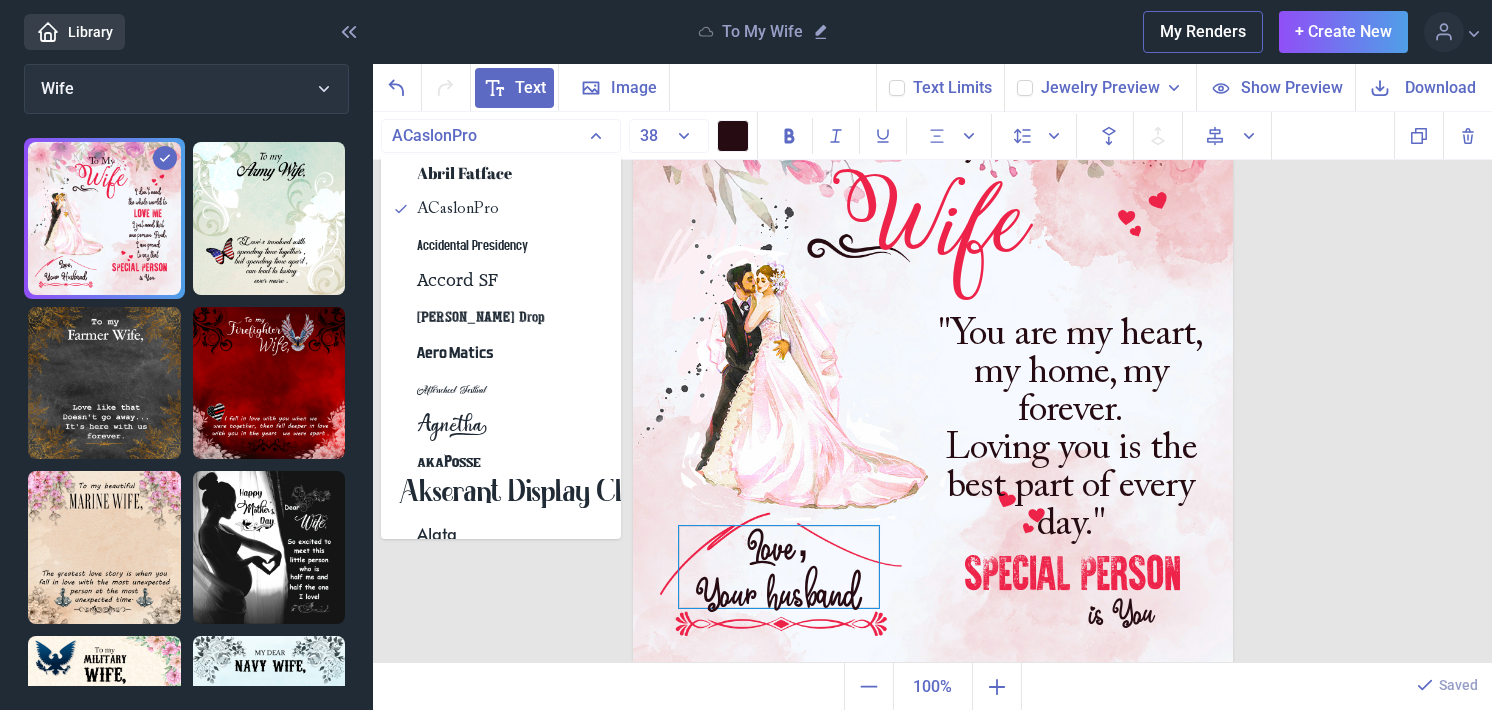 click at bounding box center (1071, 601) 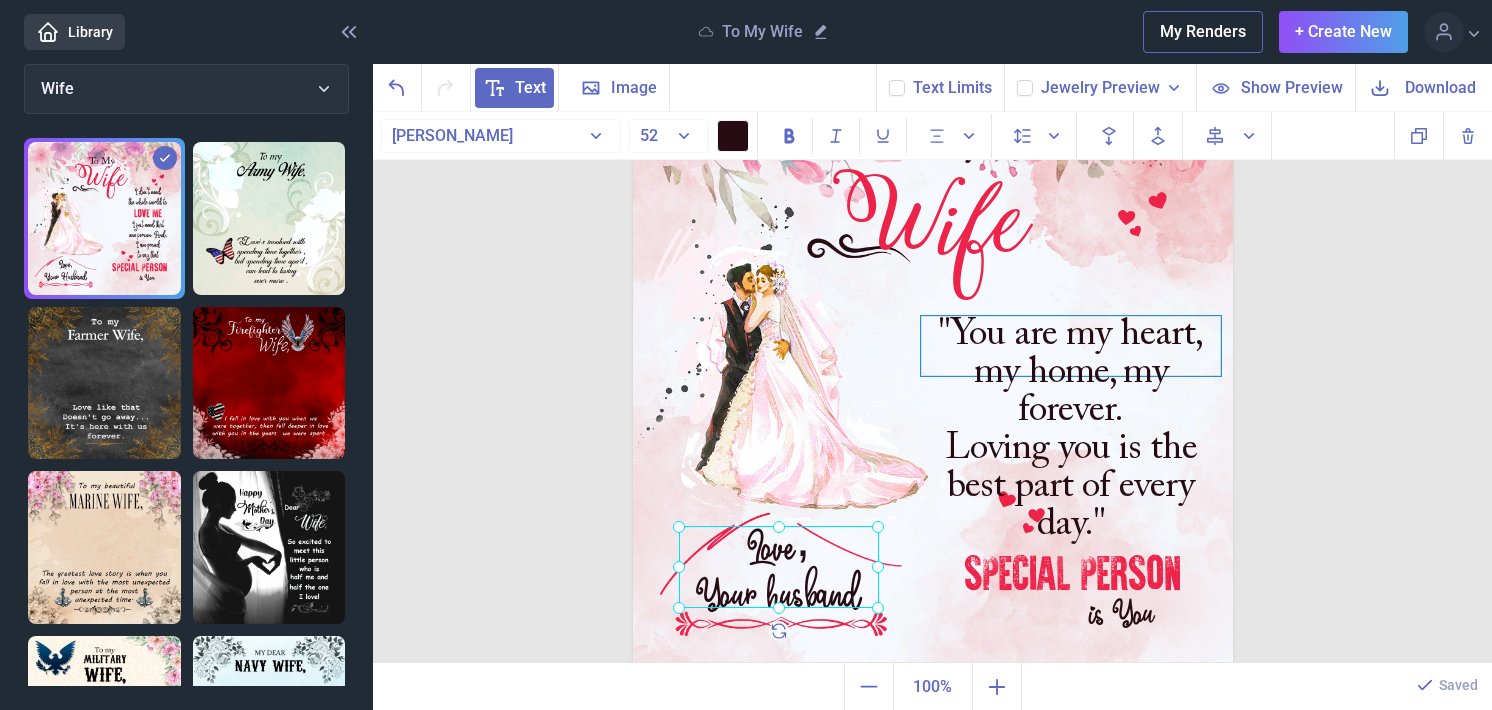 click on "Loving you is the best part of every day."" at bounding box center (1071, 487) 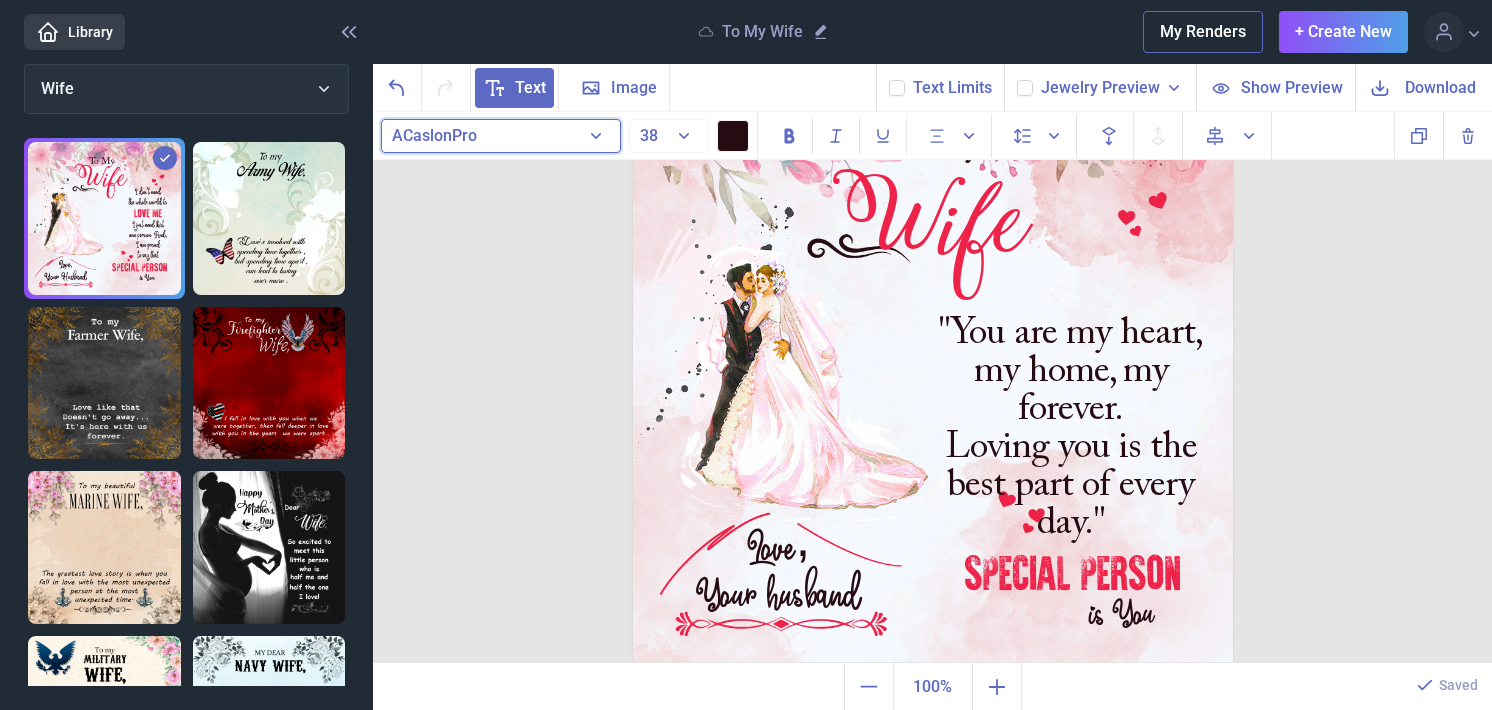 click on "ACaslonPro" at bounding box center [501, 136] 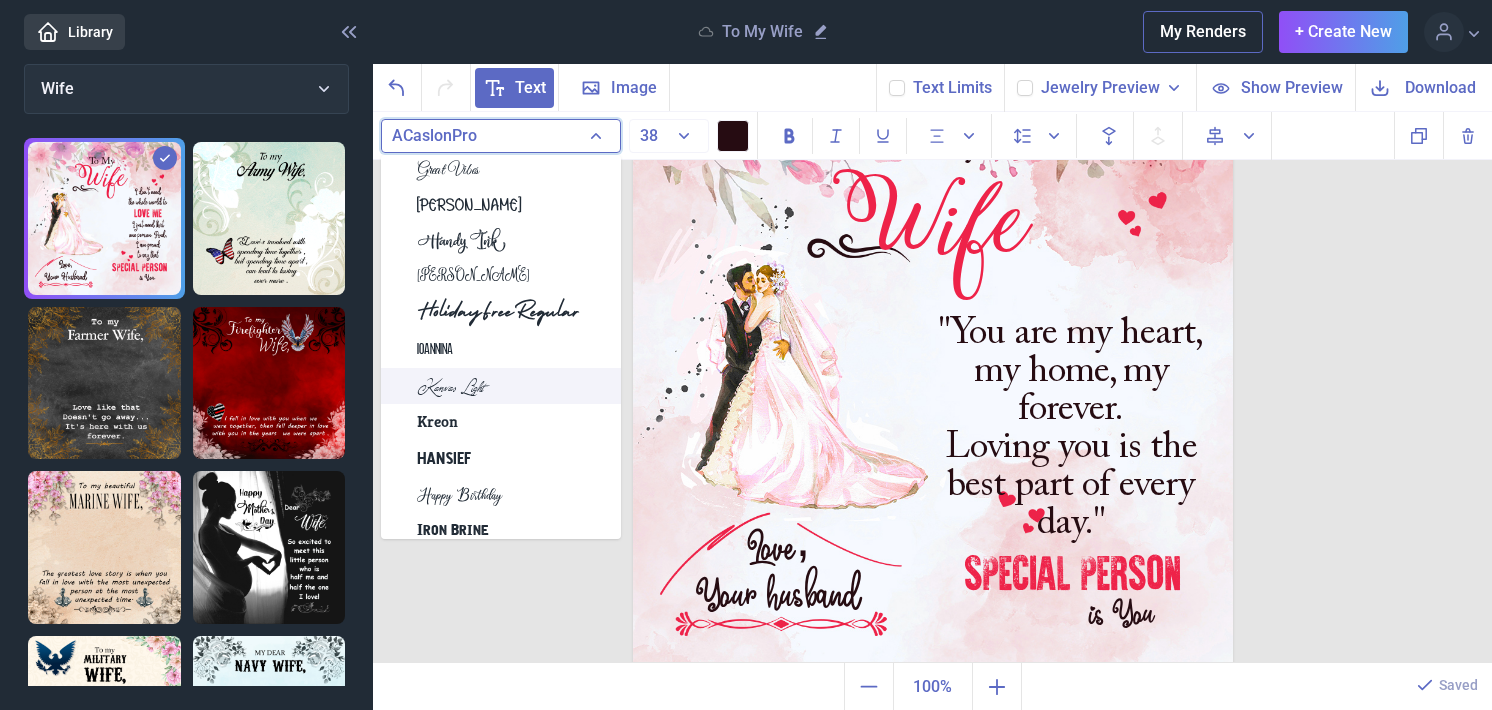 scroll, scrollTop: 3800, scrollLeft: 0, axis: vertical 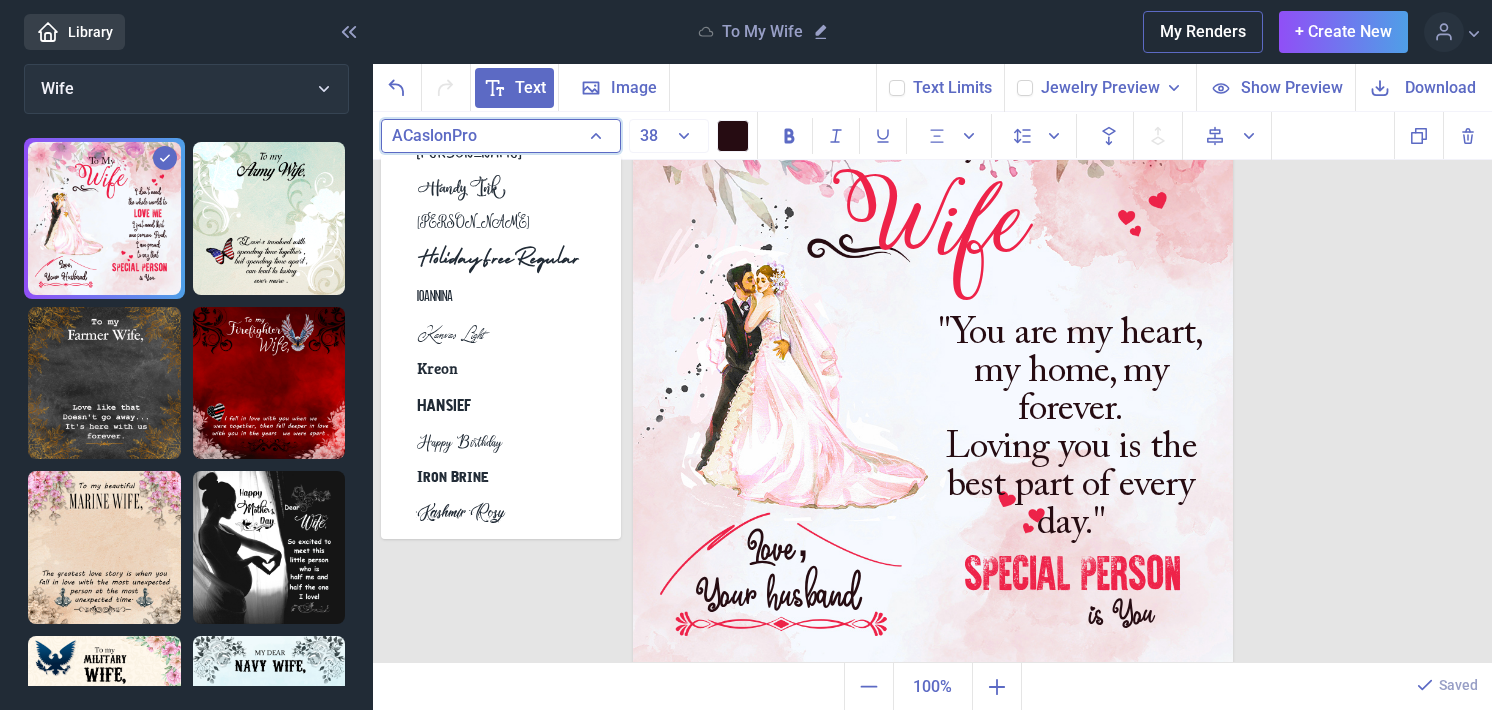 type 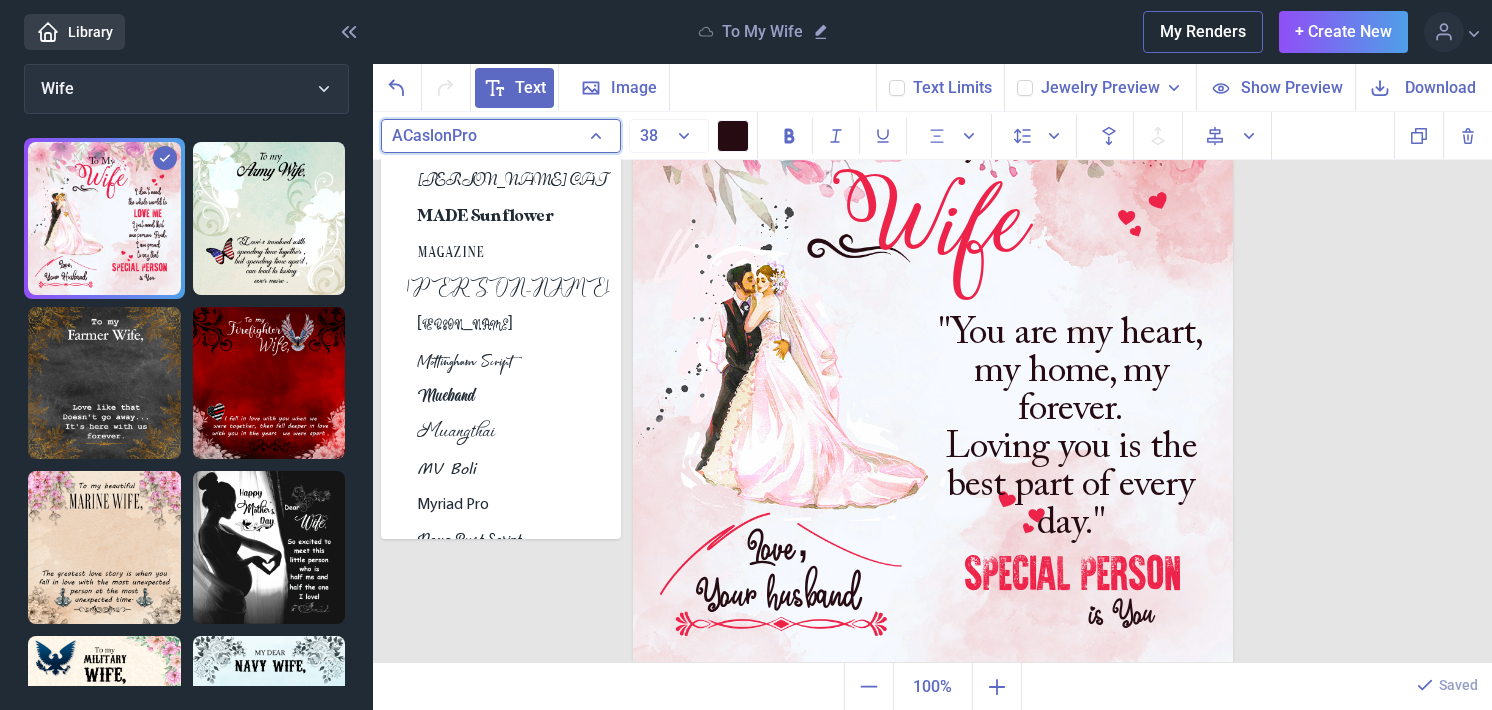 scroll, scrollTop: 4200, scrollLeft: 0, axis: vertical 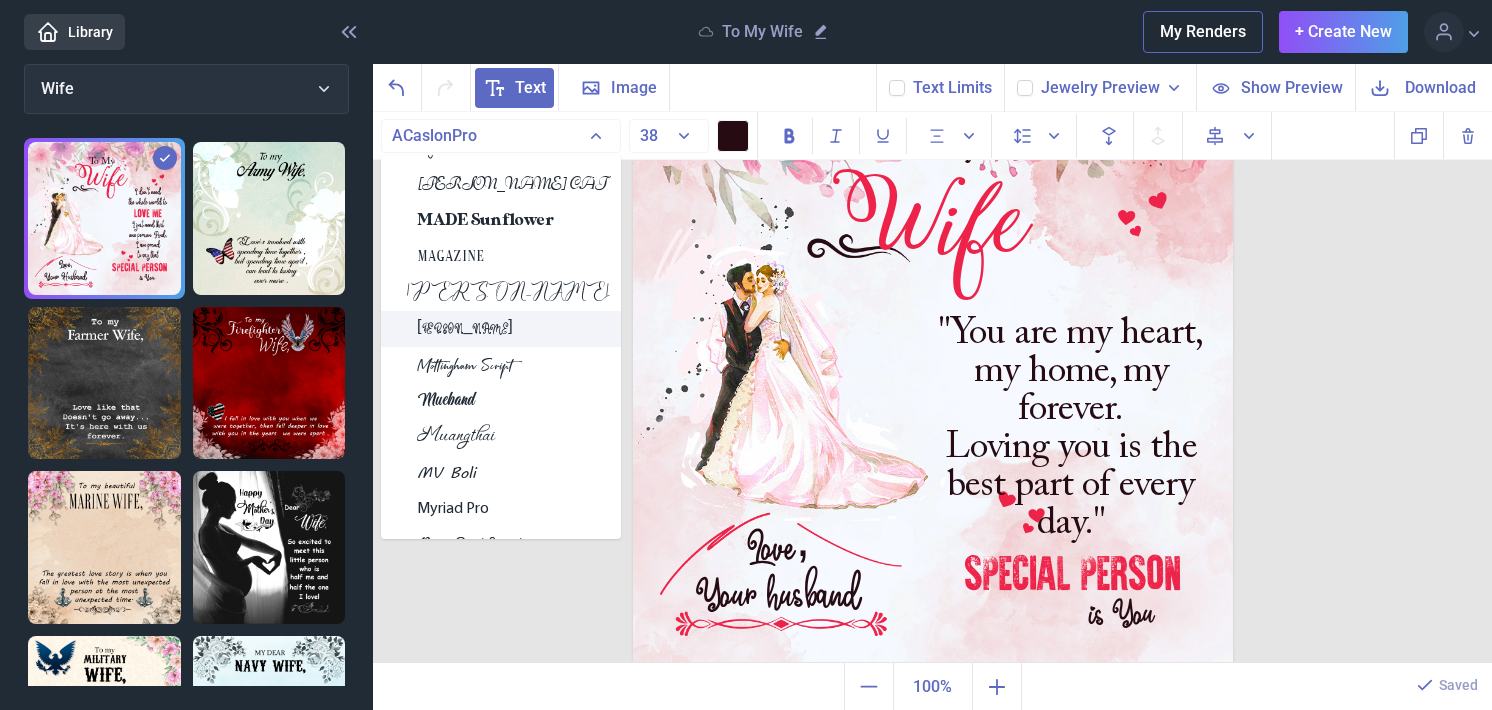 click on "Marline" at bounding box center (501, 329) 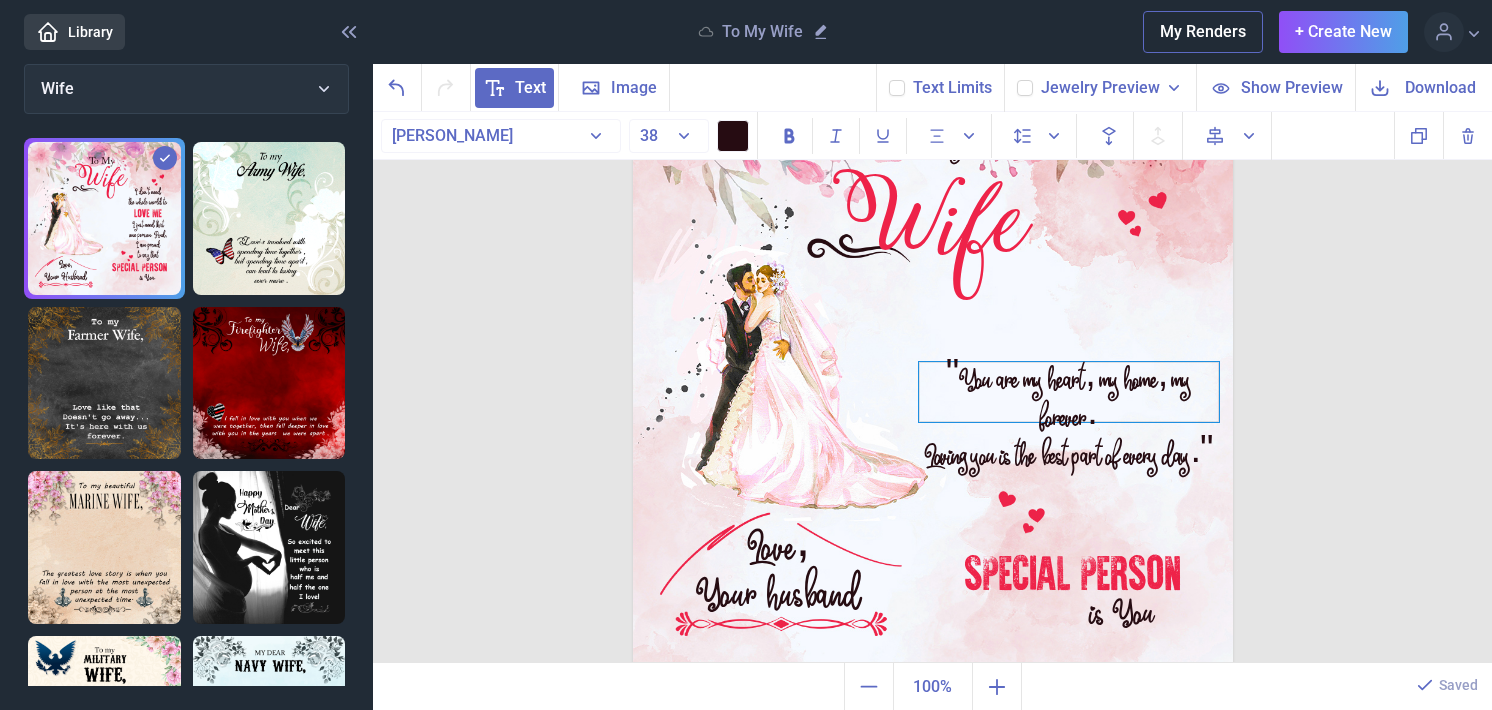 drag, startPoint x: 1074, startPoint y: 347, endPoint x: 1072, endPoint y: 395, distance: 48.04165 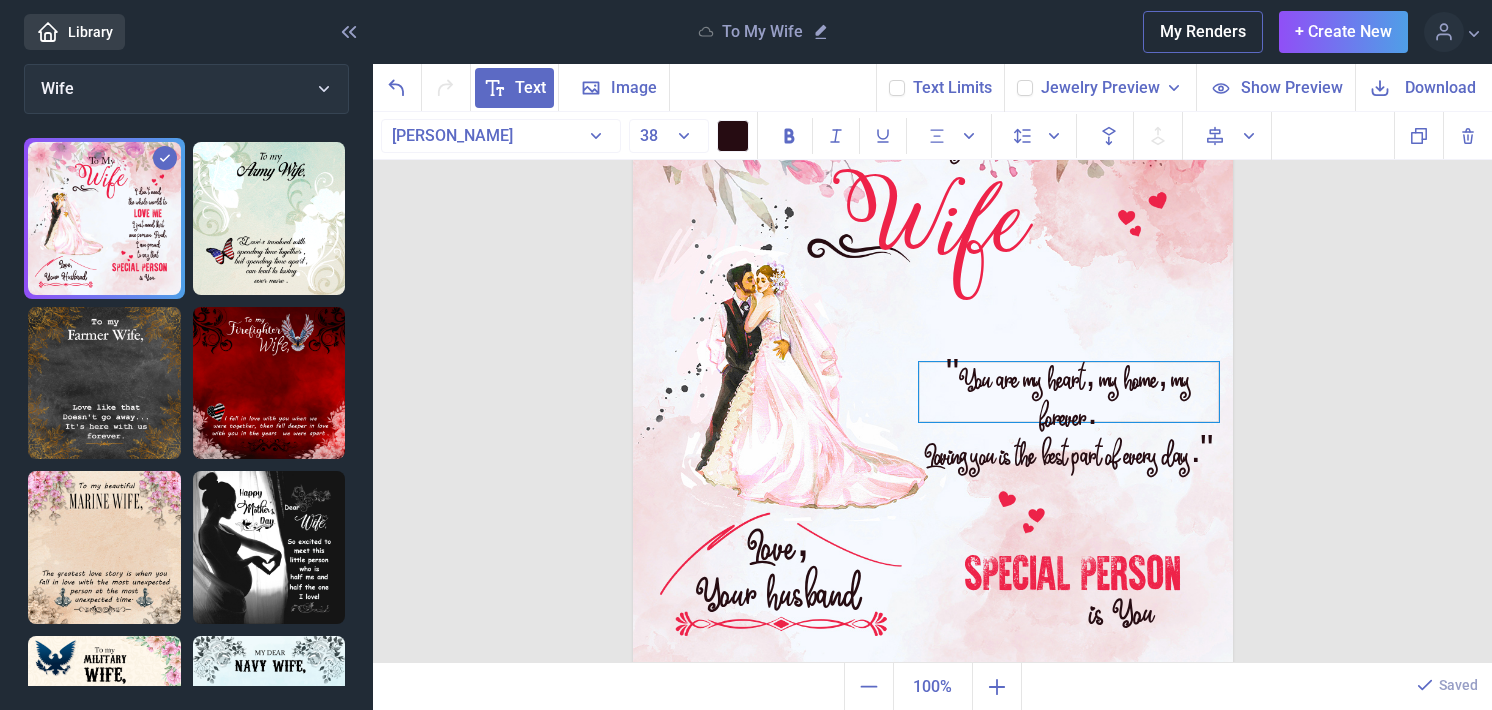 click on ""You are my heart, my home, my forever. Loving you is the best part of every day."" at bounding box center (1069, 392) 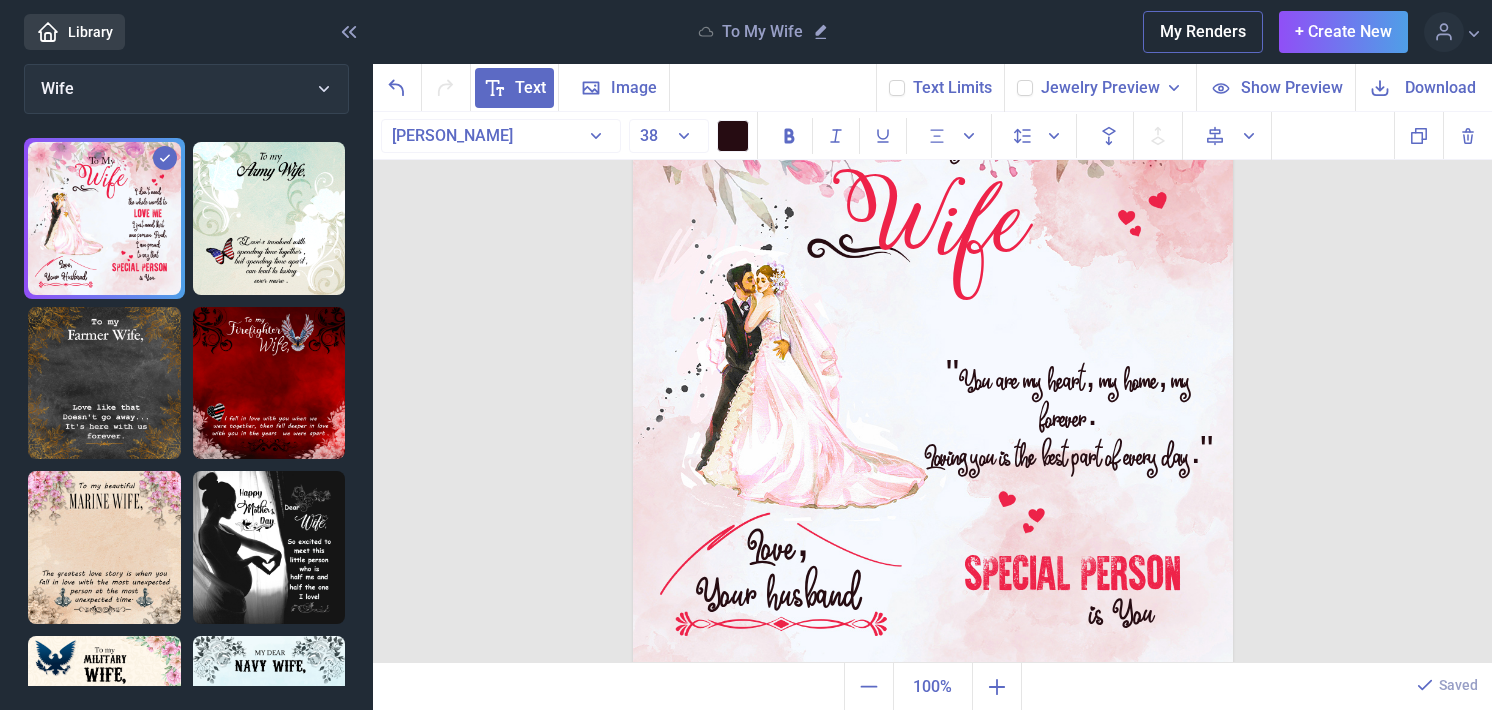 click on "To My       Wife       SPECIAL PERSON       is You       Love,  Your husband       "You are my heart, my home, my forever. Loving you is the best part of every day."           Duplicate     Delete       Backwards   >   Forward" at bounding box center (932, 388) 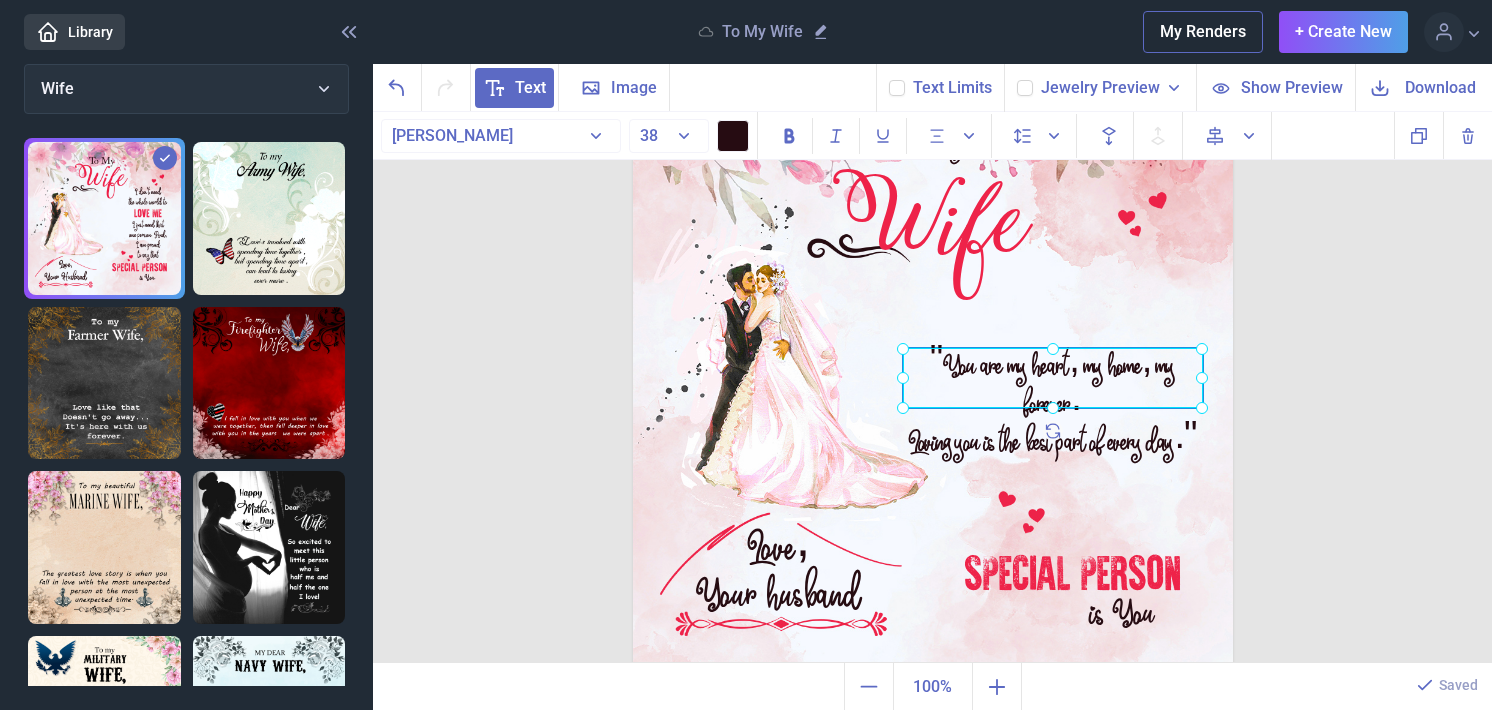 drag, startPoint x: 1100, startPoint y: 430, endPoint x: 1088, endPoint y: 418, distance: 16.970562 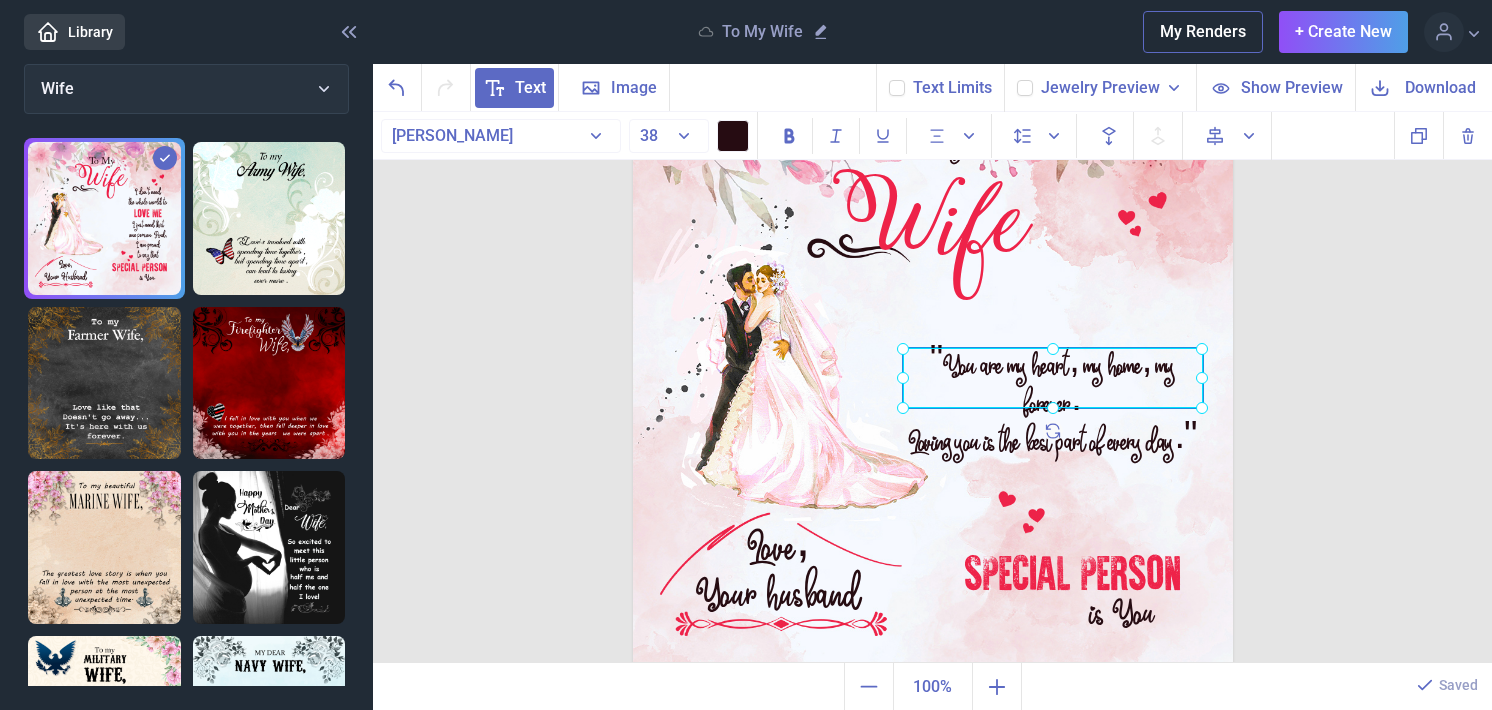 click on "Loving you is the best part of every day."" at bounding box center (1053, 443) 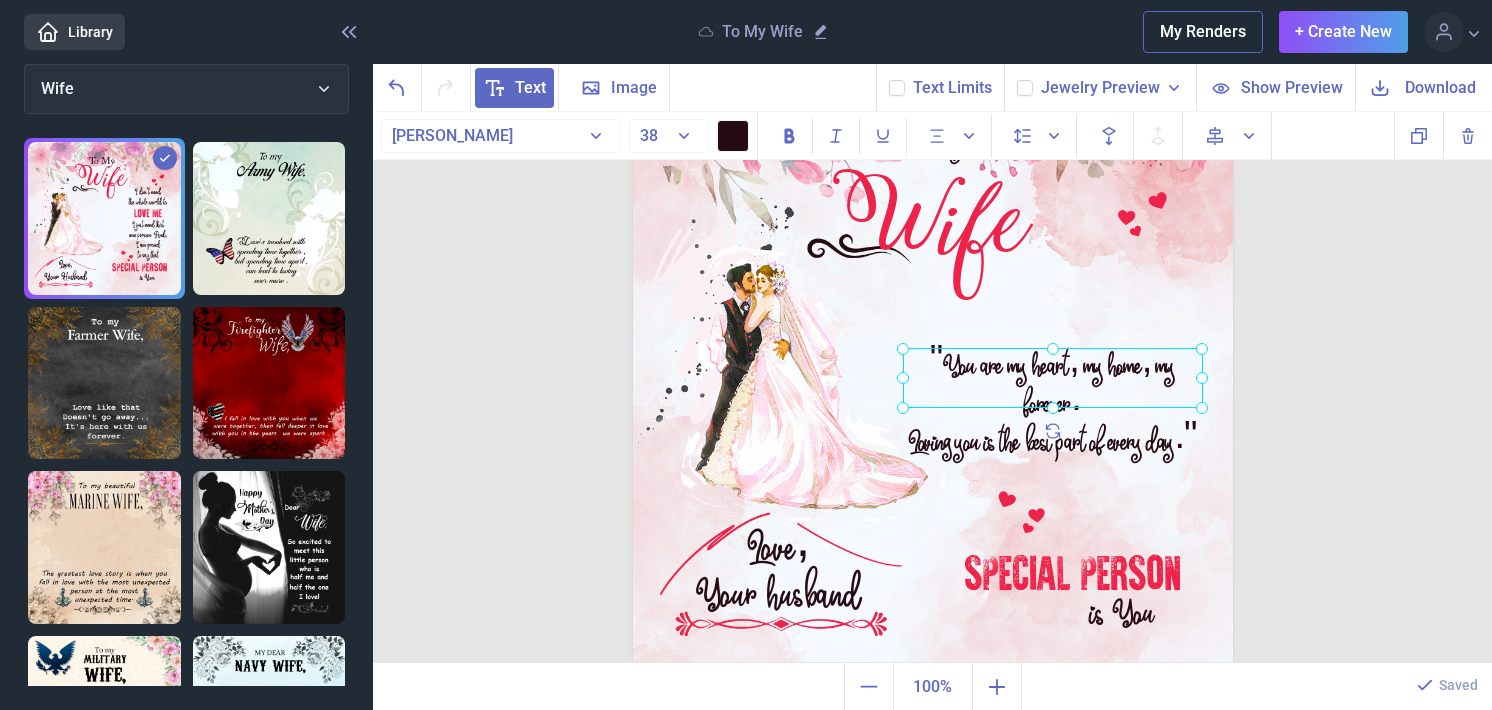 click on "To My       Wife       SPECIAL PERSON       is You       Love,  Your husband       "You are my heart, my home, my forever. Loving you is the best part of every day."                           Duplicate     Delete       Backwards   >   Forward" at bounding box center (932, 388) 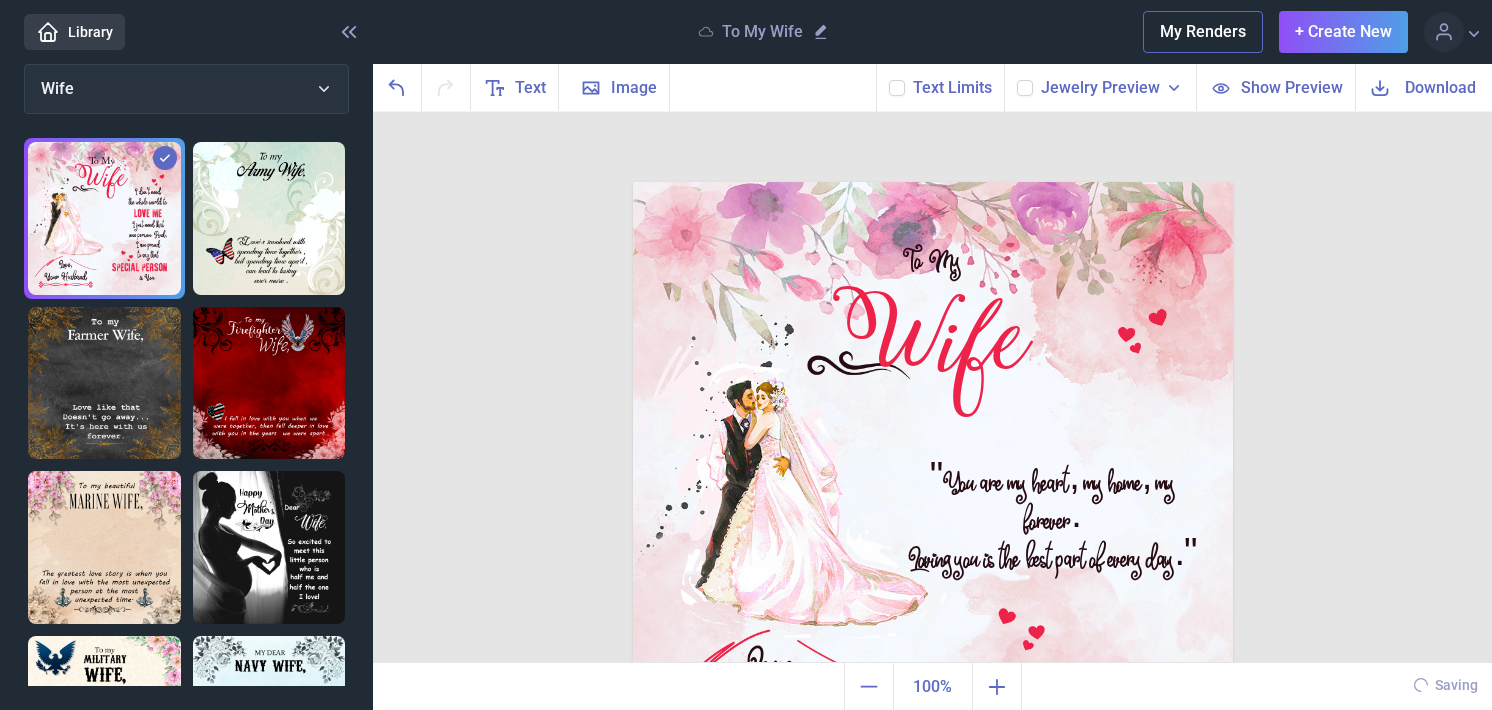 scroll, scrollTop: 0, scrollLeft: 0, axis: both 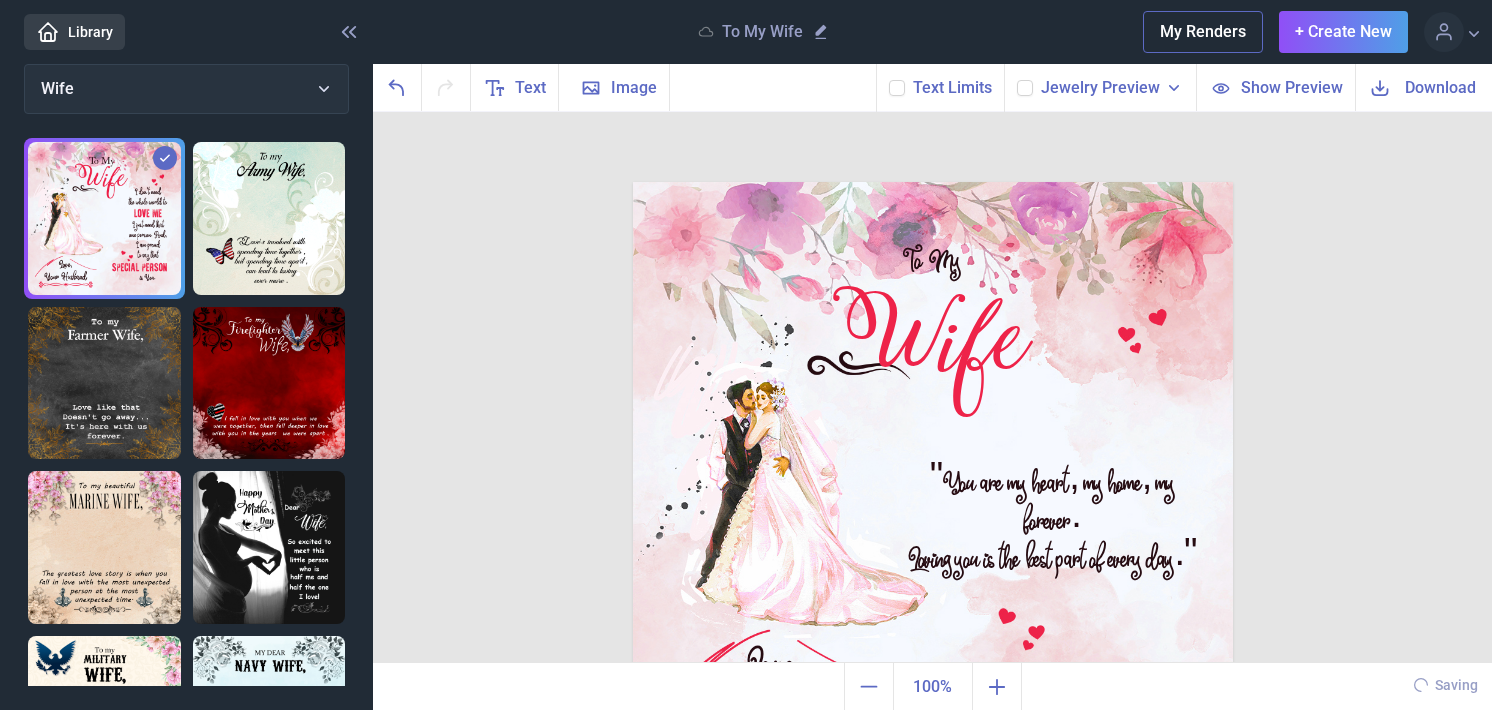 click on "Download" at bounding box center (1440, 87) 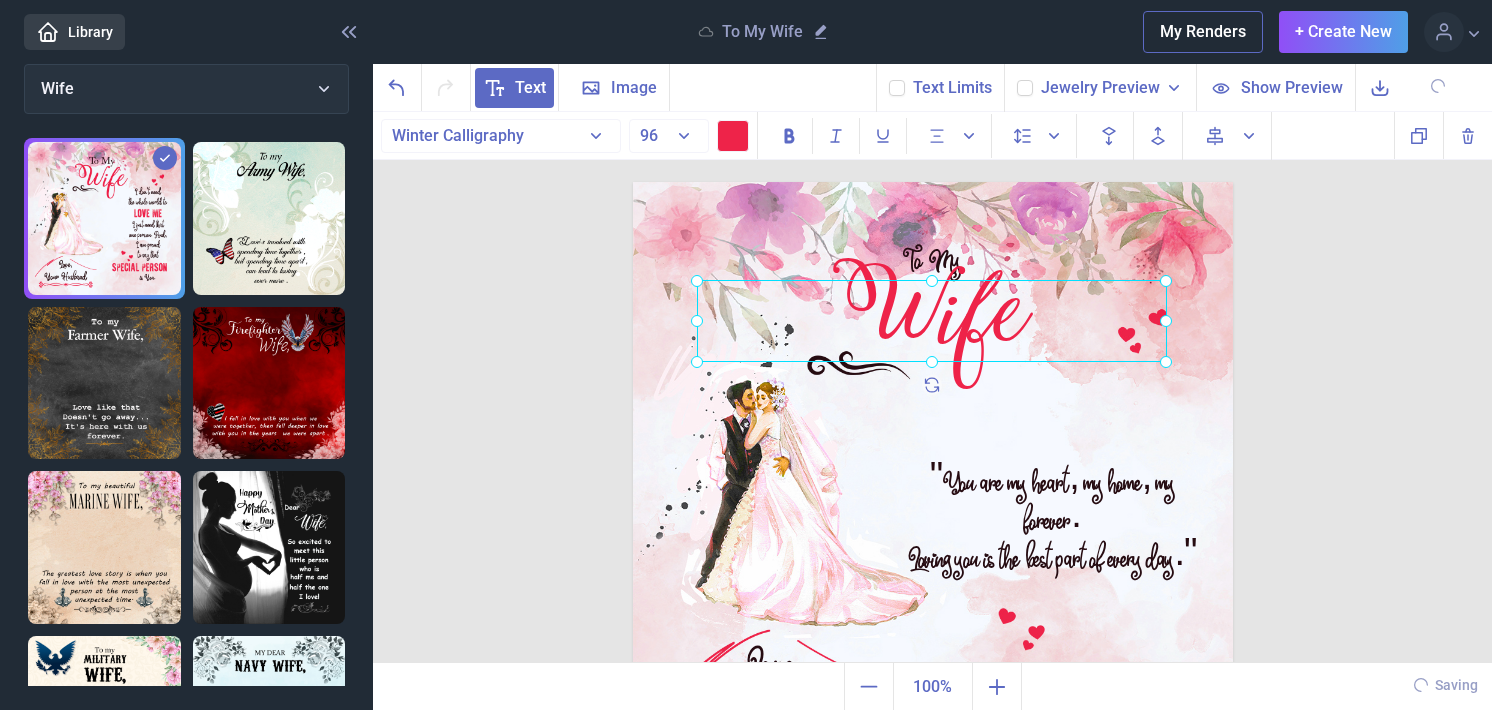 drag, startPoint x: 933, startPoint y: 351, endPoint x: 932, endPoint y: 324, distance: 27.018513 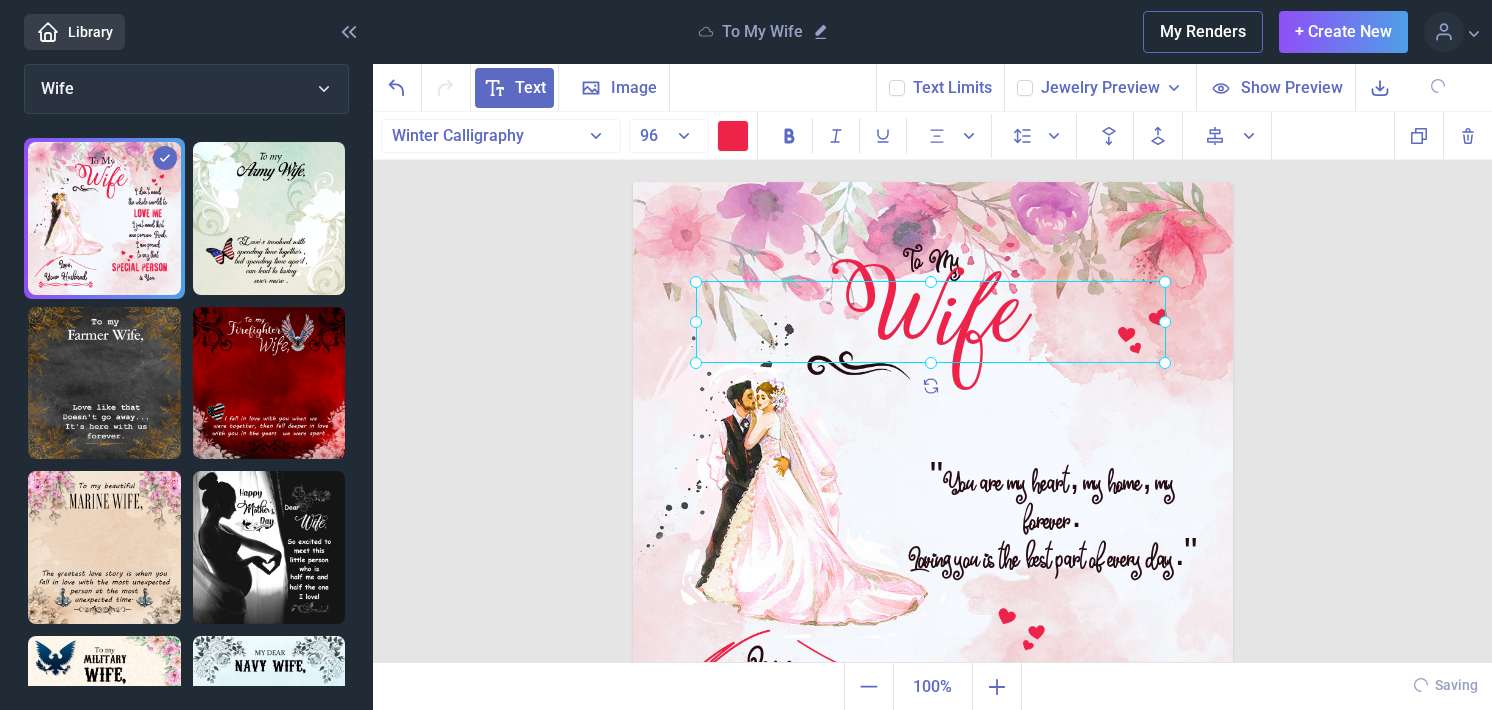drag, startPoint x: 1254, startPoint y: 319, endPoint x: 1309, endPoint y: 277, distance: 69.2026 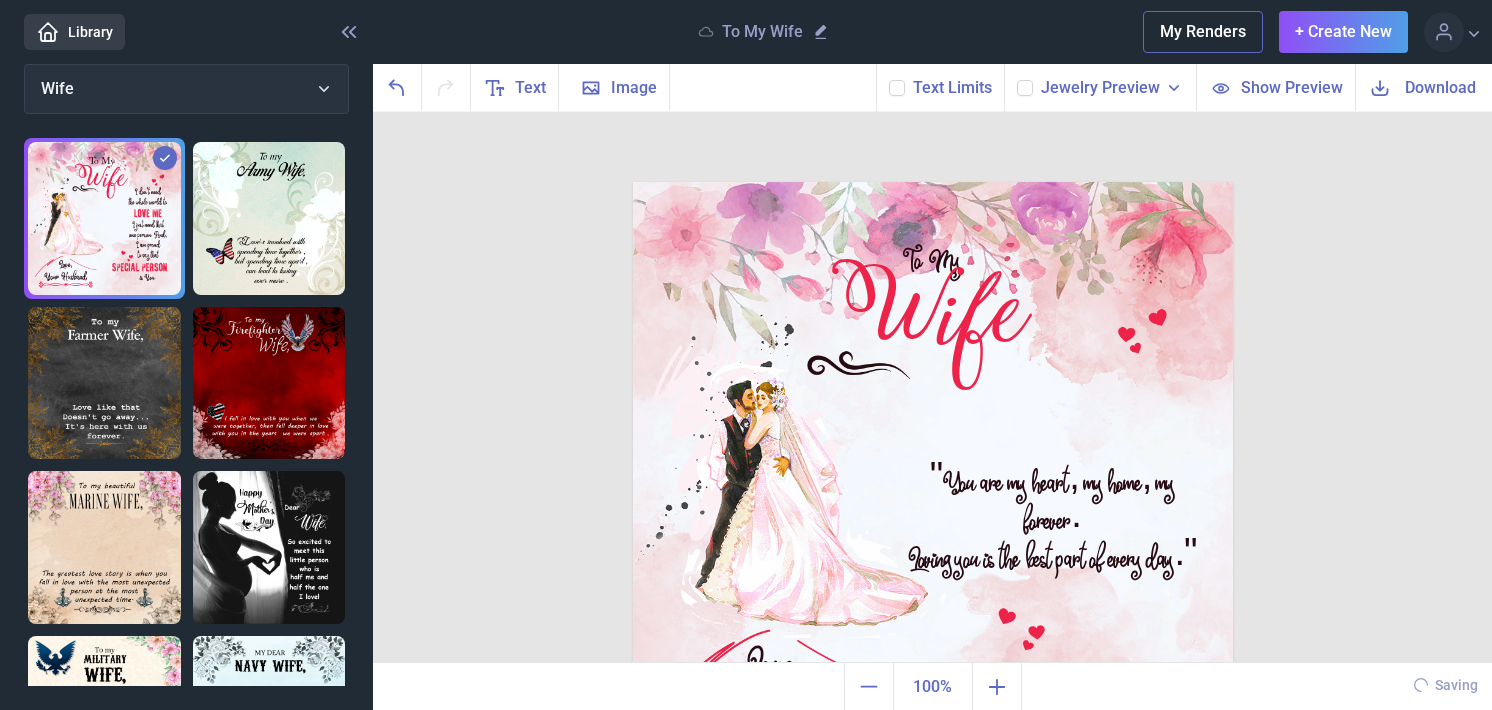 click 